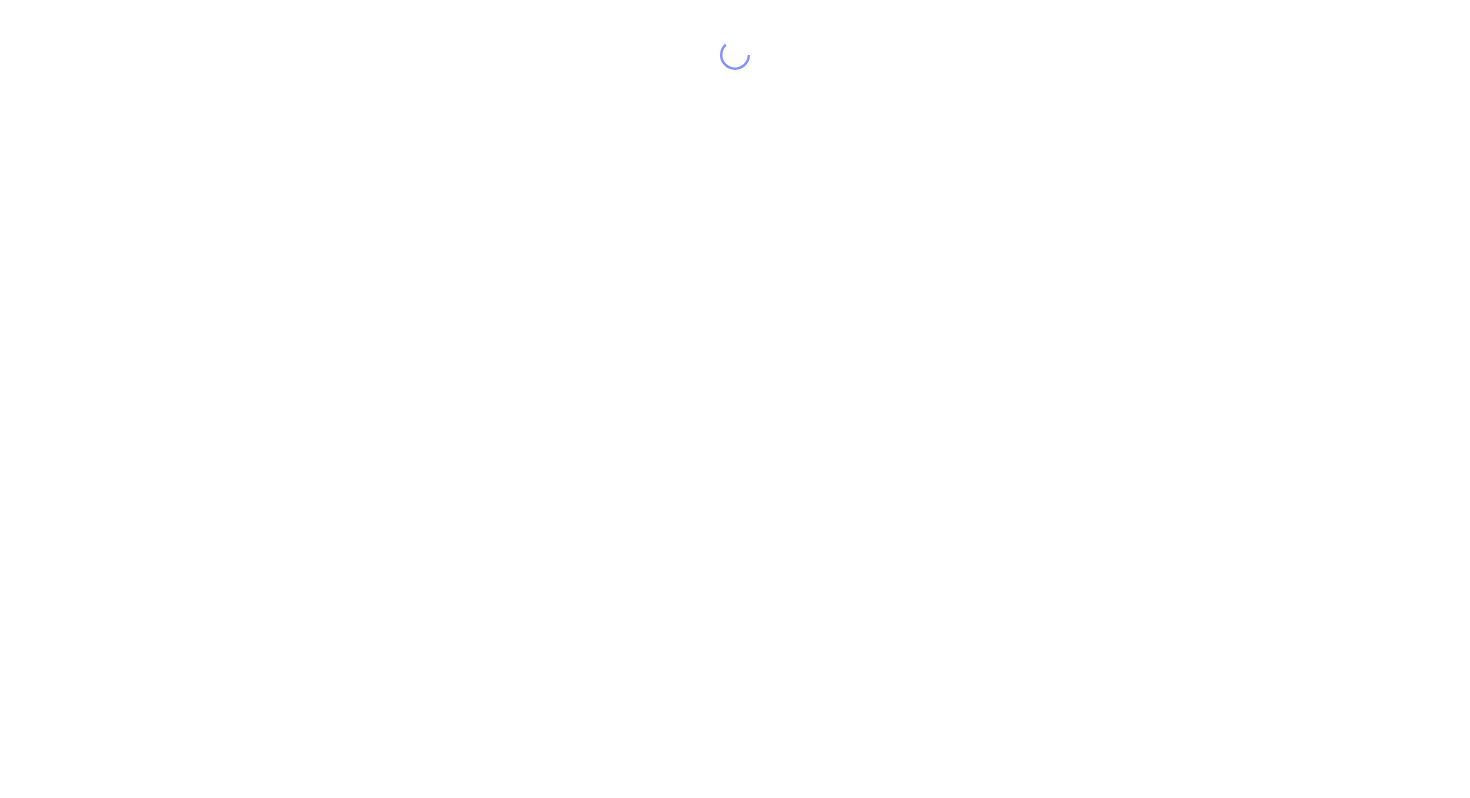 scroll, scrollTop: 0, scrollLeft: 0, axis: both 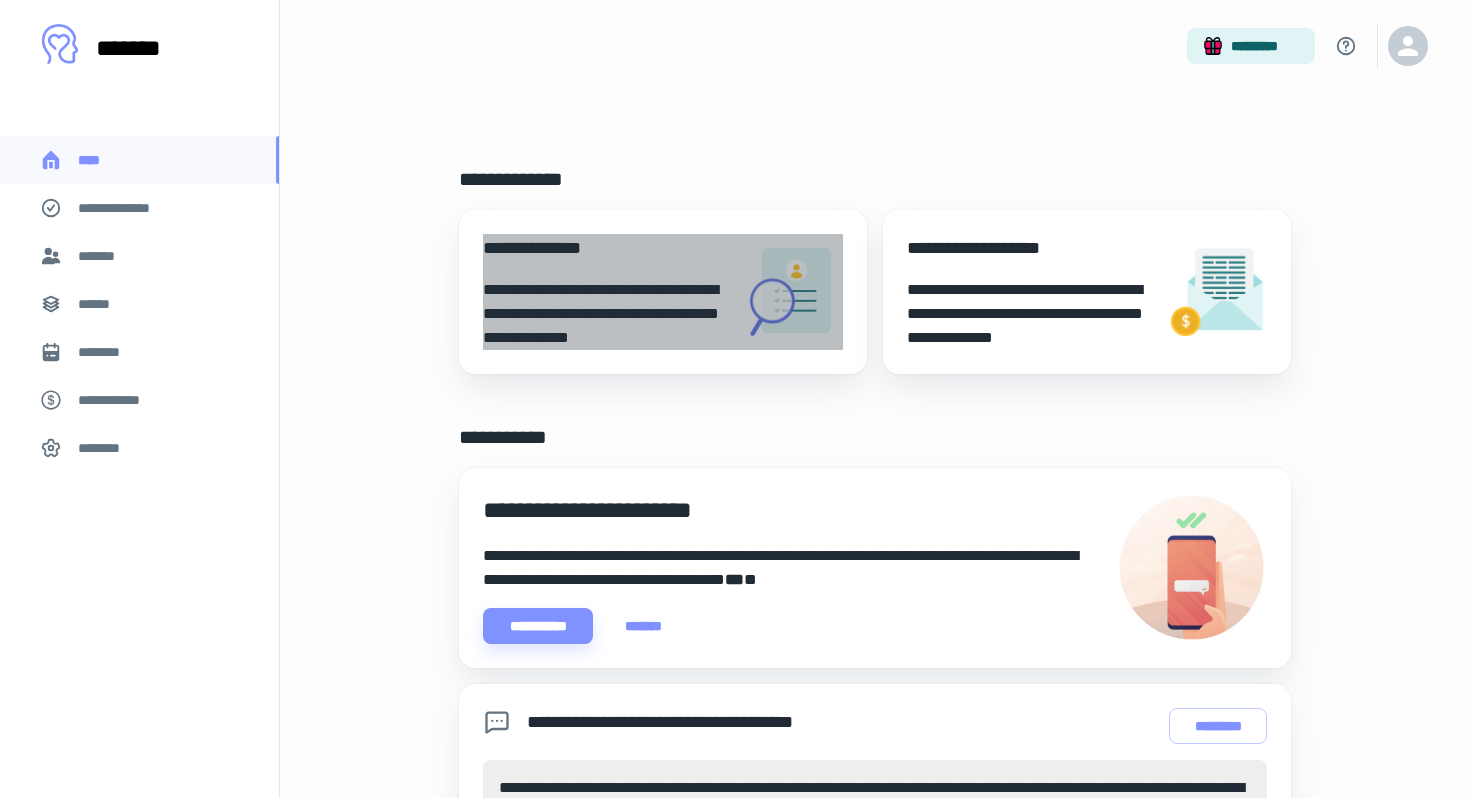 click on "**********" at bounding box center (605, 248) 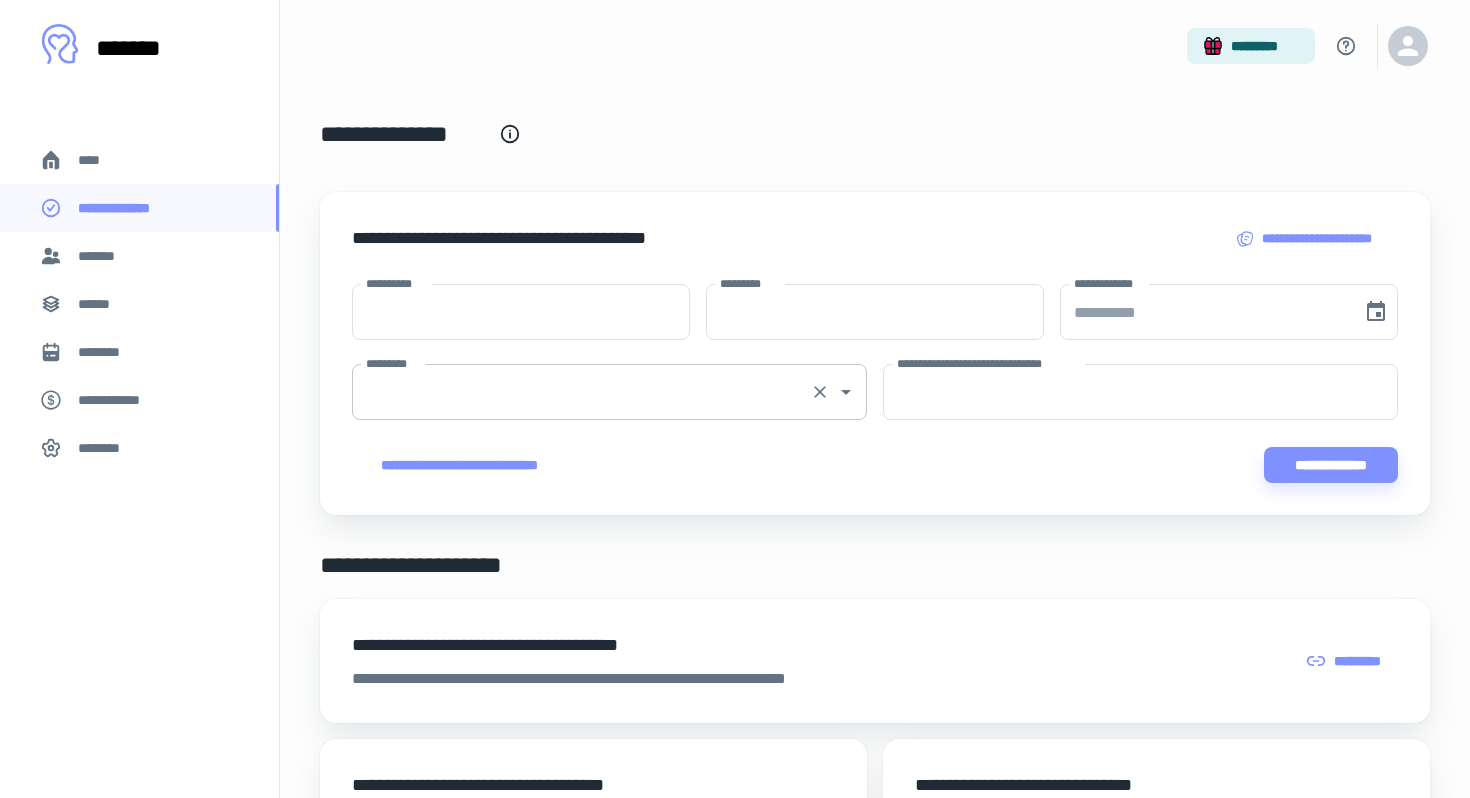 click on "*********" at bounding box center [581, 392] 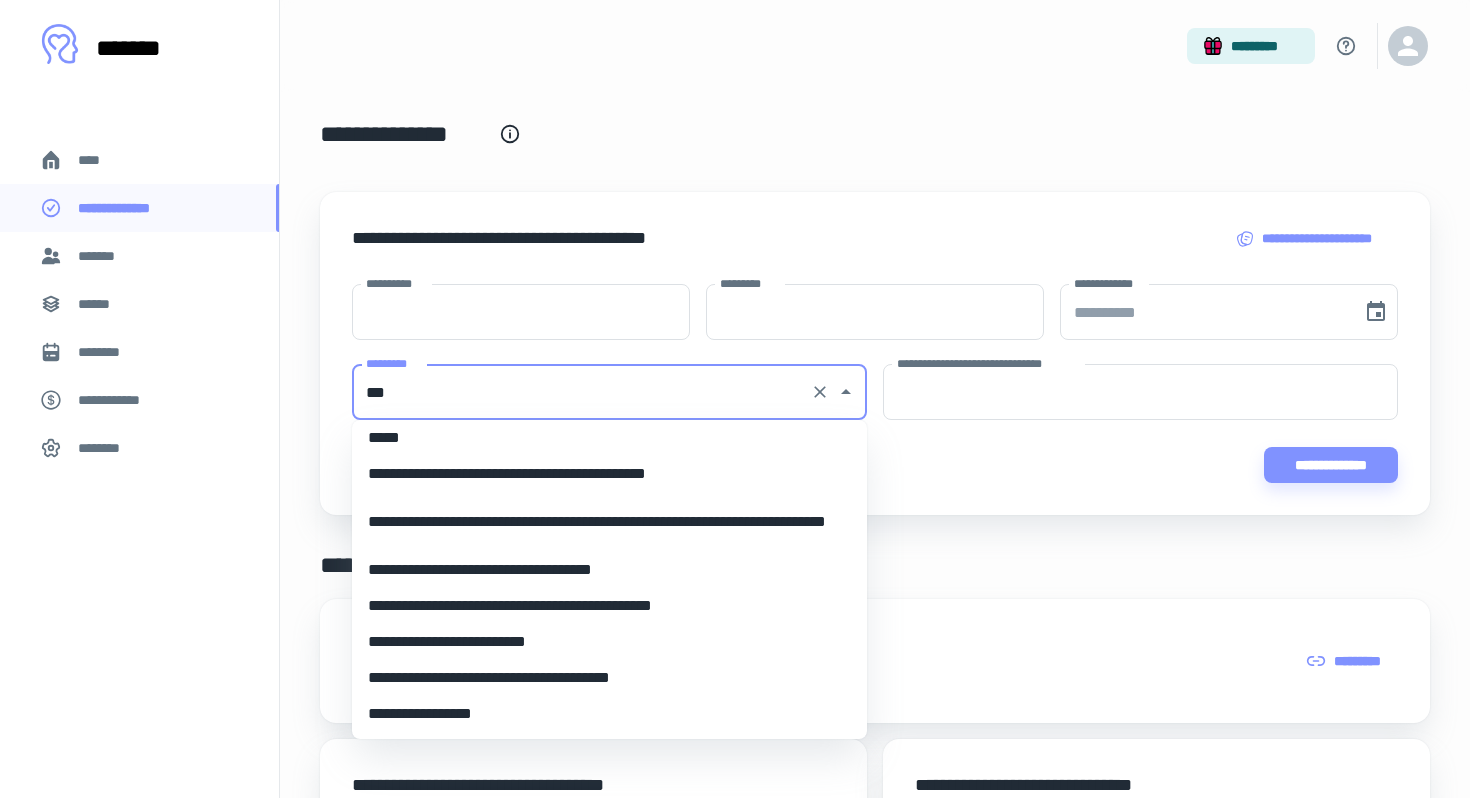 scroll, scrollTop: 0, scrollLeft: 0, axis: both 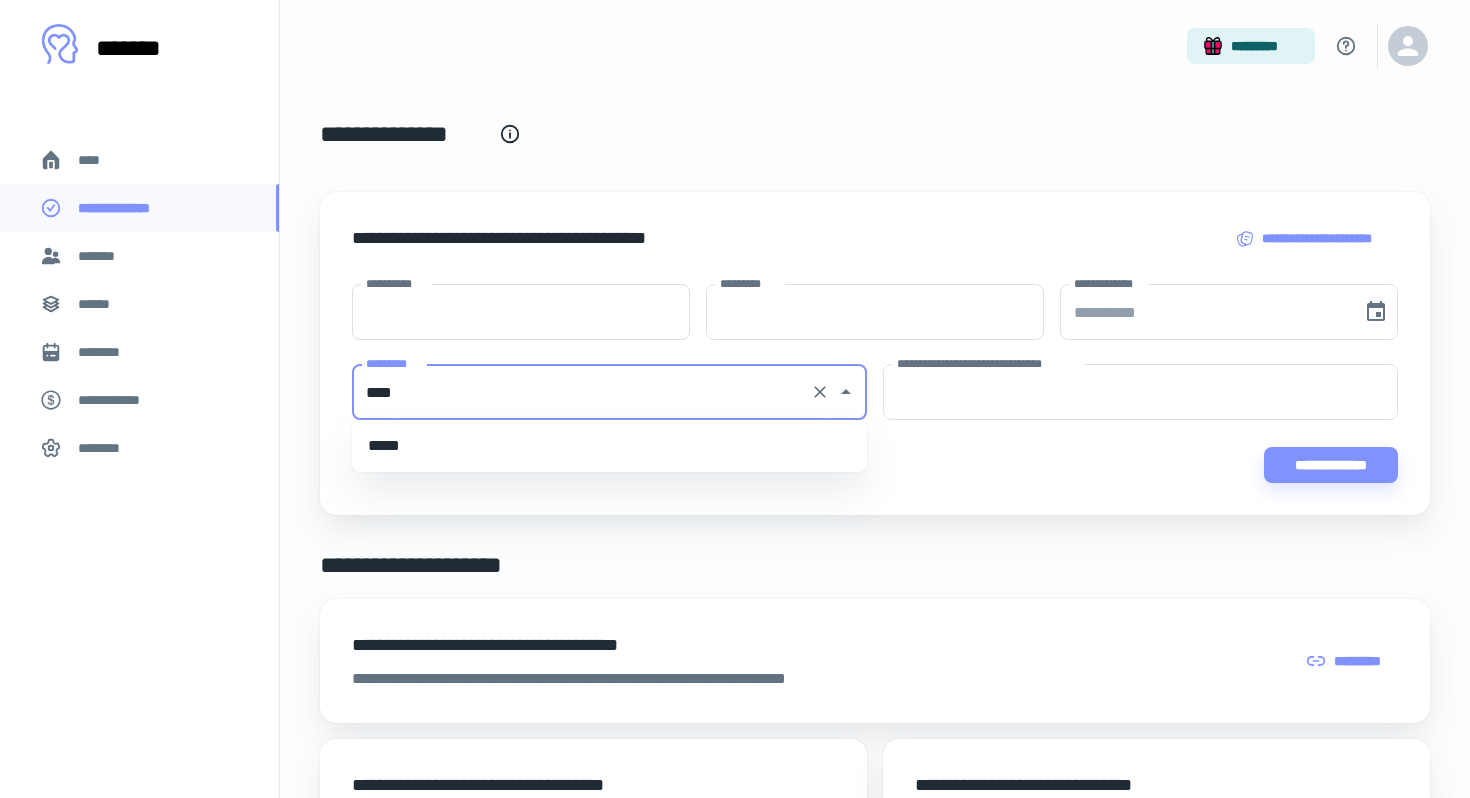click on "*****" at bounding box center (609, 446) 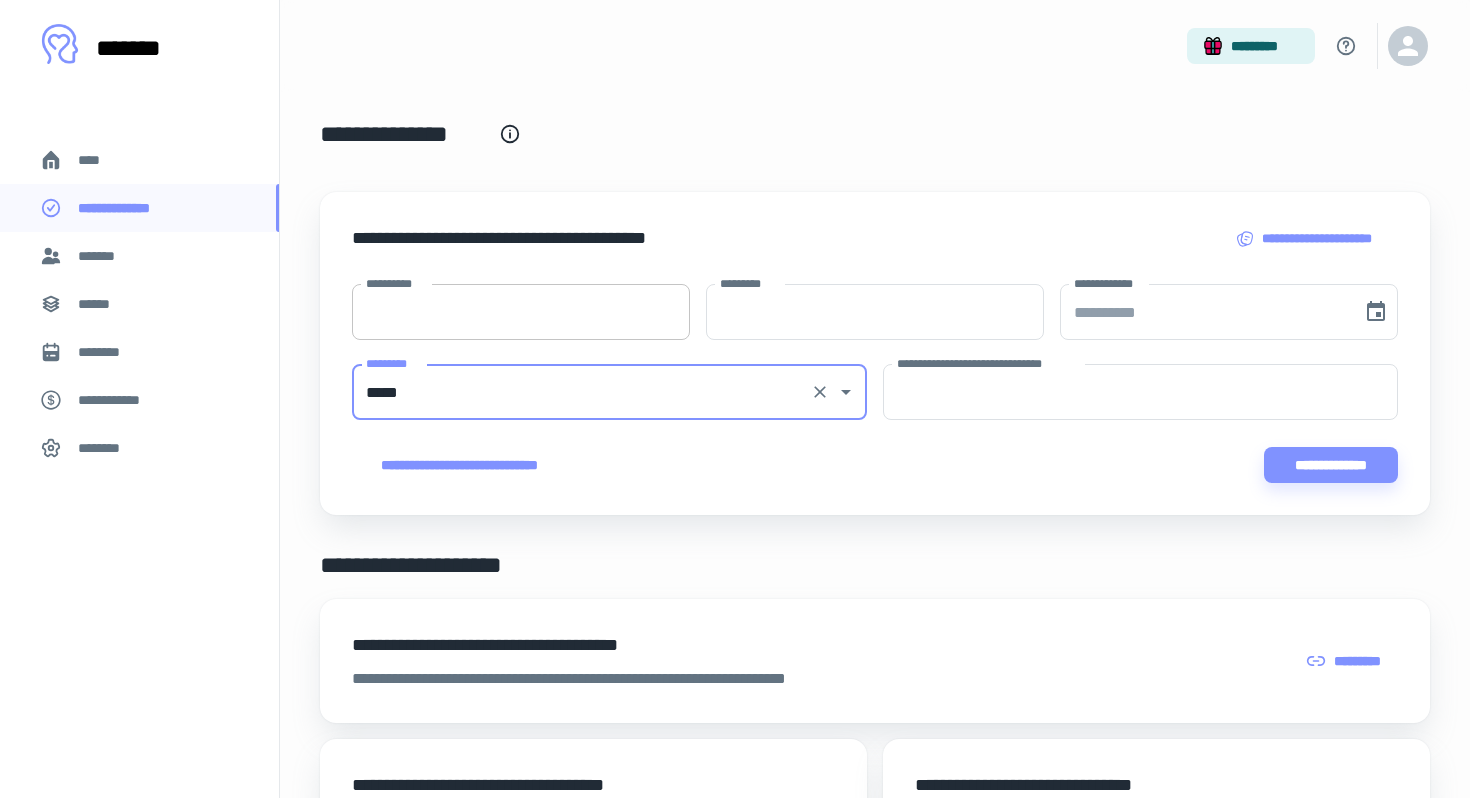 type on "*****" 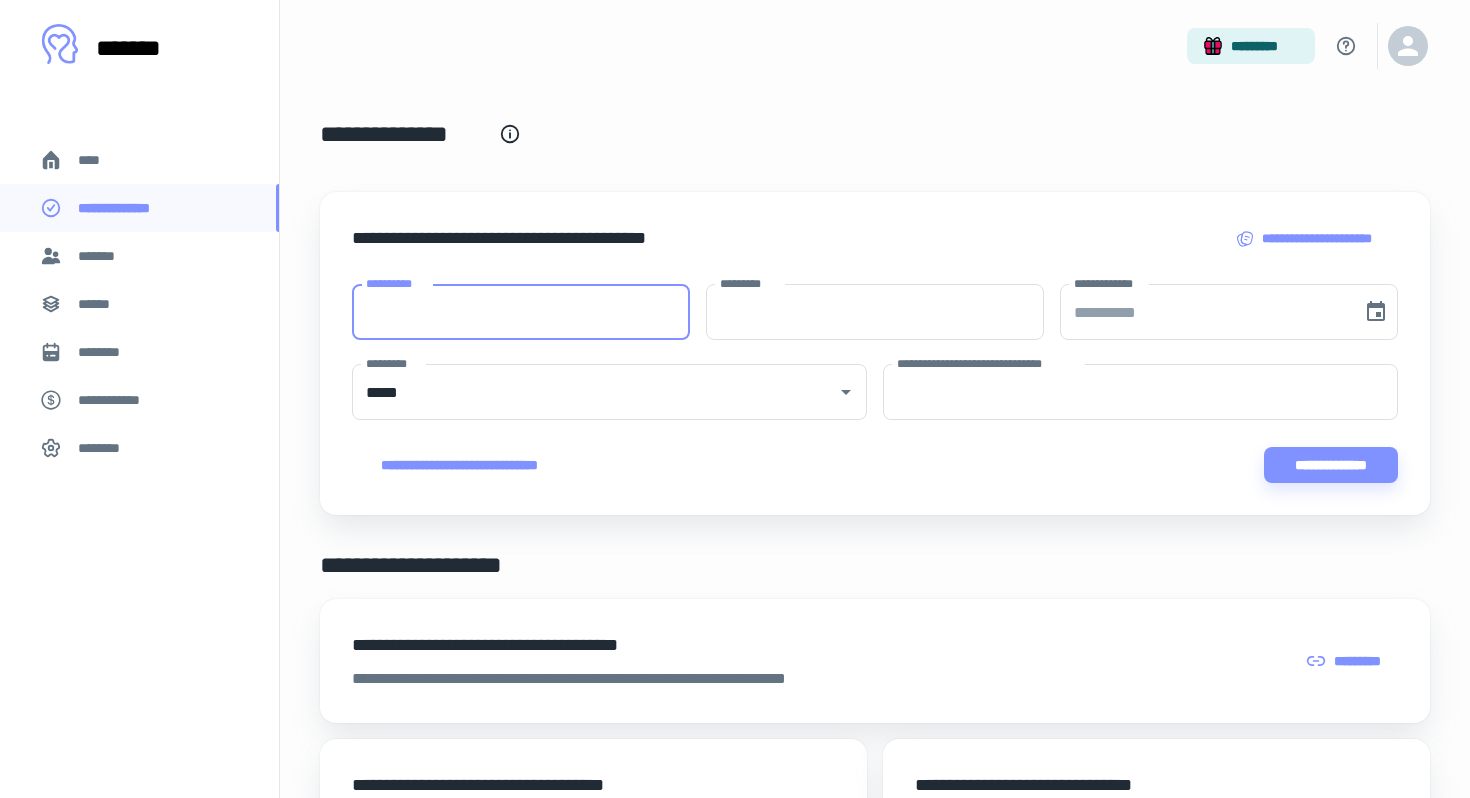click on "**********" at bounding box center [521, 312] 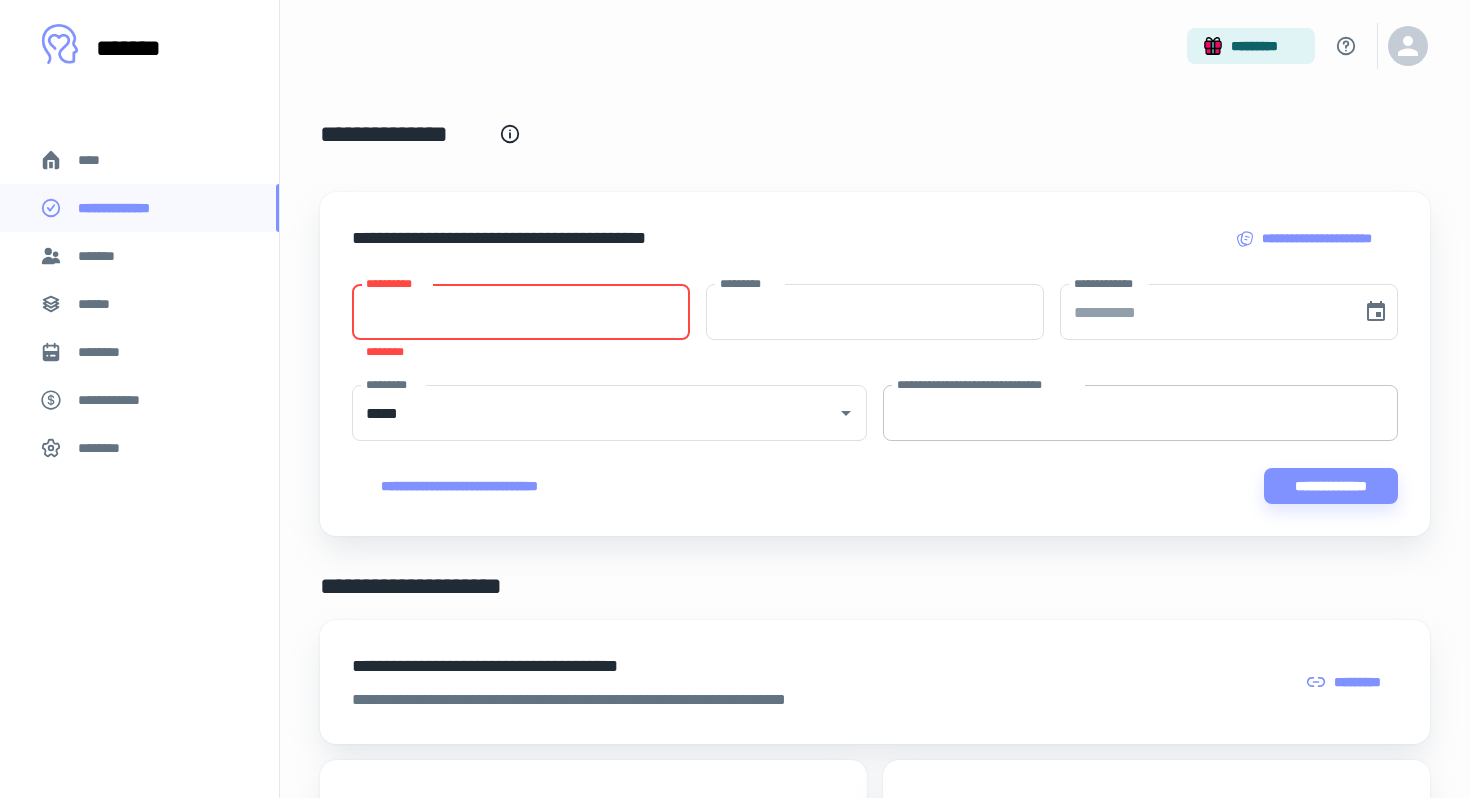 click on "**********" at bounding box center (1140, 413) 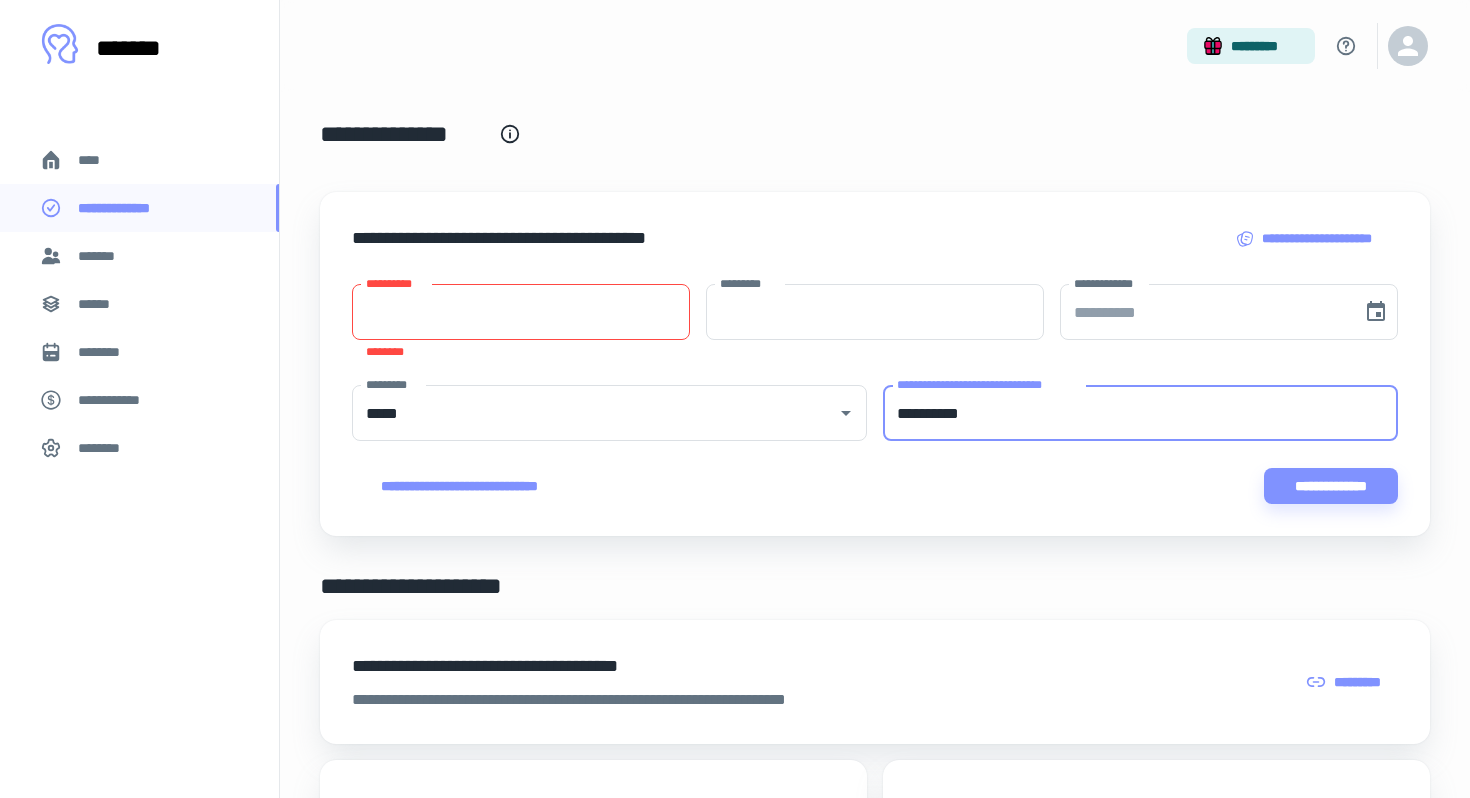 type on "*********" 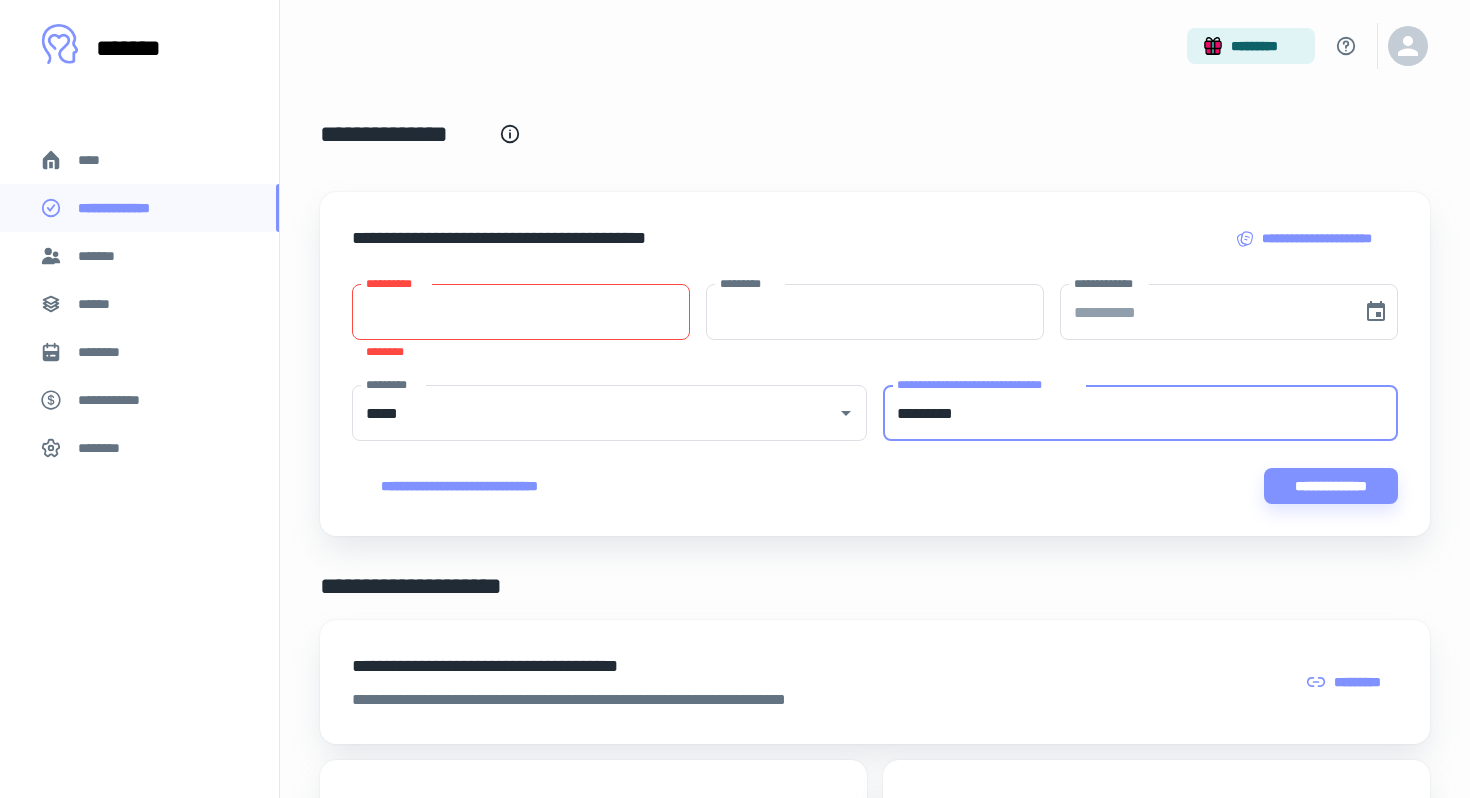 click on "**********" at bounding box center [521, 312] 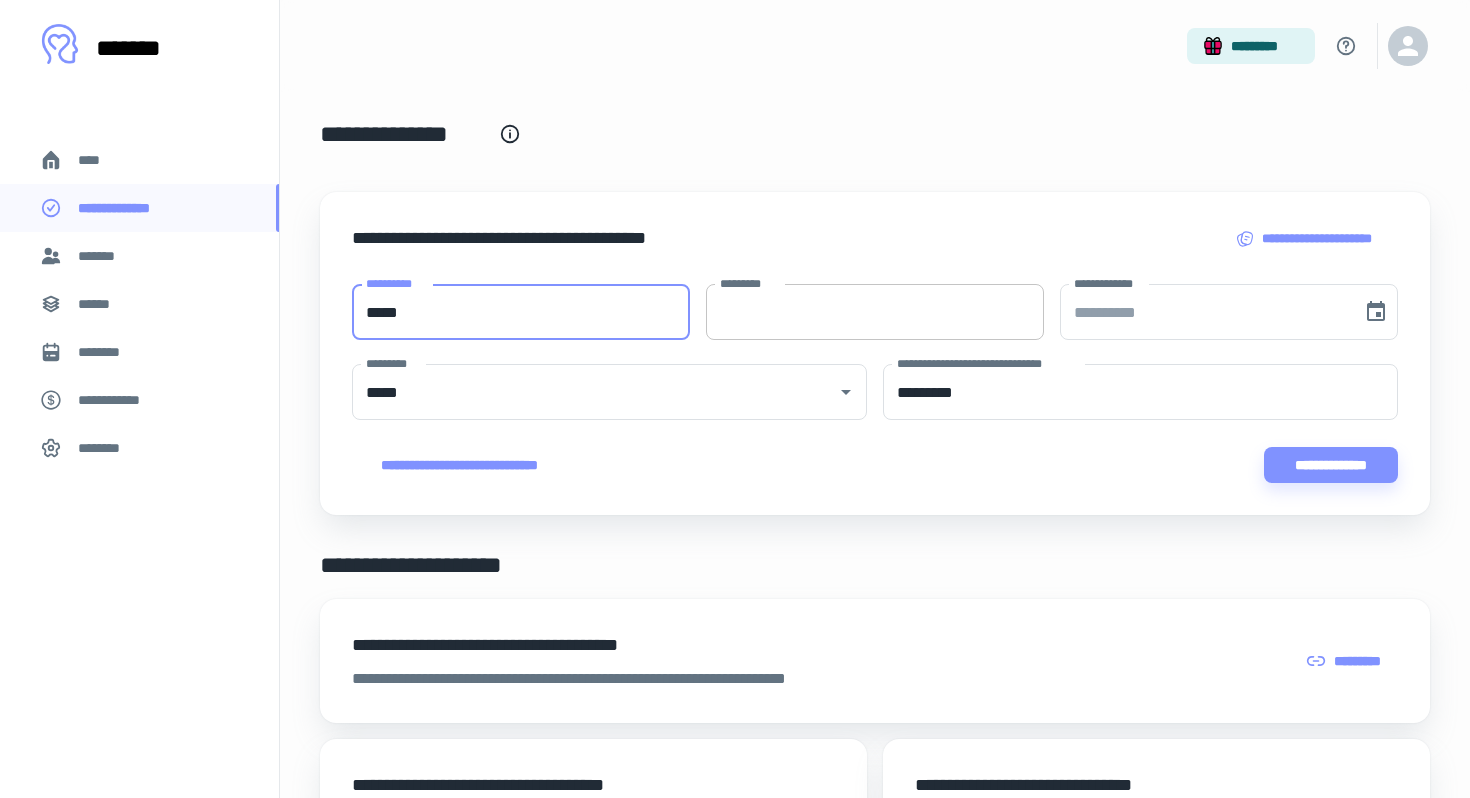 type on "*****" 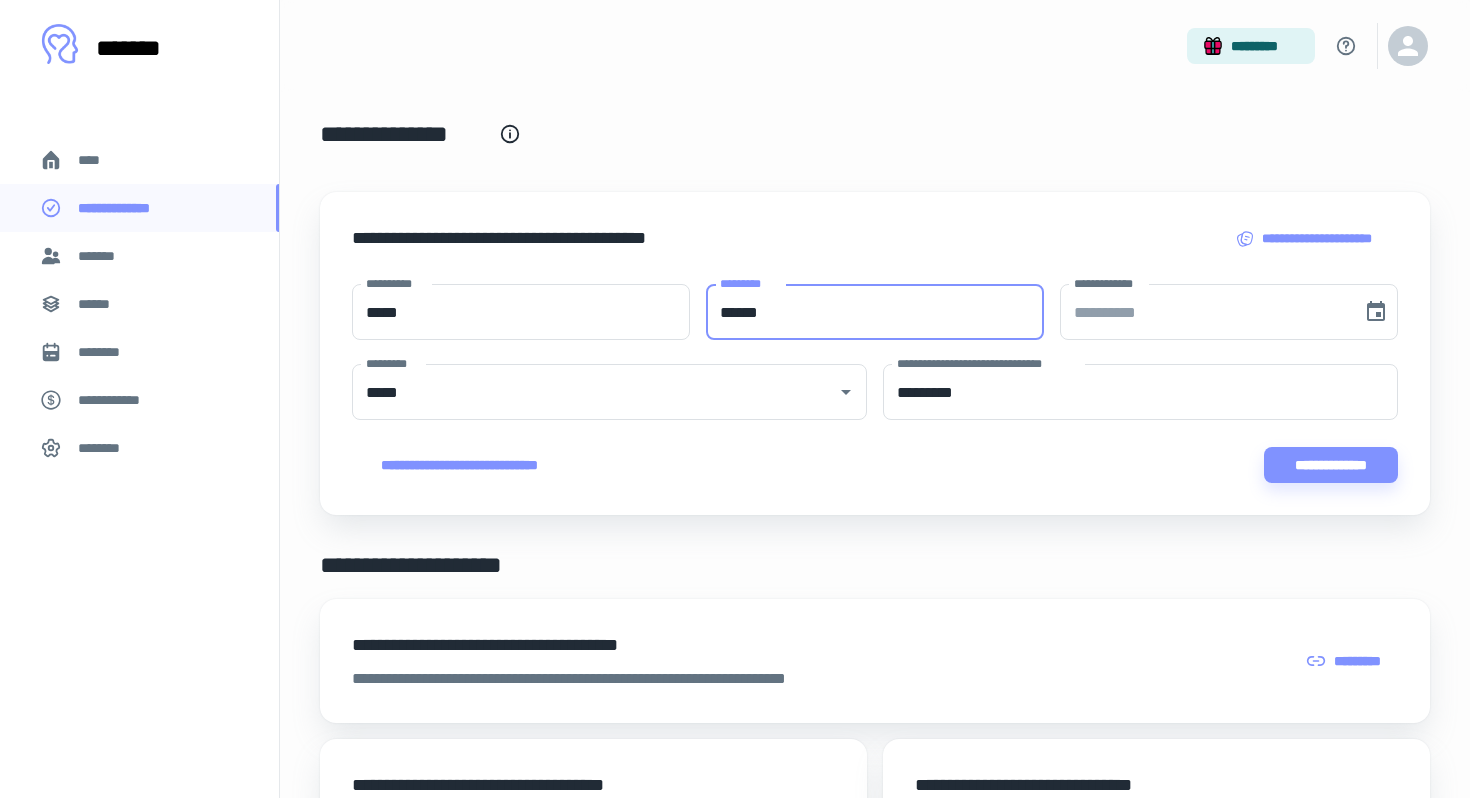 type on "******" 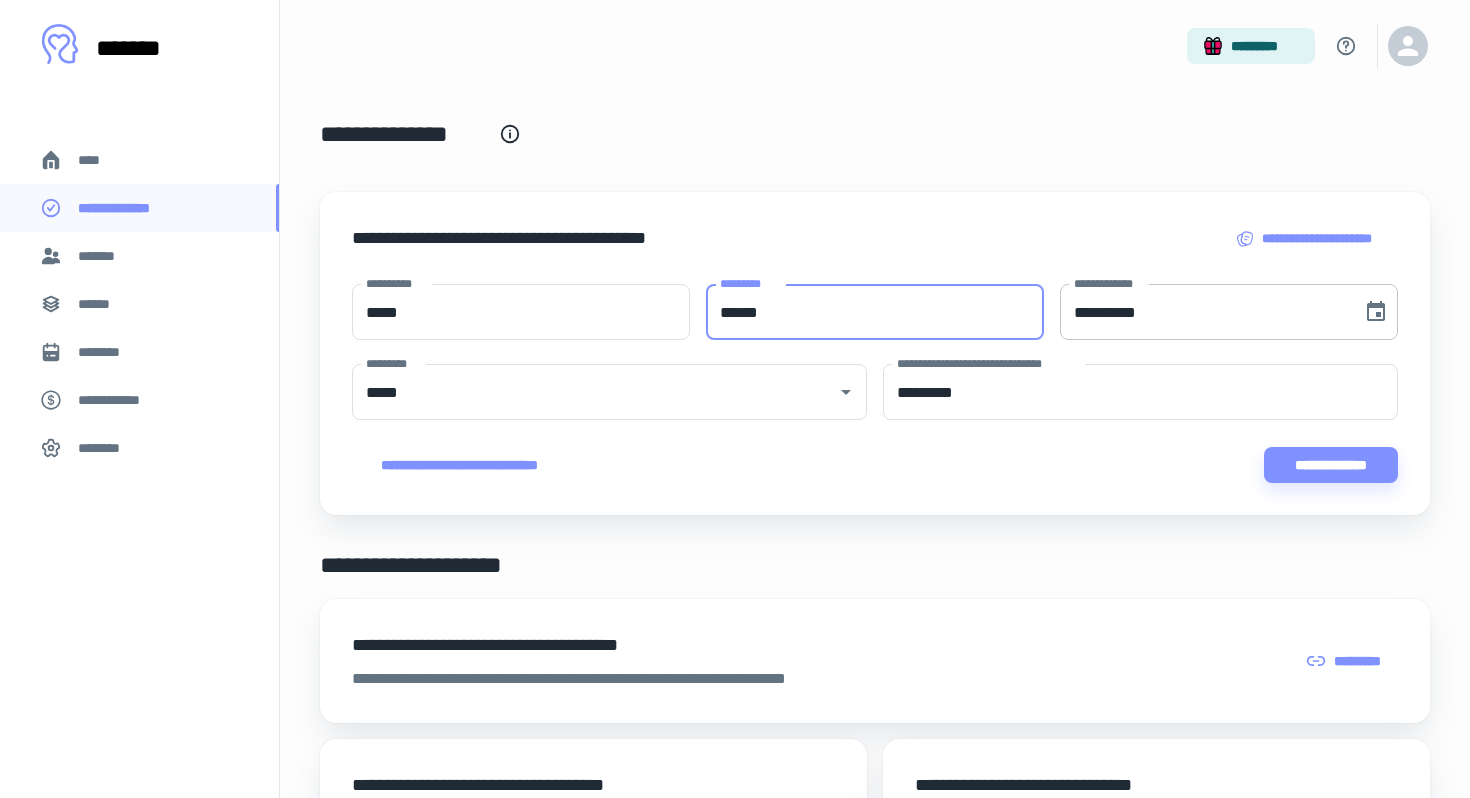 click on "**********" at bounding box center (1204, 312) 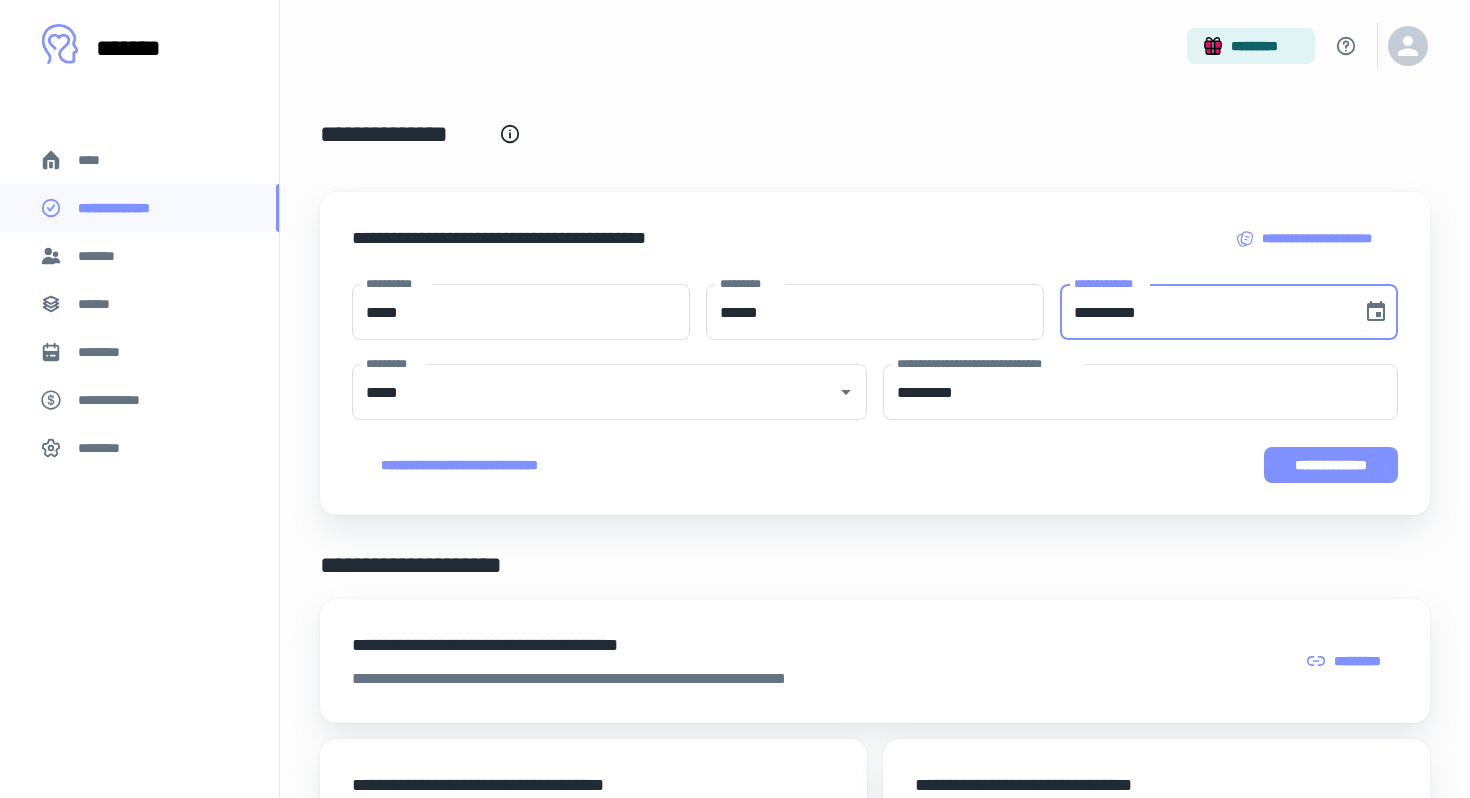 type on "**********" 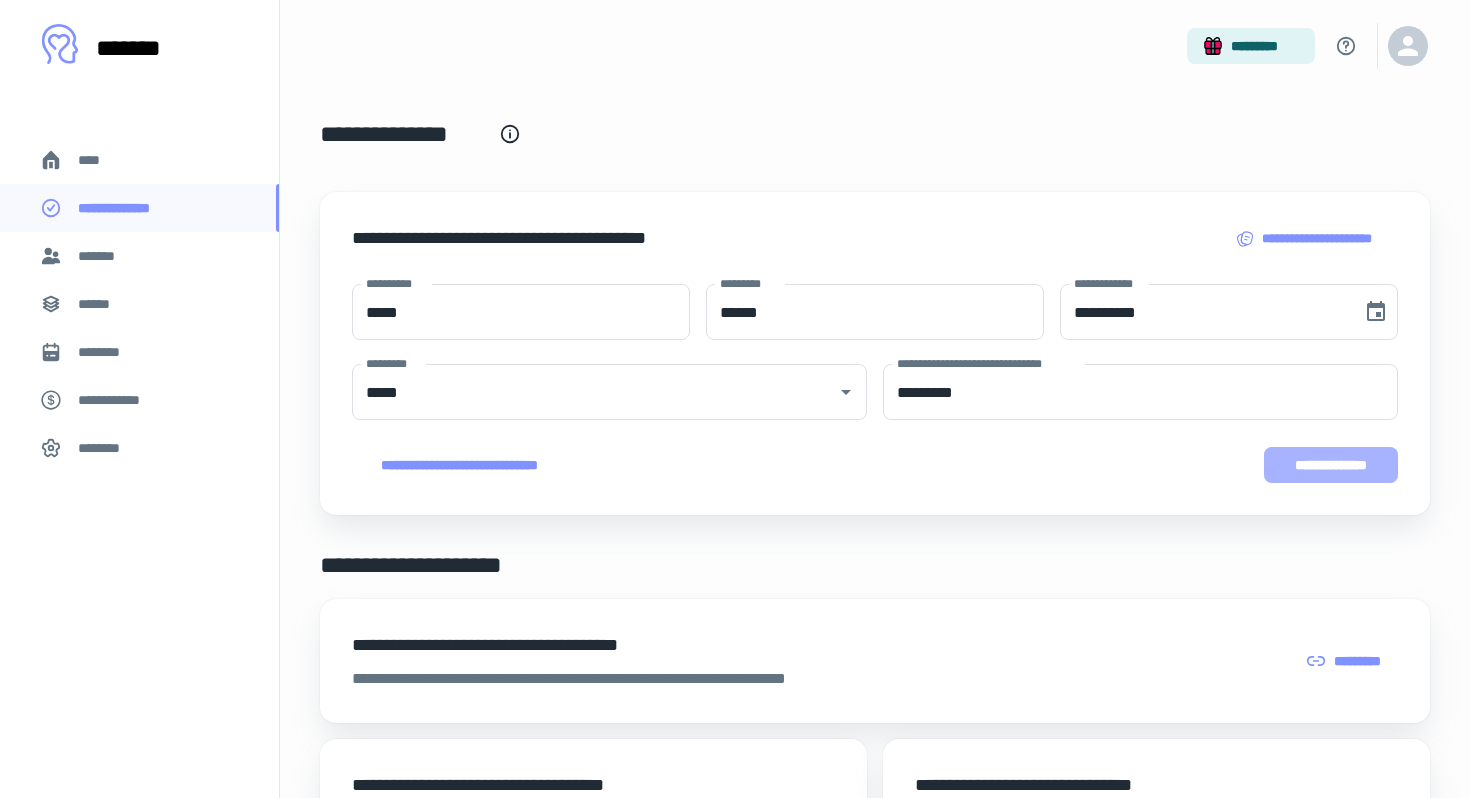 click on "**********" at bounding box center [1331, 465] 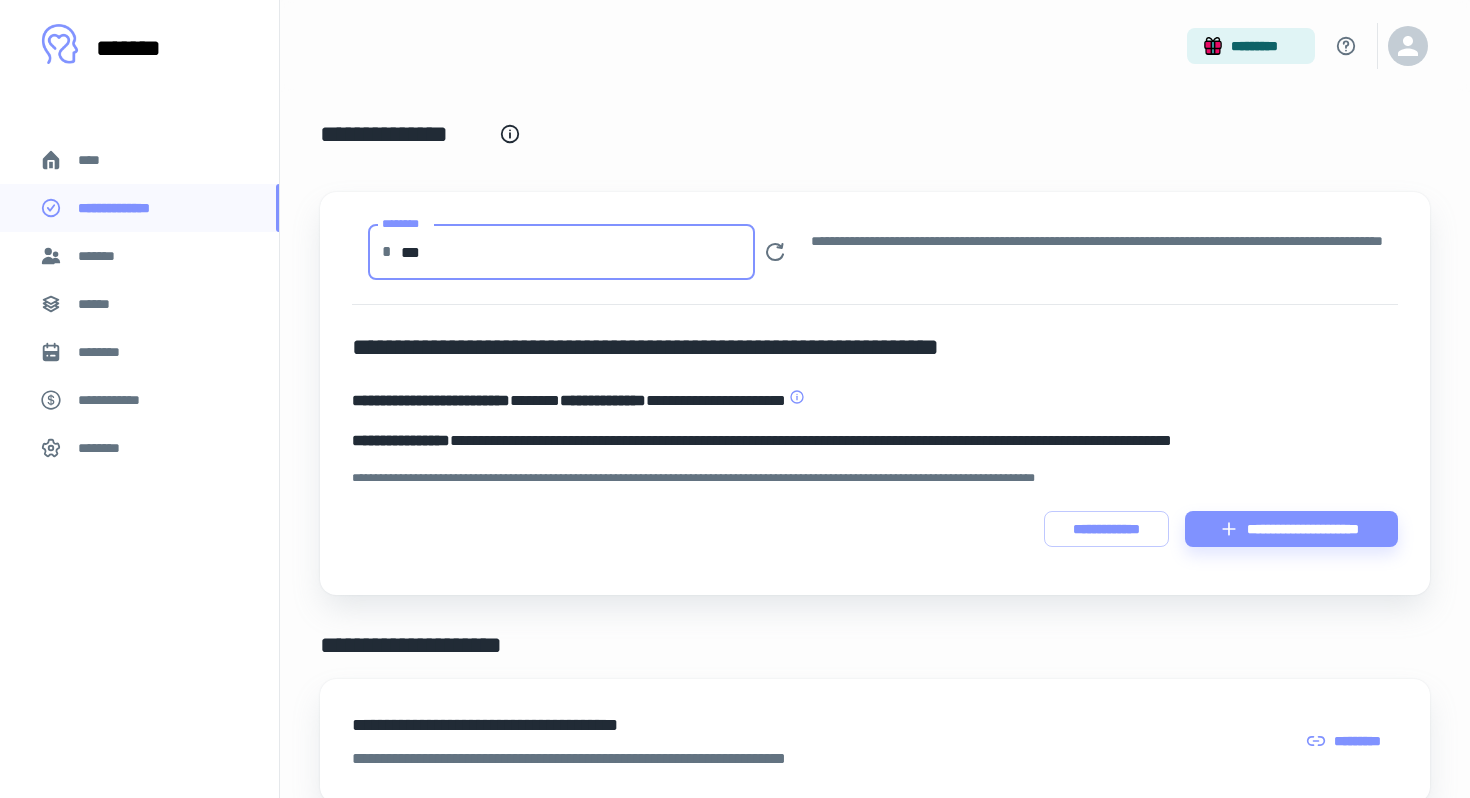 click on "***" at bounding box center [578, 252] 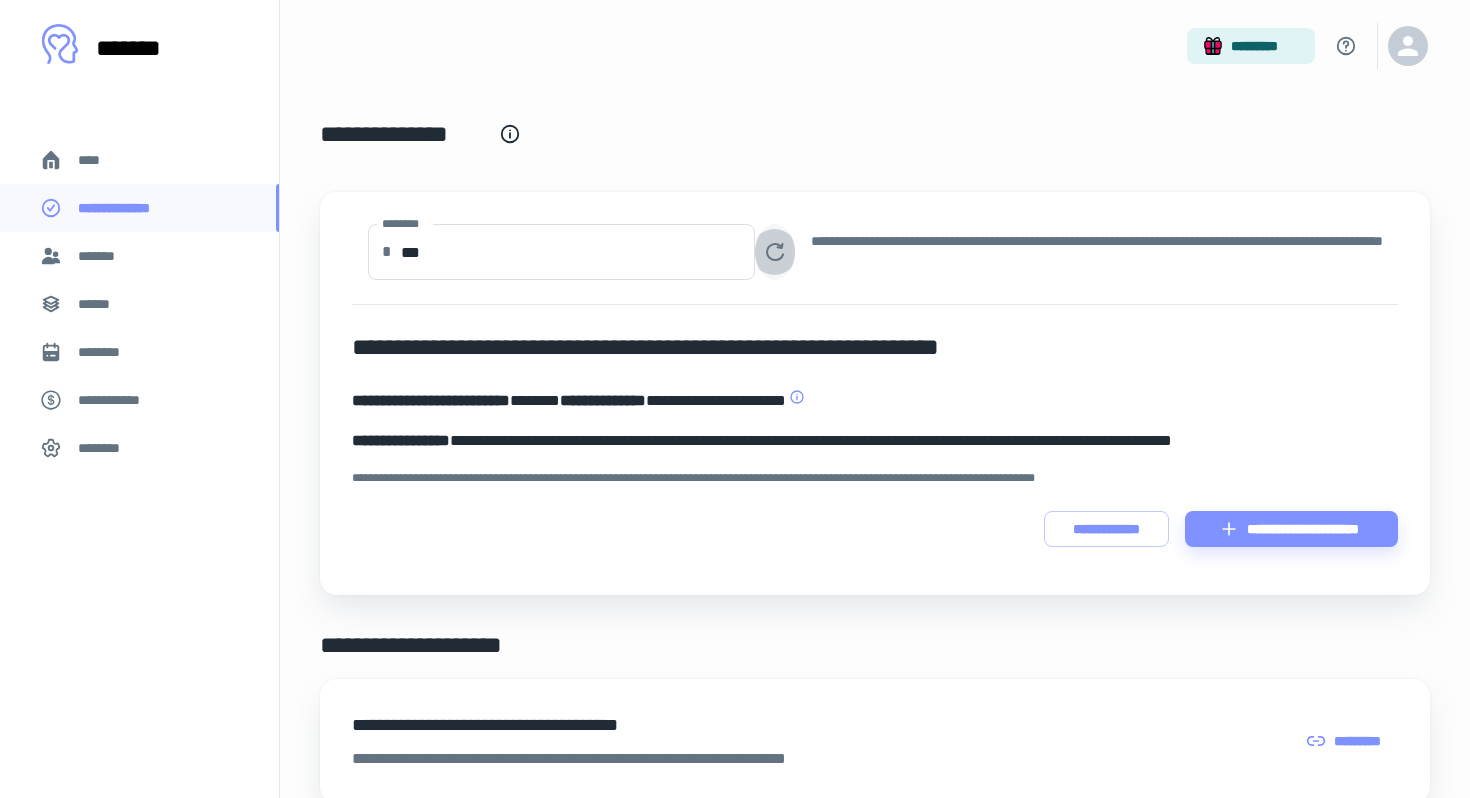 click 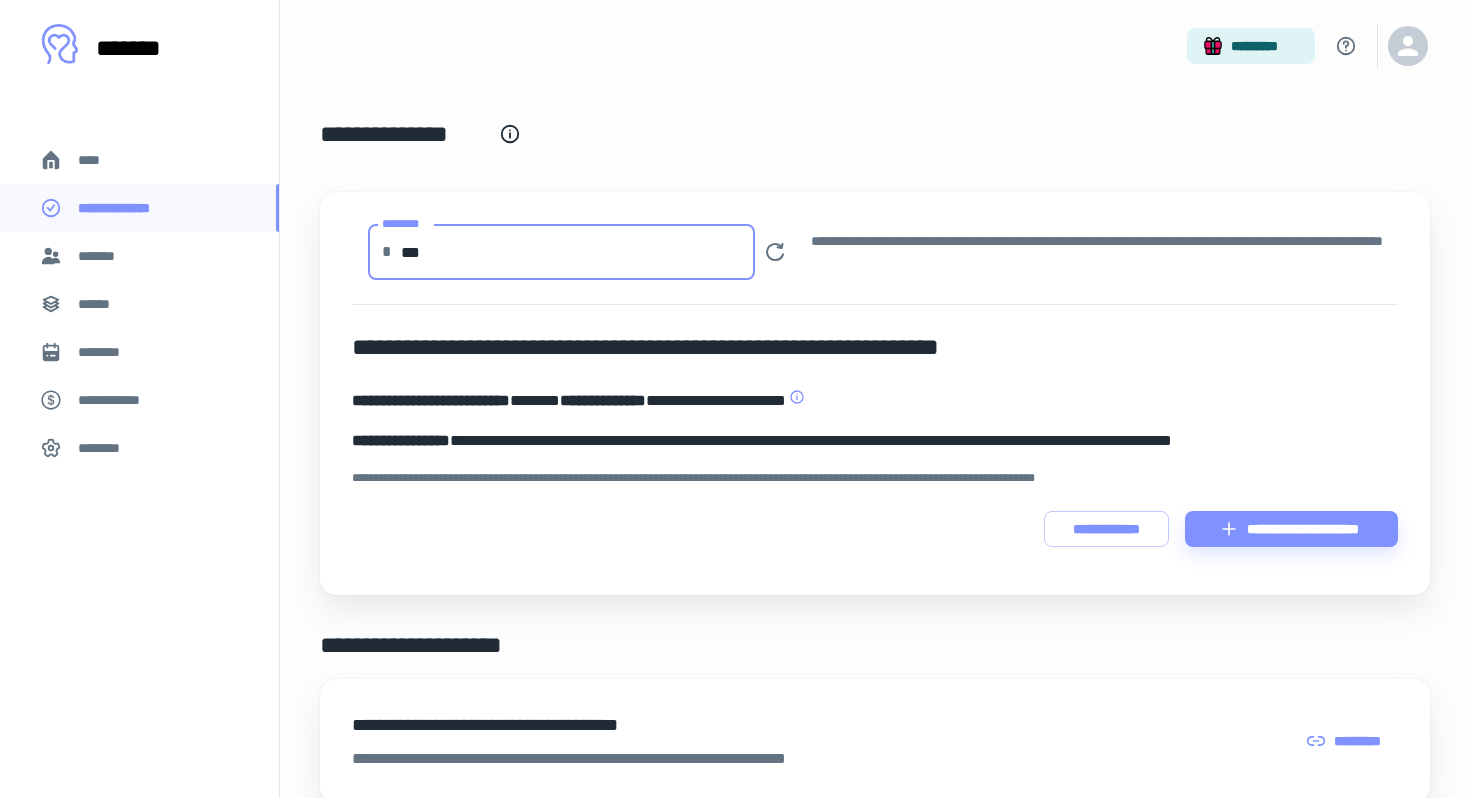 click on "***" at bounding box center [578, 252] 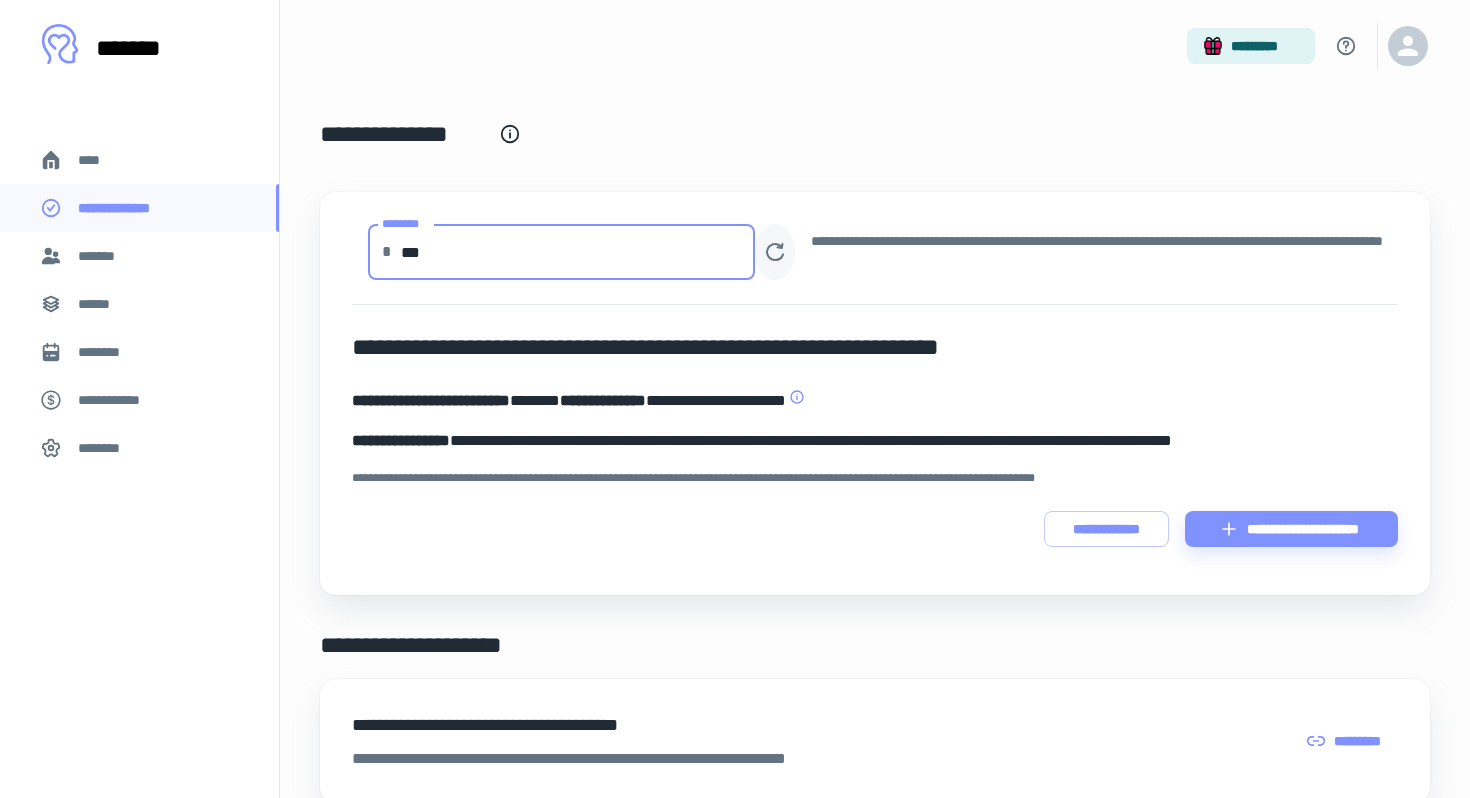 type on "***" 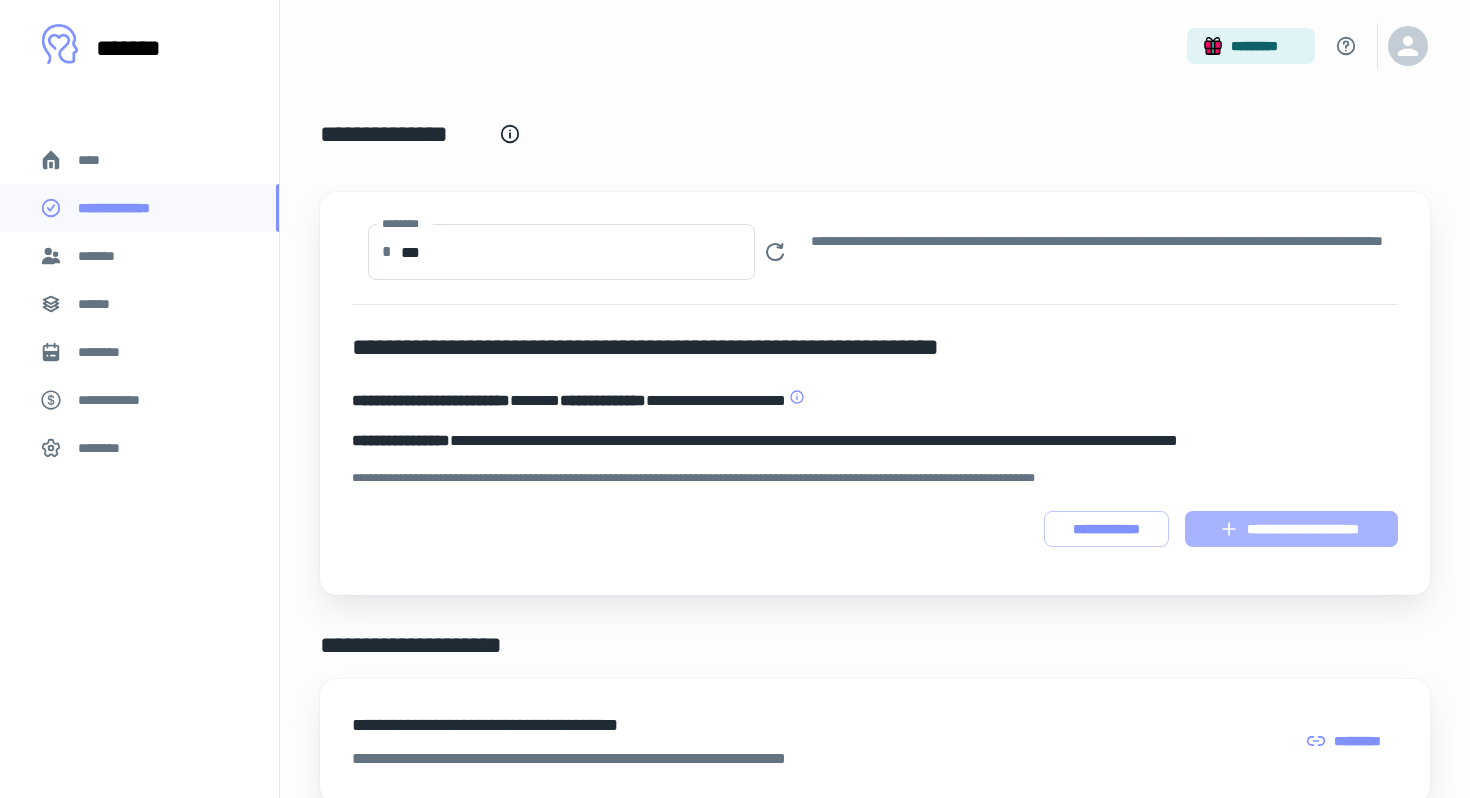click on "**********" at bounding box center [1291, 529] 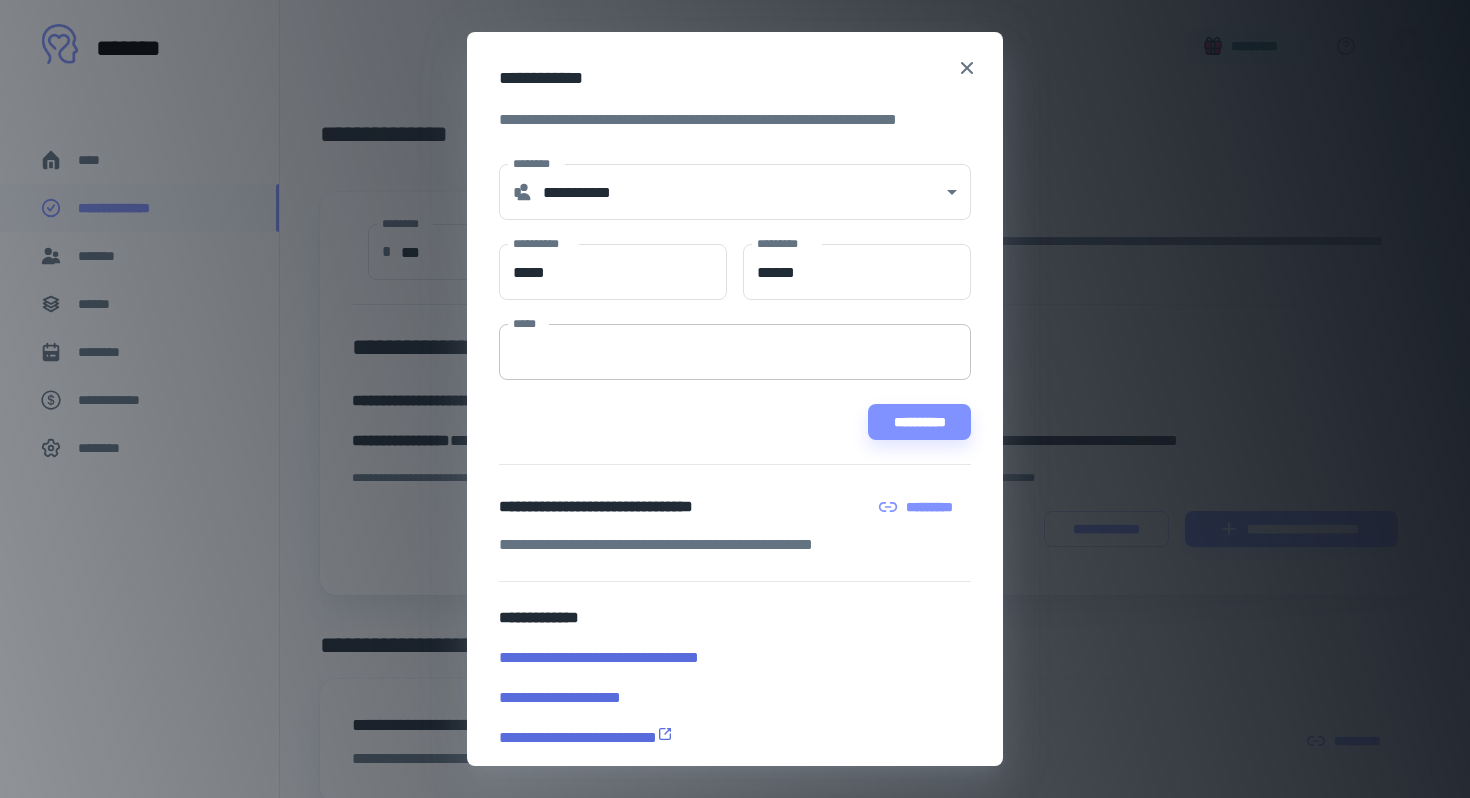 click on "*****" at bounding box center (734, 352) 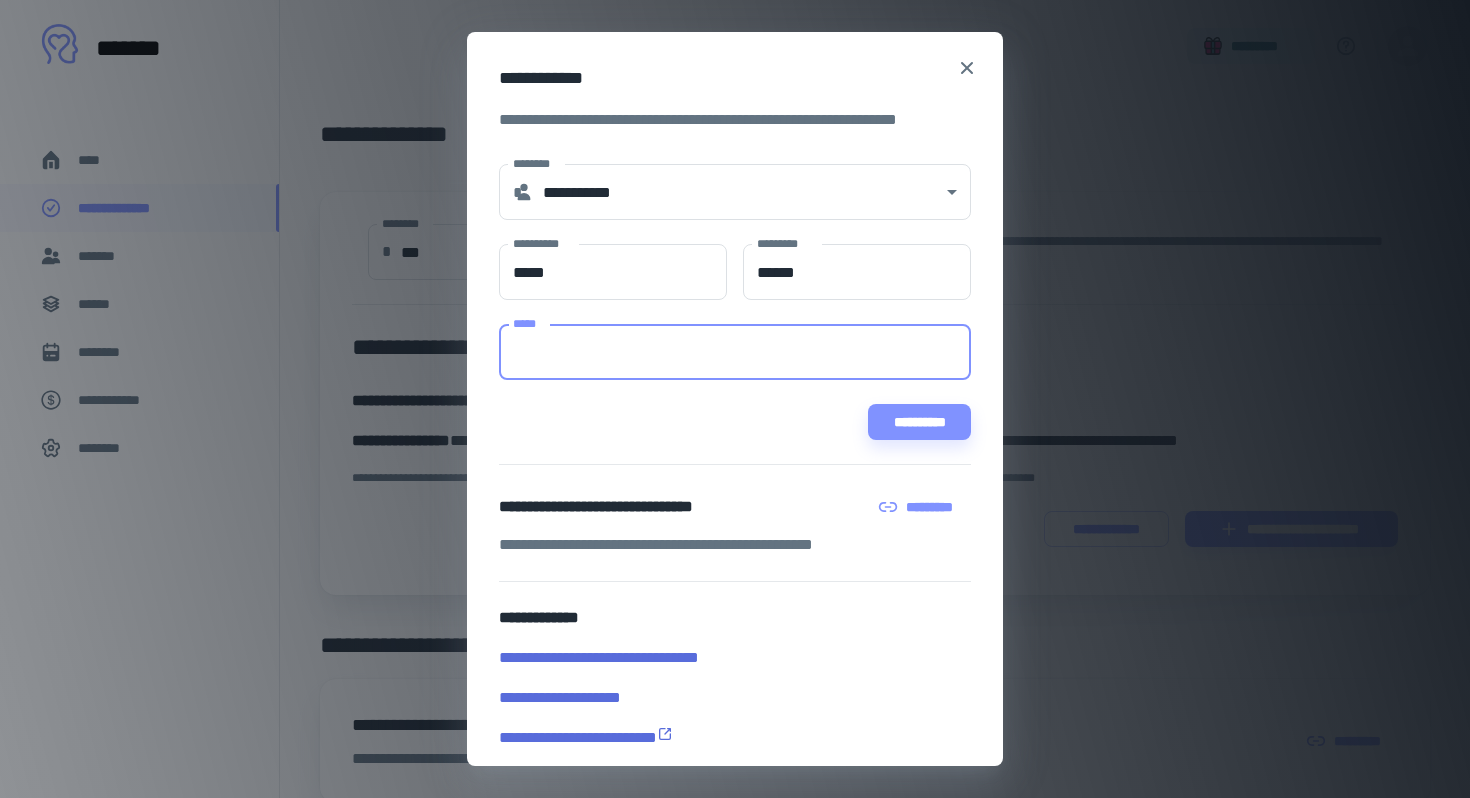 paste on "**********" 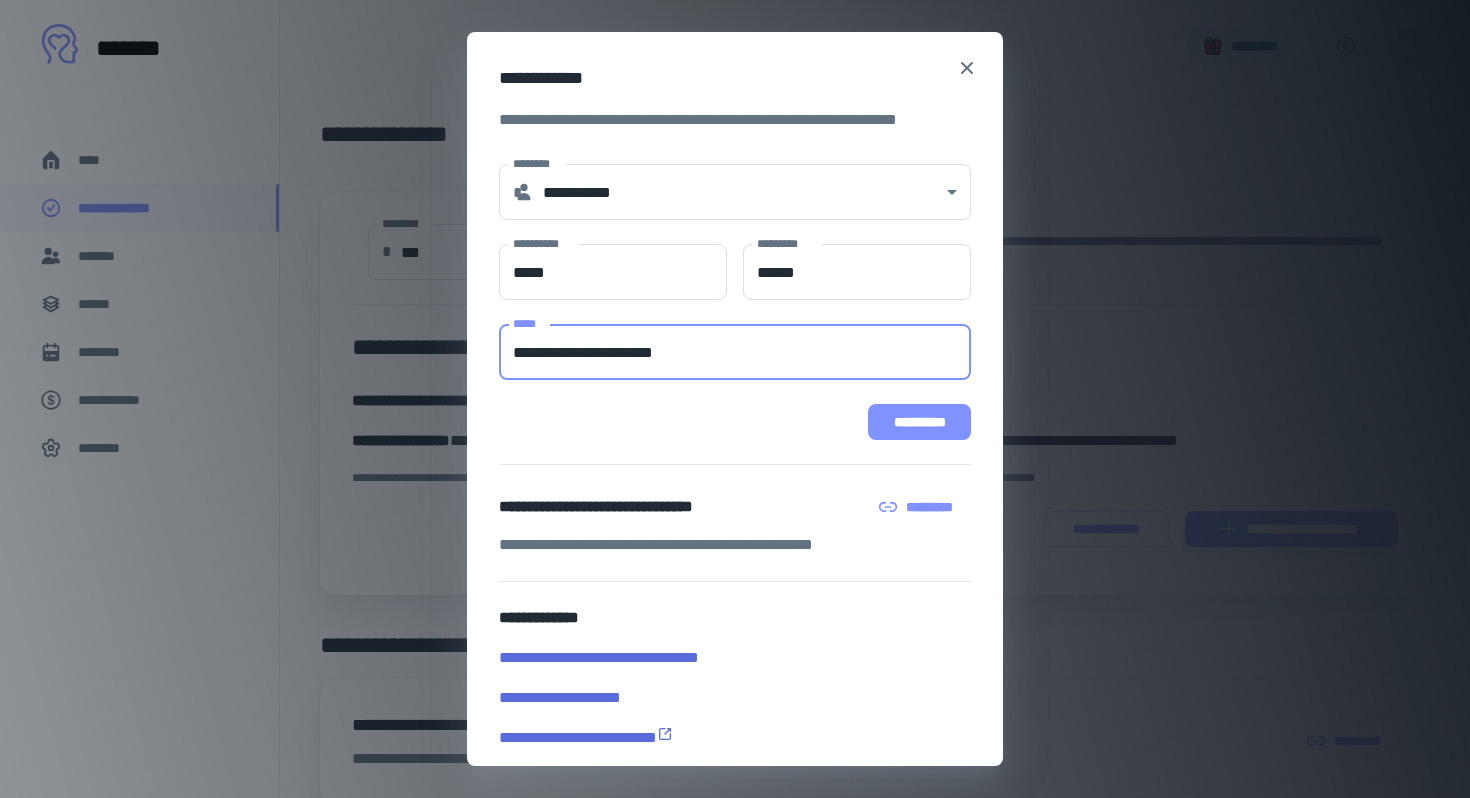 type on "**********" 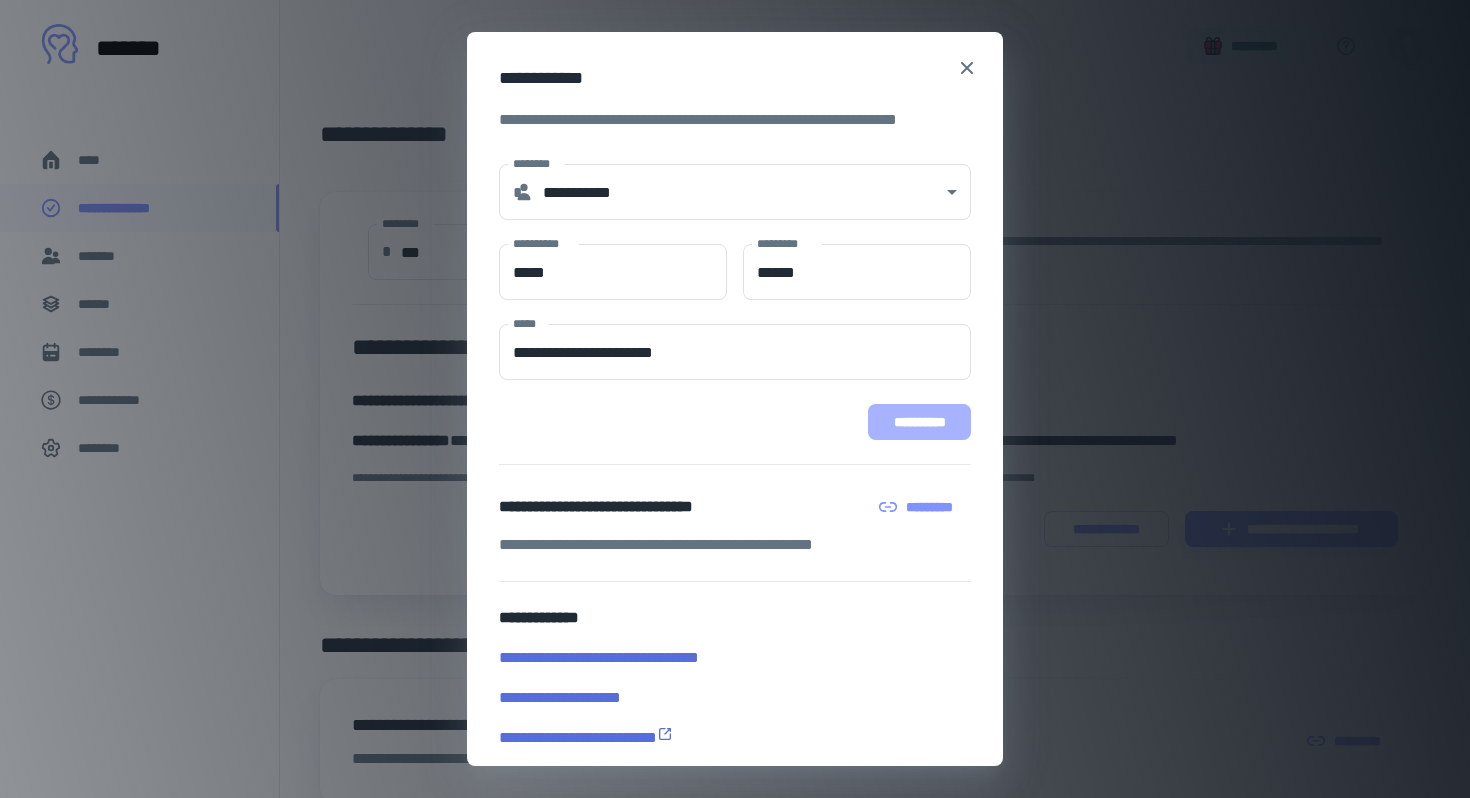 click on "**********" at bounding box center [919, 422] 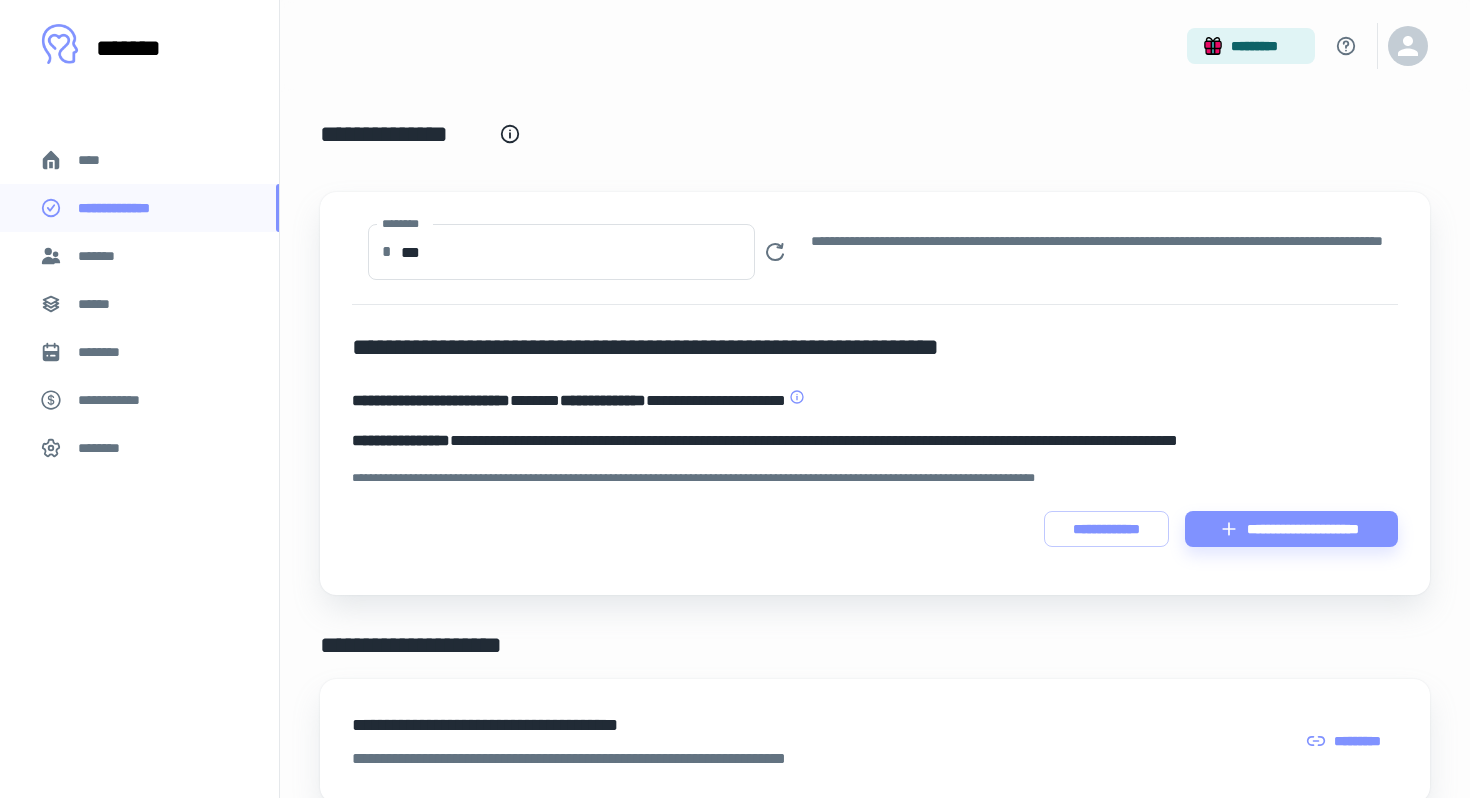 click on "****" at bounding box center [139, 160] 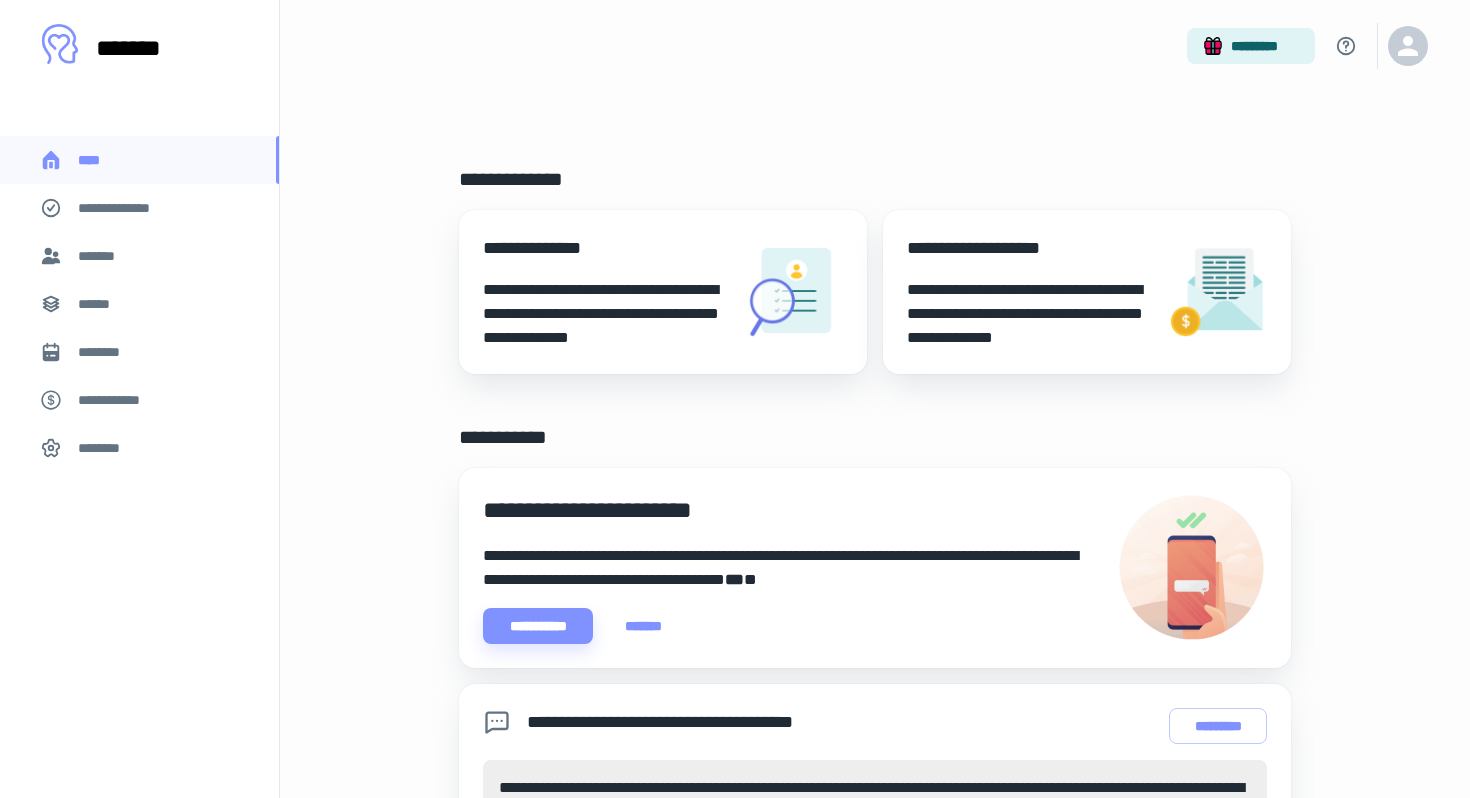click on "**********" at bounding box center [605, 292] 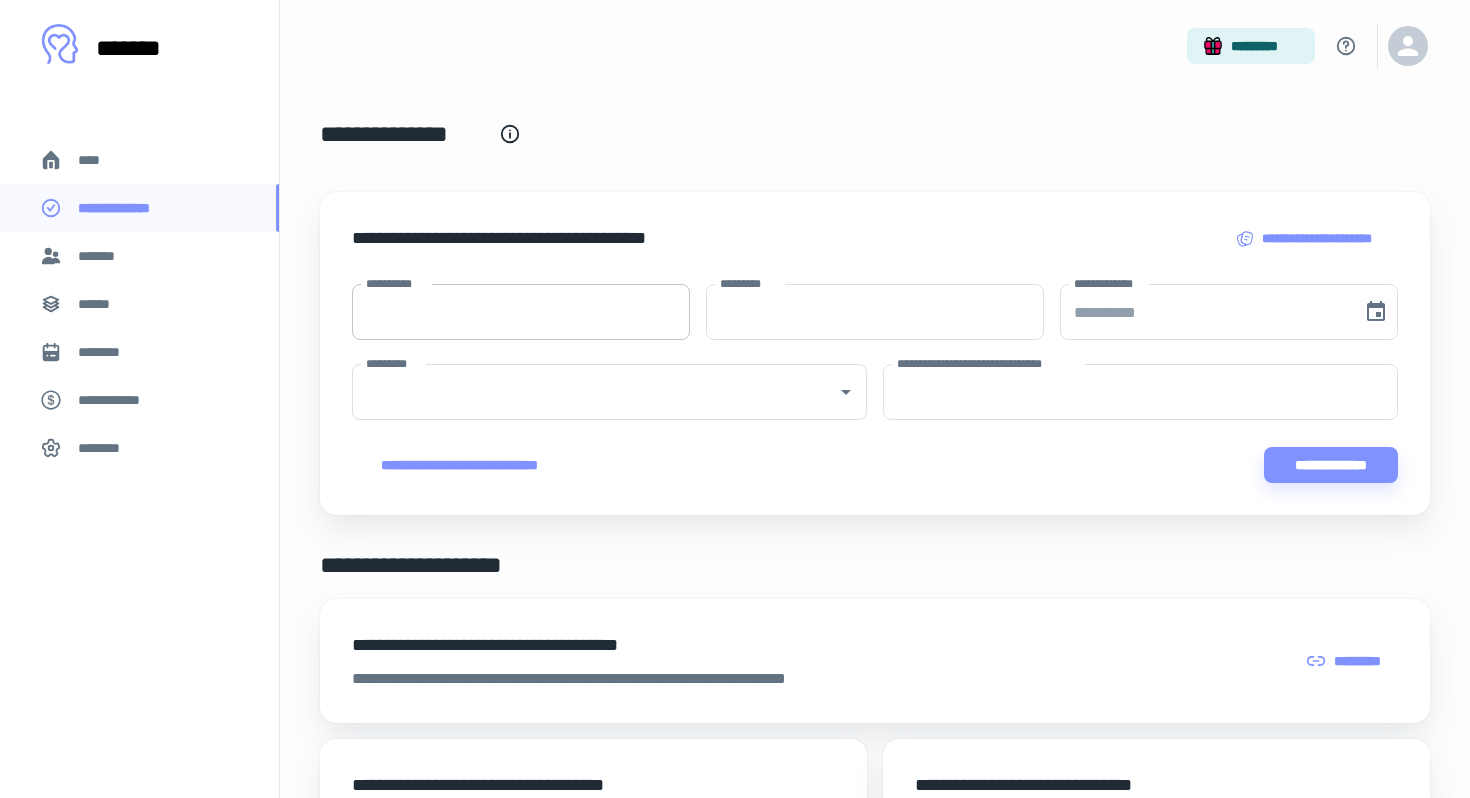 click on "**********" at bounding box center [521, 312] 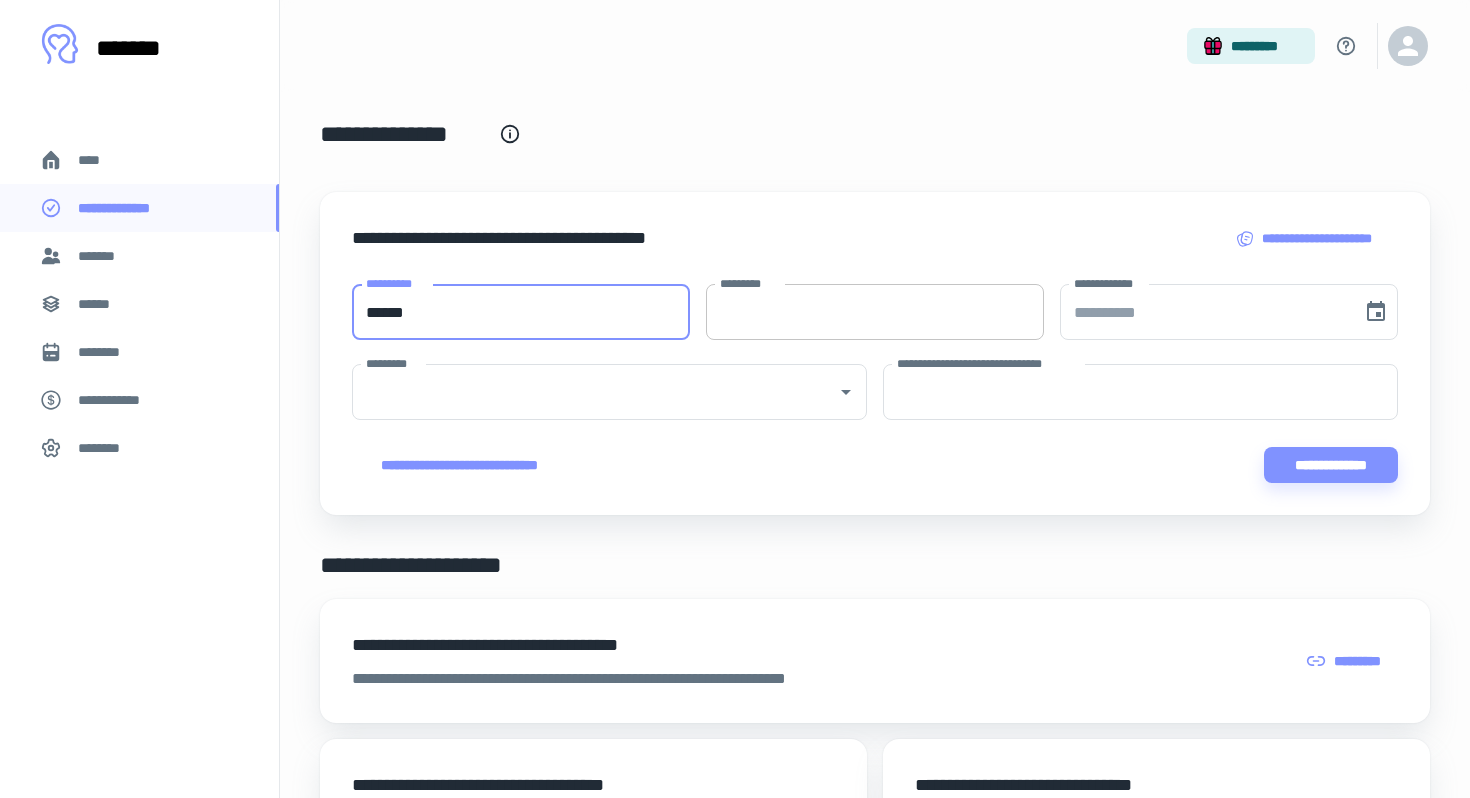 type on "******" 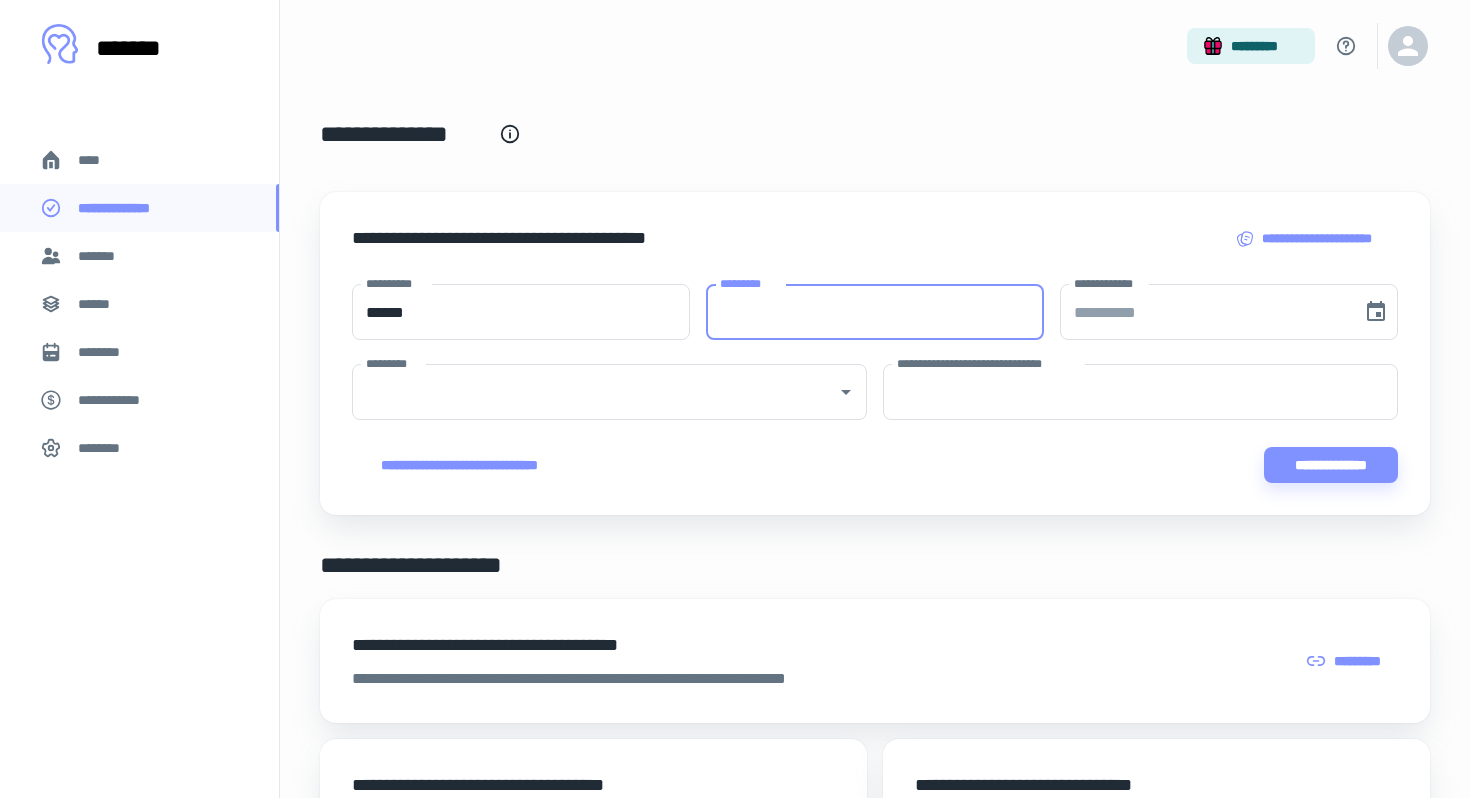 click on "*********" at bounding box center [875, 312] 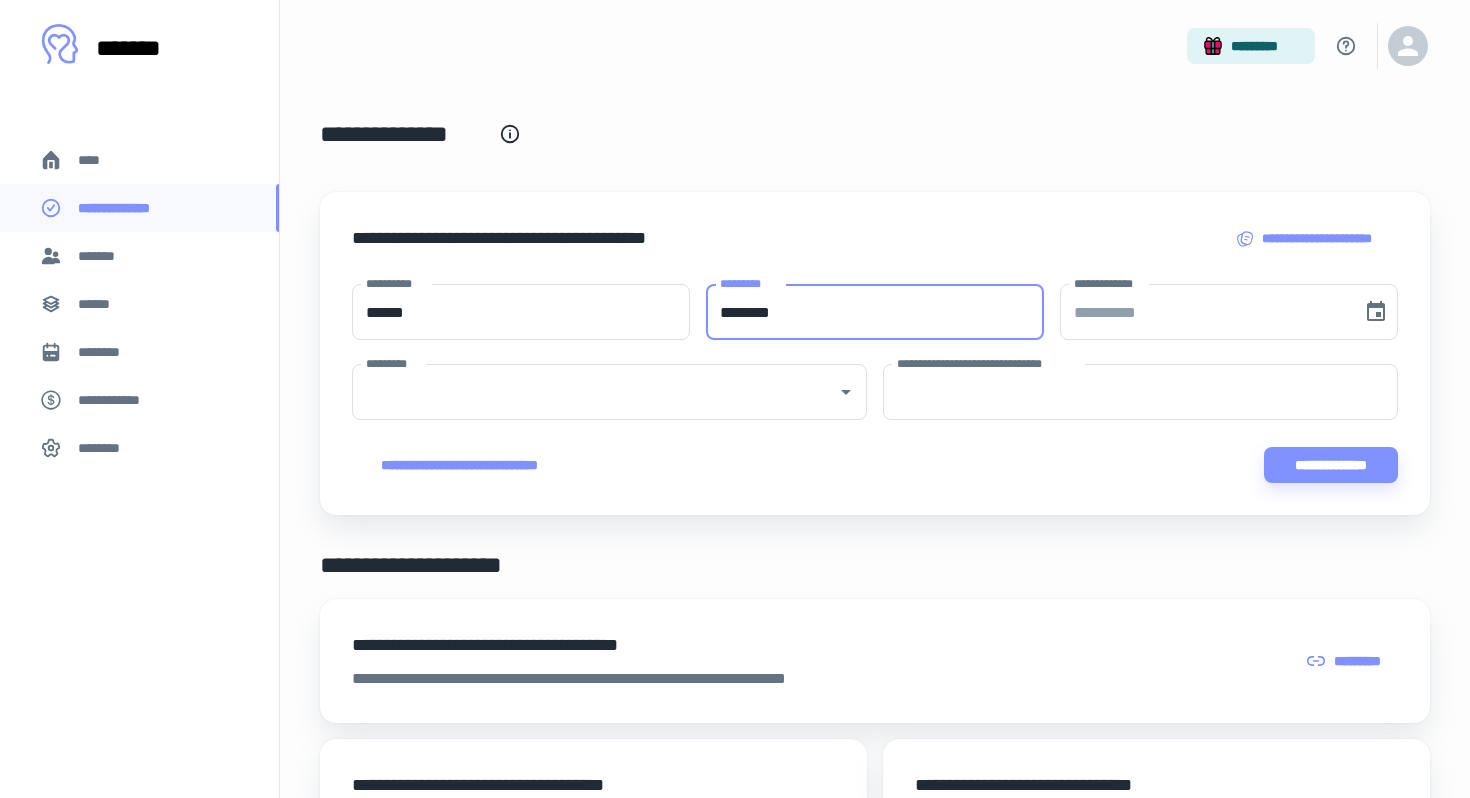 type on "********" 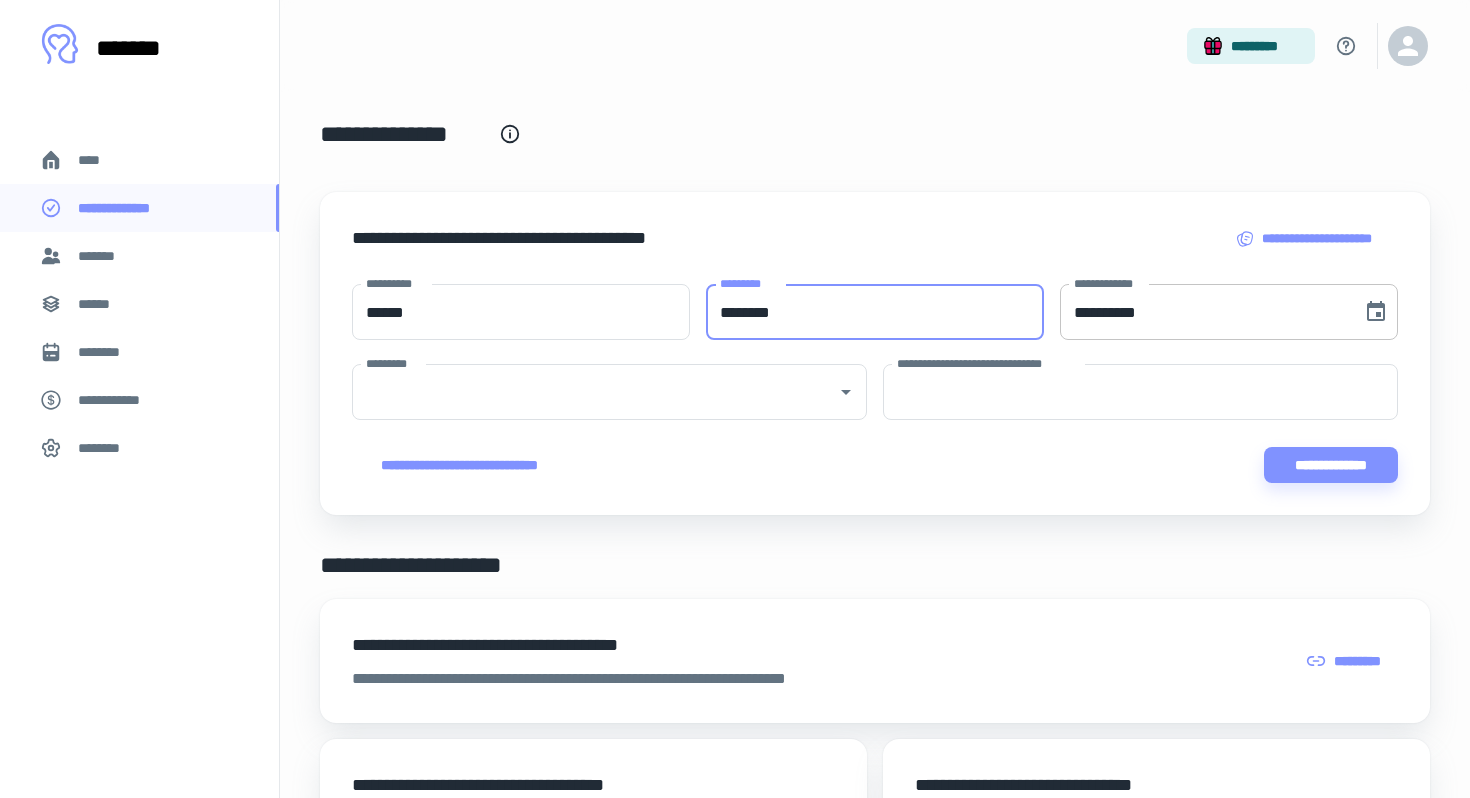 click on "**********" at bounding box center (1204, 312) 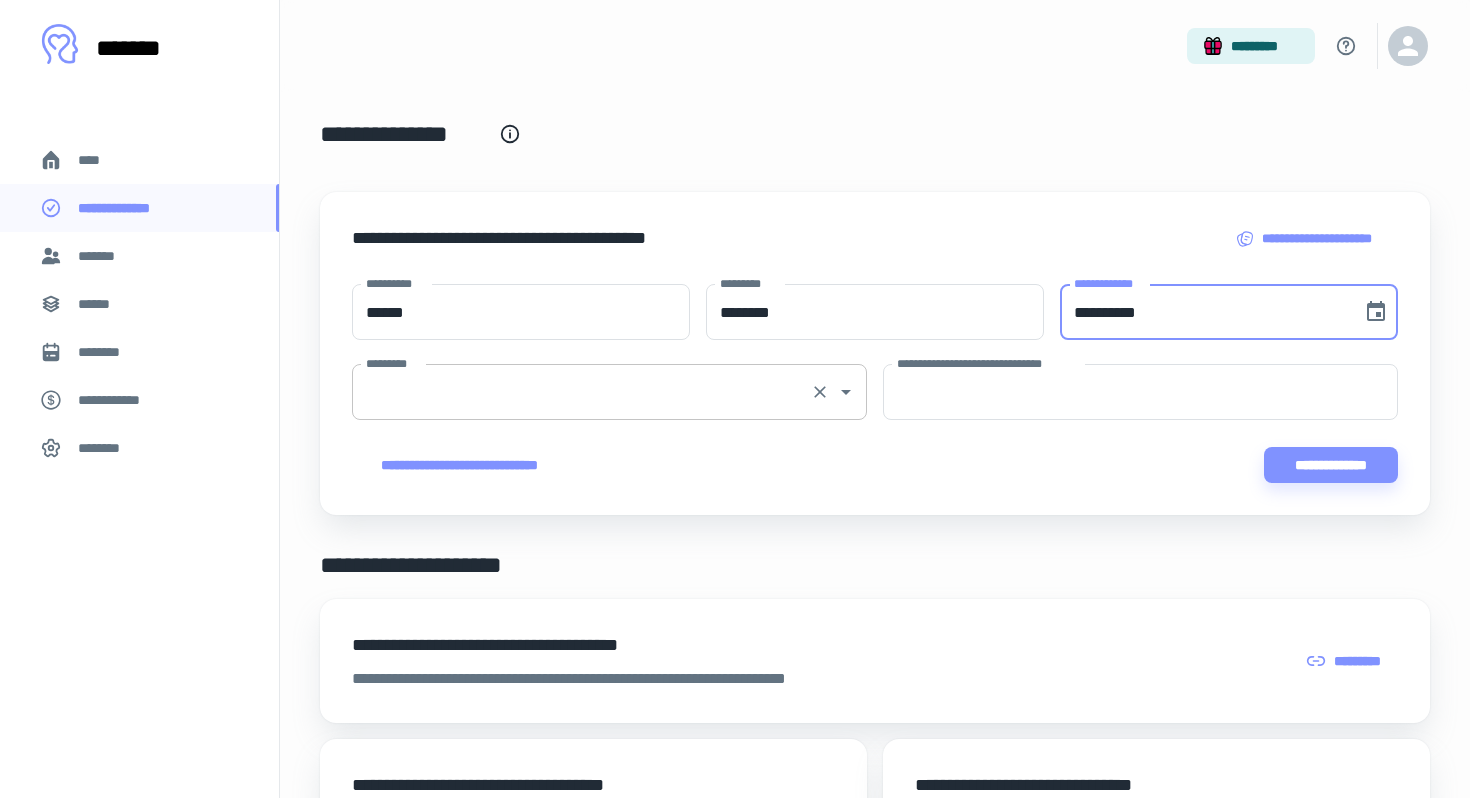 type on "**********" 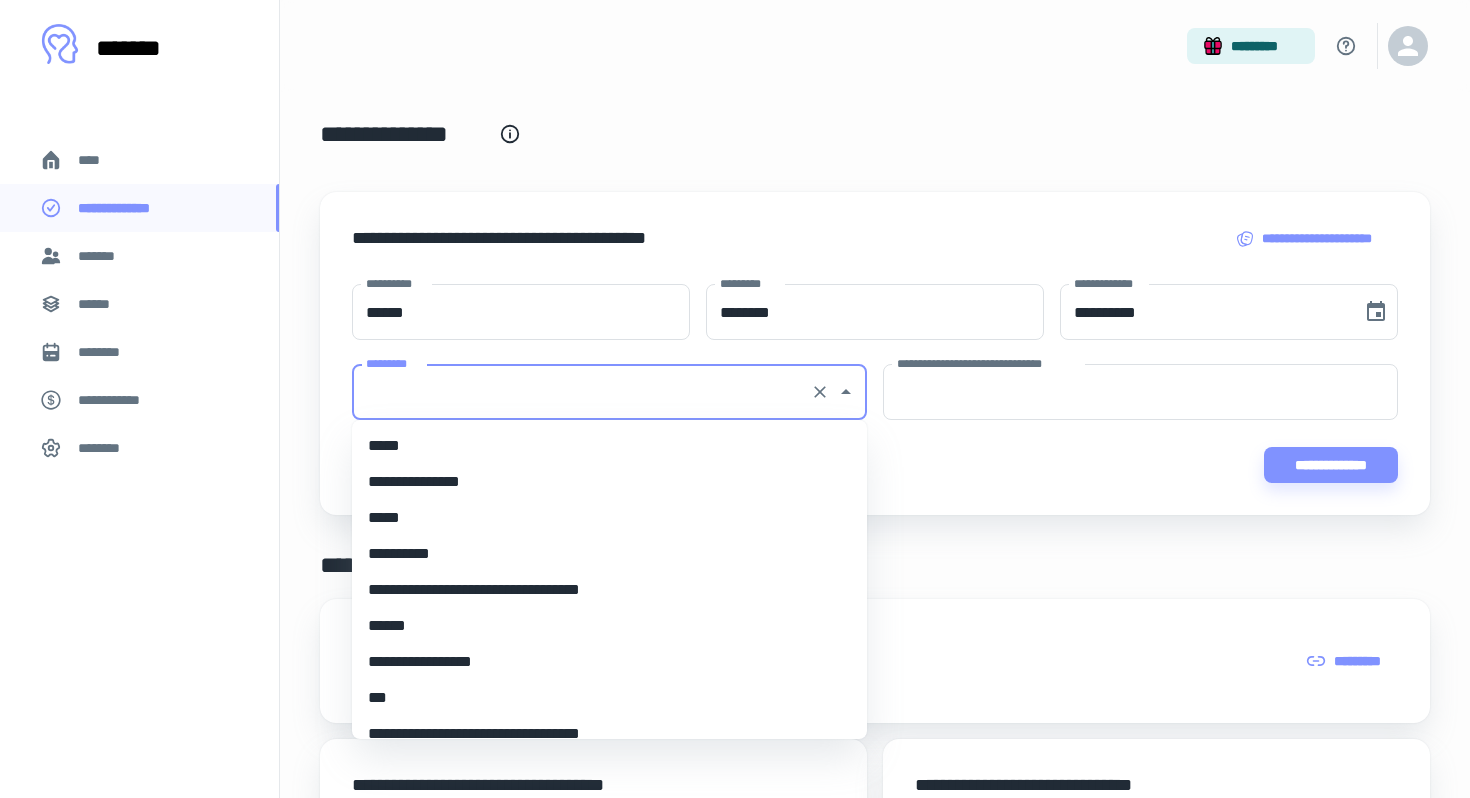 click on "*********" at bounding box center [581, 392] 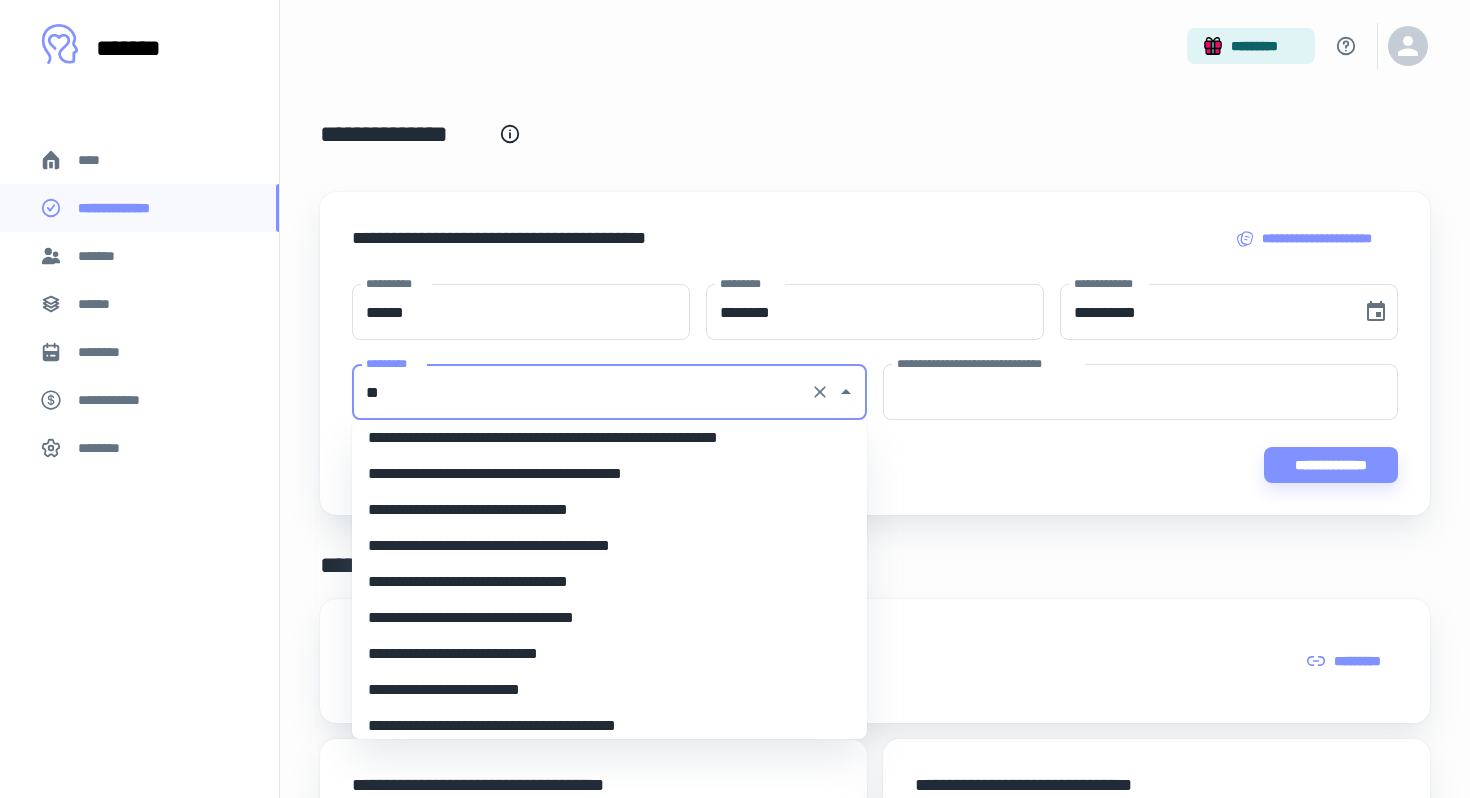 scroll, scrollTop: 0, scrollLeft: 0, axis: both 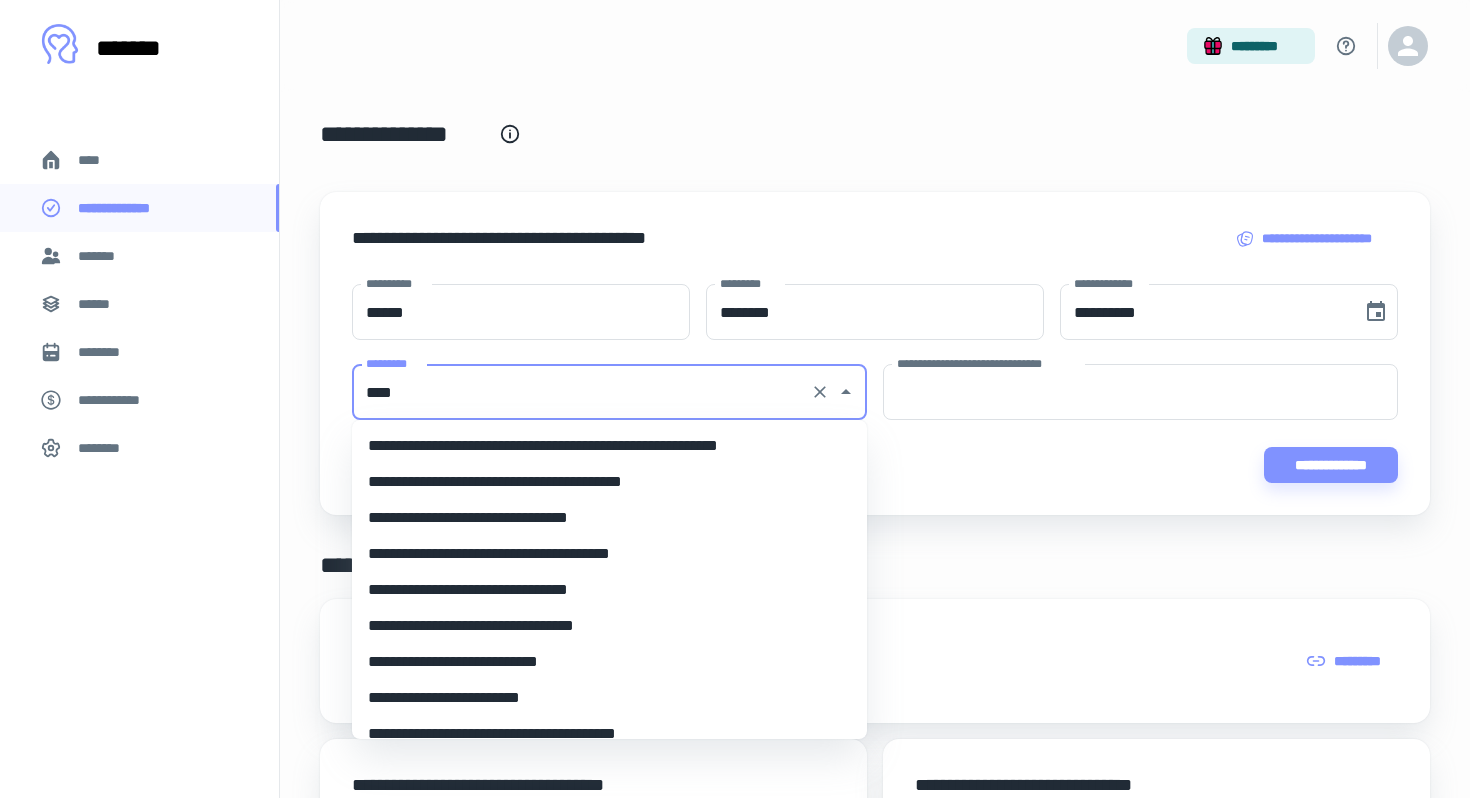 click on "**********" at bounding box center [609, 698] 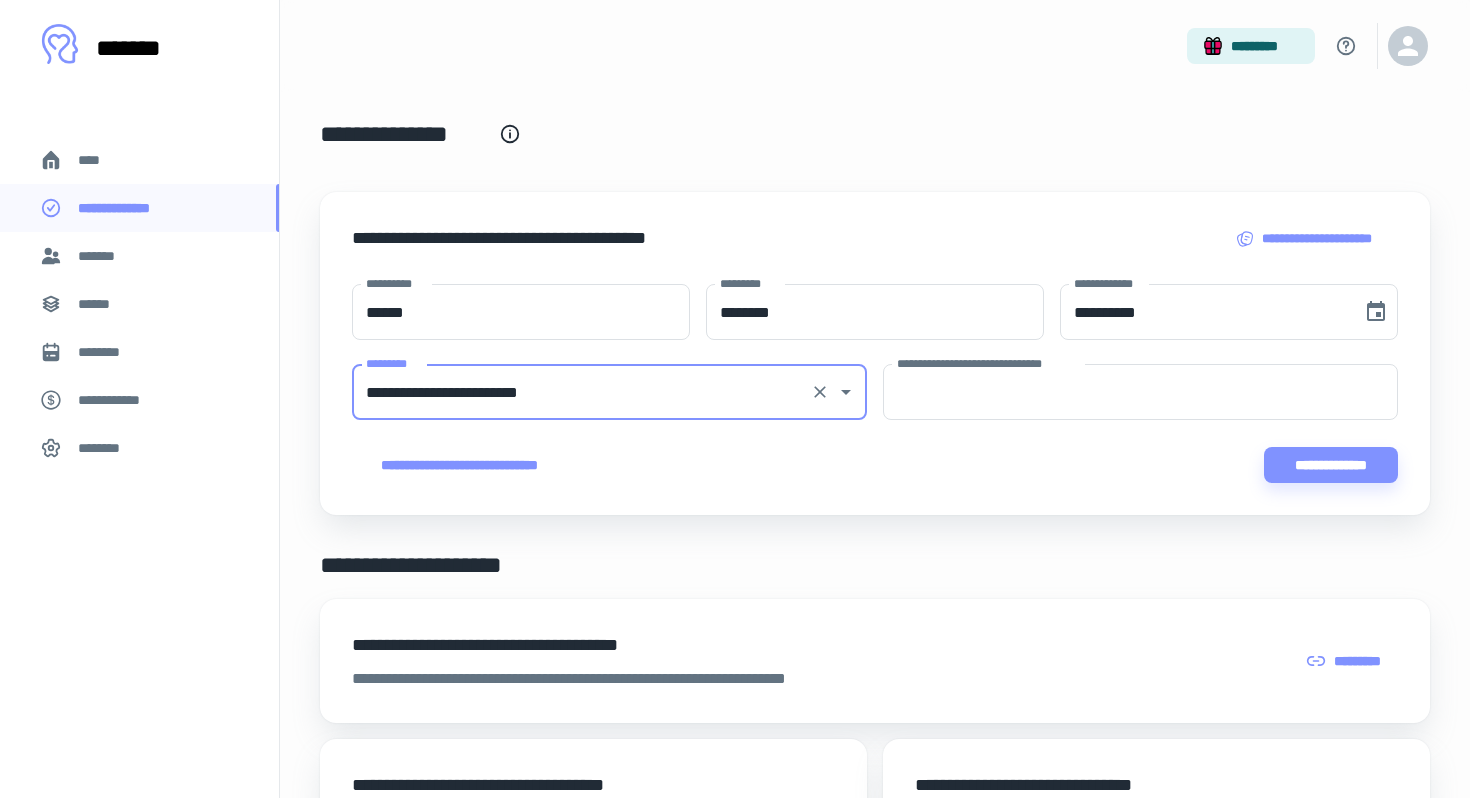type on "**********" 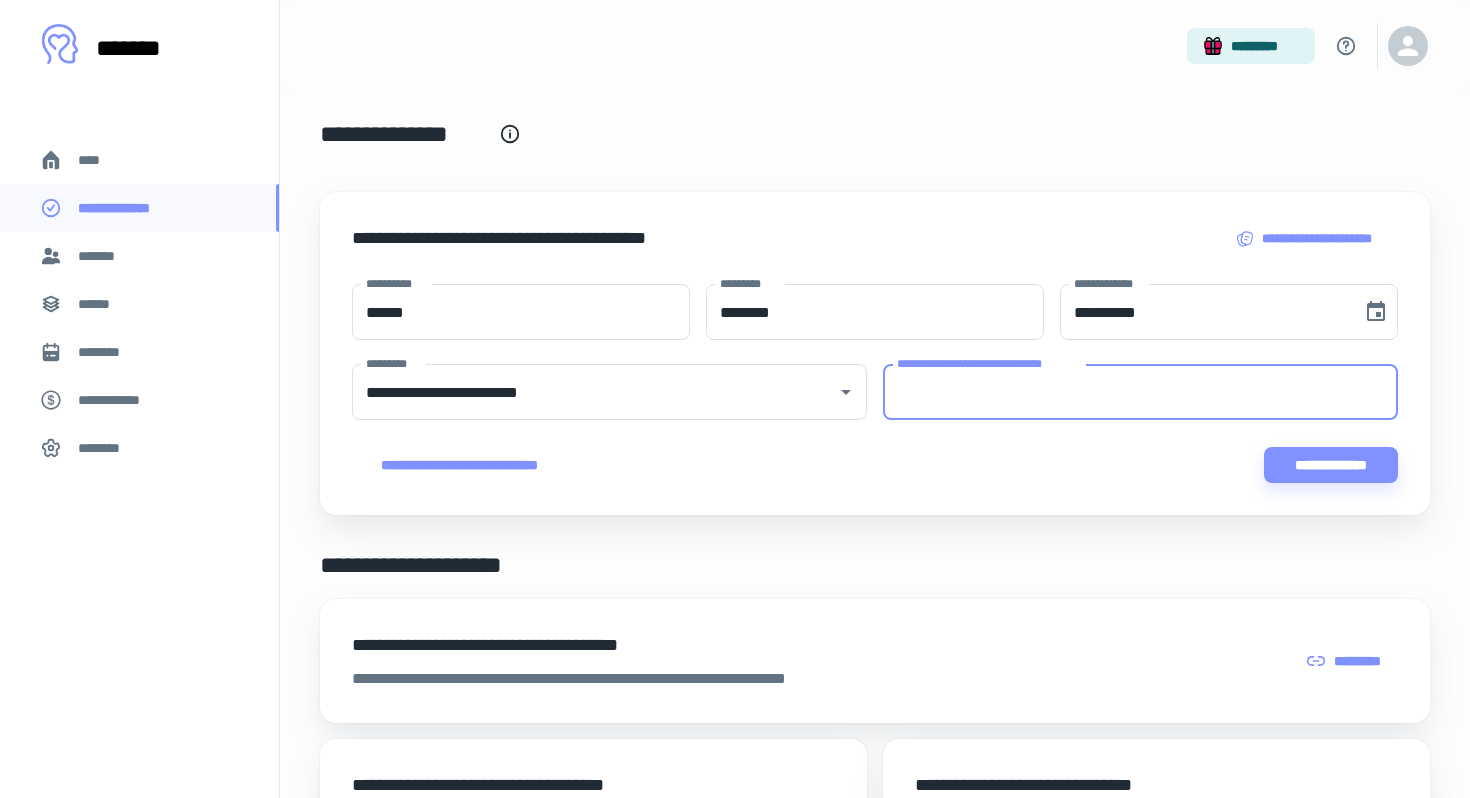 click on "**********" at bounding box center (1140, 392) 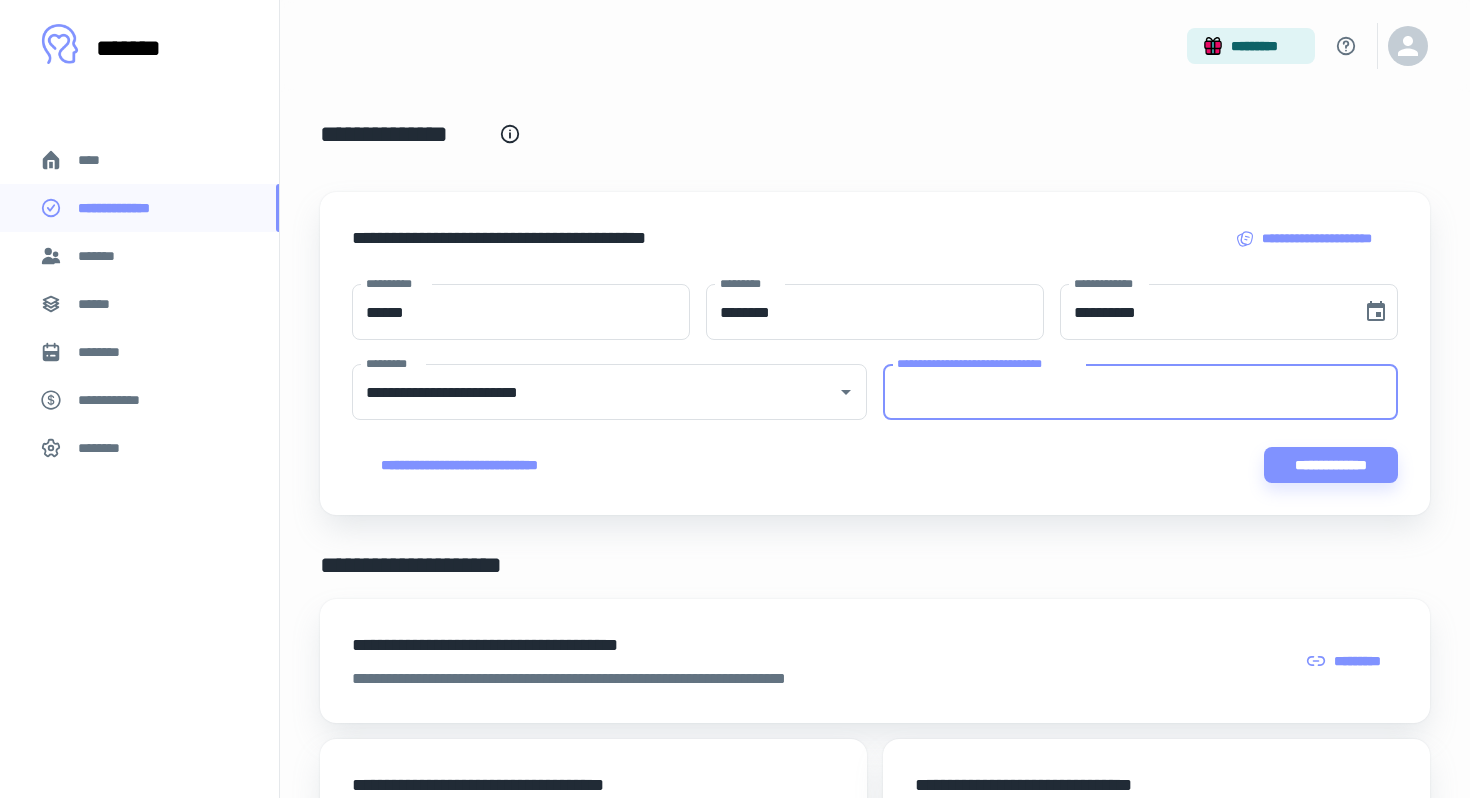 paste on "**********" 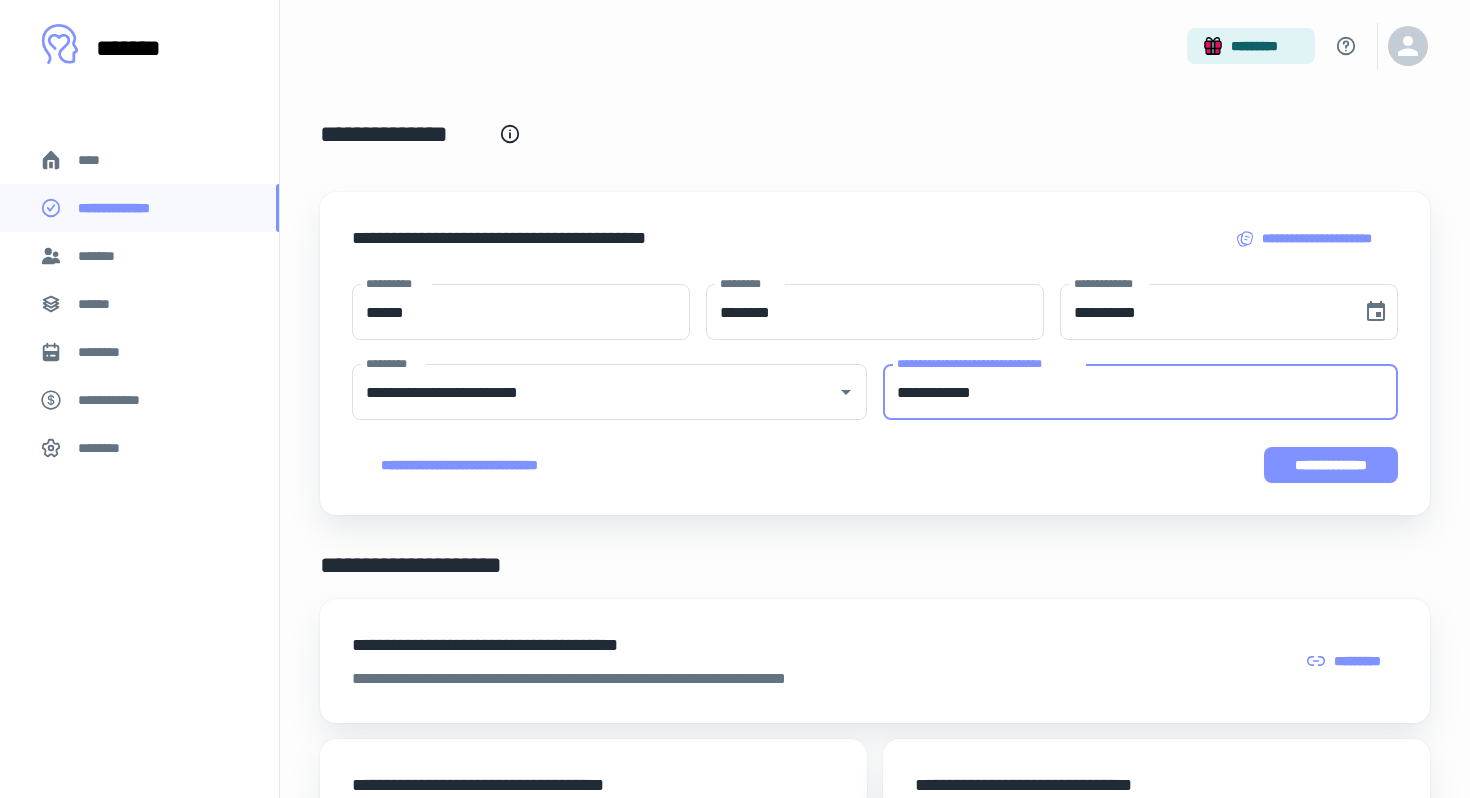 type on "**********" 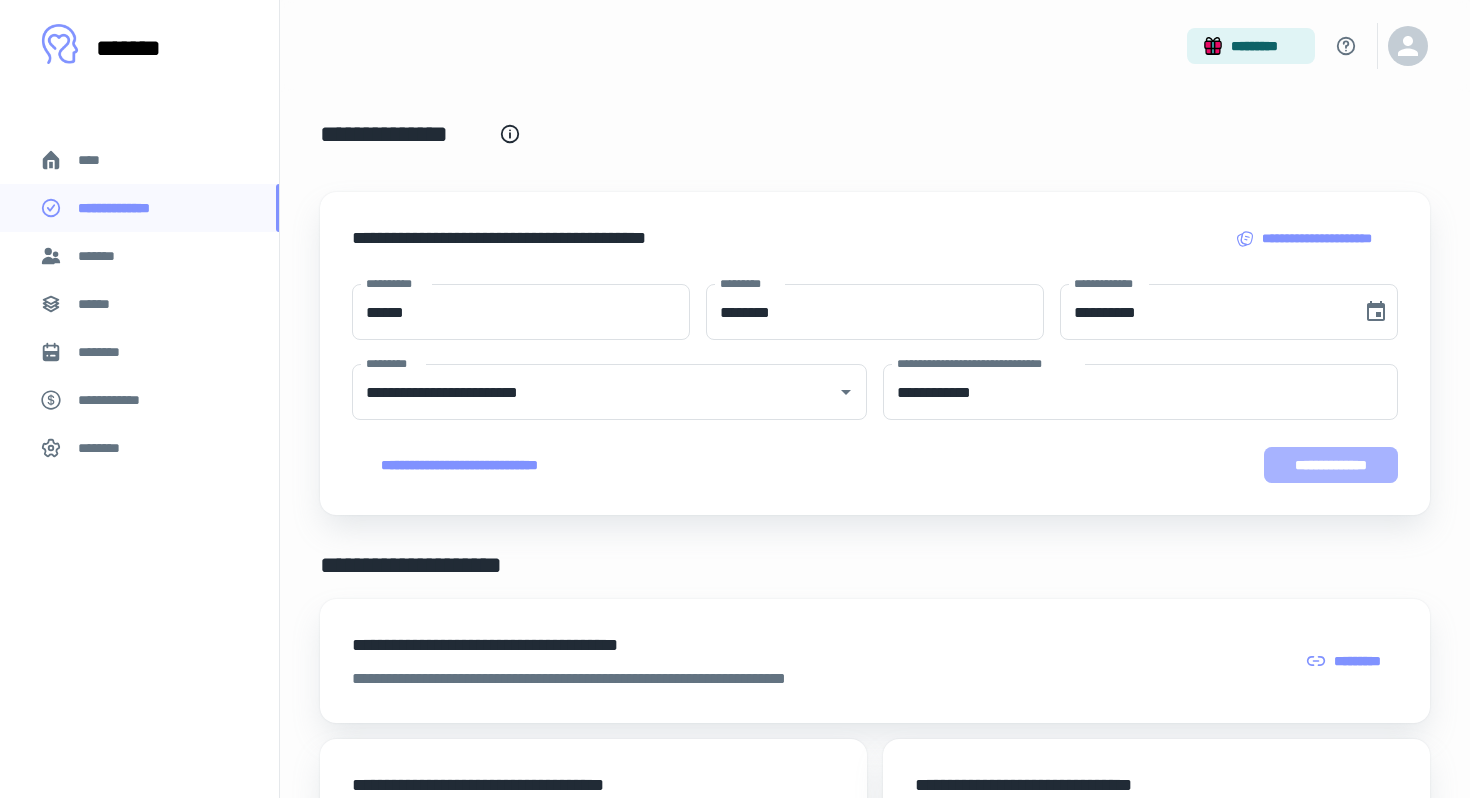 click on "**********" at bounding box center [1331, 465] 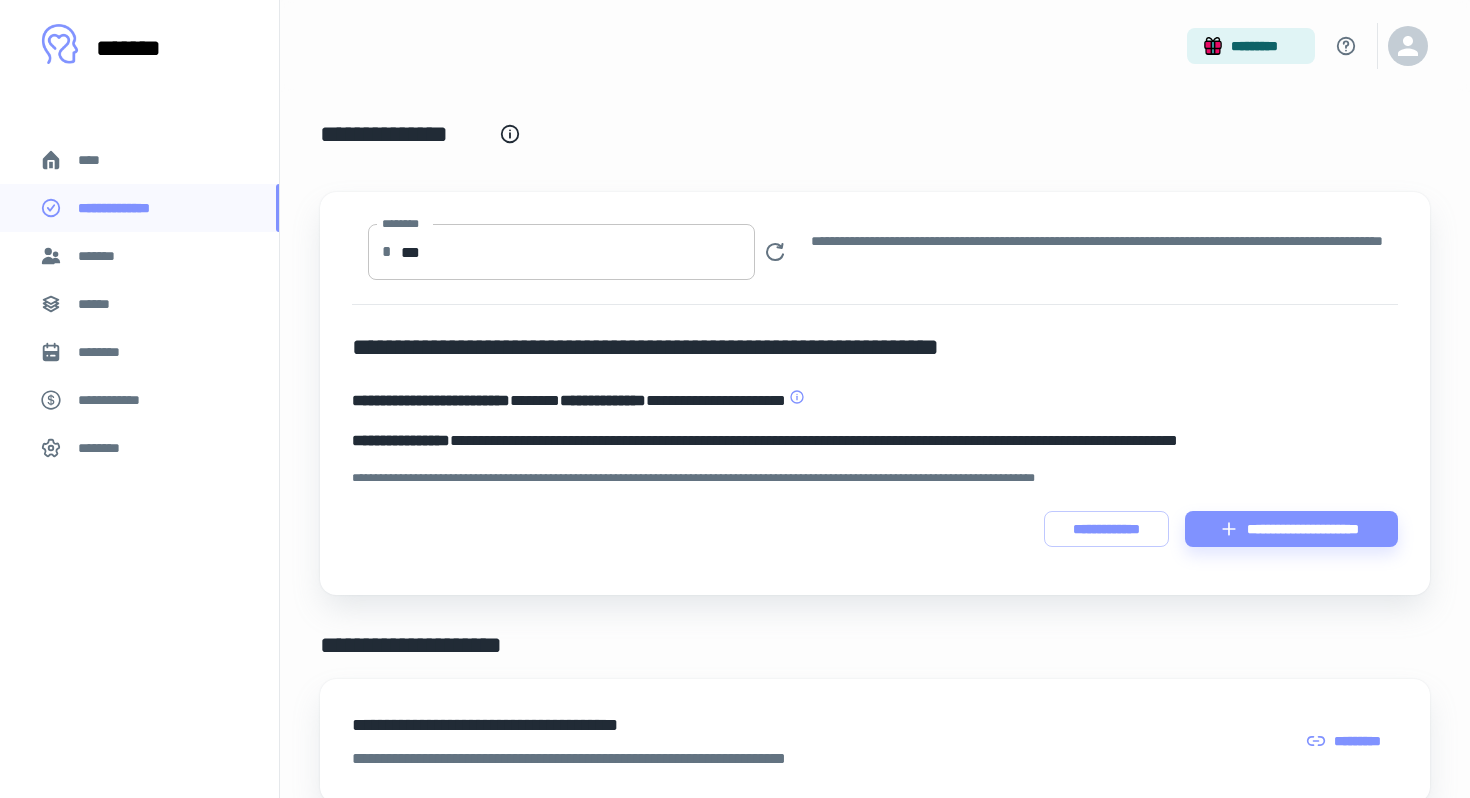 click on "***" at bounding box center (578, 252) 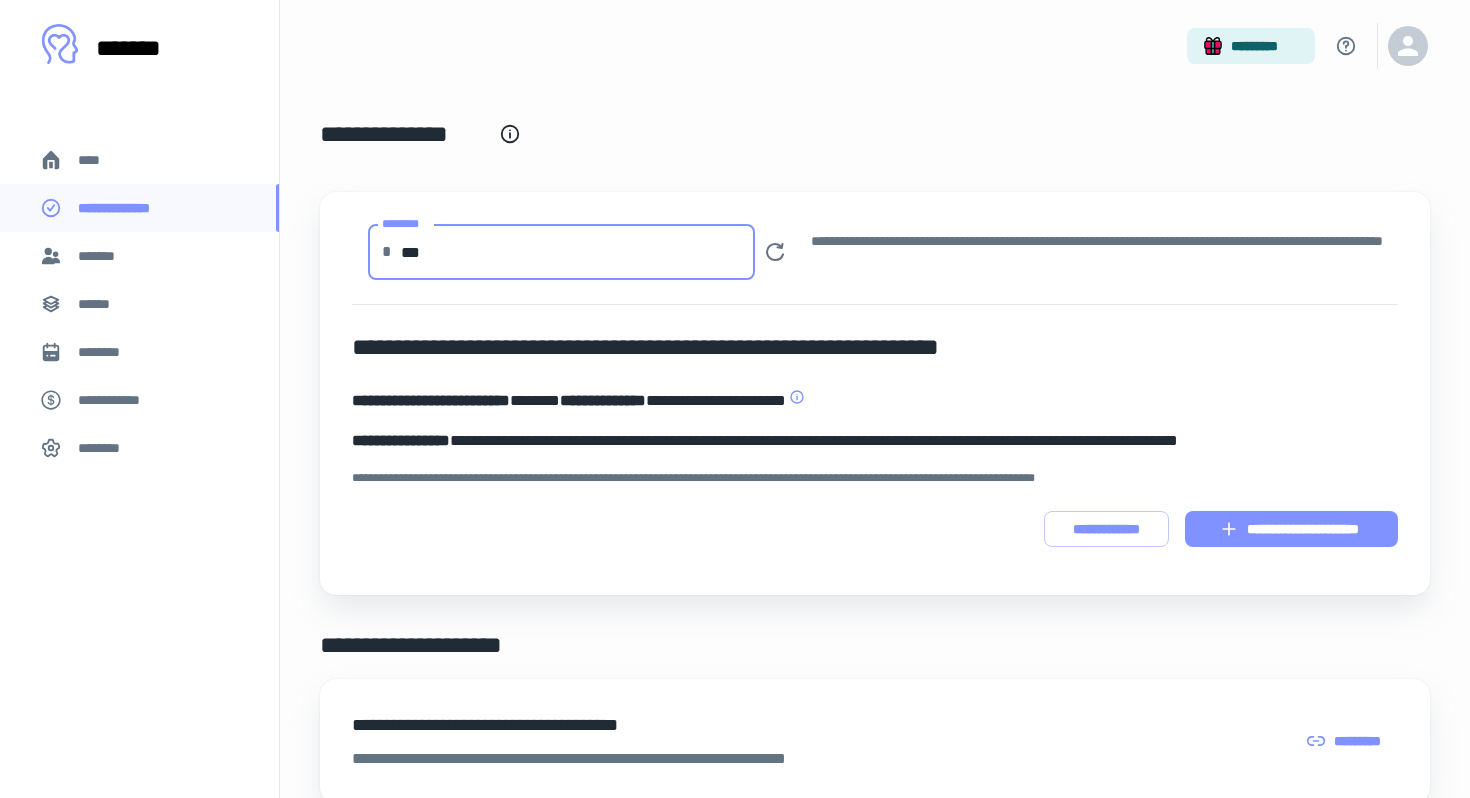 type on "***" 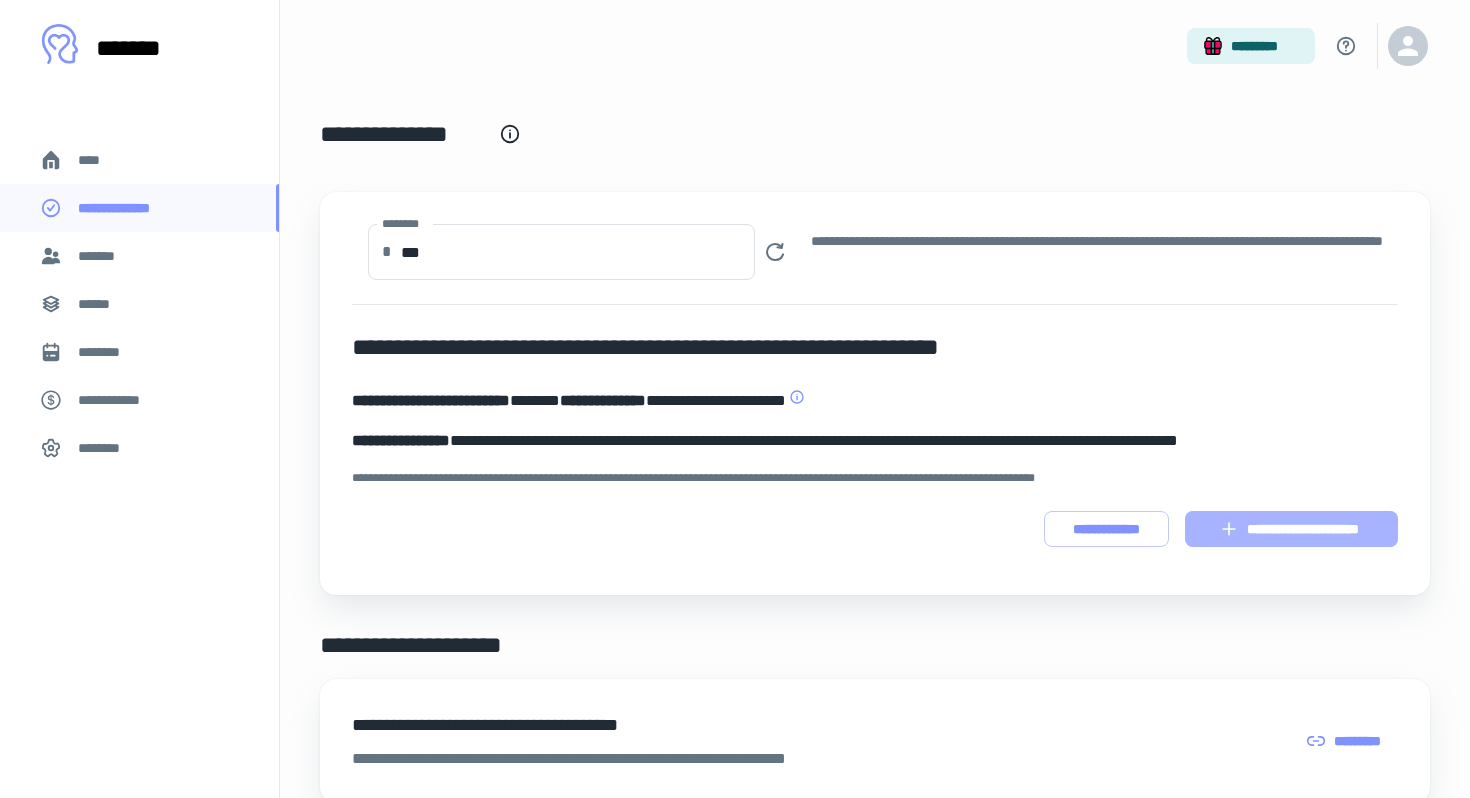 click on "**********" at bounding box center (1291, 529) 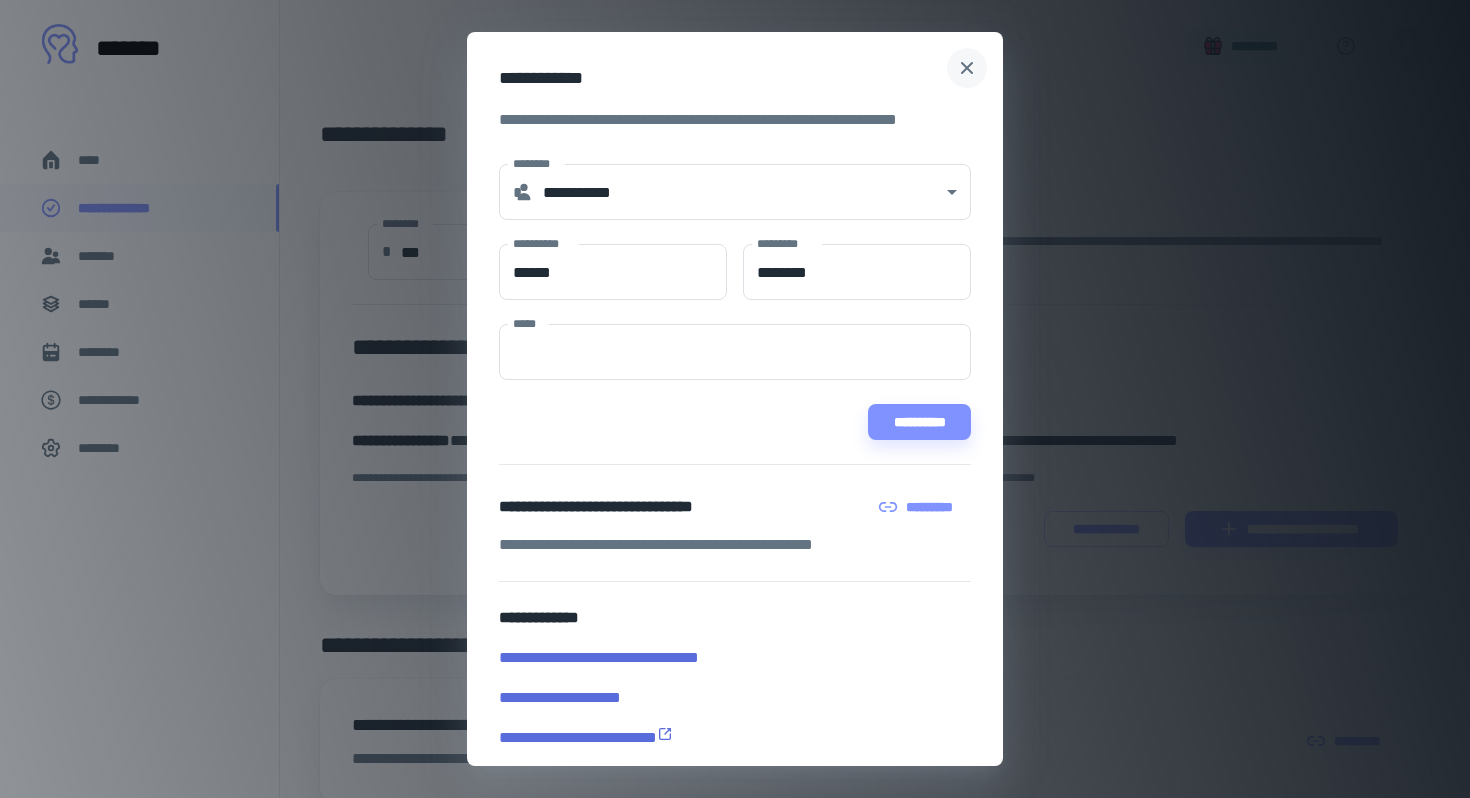 click 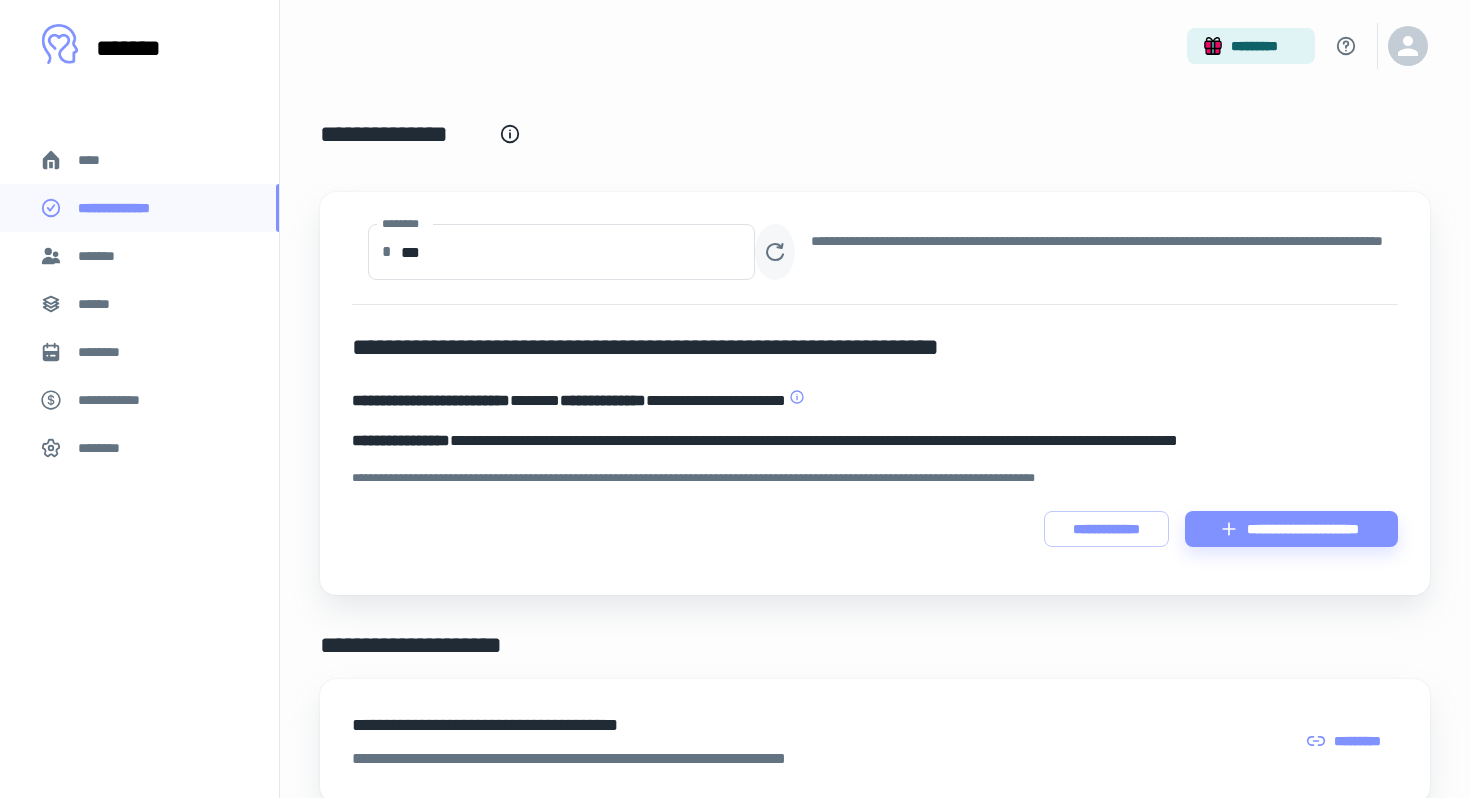 click 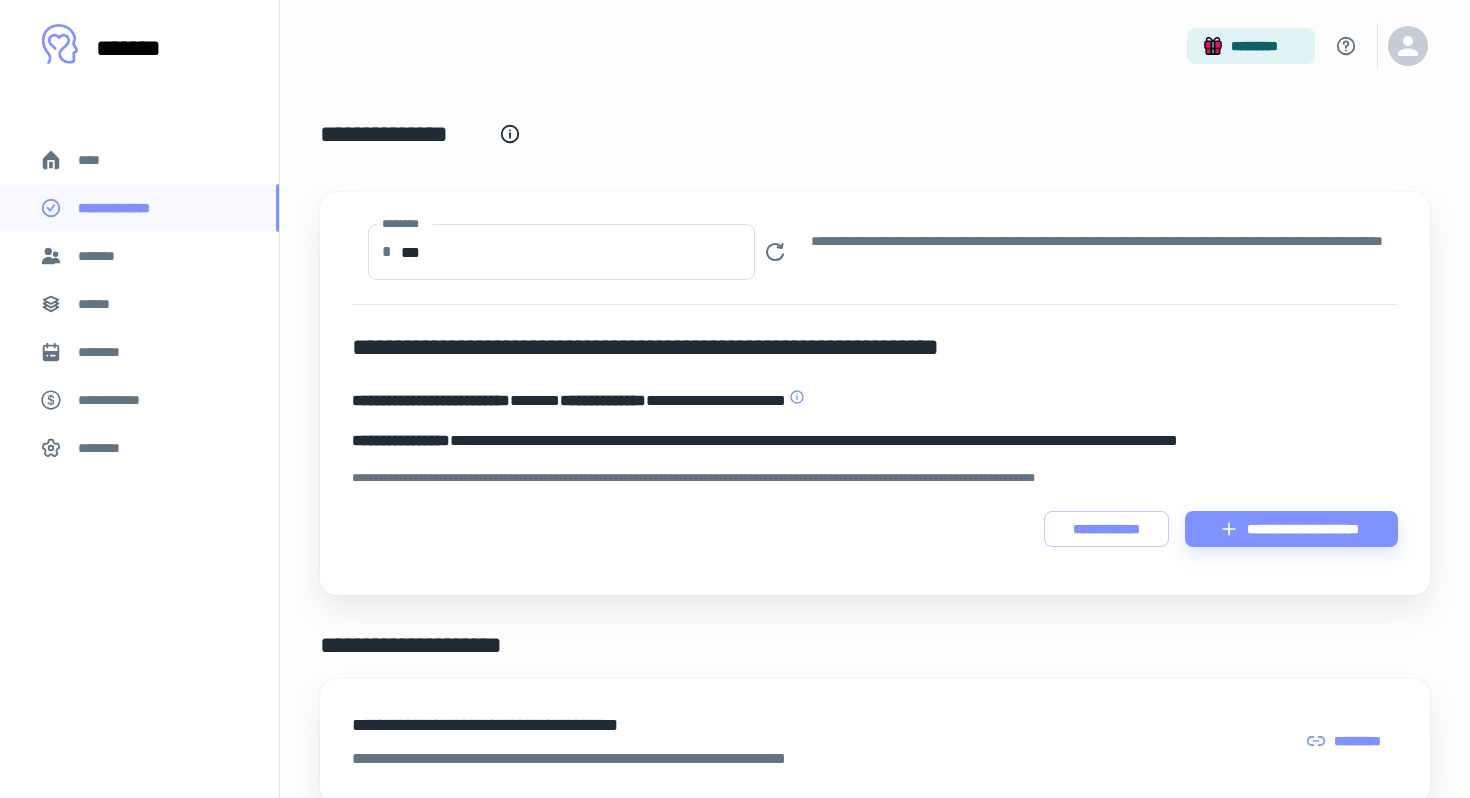click on "****" at bounding box center (97, 160) 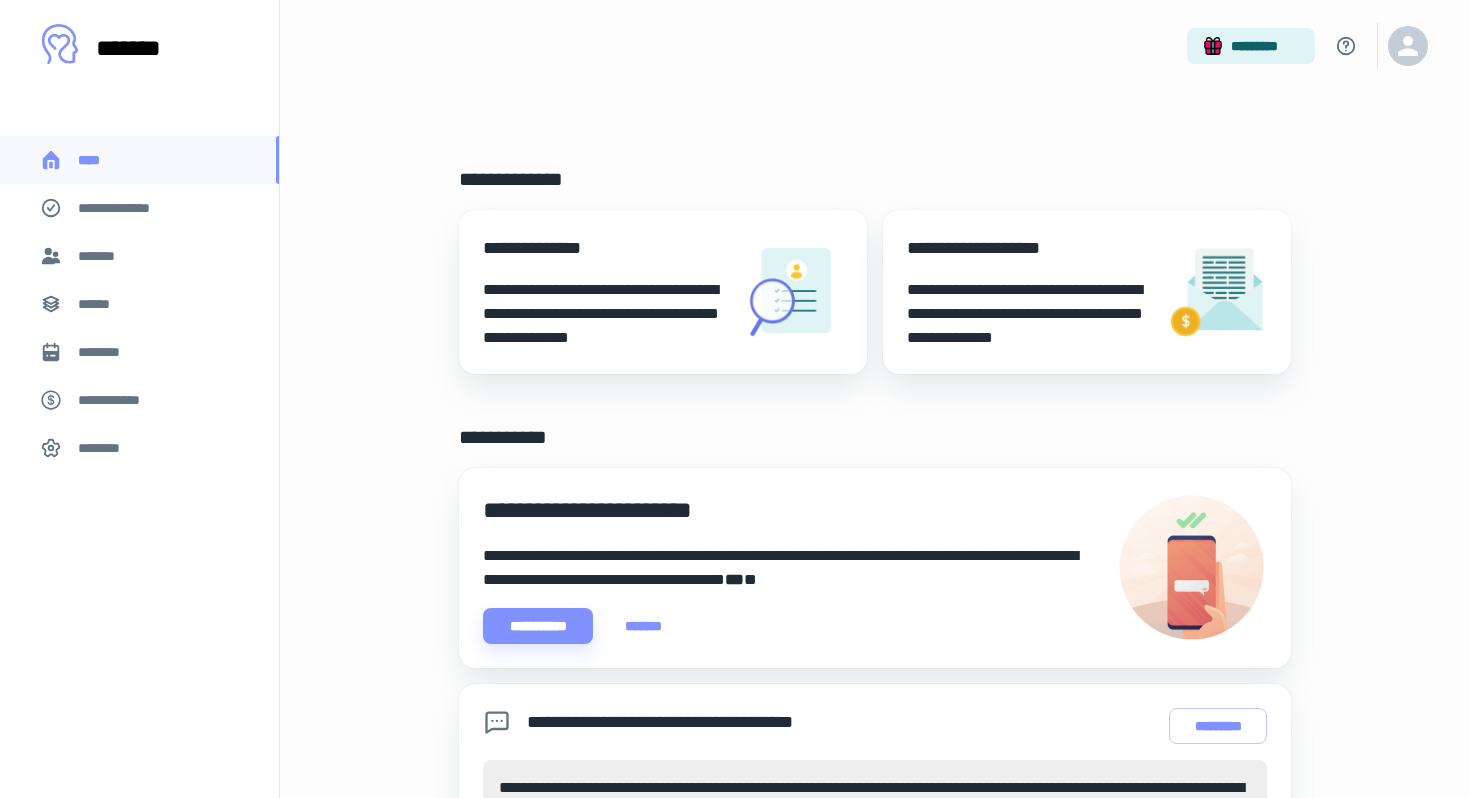 click on "*******" at bounding box center (139, 256) 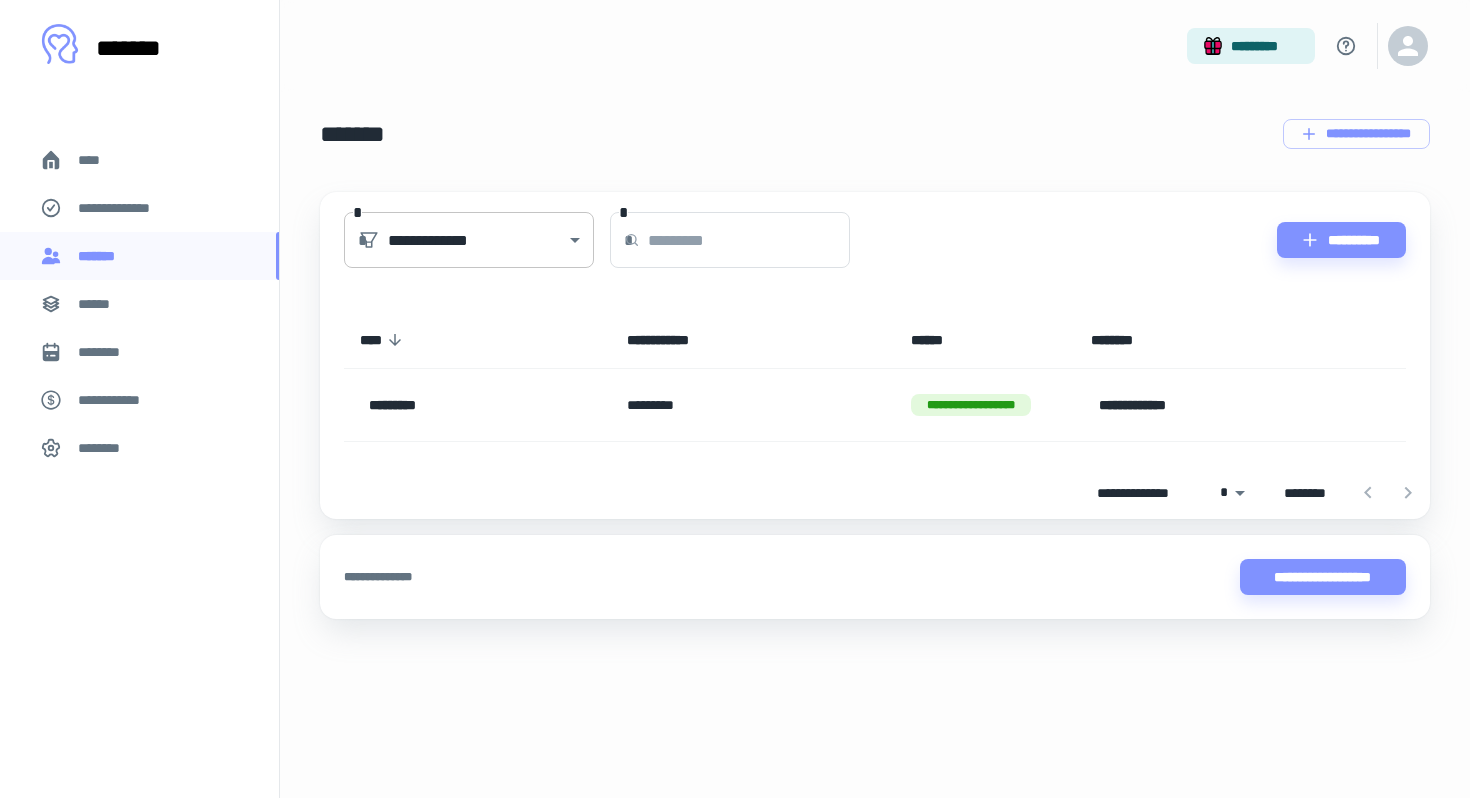 click on "**********" at bounding box center (735, 399) 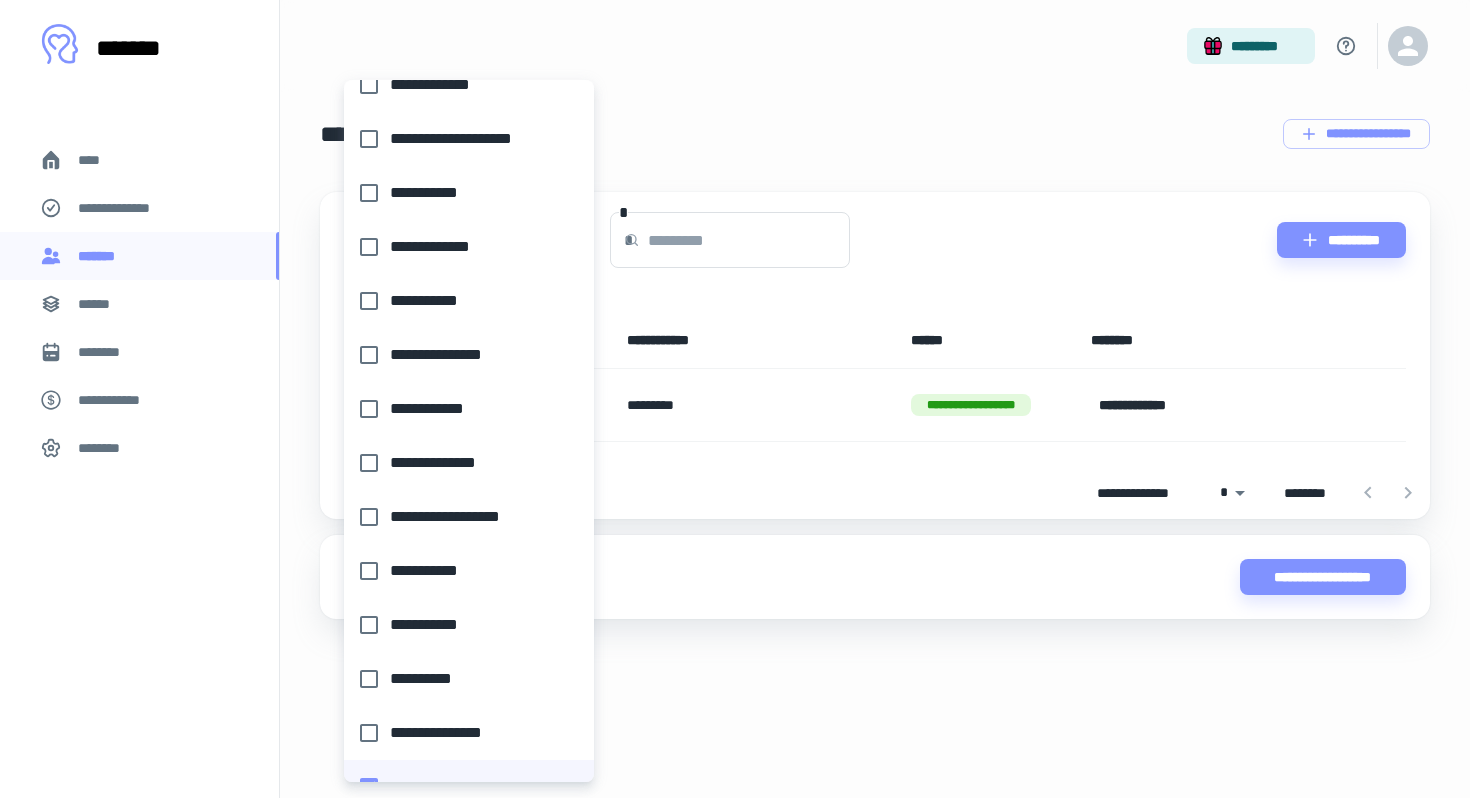 scroll, scrollTop: 0, scrollLeft: 0, axis: both 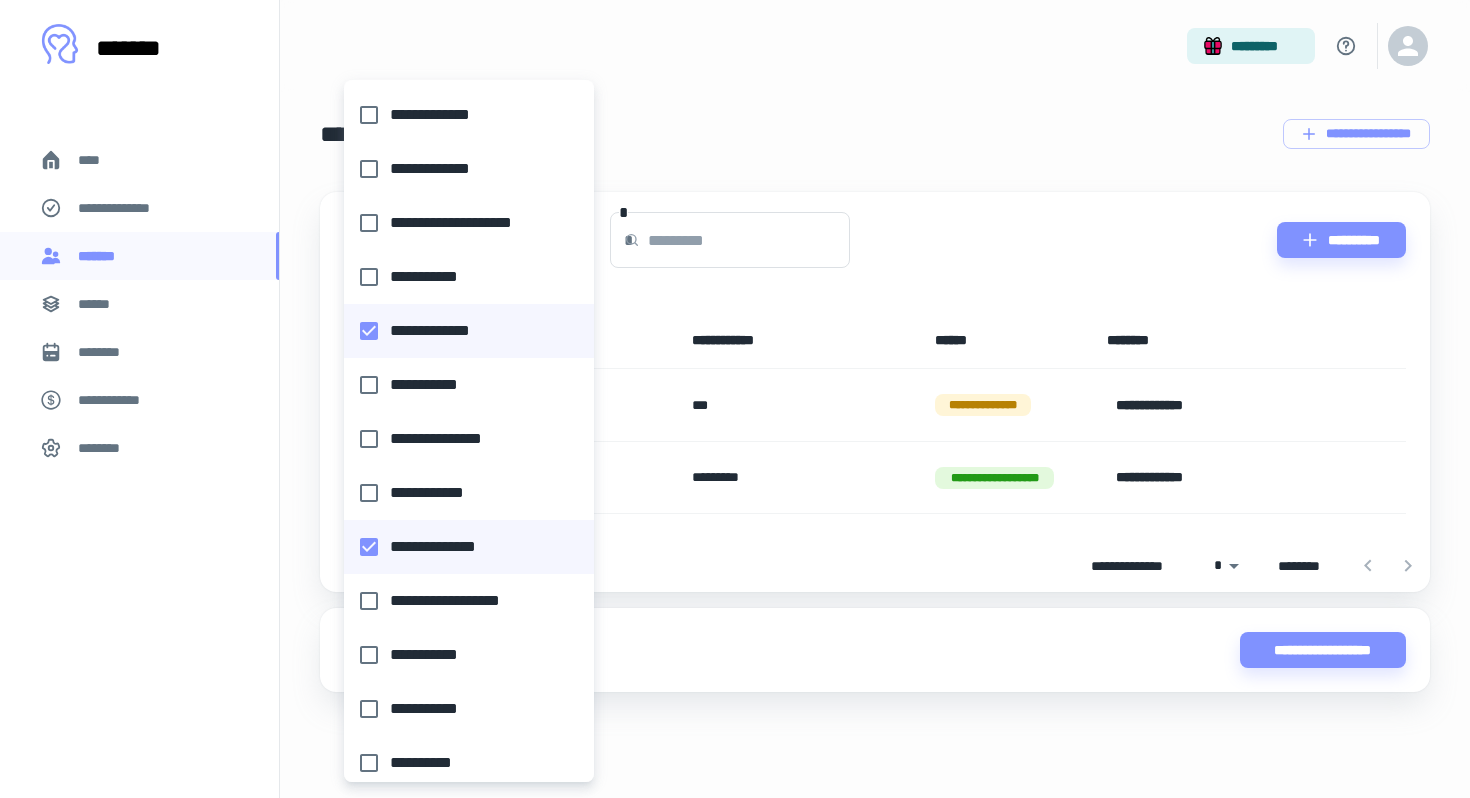 click at bounding box center [735, 399] 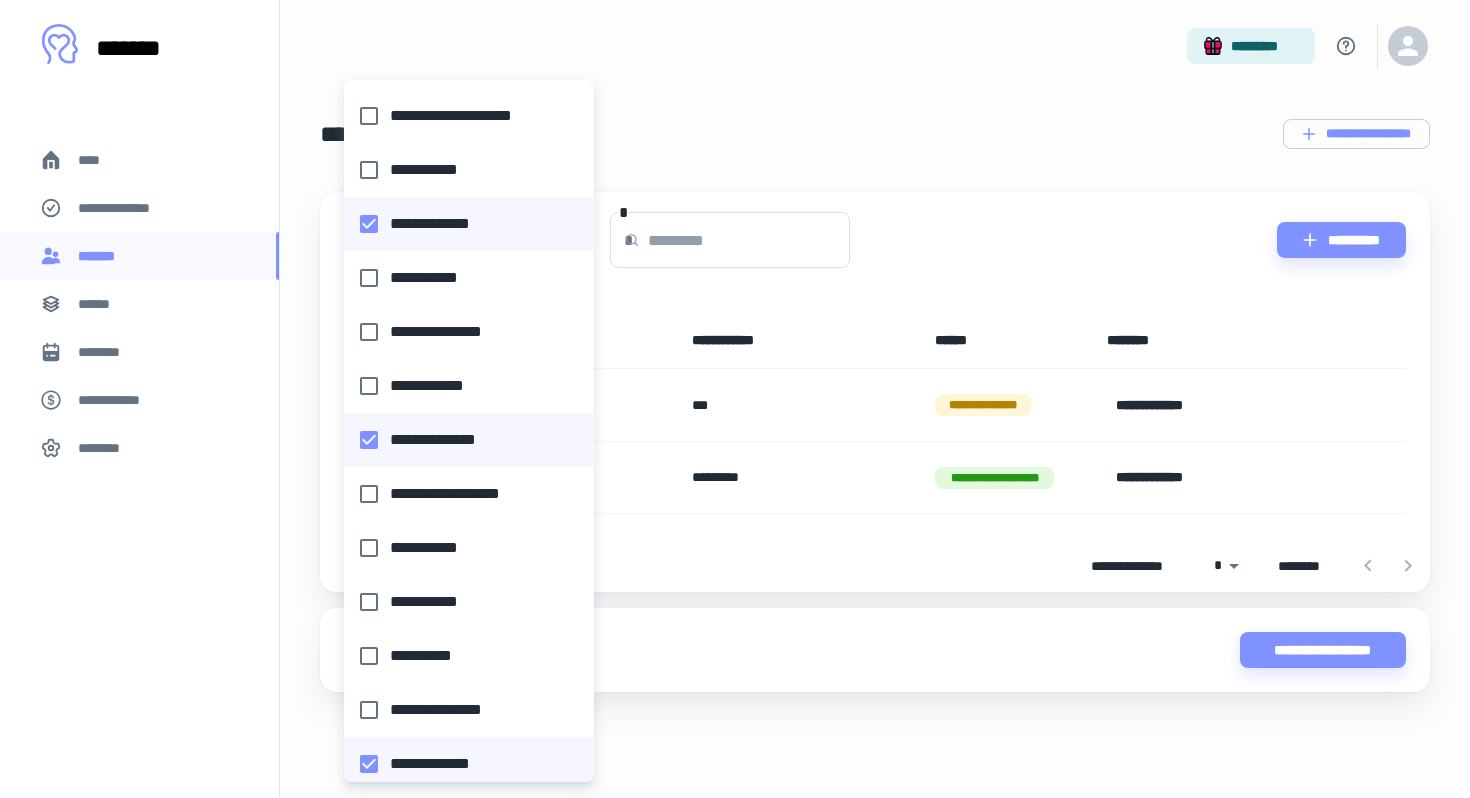scroll, scrollTop: 0, scrollLeft: 0, axis: both 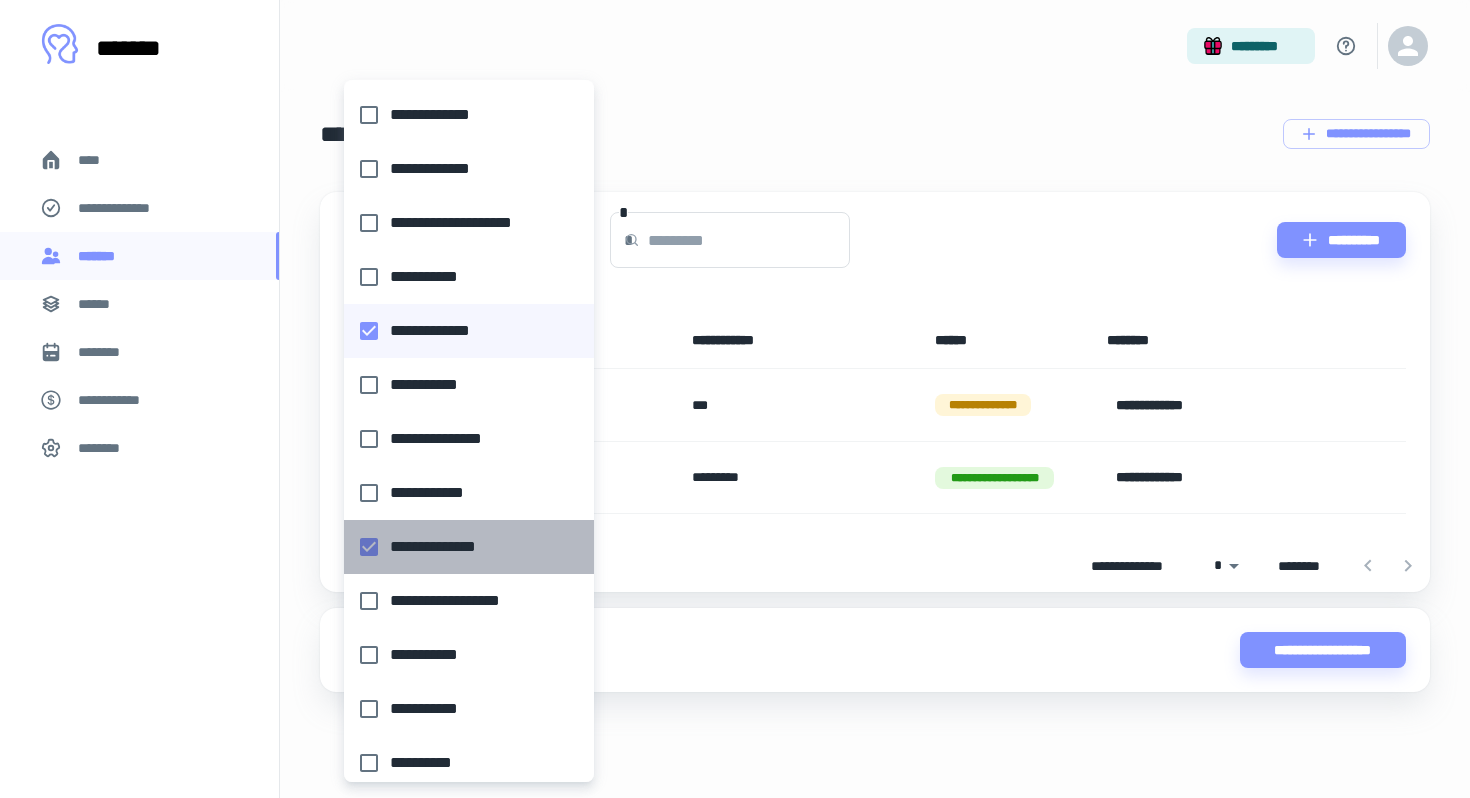click on "**********" at bounding box center [463, 547] 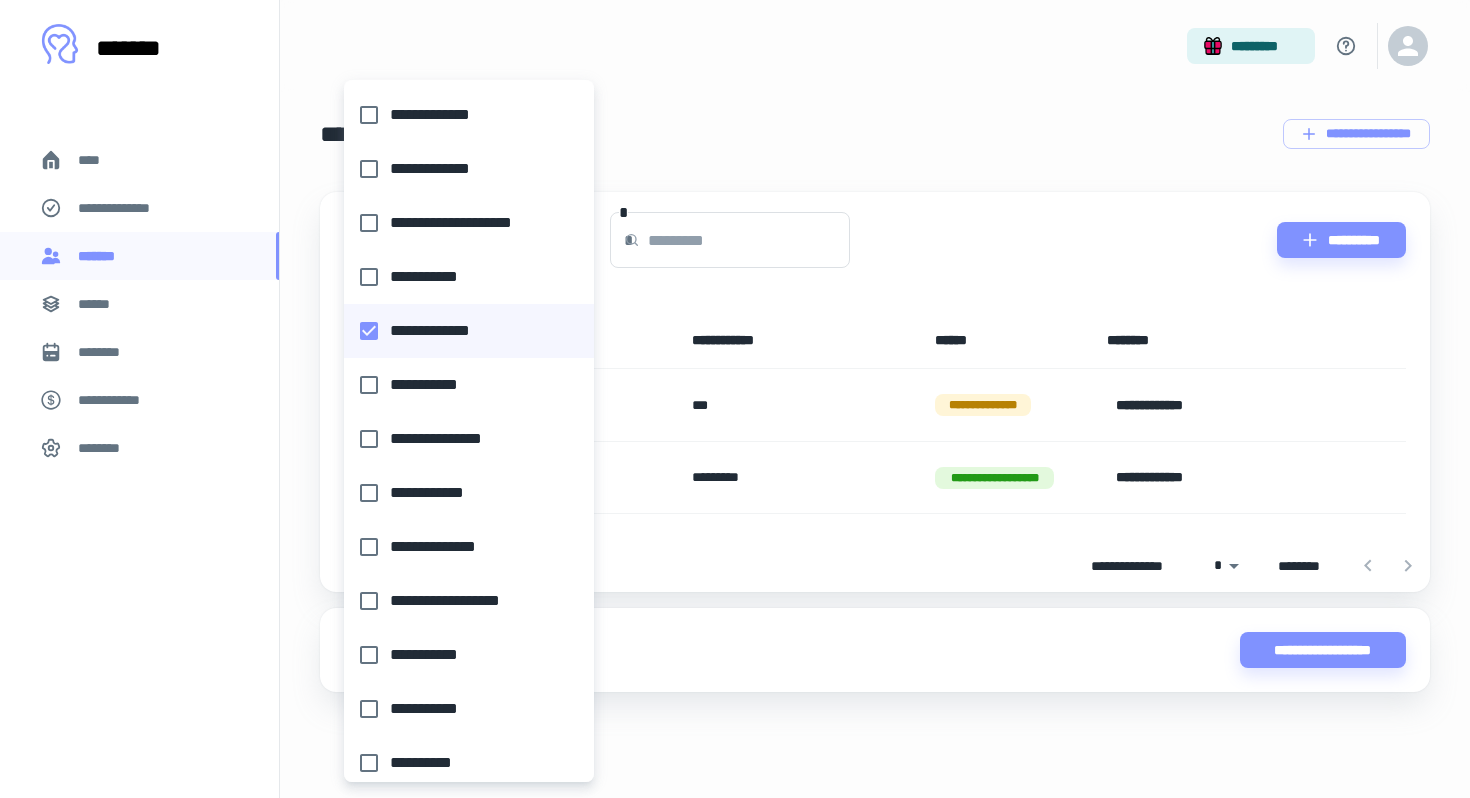 click on "**********" at bounding box center (463, 547) 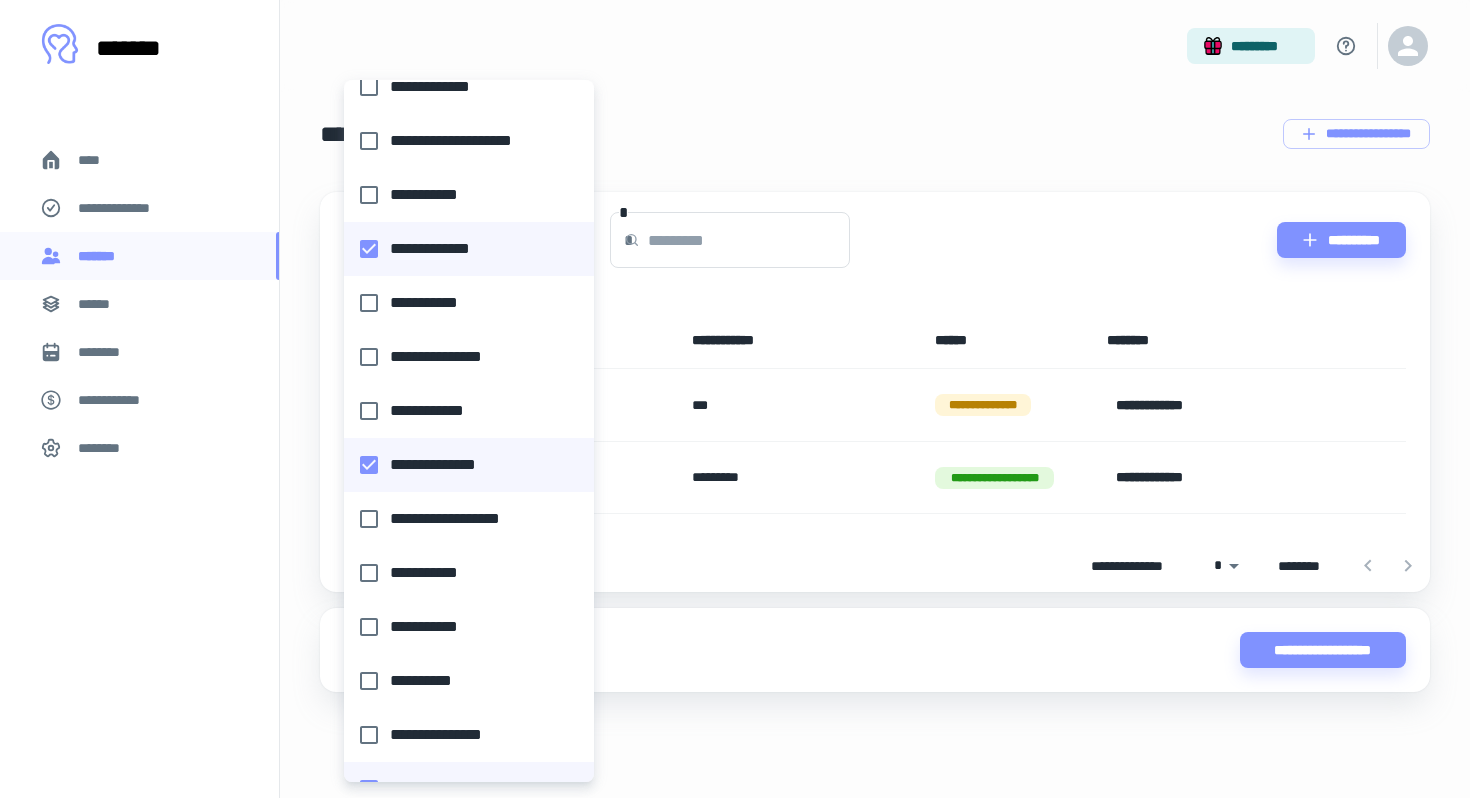 scroll, scrollTop: 178, scrollLeft: 0, axis: vertical 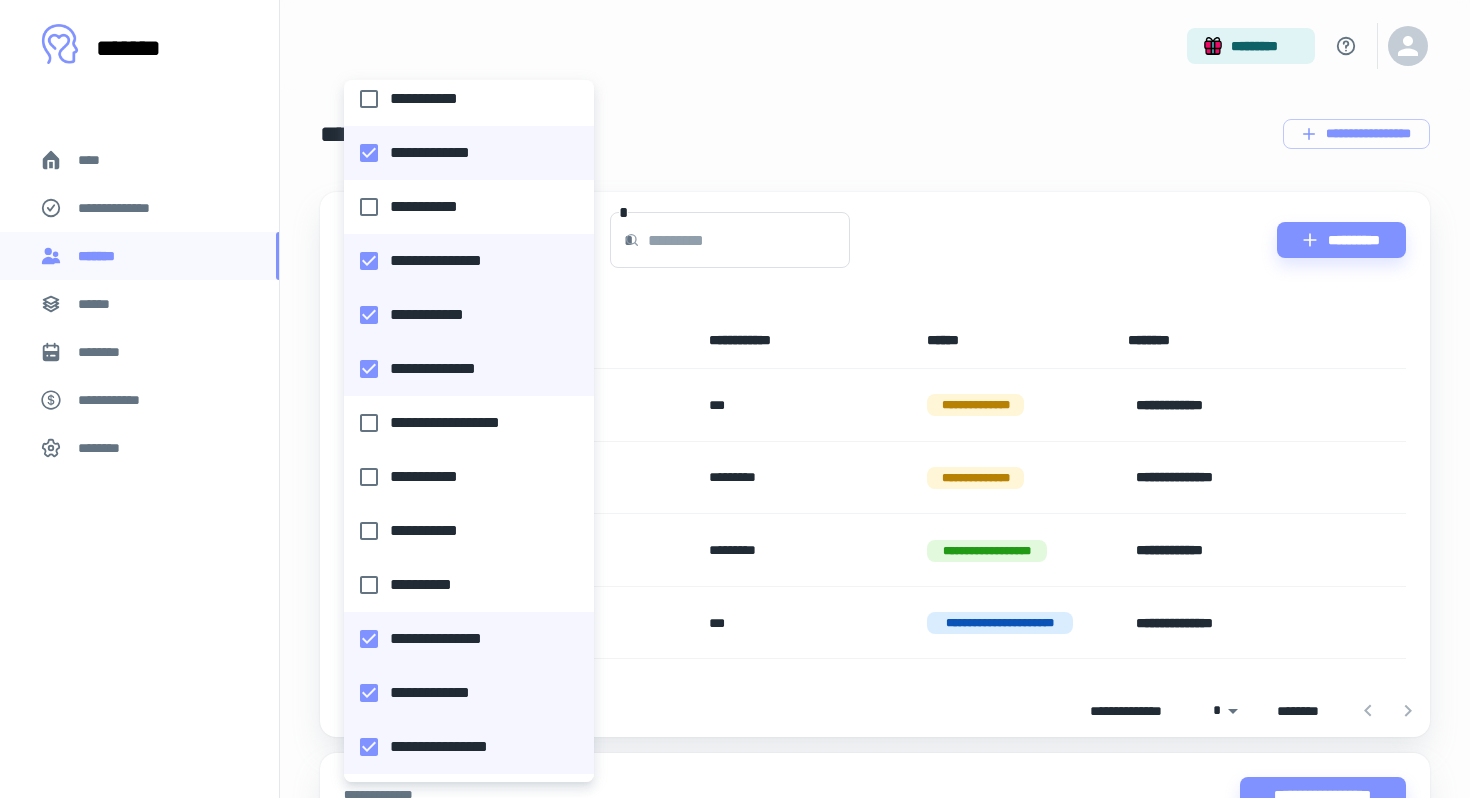 click on "**********" at bounding box center [463, 585] 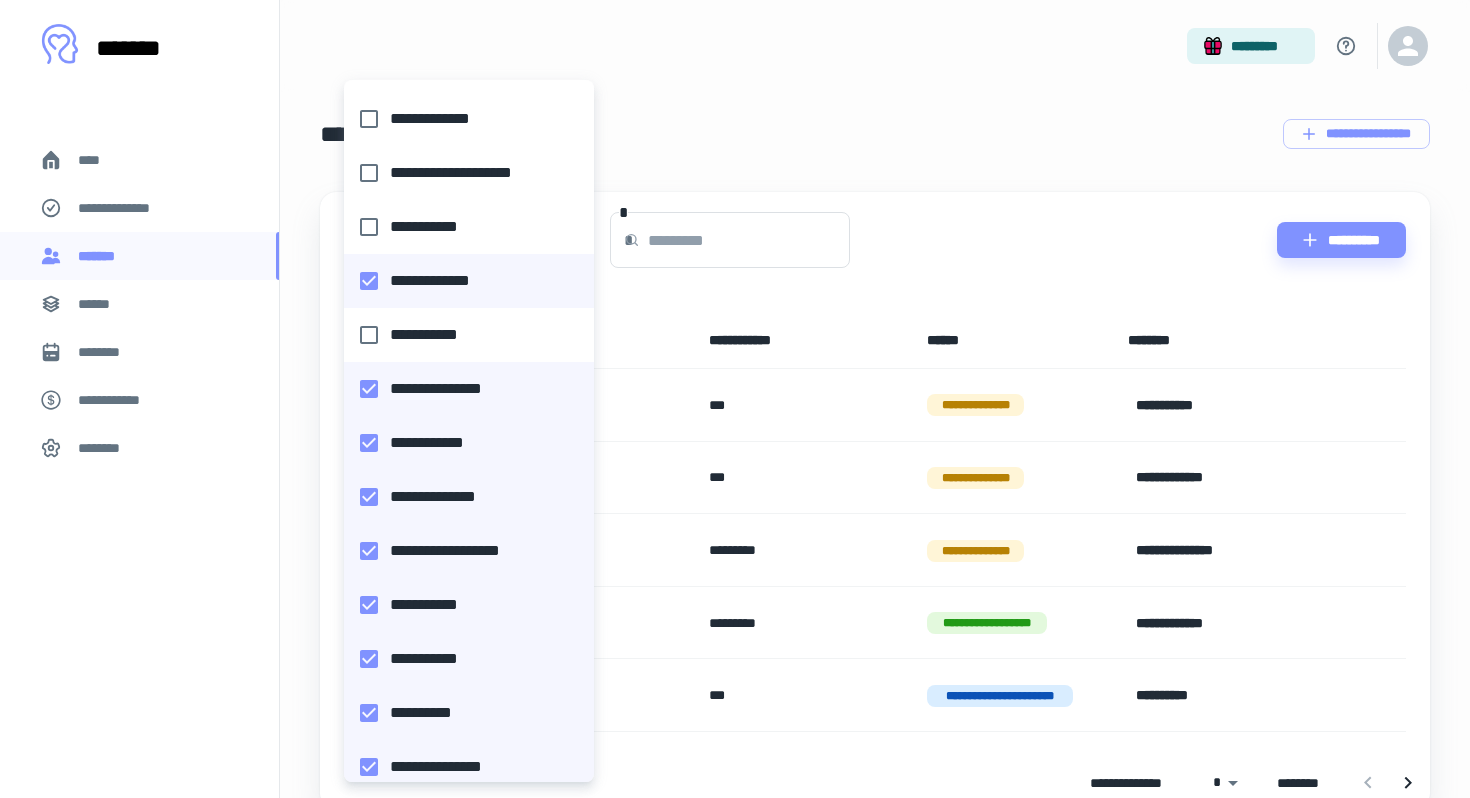 scroll, scrollTop: 0, scrollLeft: 0, axis: both 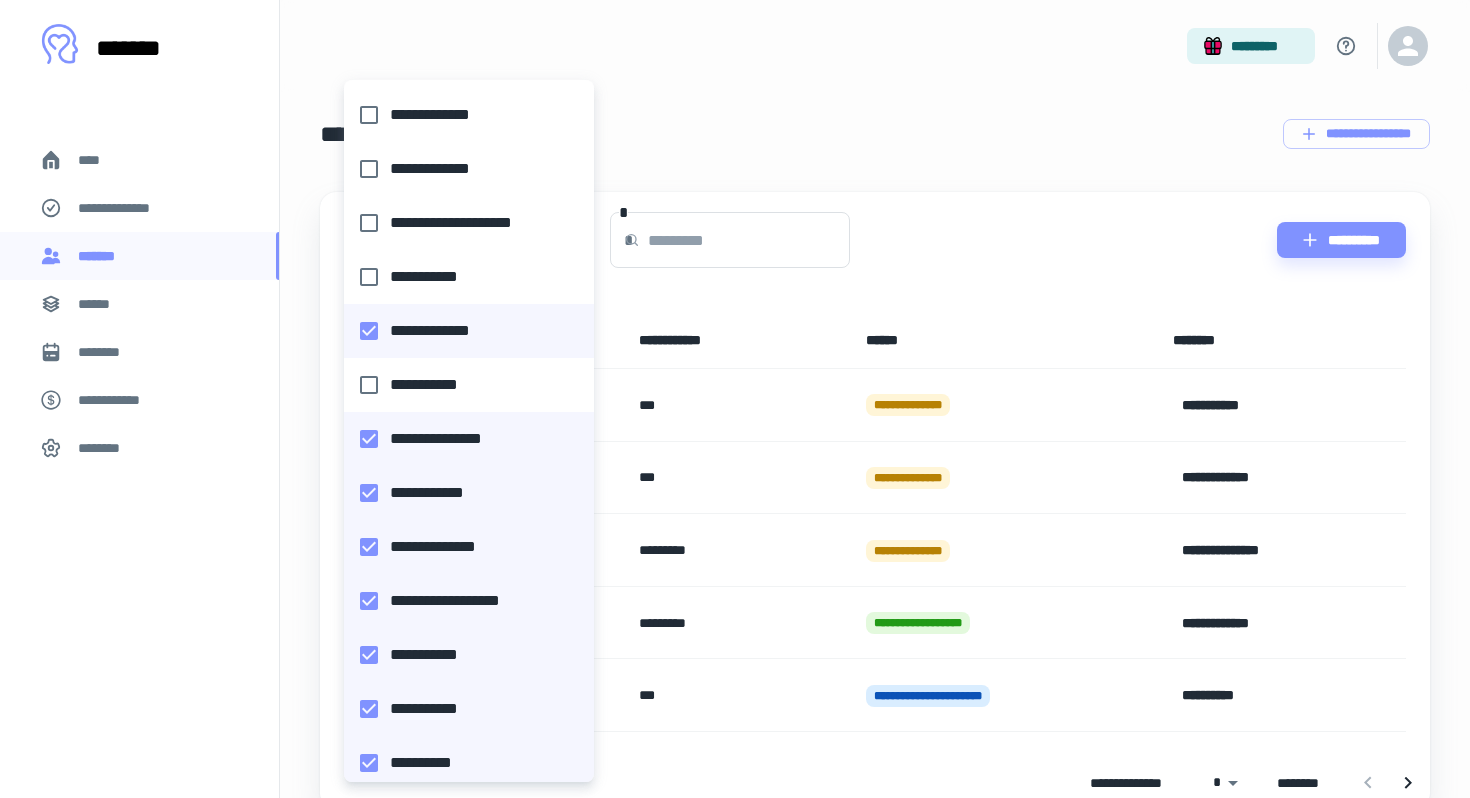 click on "**********" at bounding box center [463, 385] 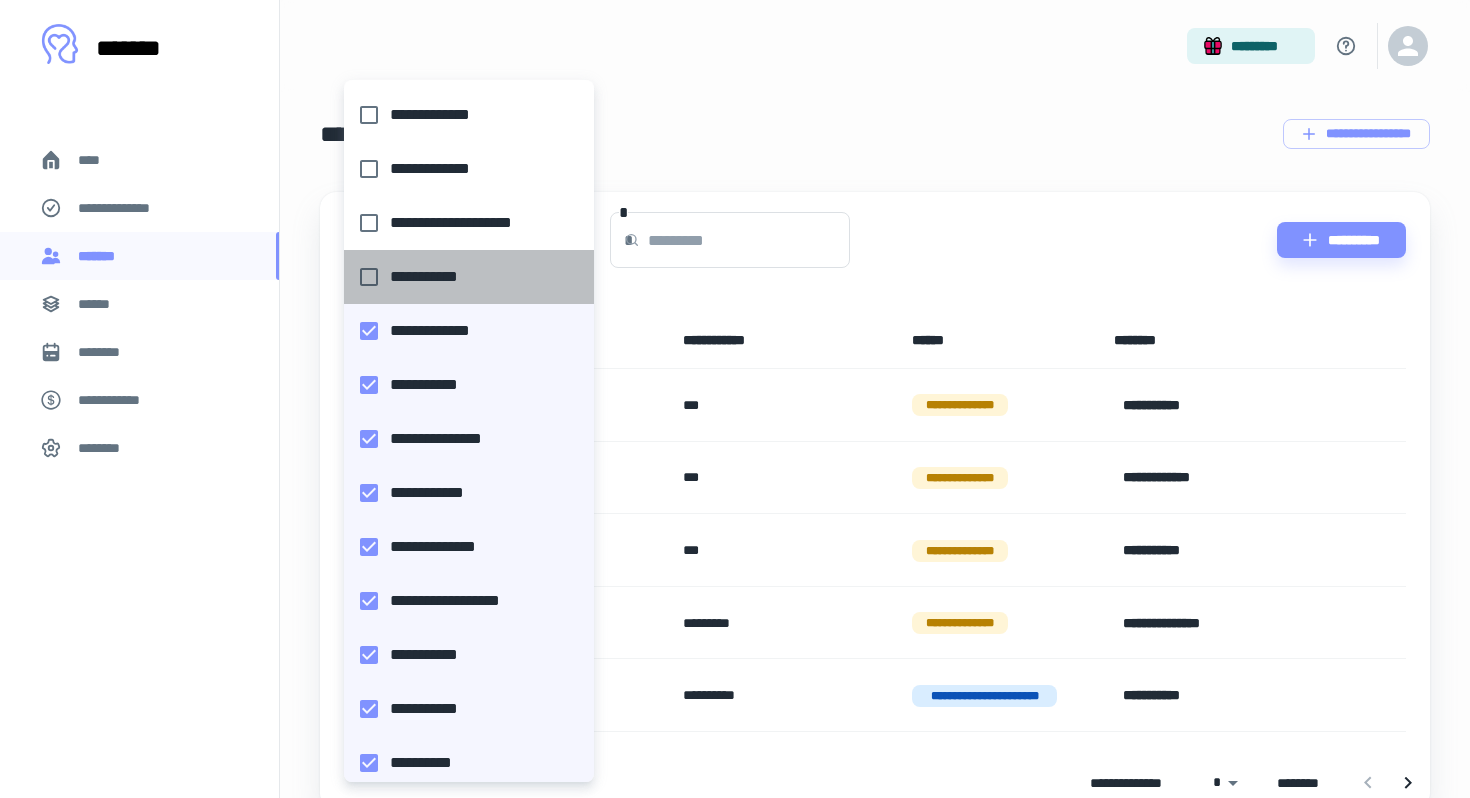 click on "**********" at bounding box center (463, 277) 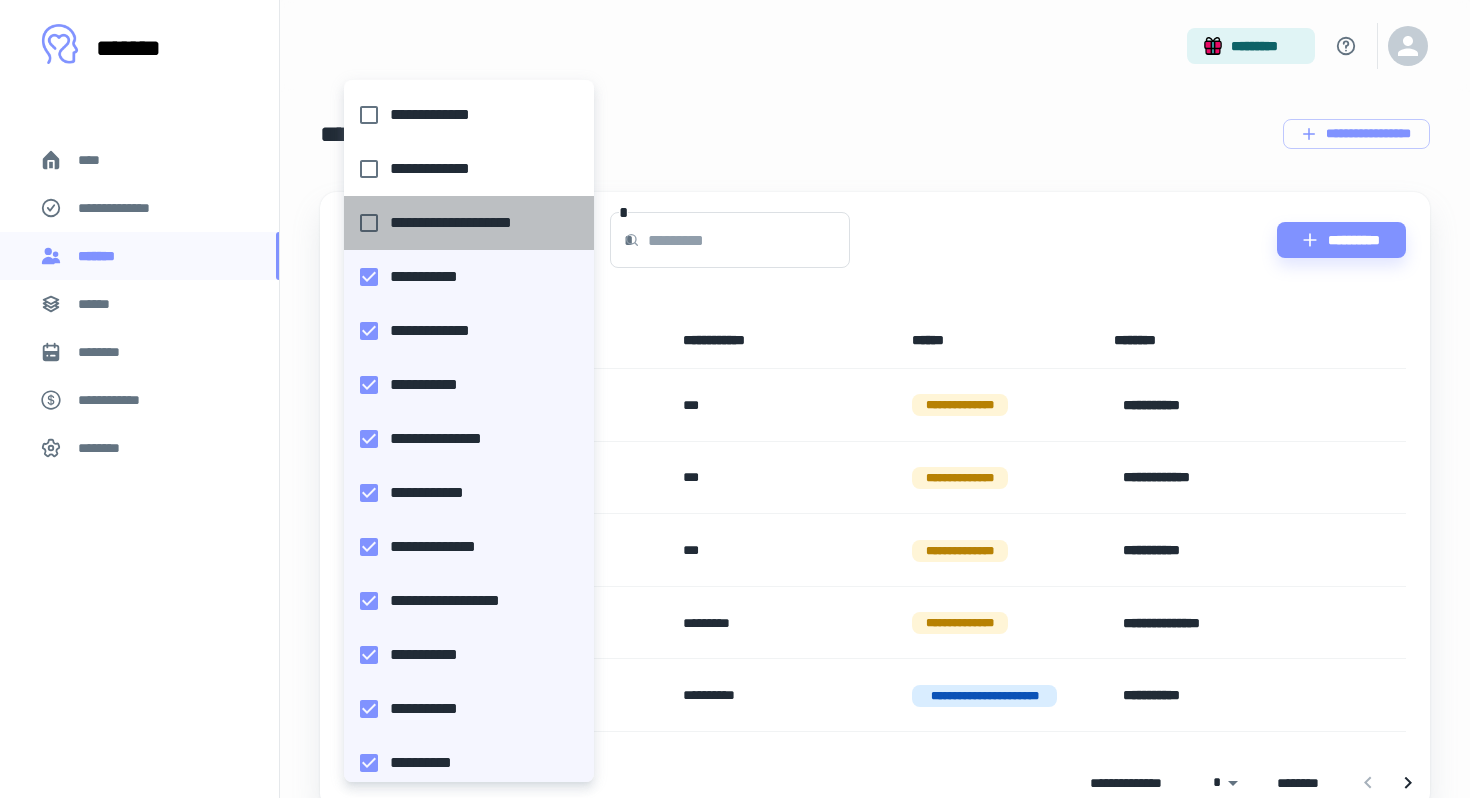 click on "**********" at bounding box center [463, 223] 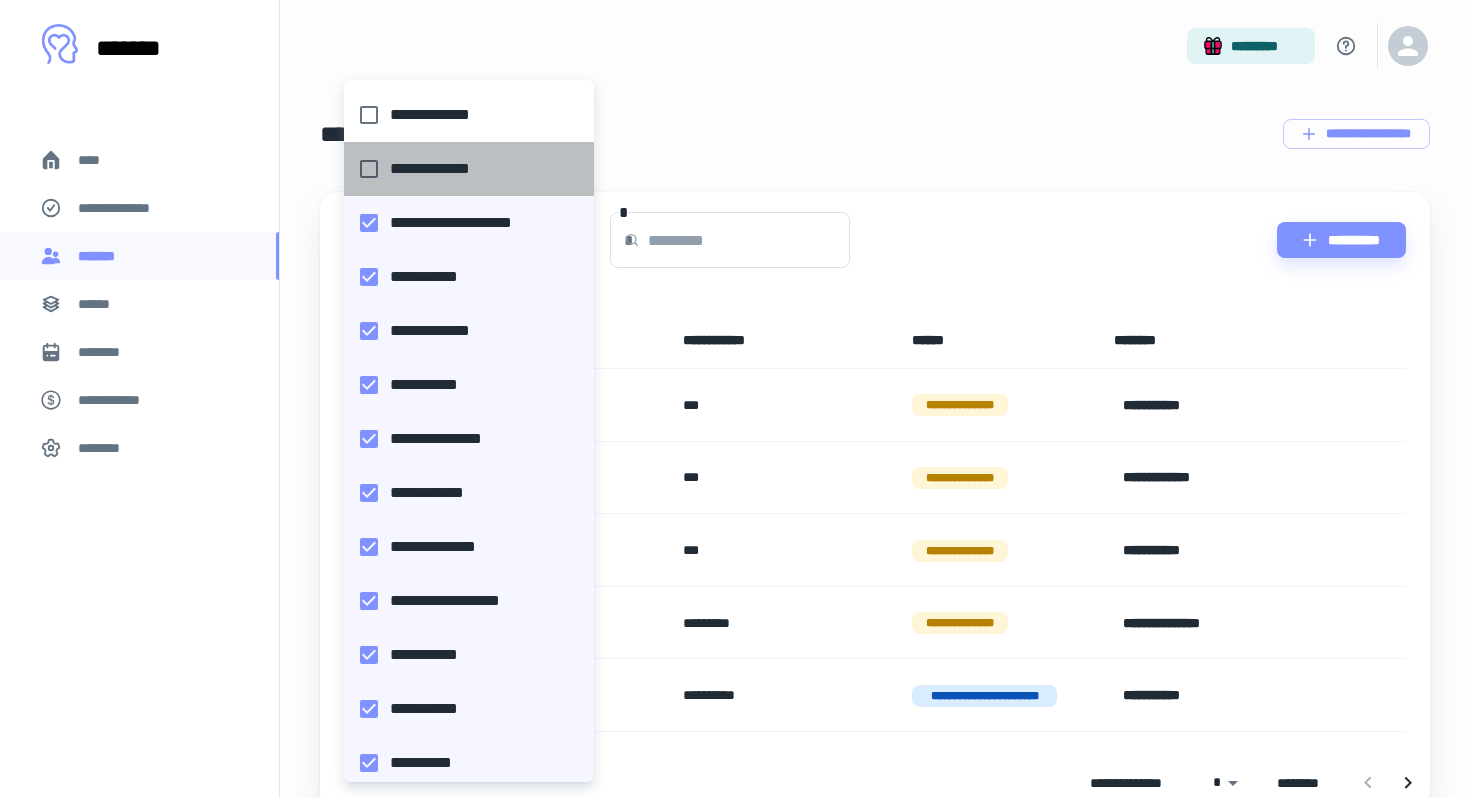 click on "**********" at bounding box center [463, 169] 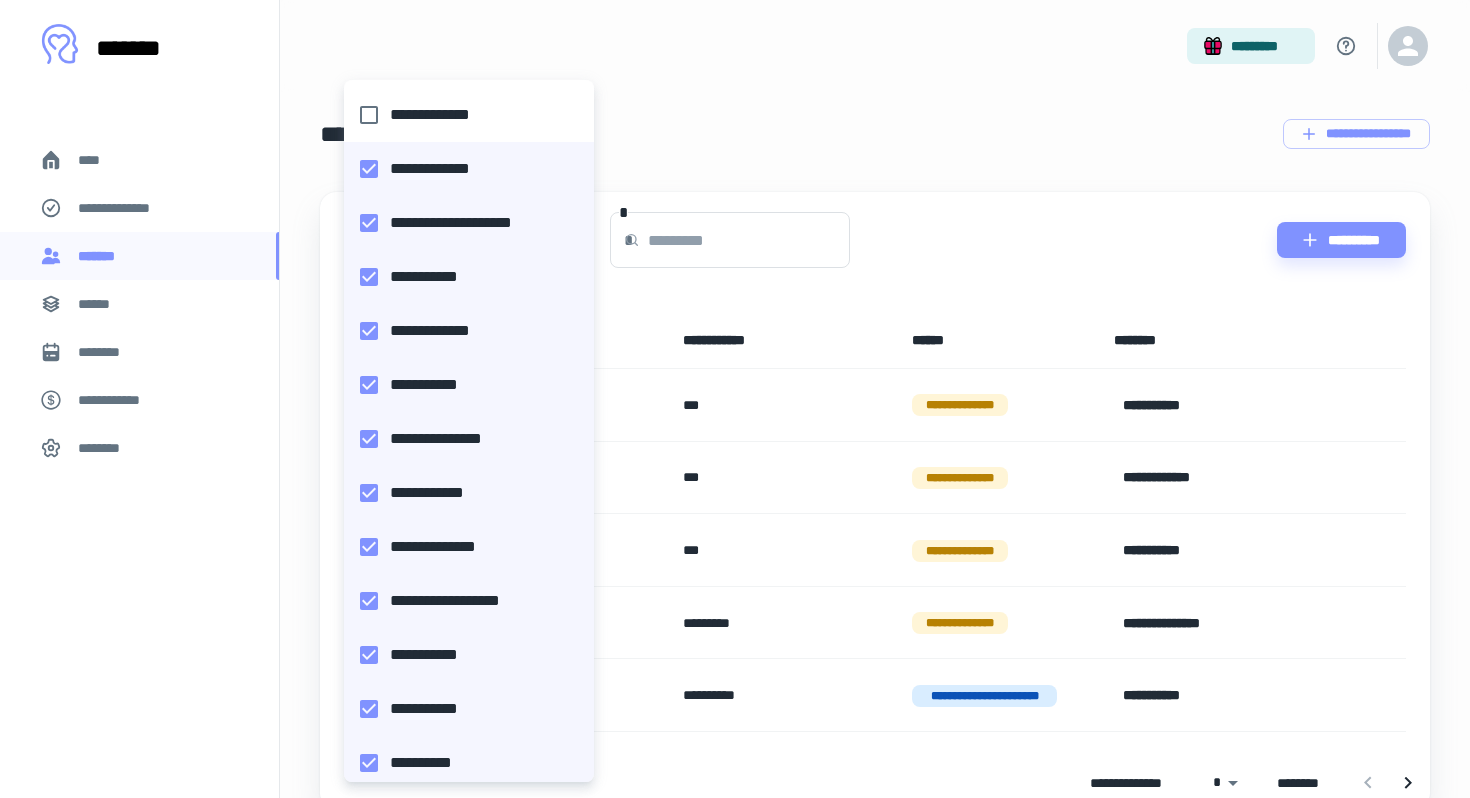 click on "**********" at bounding box center [463, 115] 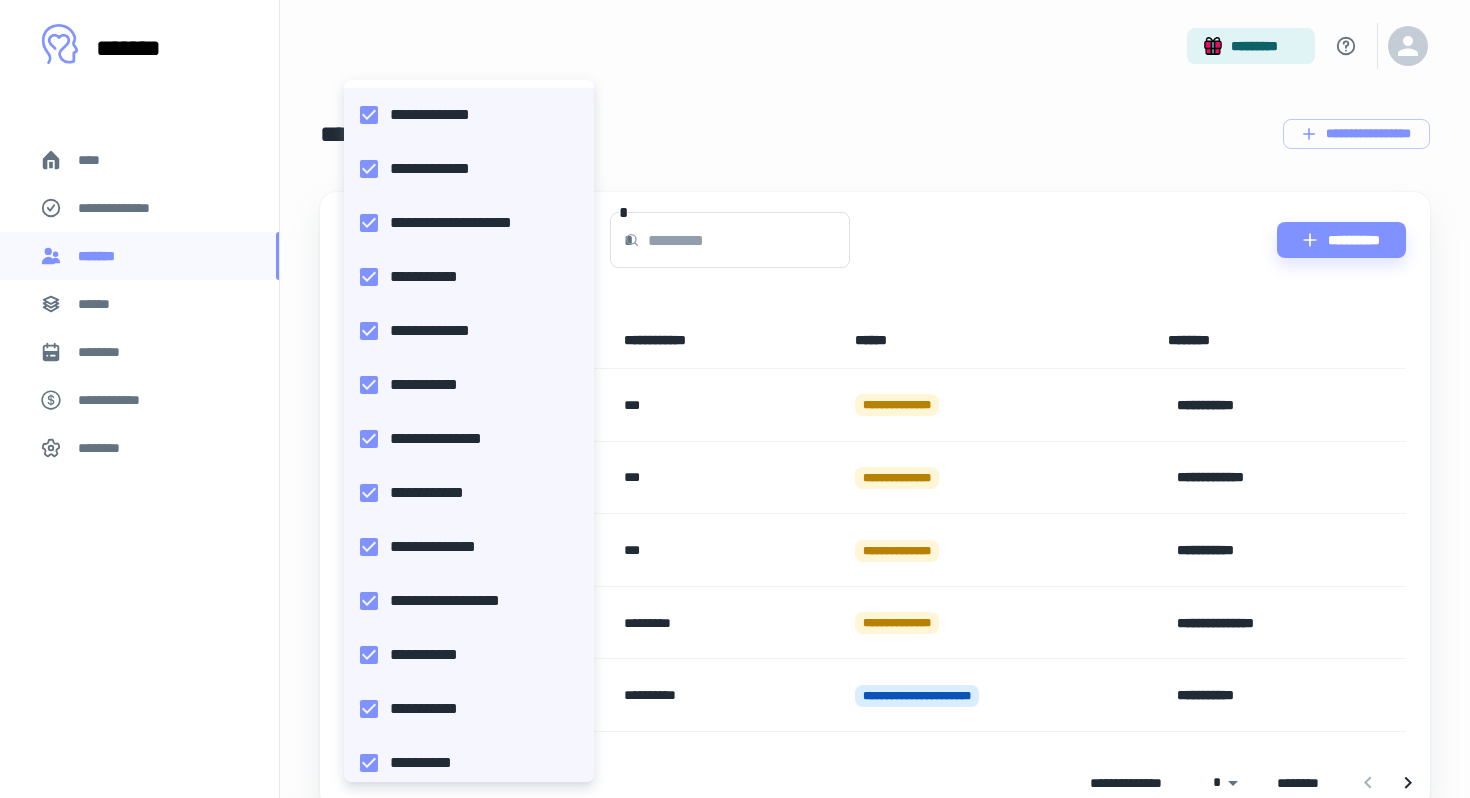 type on "**********" 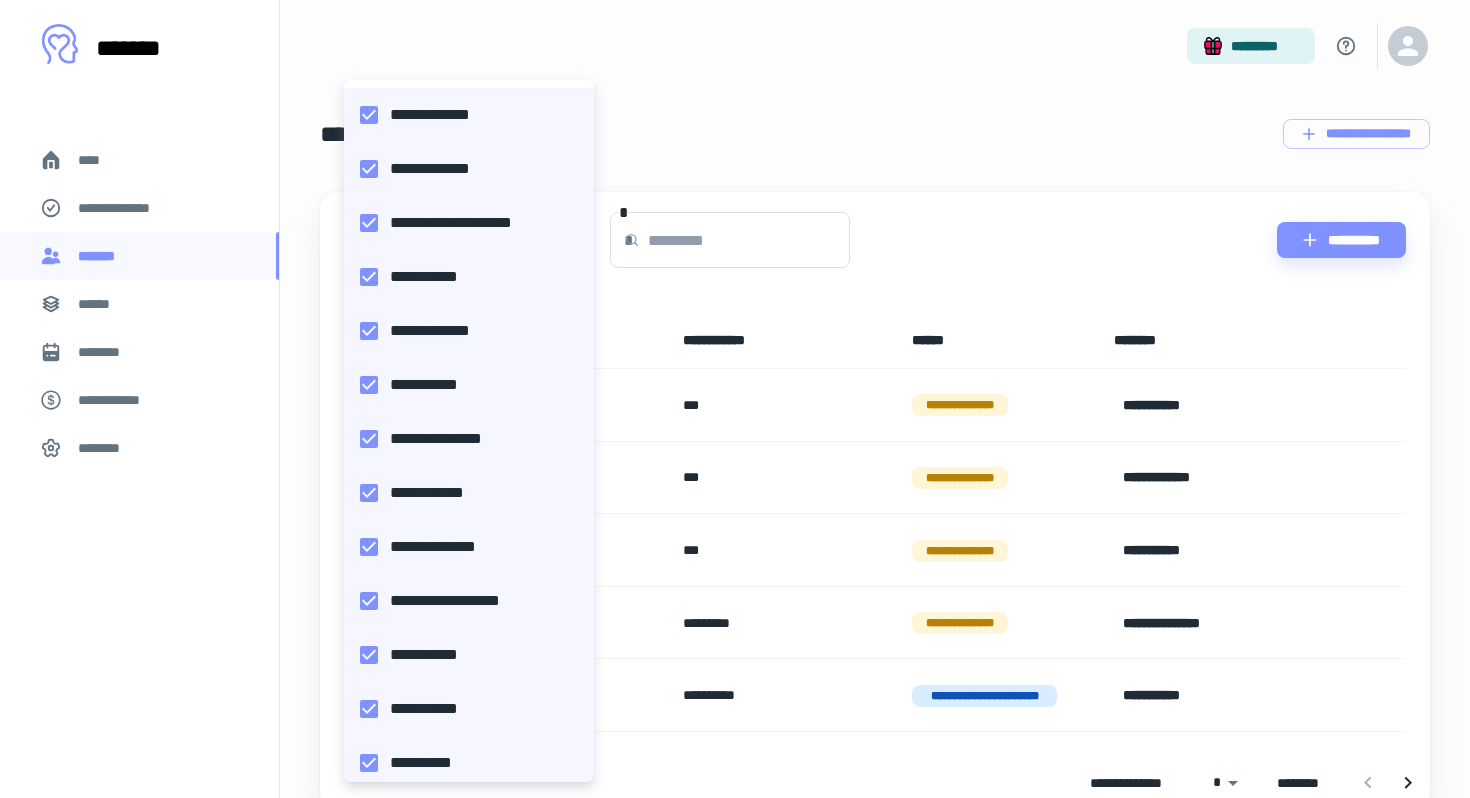 click at bounding box center [735, 399] 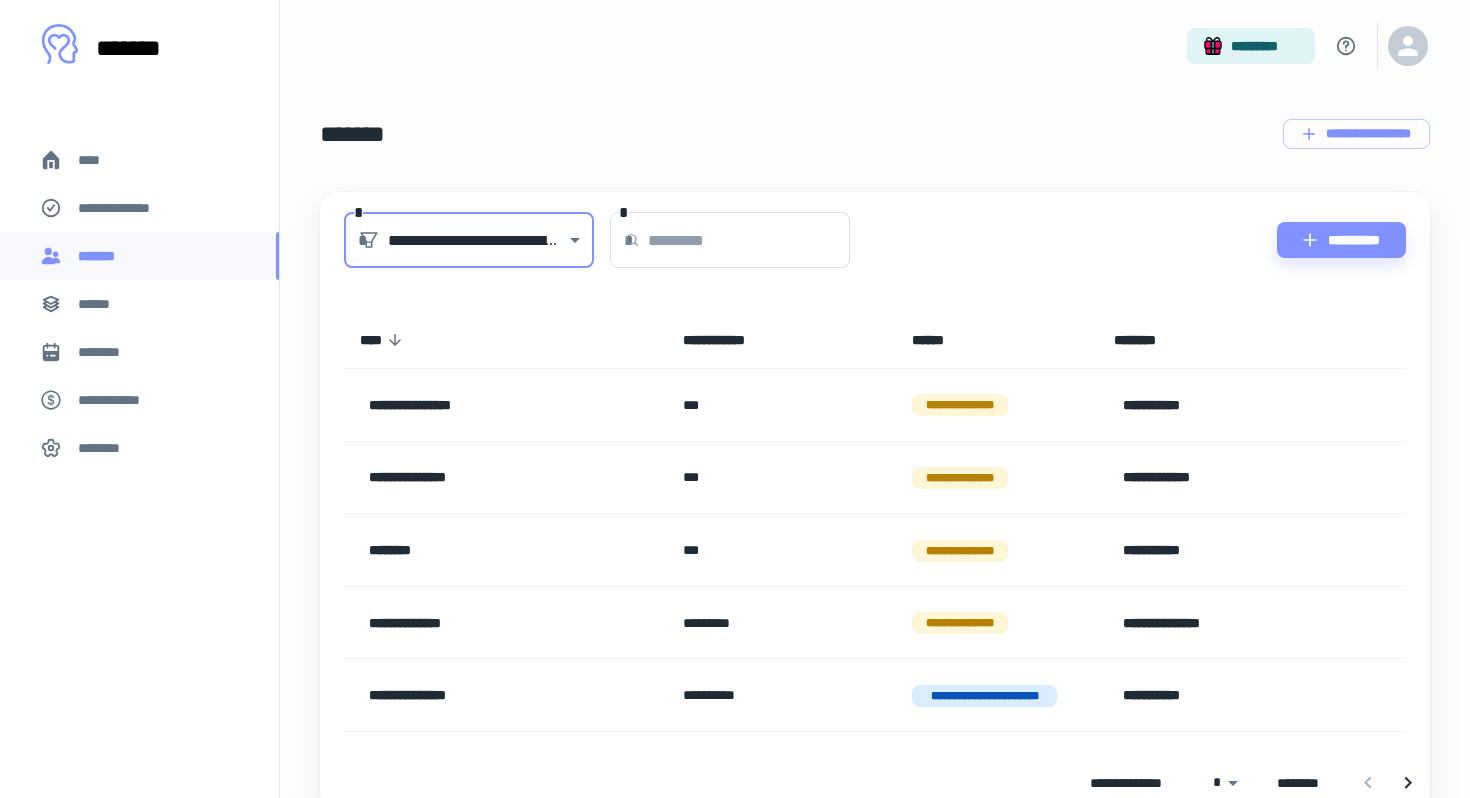 scroll, scrollTop: 191, scrollLeft: 0, axis: vertical 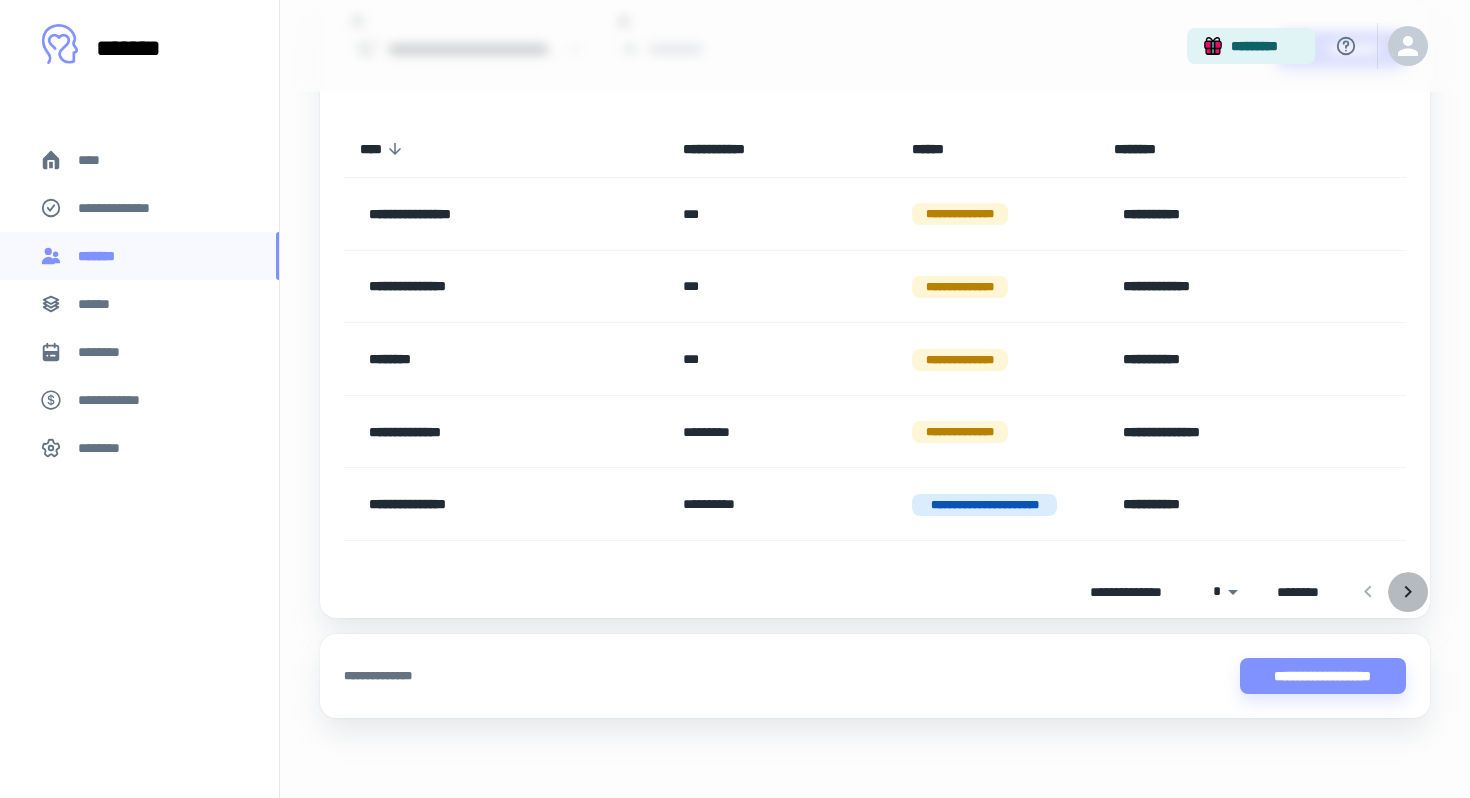 click 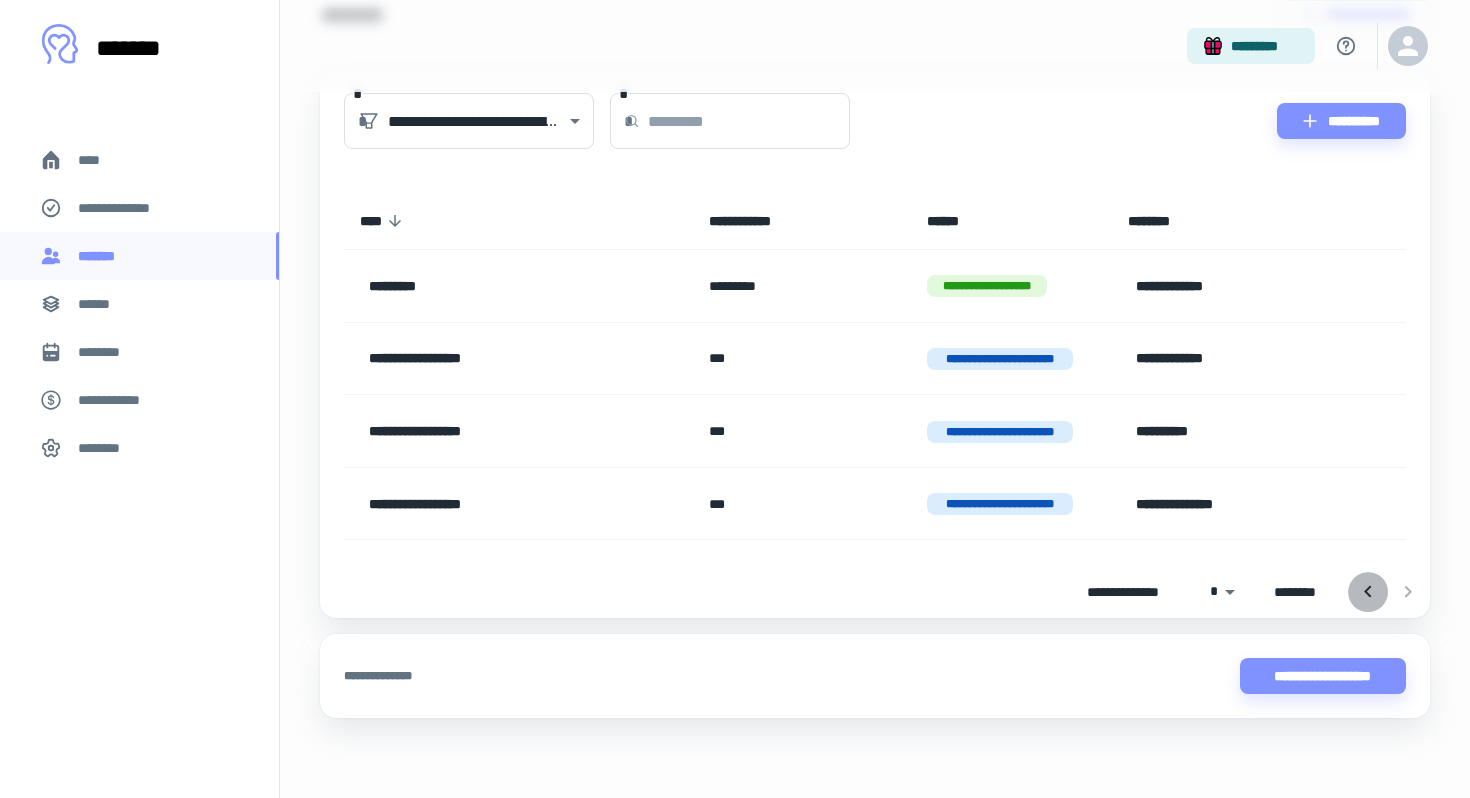 click 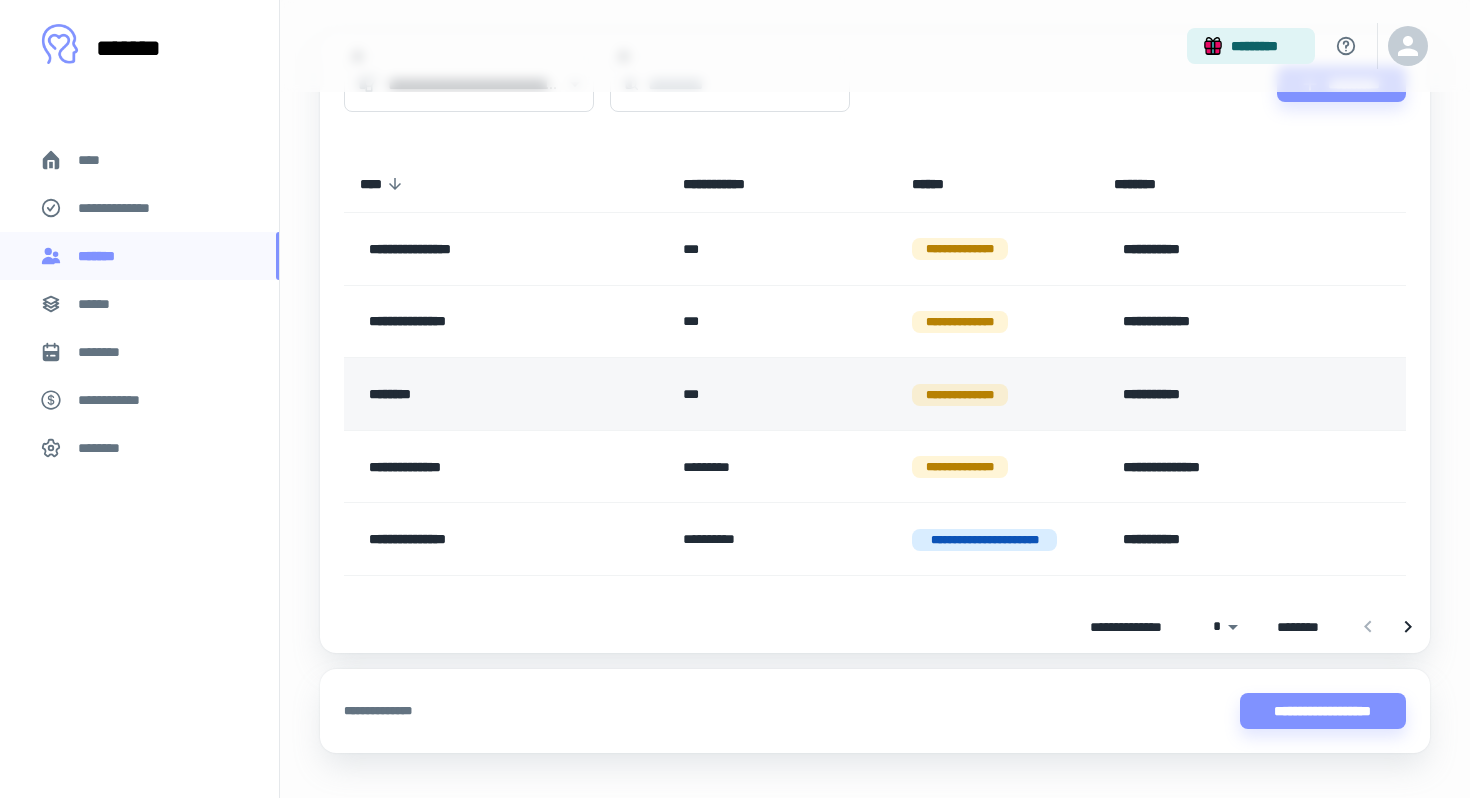 scroll, scrollTop: 0, scrollLeft: 0, axis: both 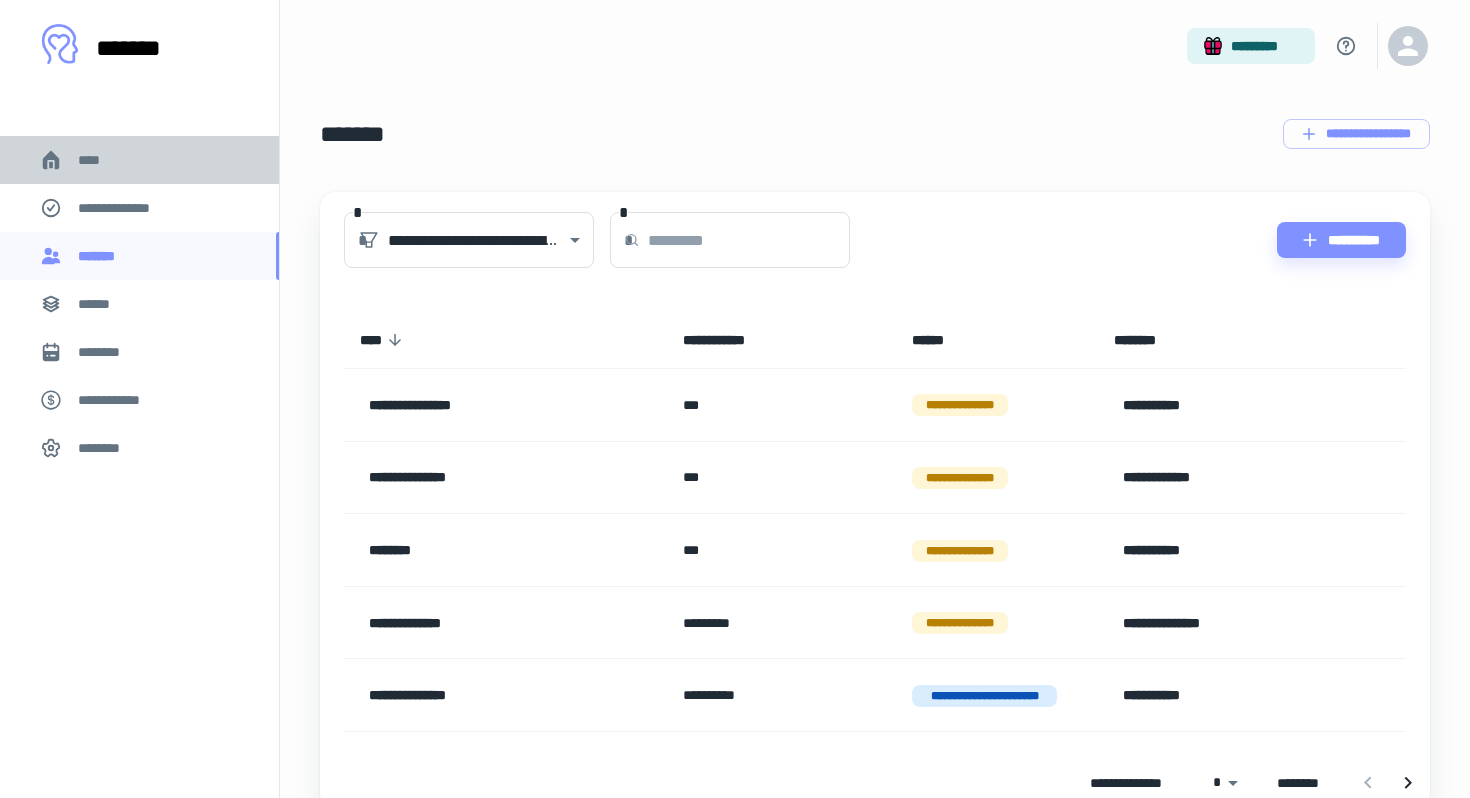 click on "****" at bounding box center (139, 160) 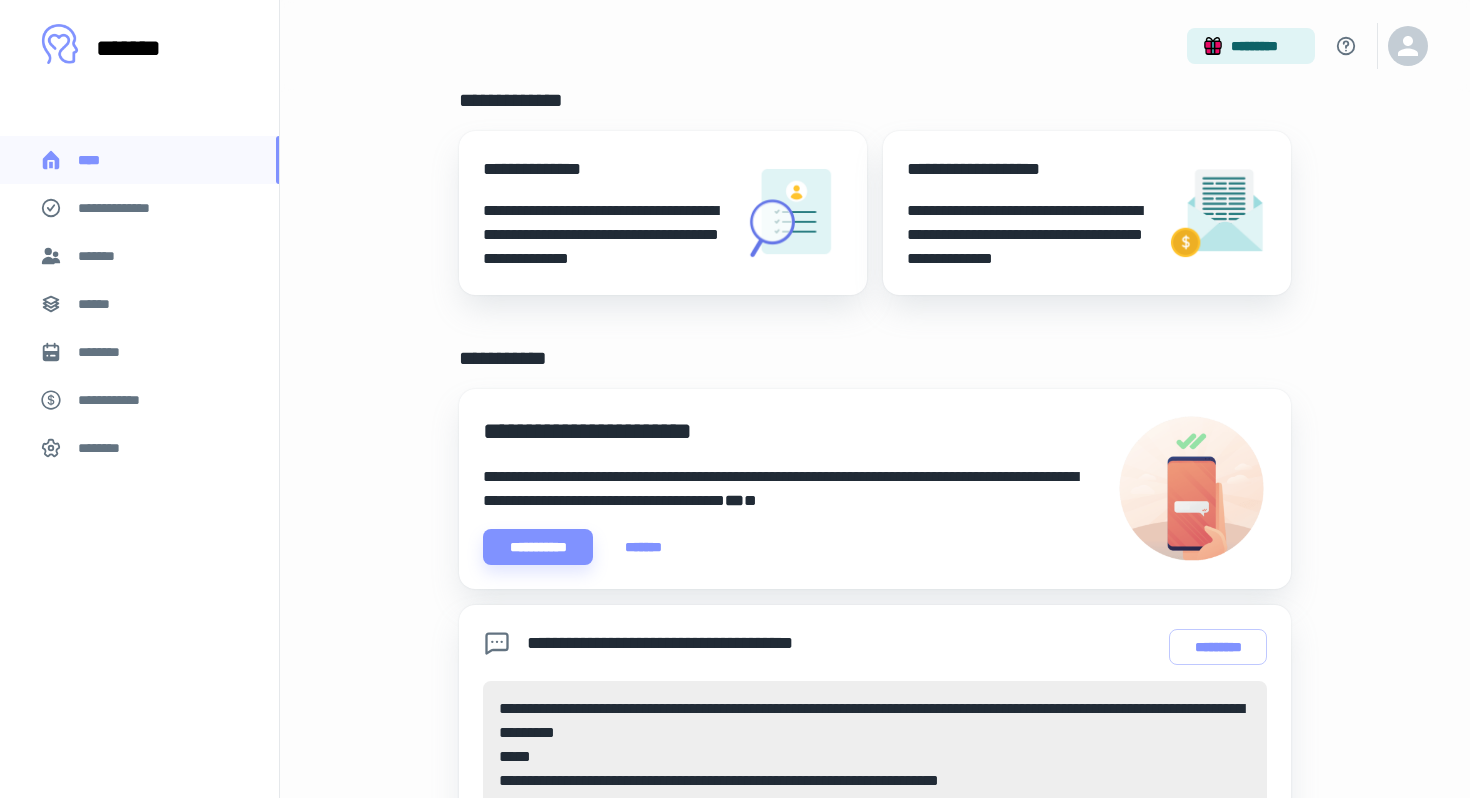 scroll, scrollTop: 74, scrollLeft: 0, axis: vertical 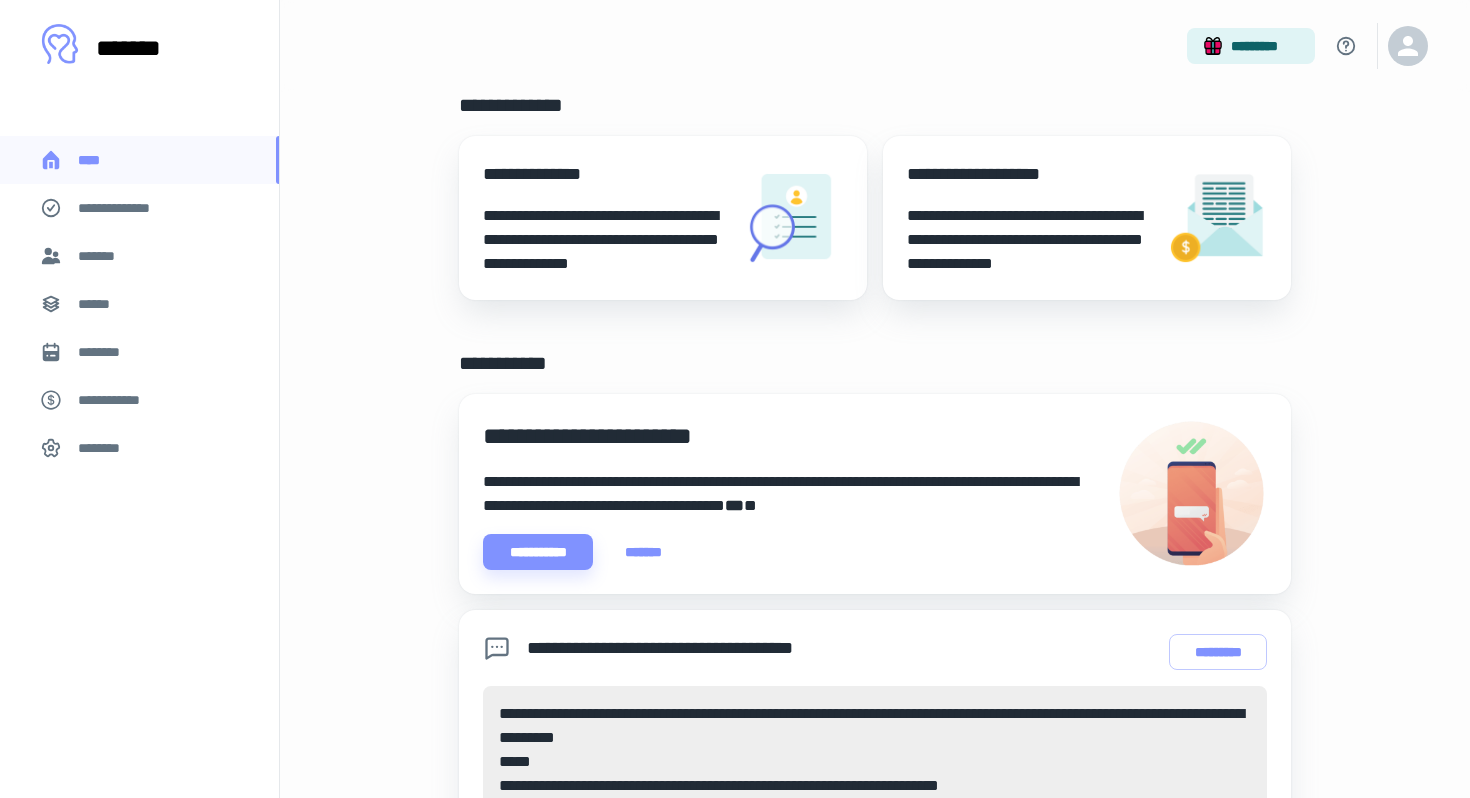 click on "**********" at bounding box center (605, 240) 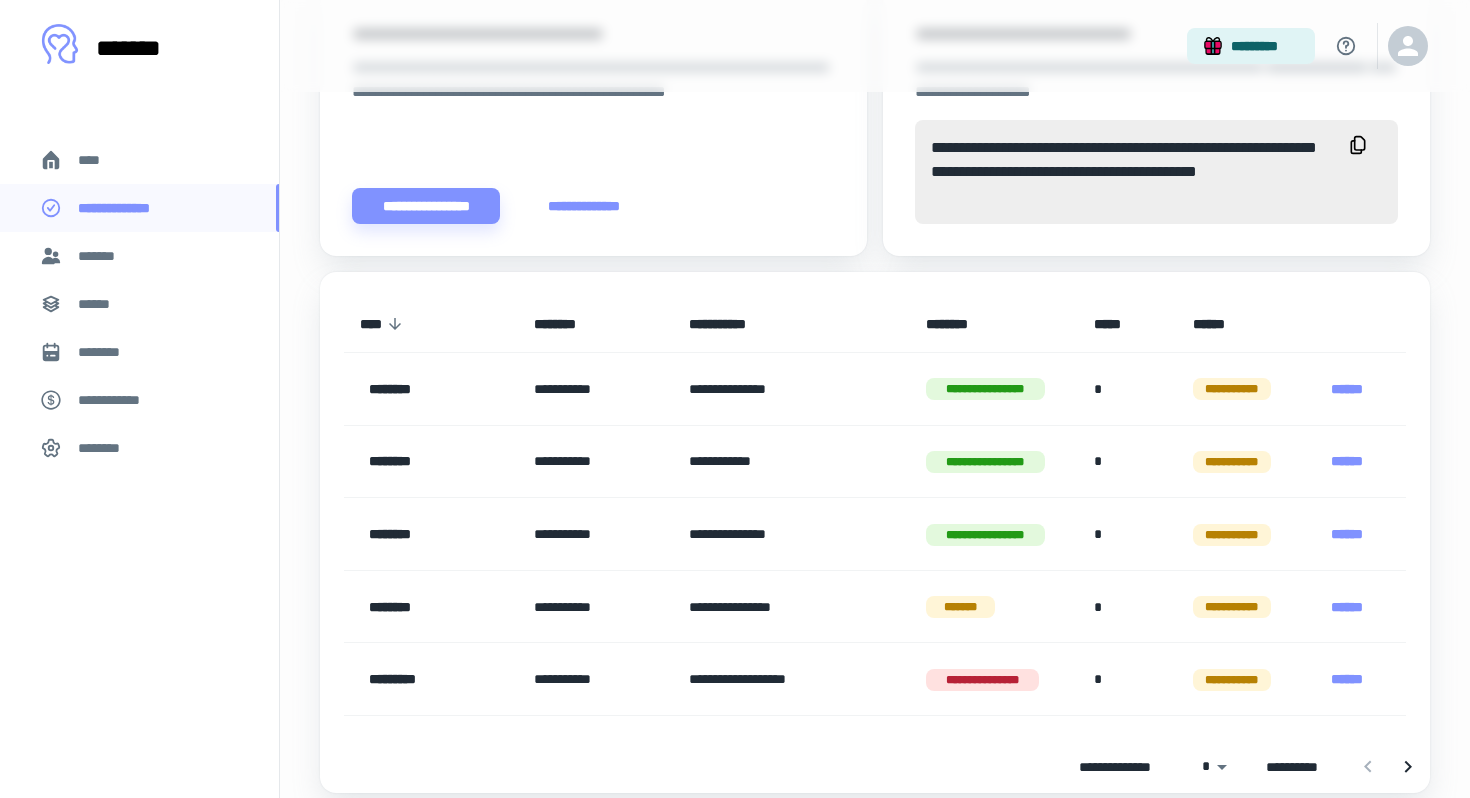 scroll, scrollTop: 746, scrollLeft: 0, axis: vertical 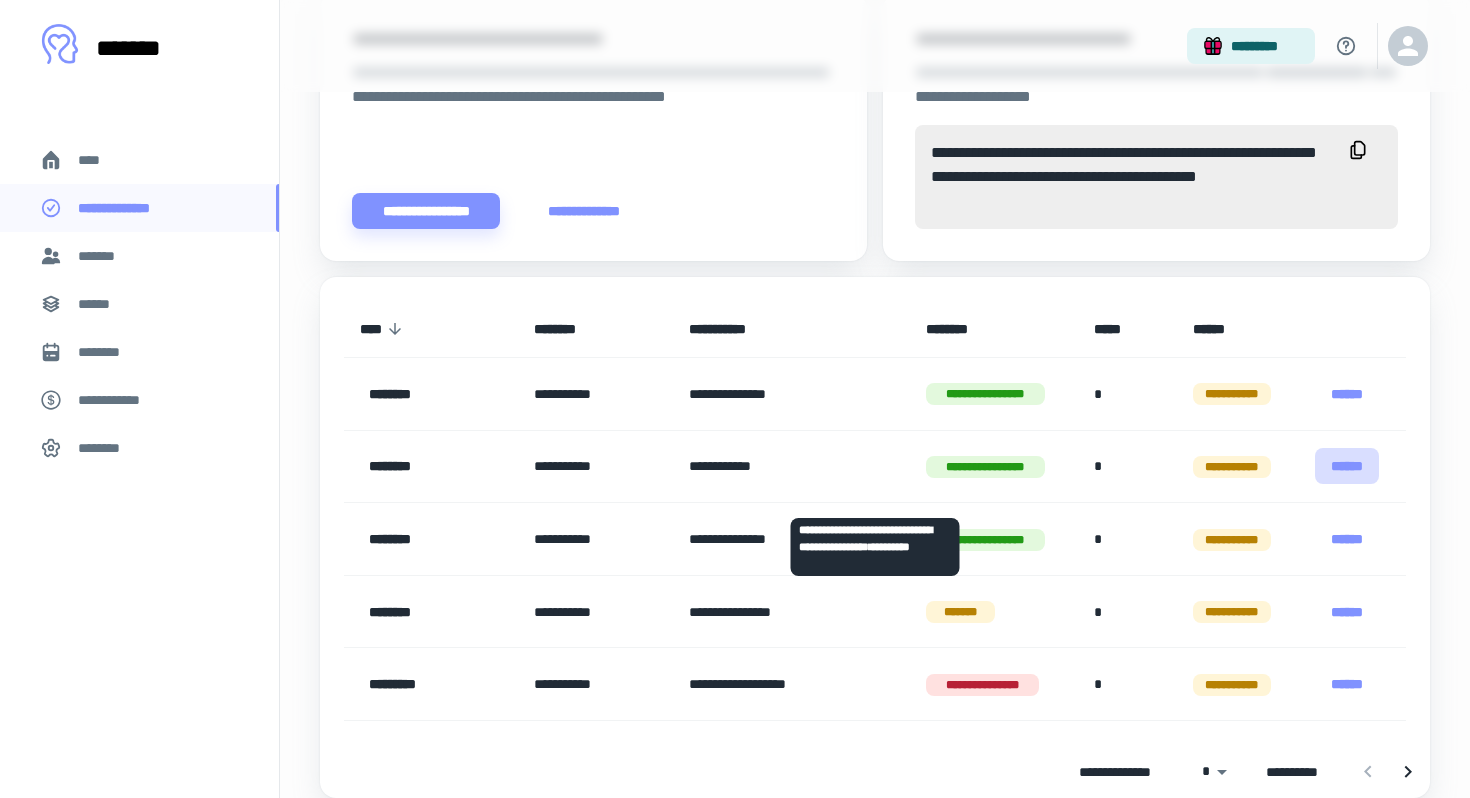 click on "******" at bounding box center (1347, 466) 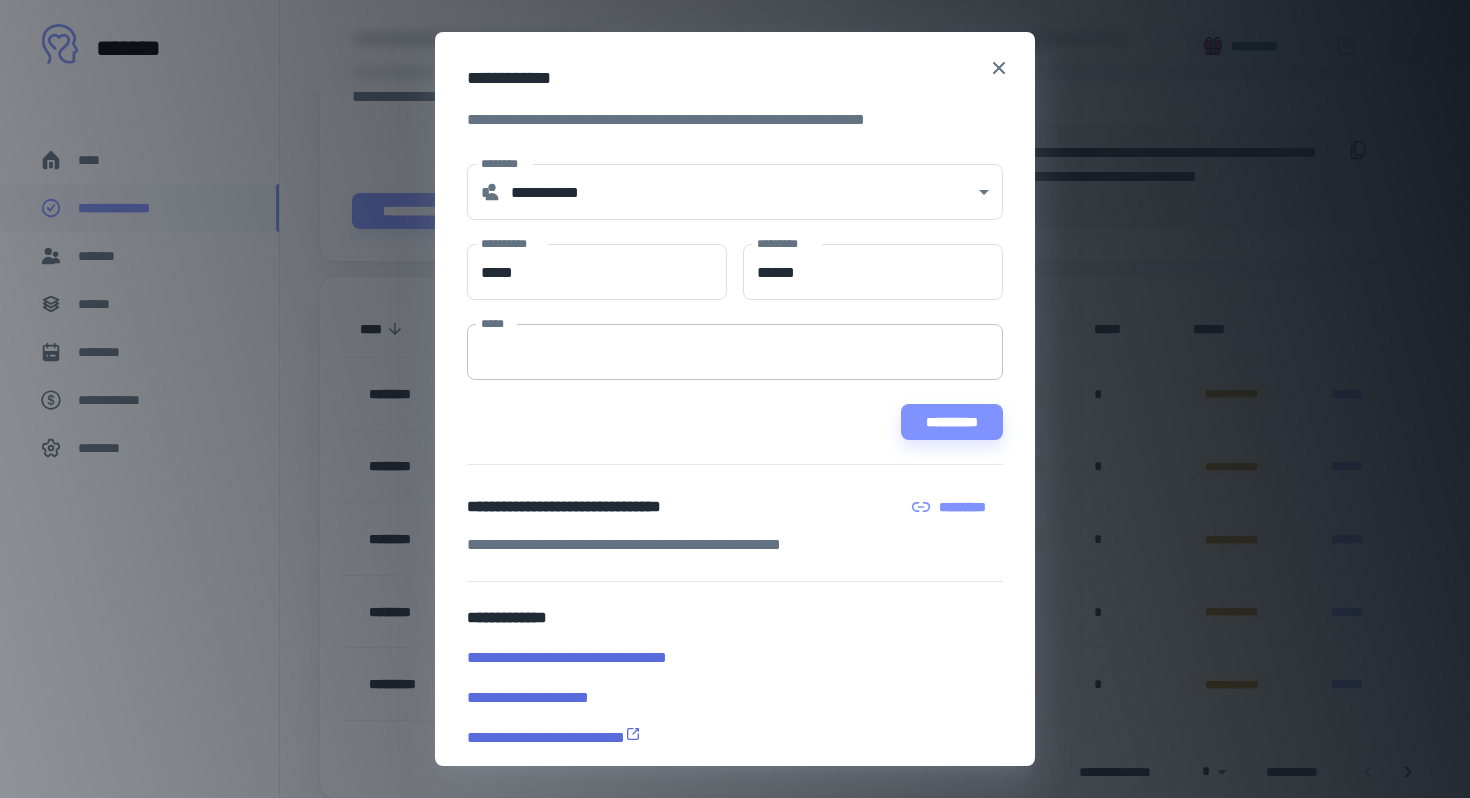 click on "*****" at bounding box center (735, 352) 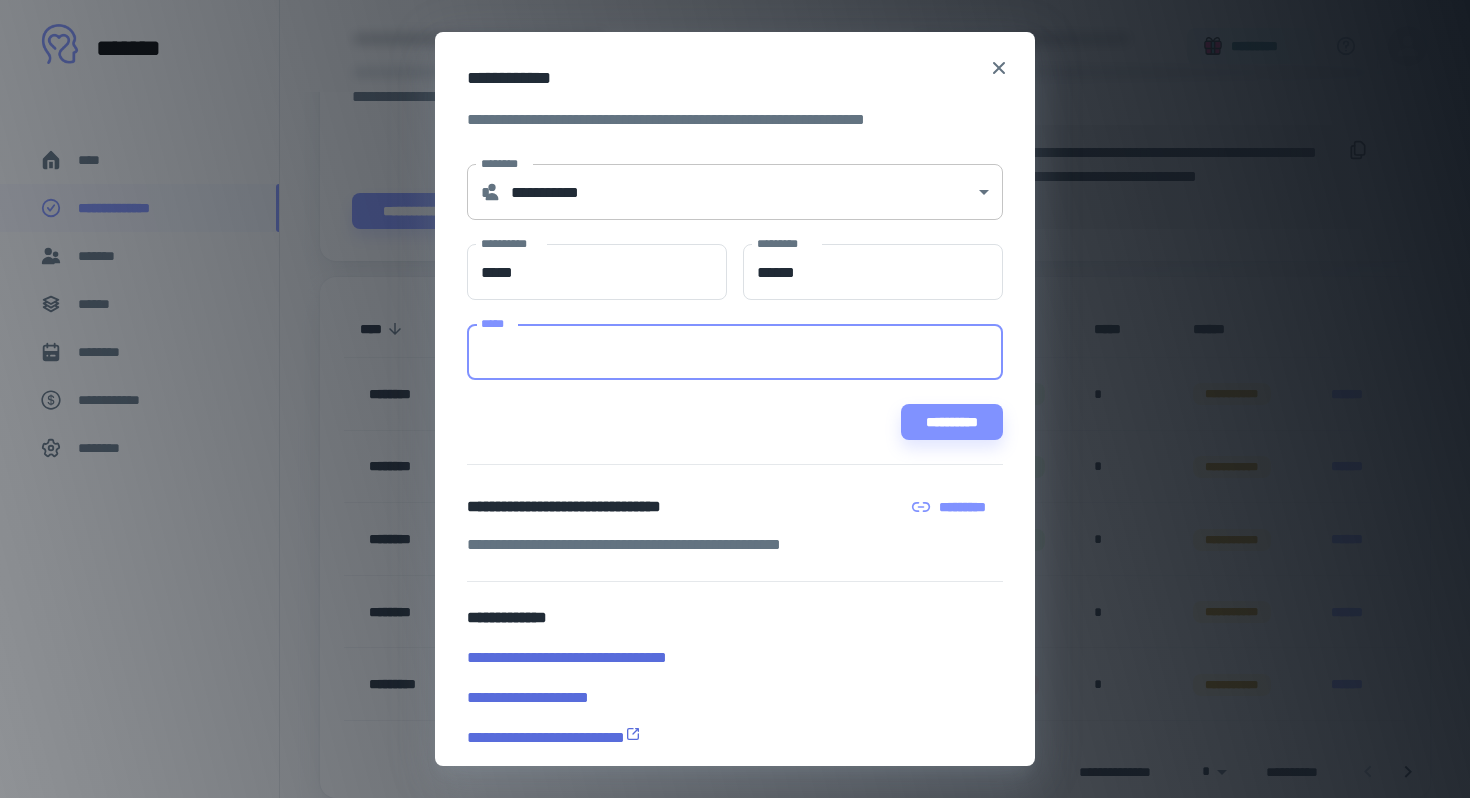 click on "**********" at bounding box center [735, -347] 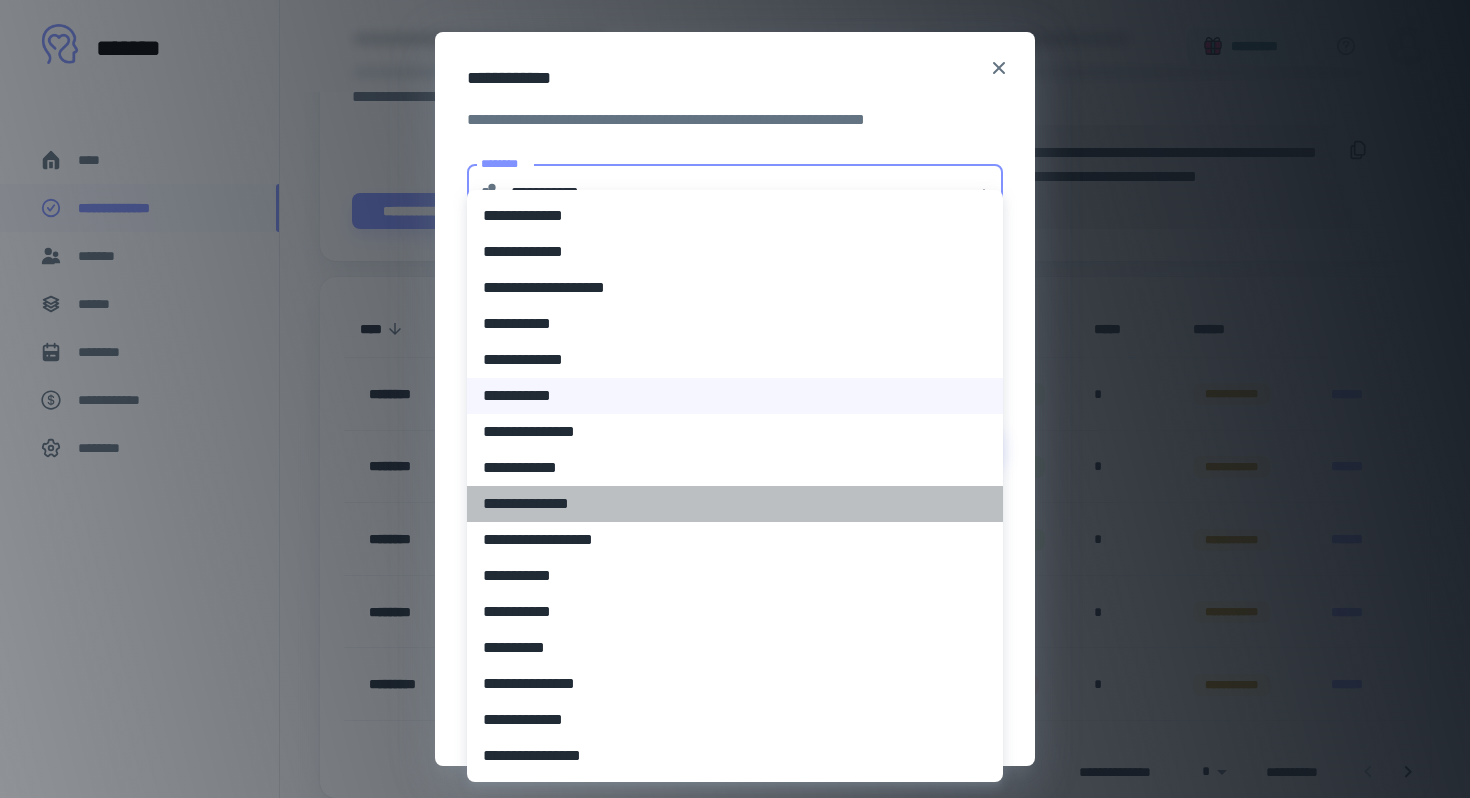 click on "**********" at bounding box center (735, 504) 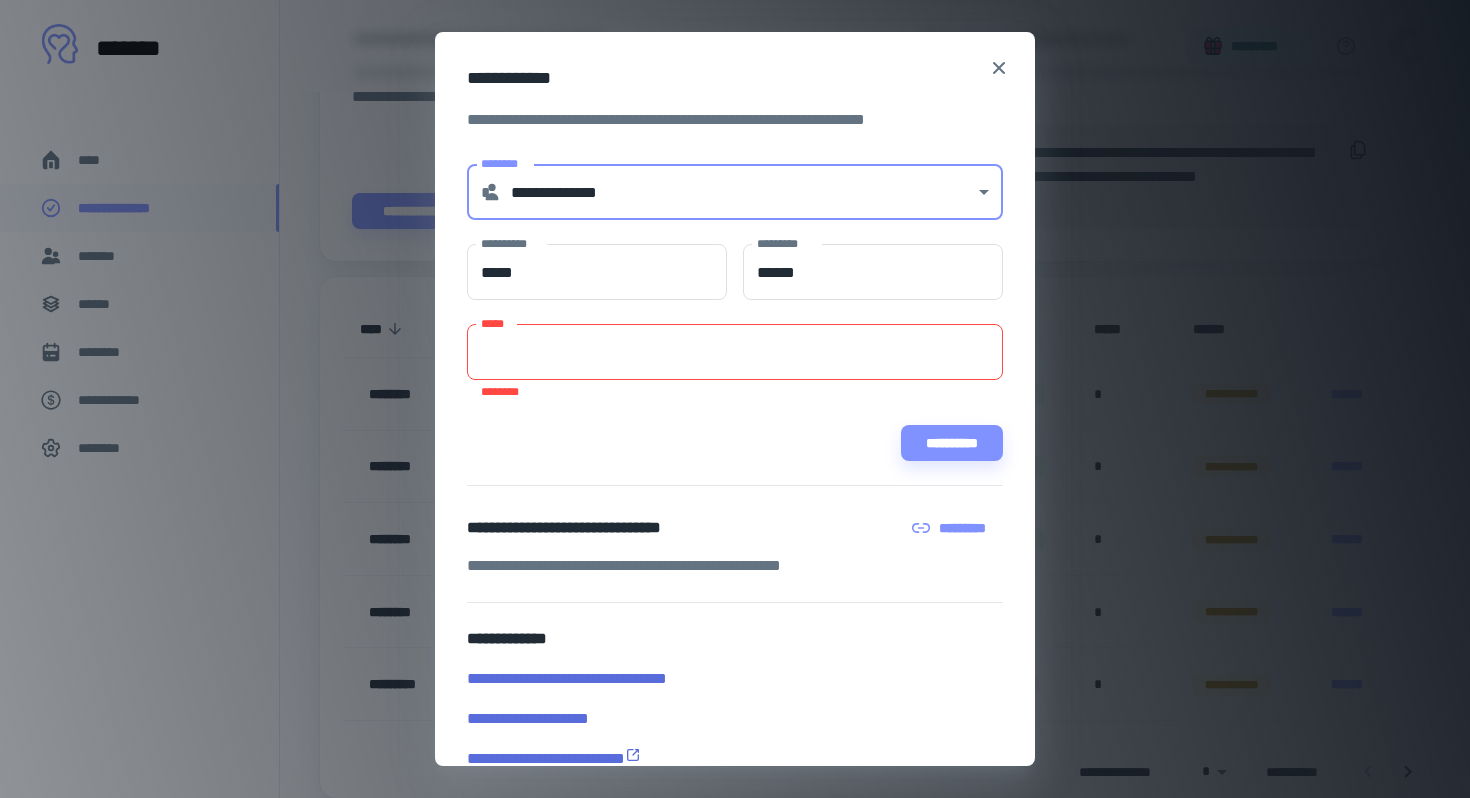 click on "*****" at bounding box center [735, 352] 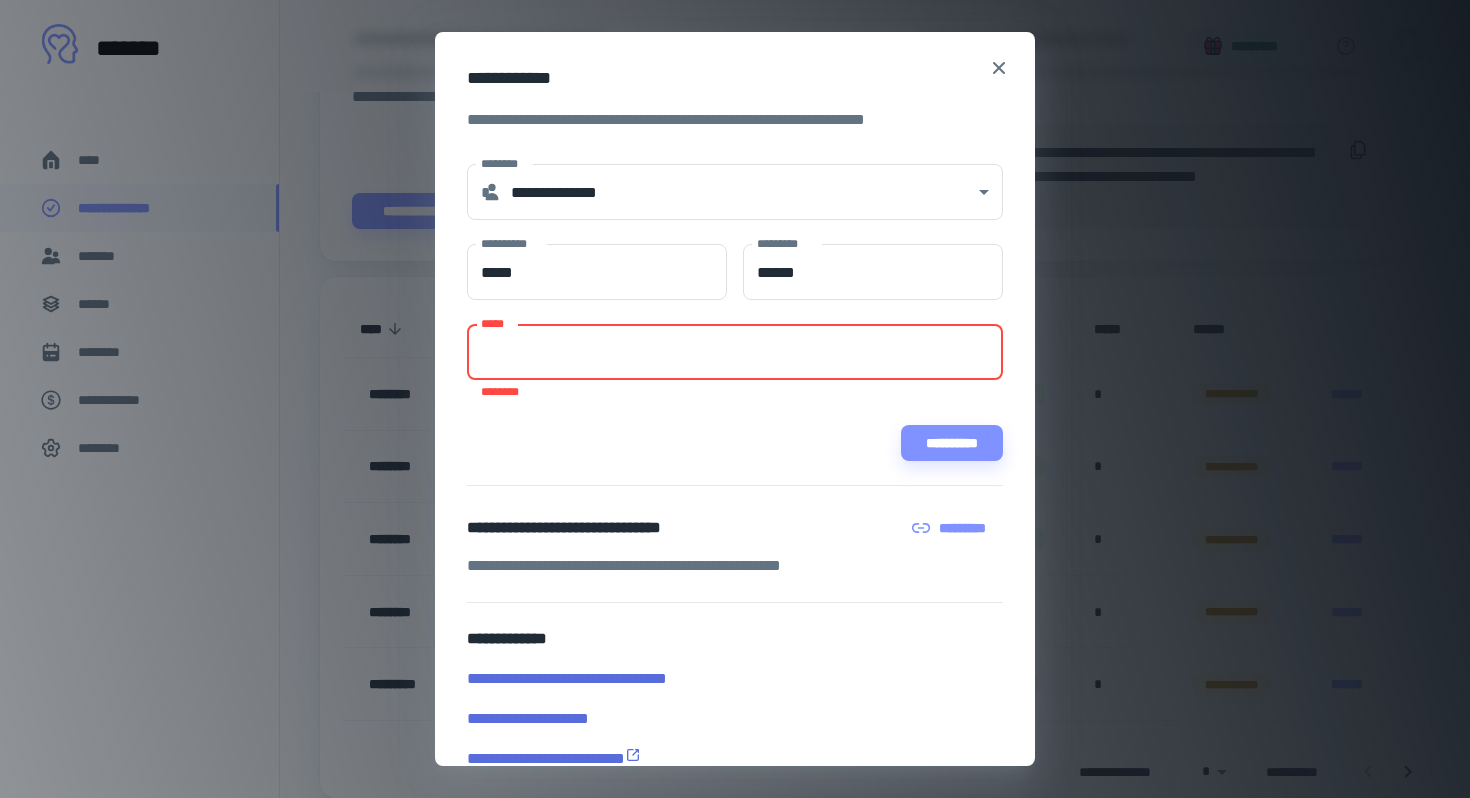 paste on "**********" 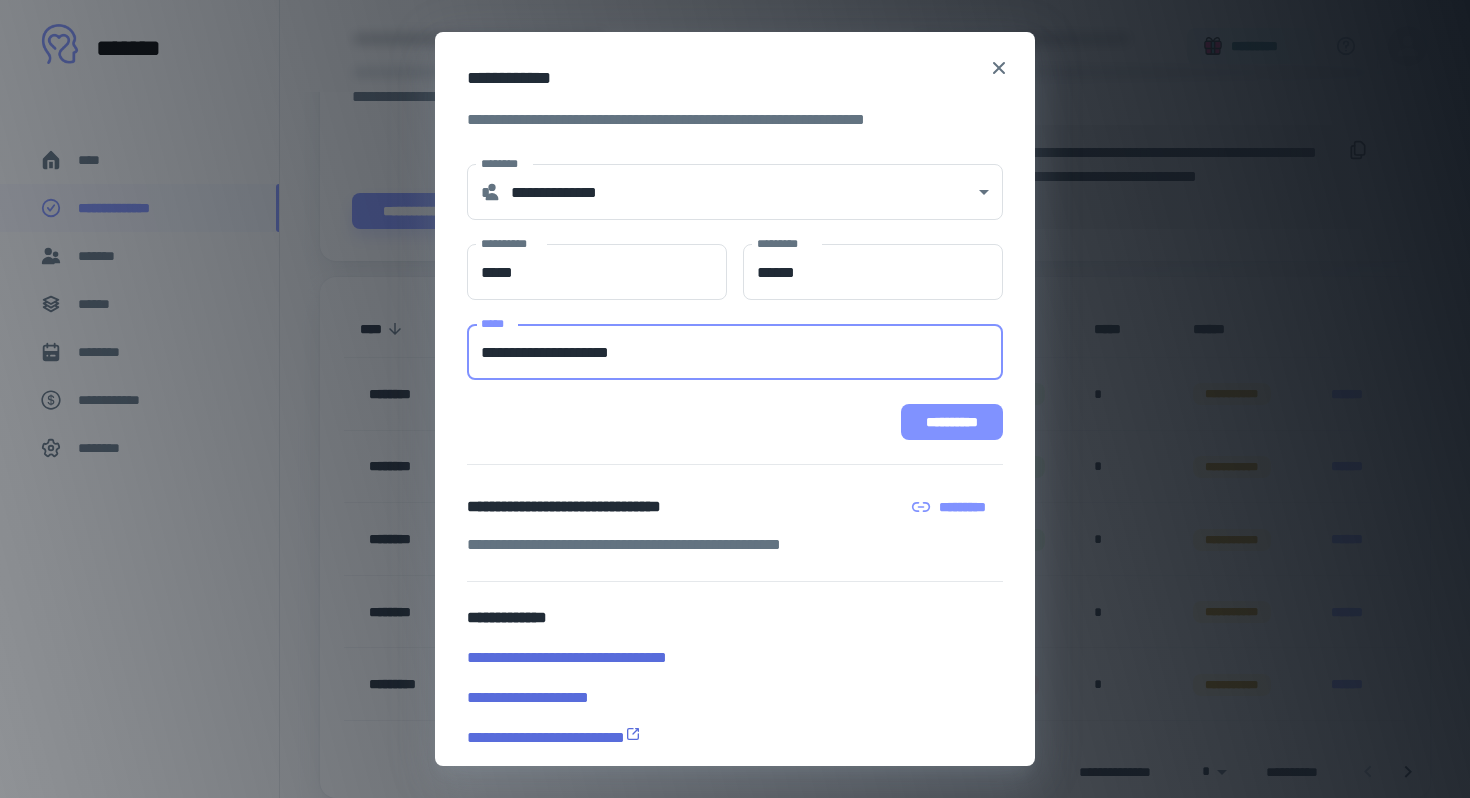 type on "**********" 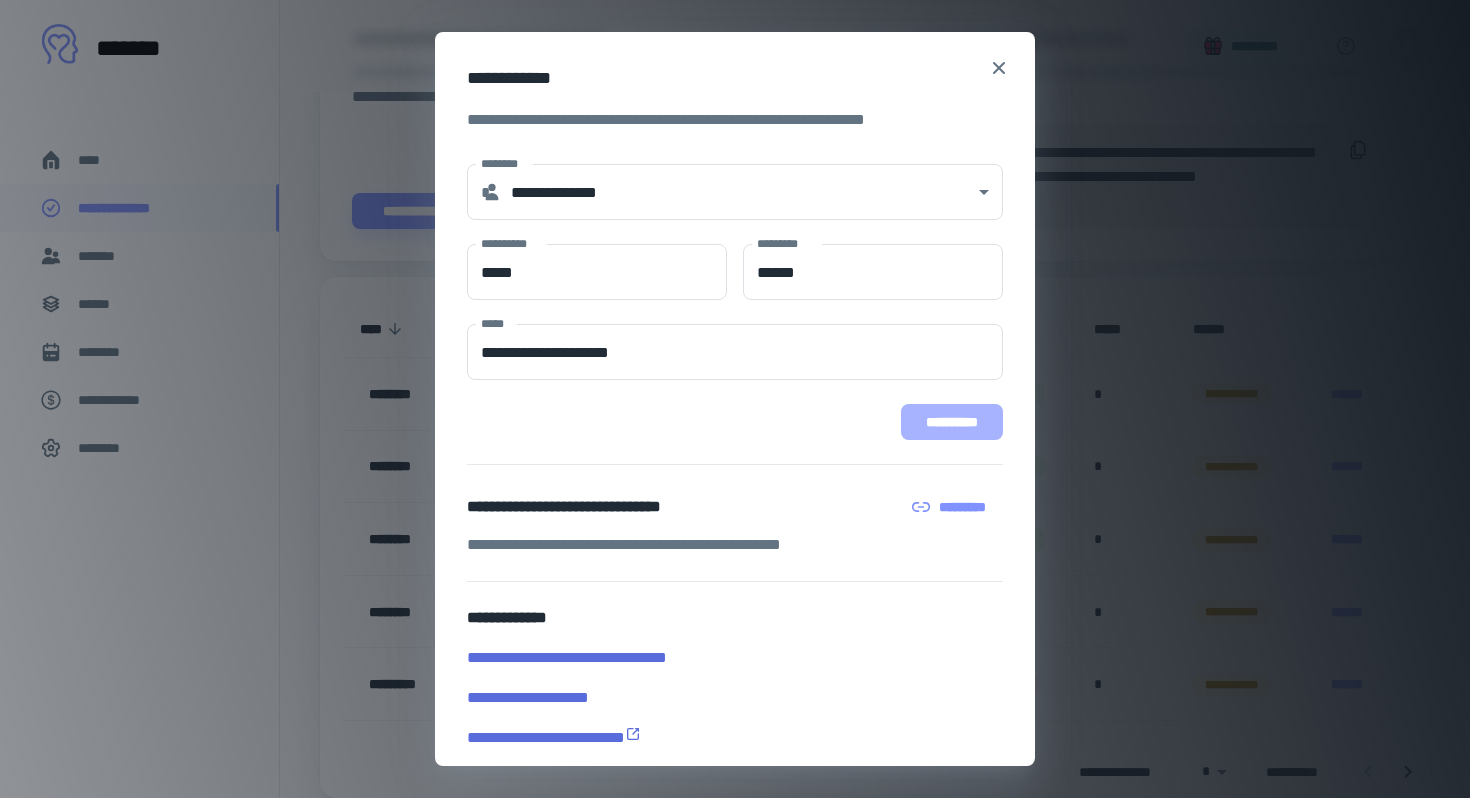 click on "**********" at bounding box center (952, 422) 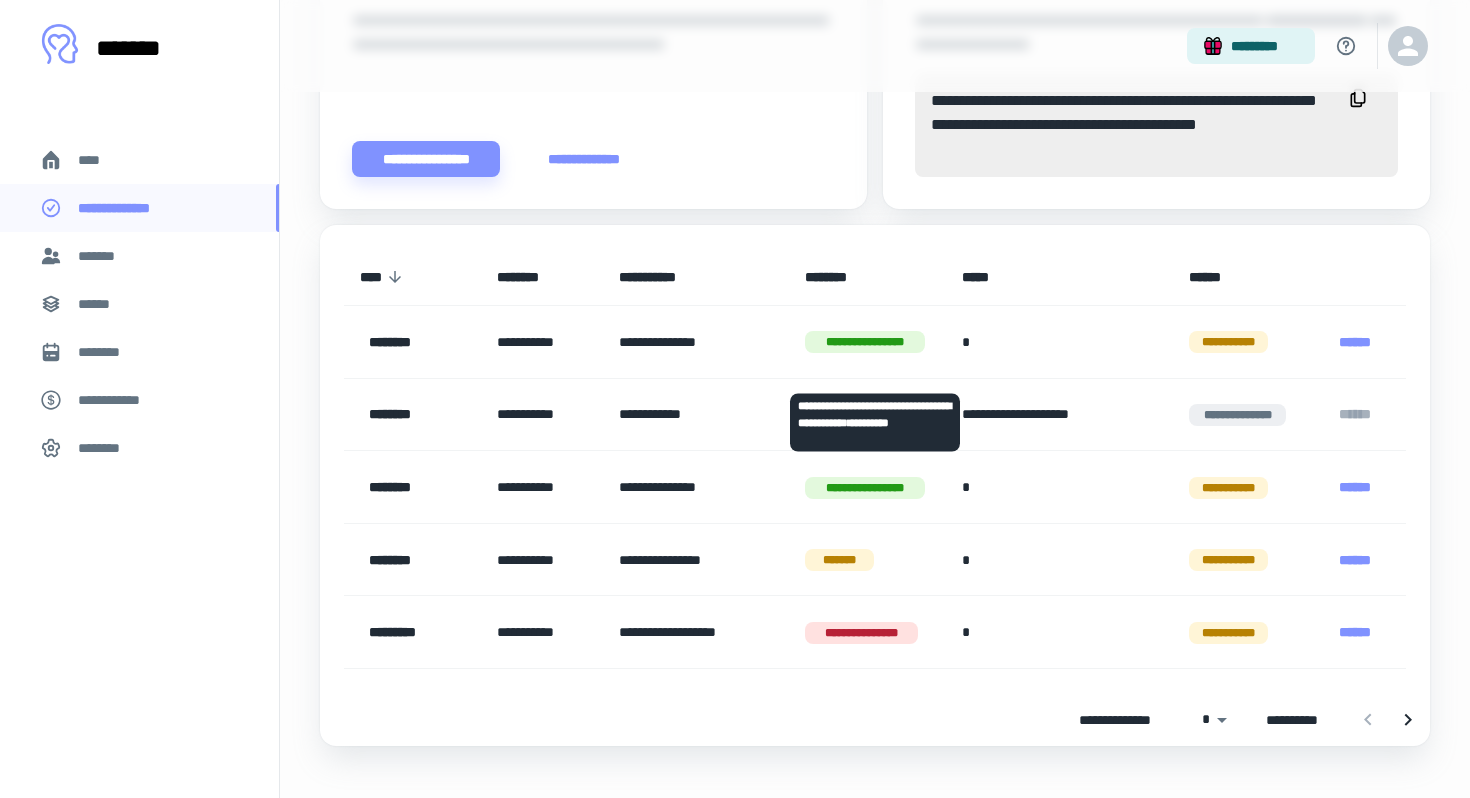 scroll, scrollTop: 826, scrollLeft: 0, axis: vertical 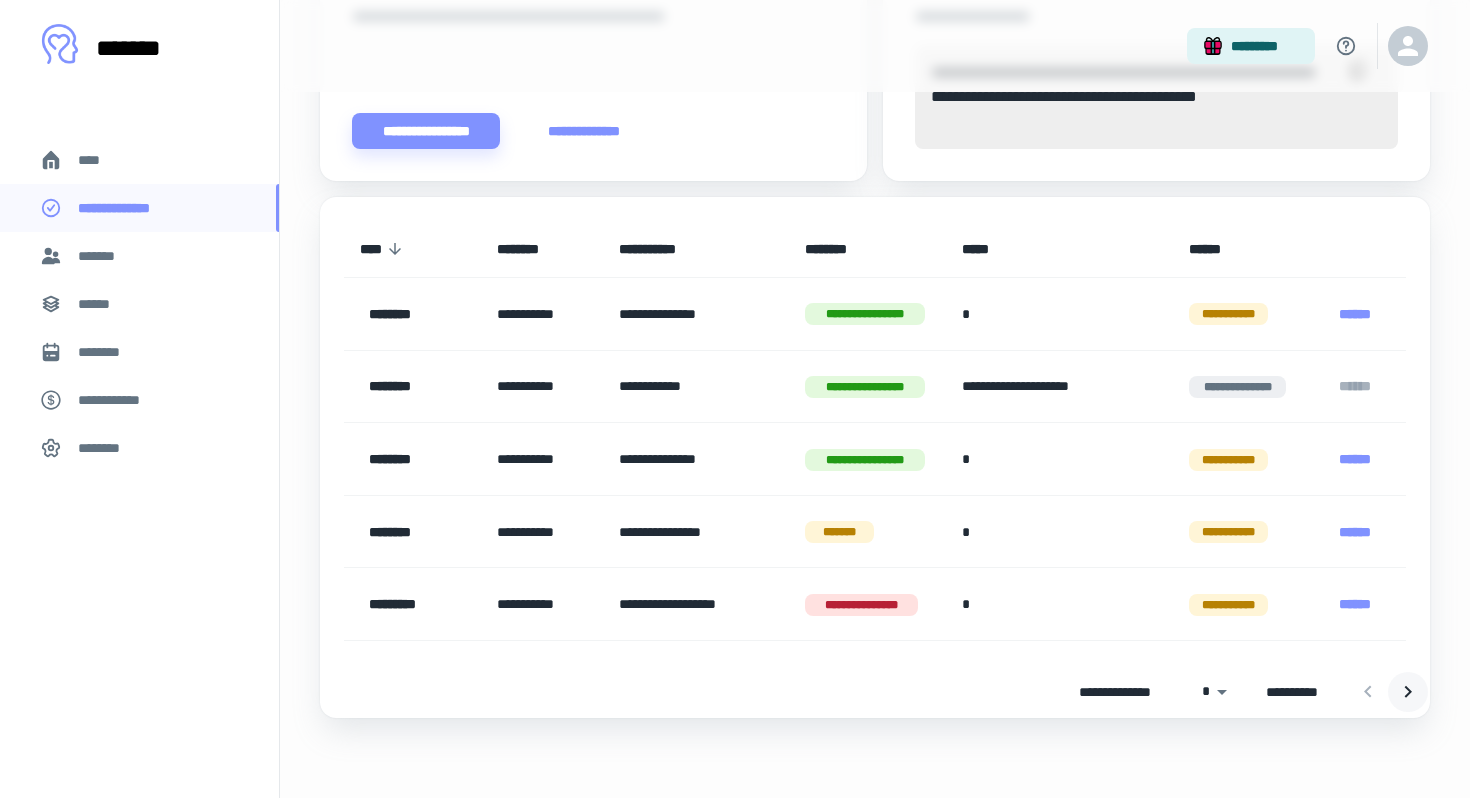 click 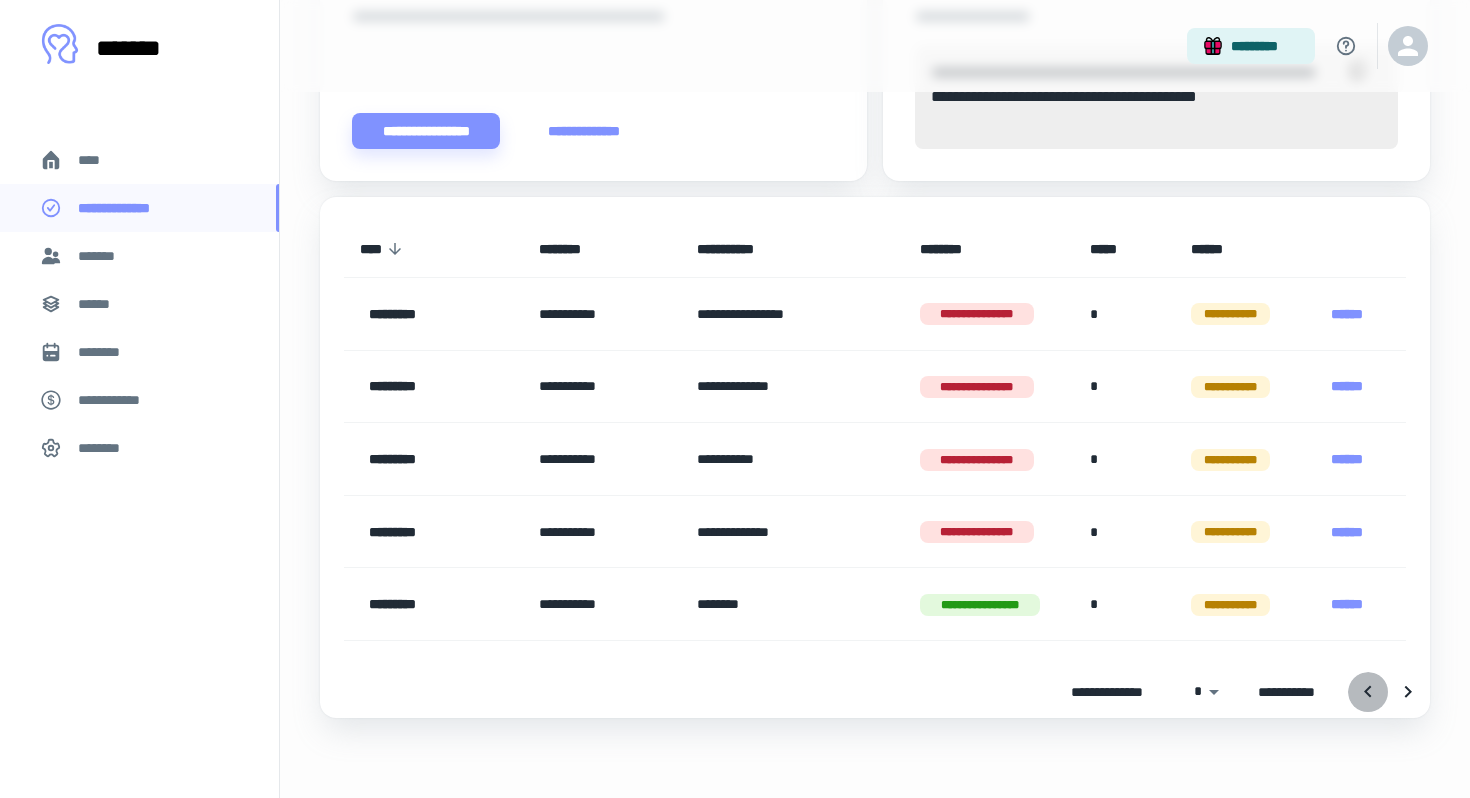 click 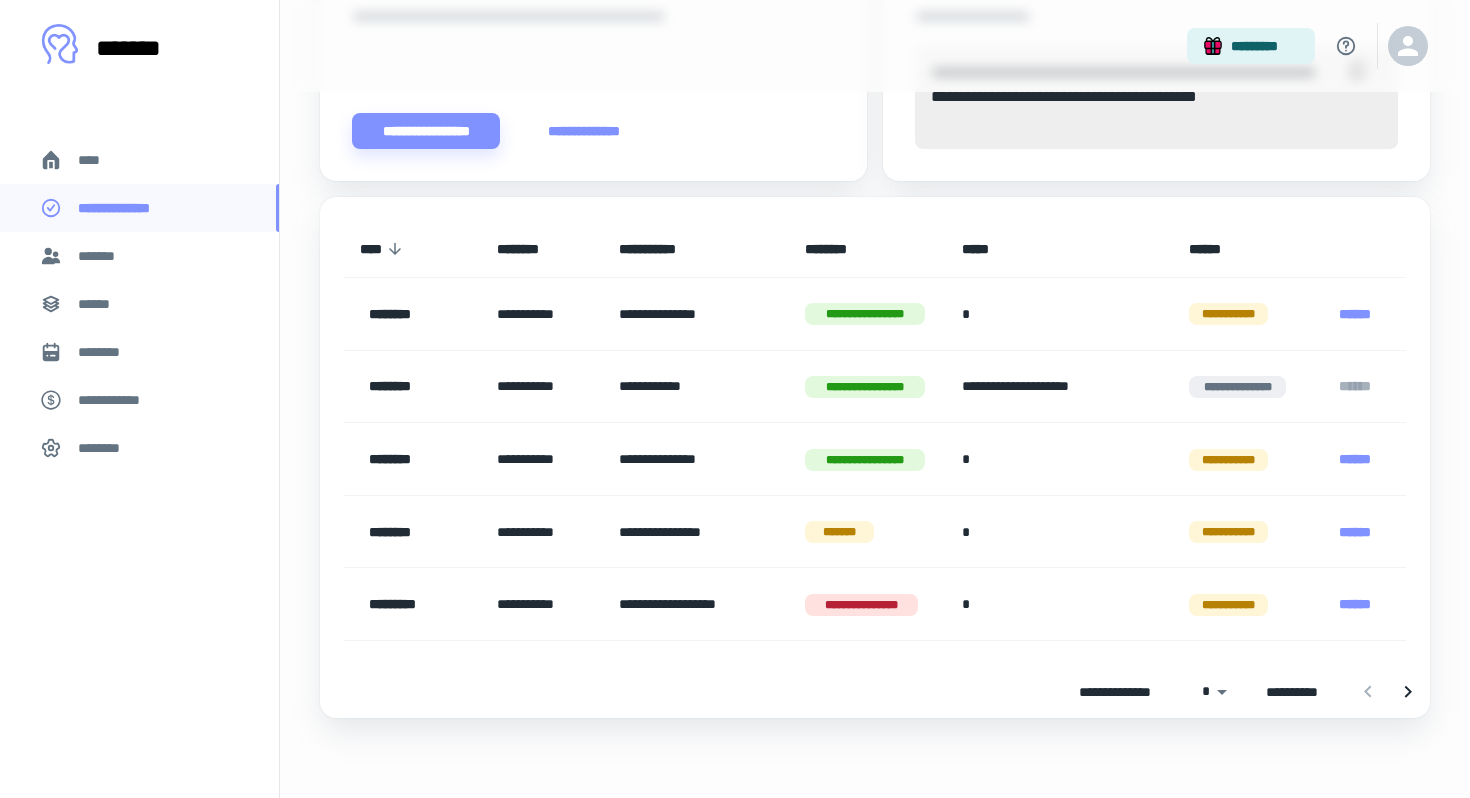 click on "******" at bounding box center [100, 304] 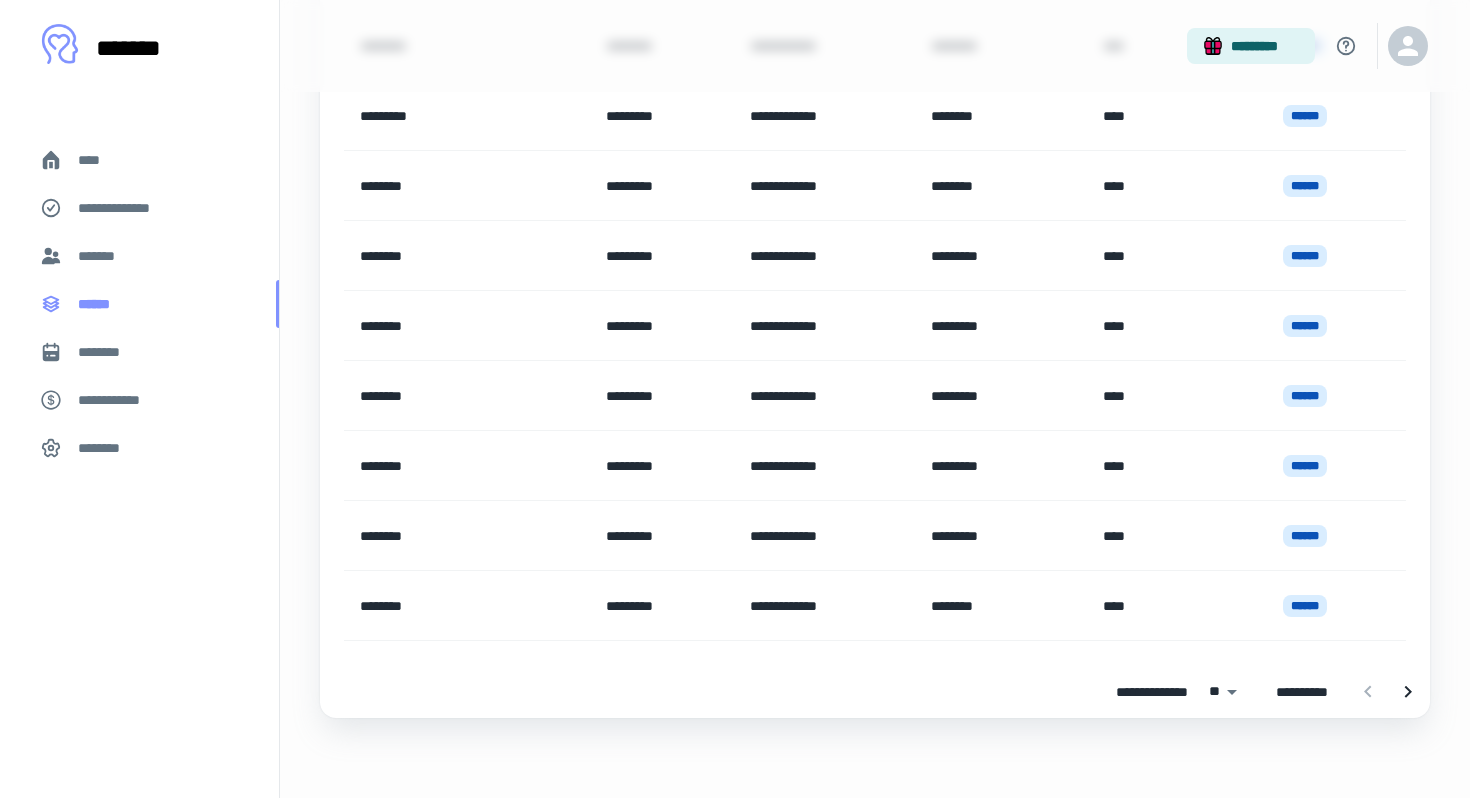 scroll, scrollTop: 0, scrollLeft: 0, axis: both 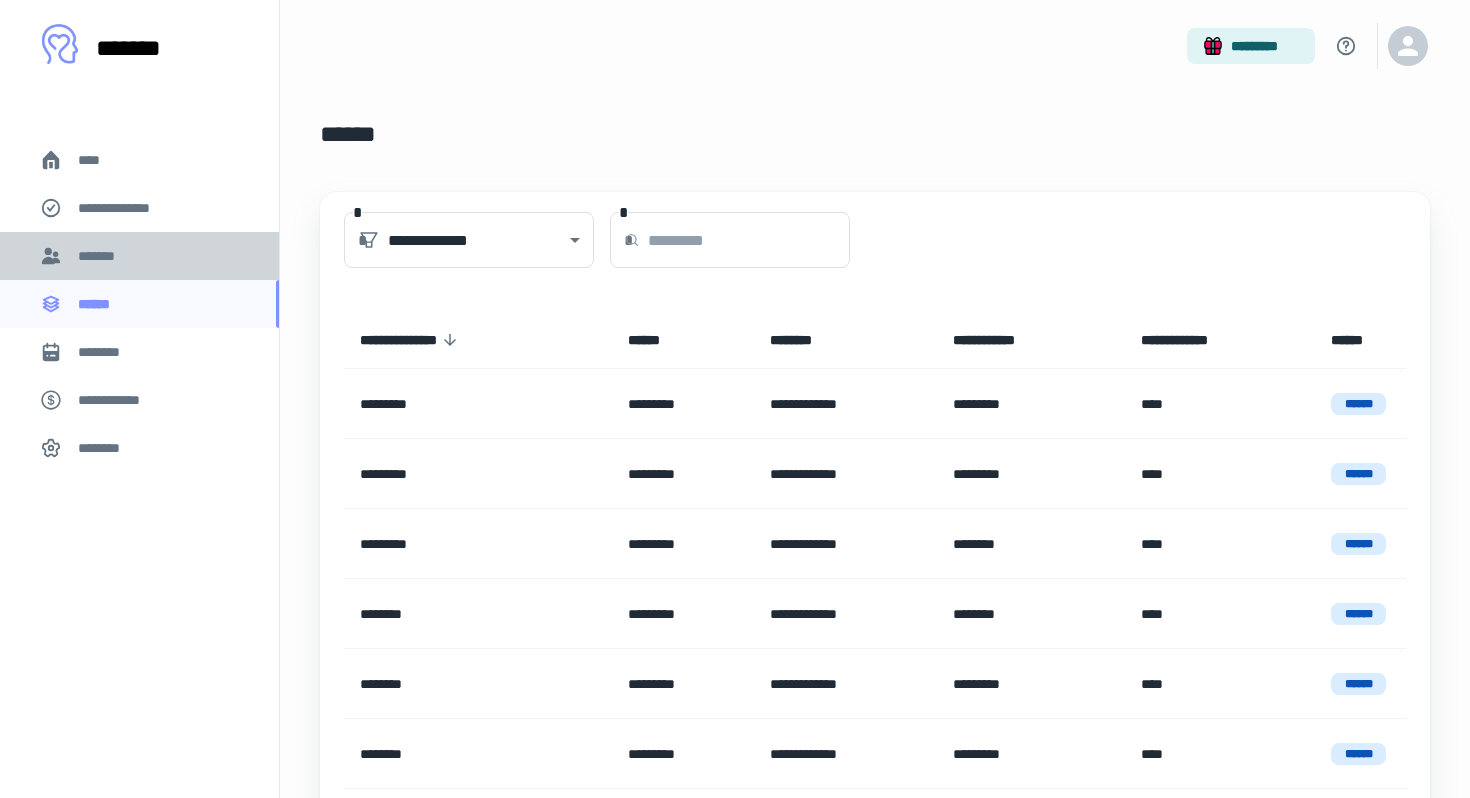 click on "*******" at bounding box center [100, 256] 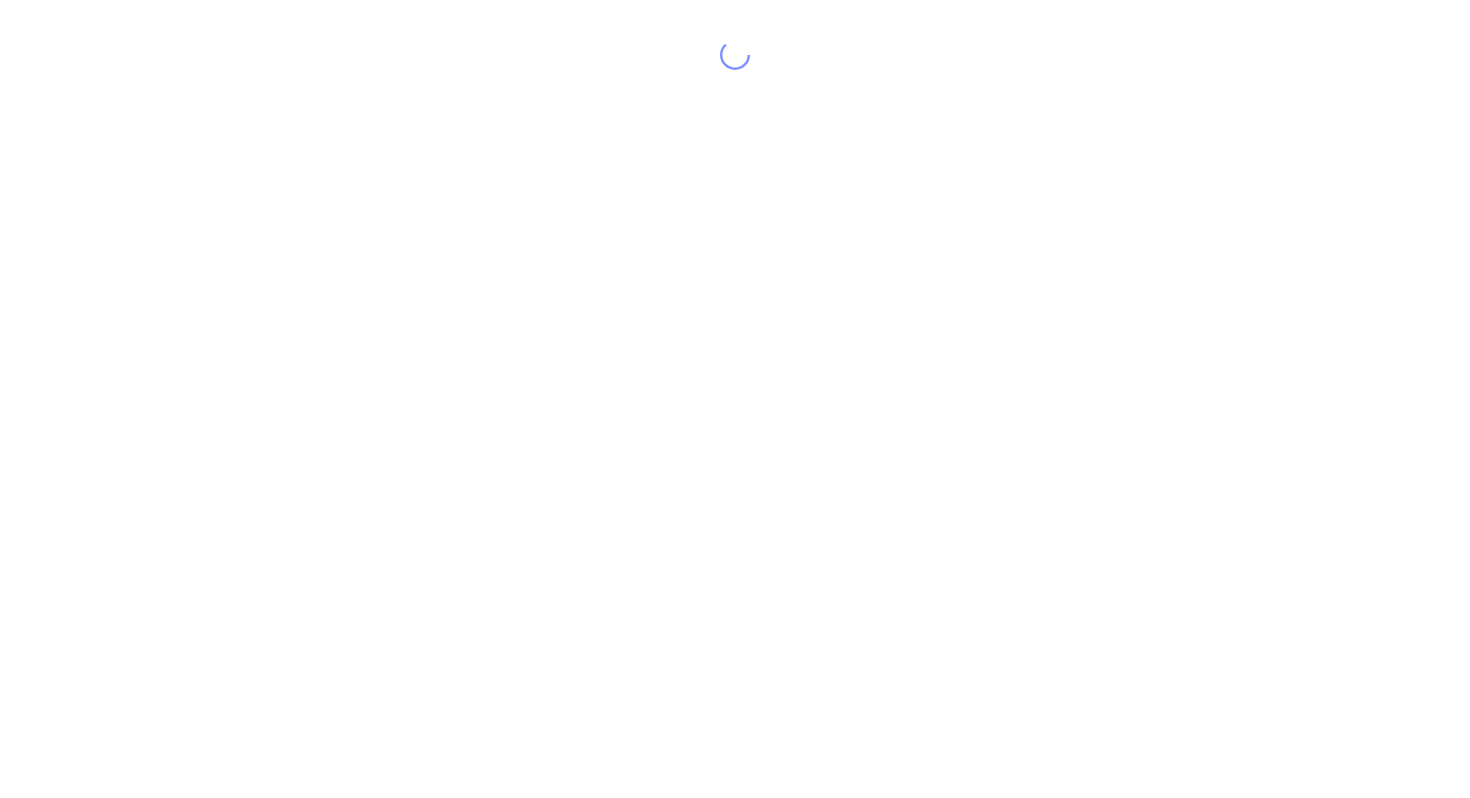 scroll, scrollTop: 0, scrollLeft: 0, axis: both 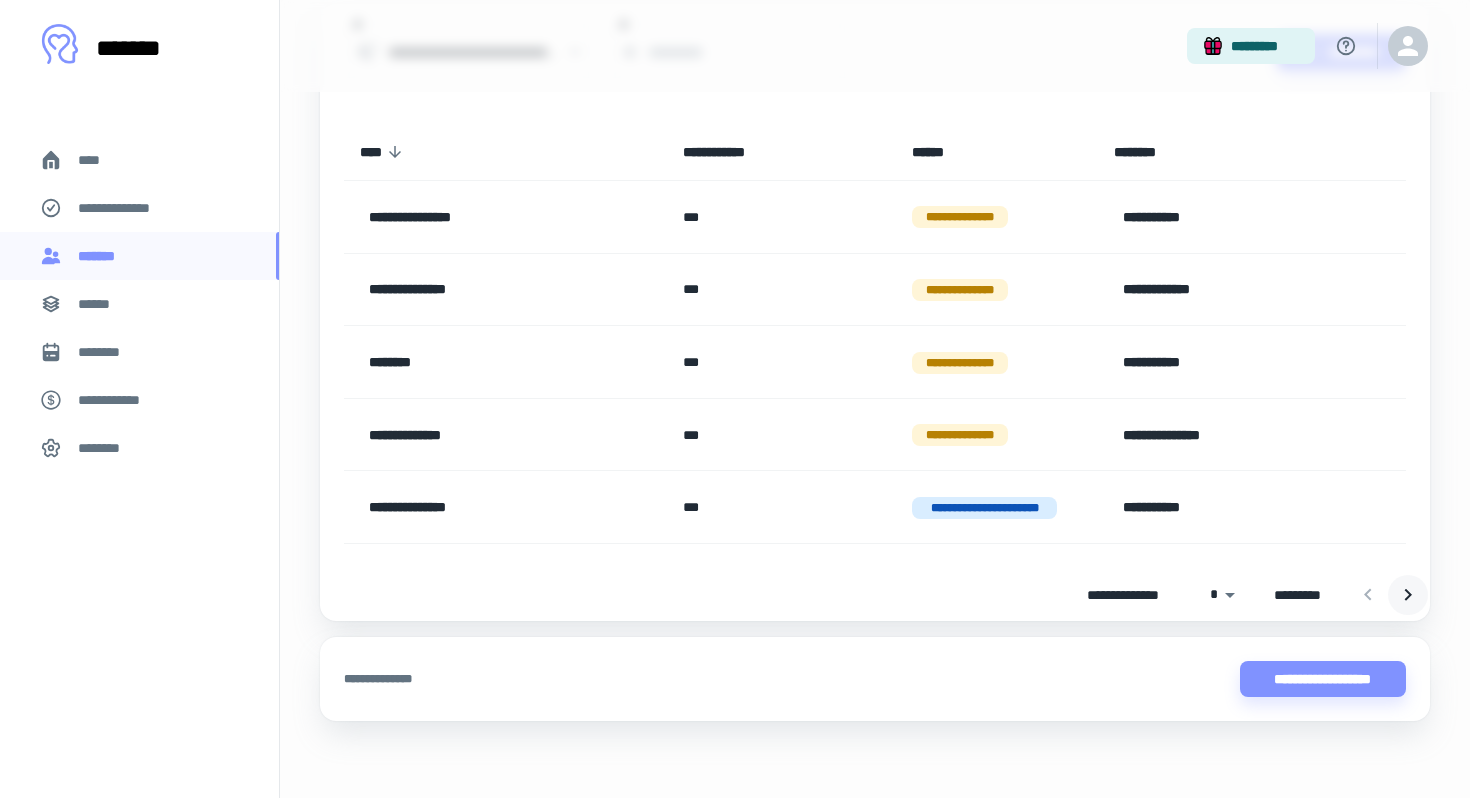 click 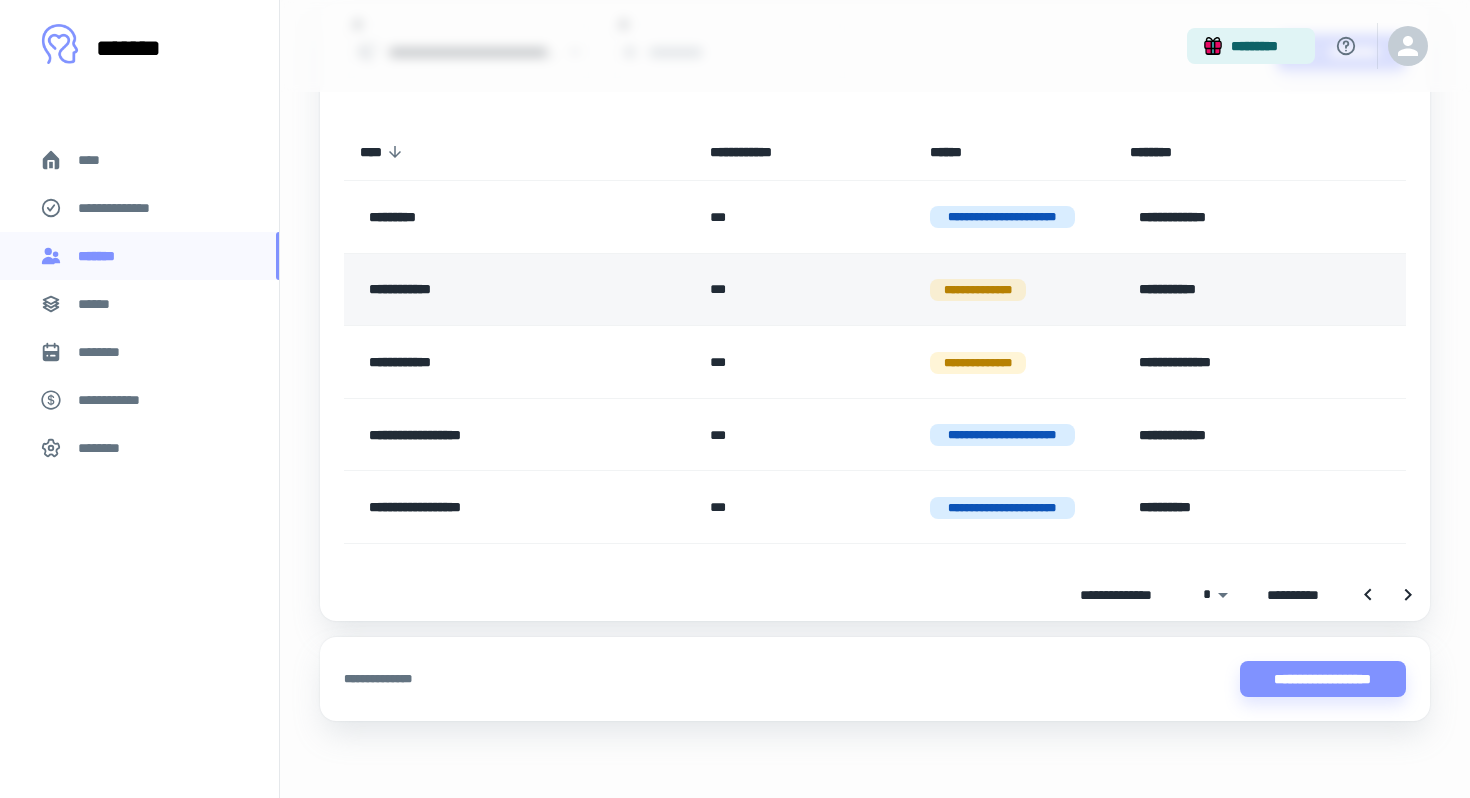 click on "**********" at bounding box center [978, 290] 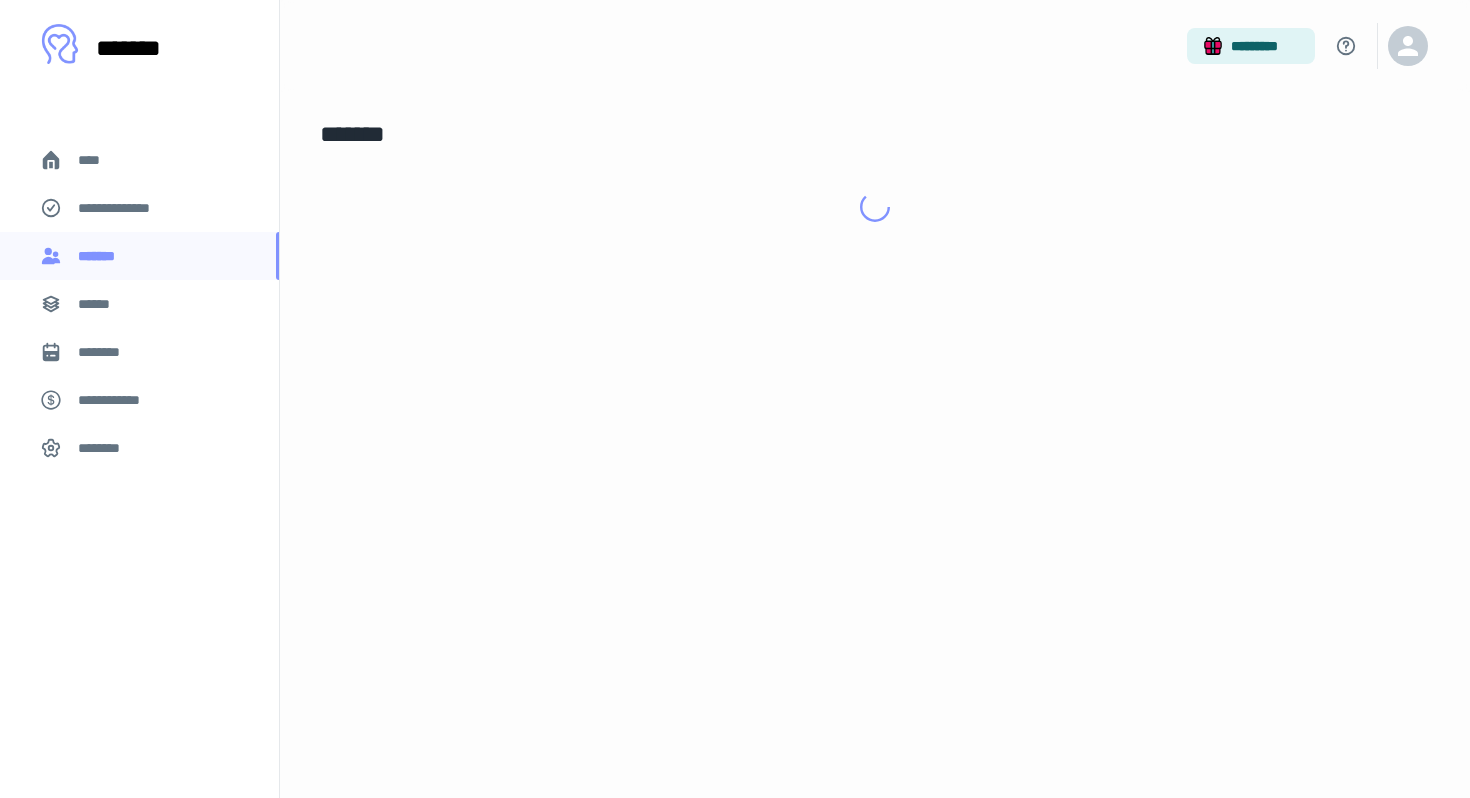 scroll, scrollTop: 0, scrollLeft: 0, axis: both 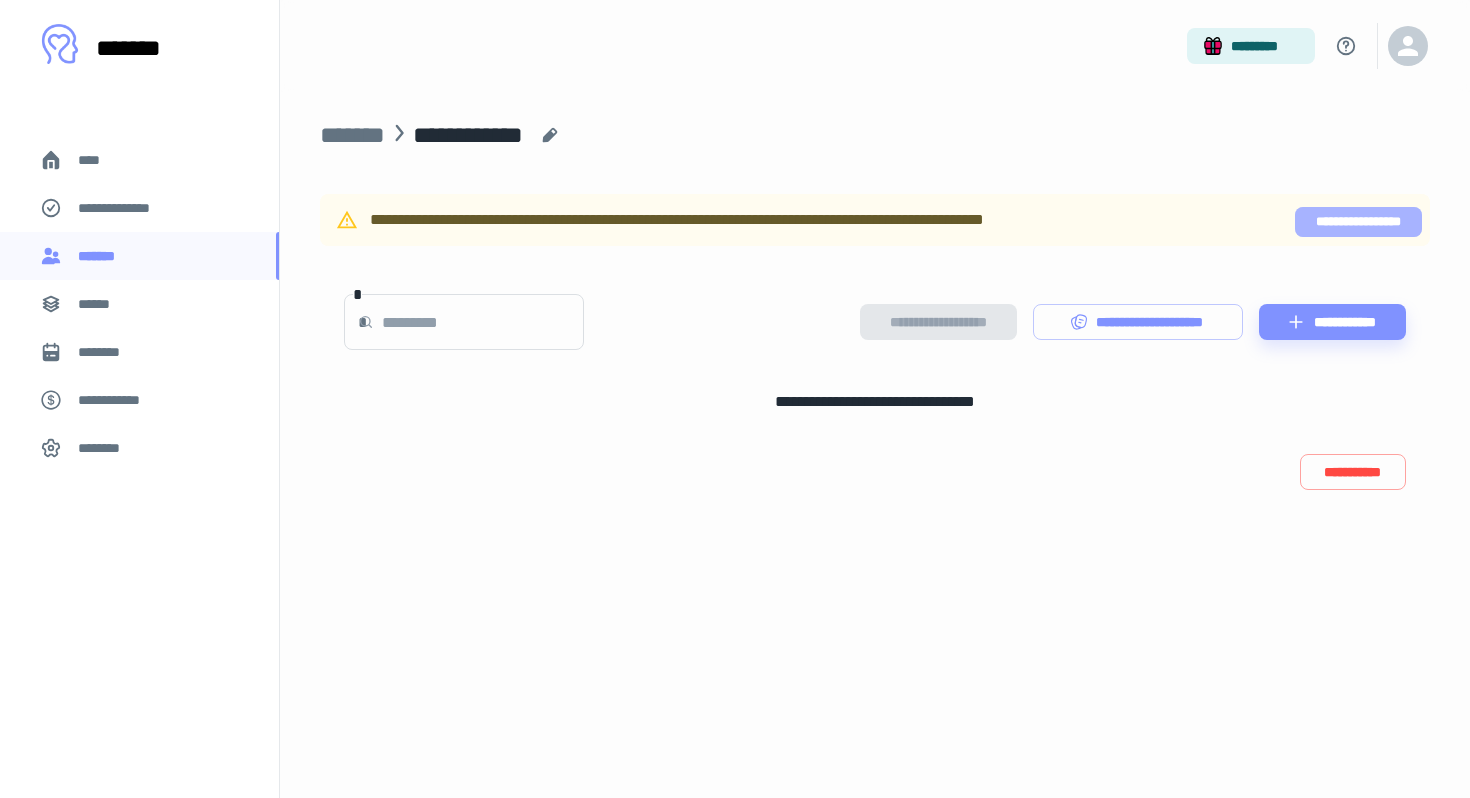 click on "**********" at bounding box center (1358, 222) 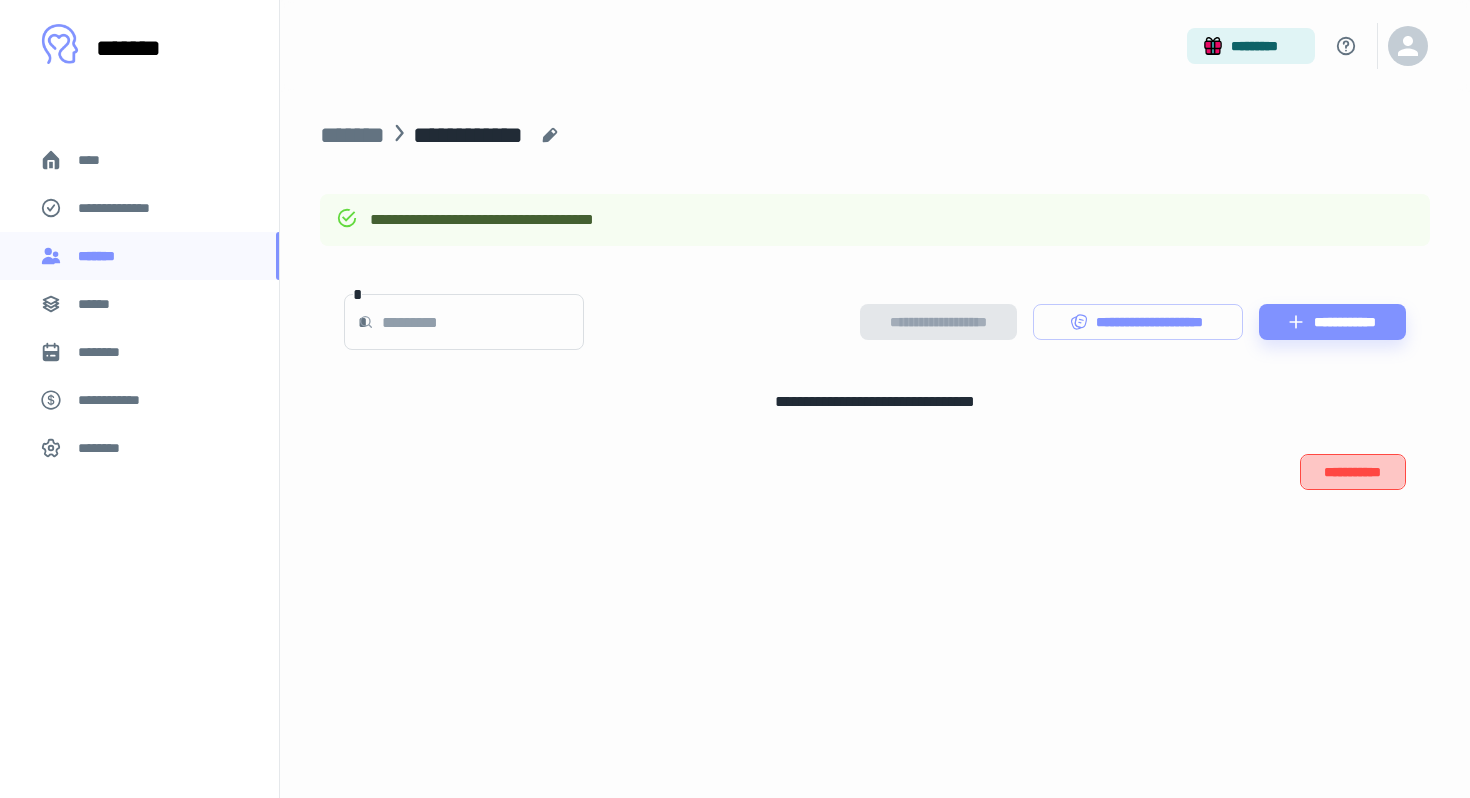 click on "**********" at bounding box center (1353, 472) 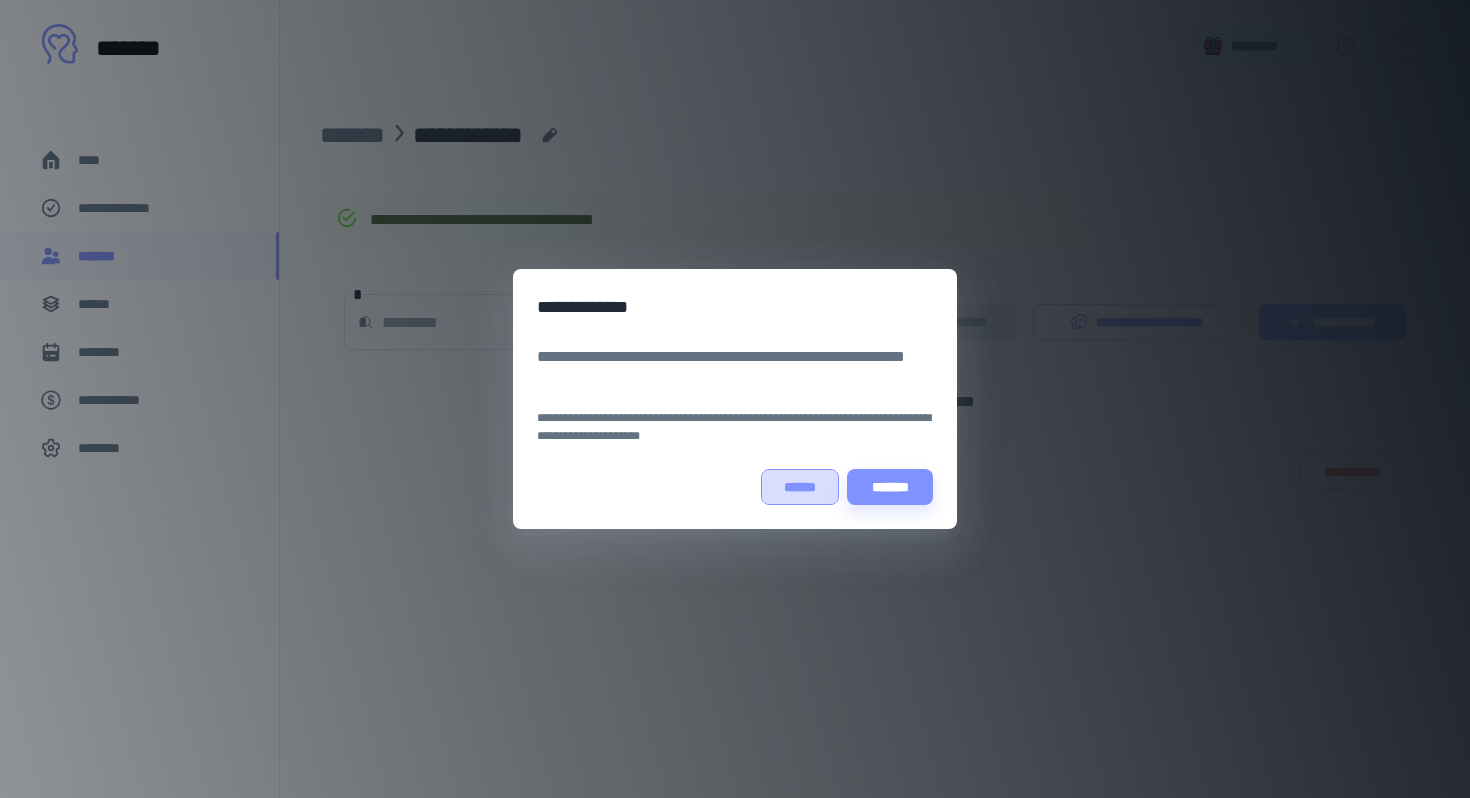 click on "******" at bounding box center [800, 487] 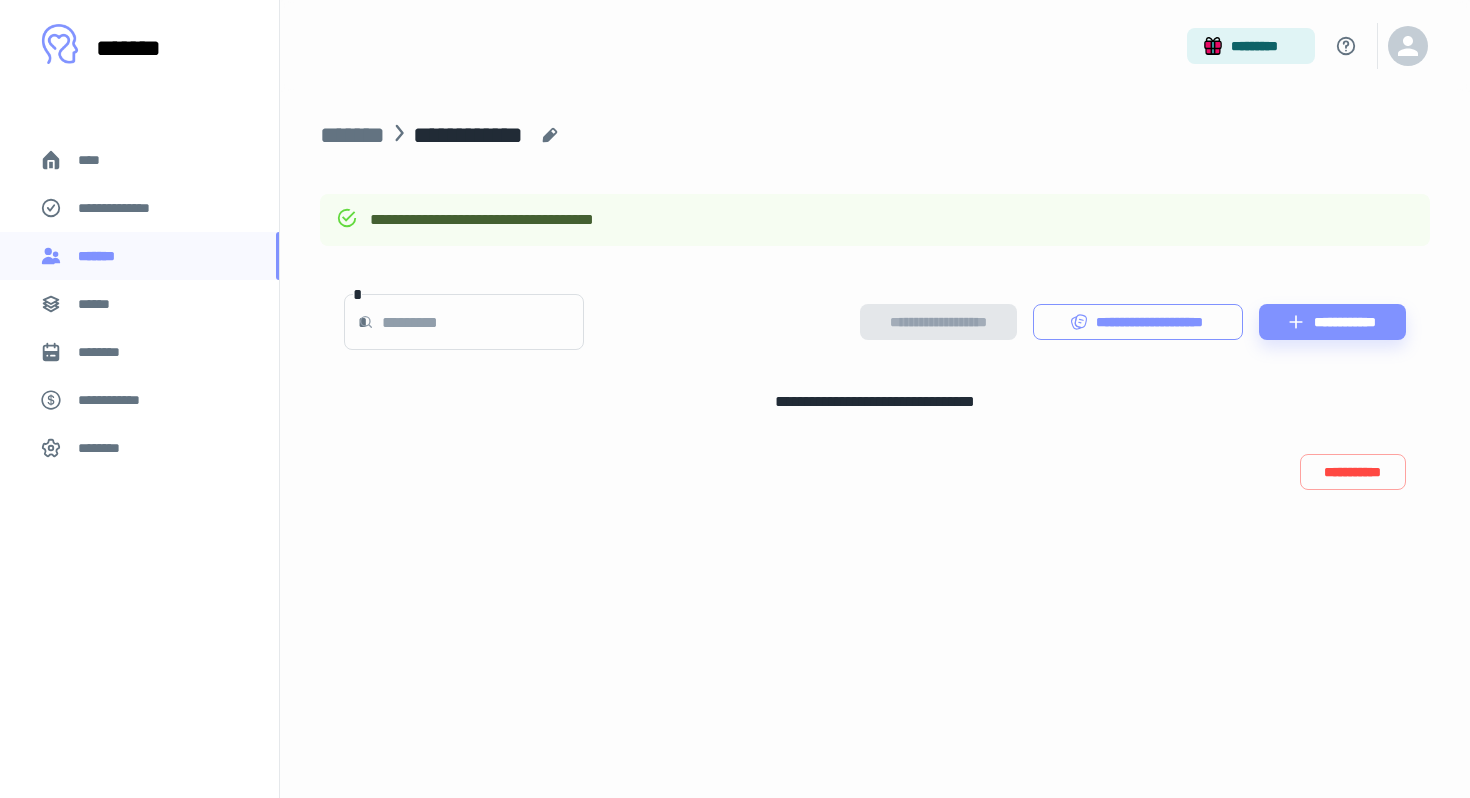 click on "**********" at bounding box center (1138, 322) 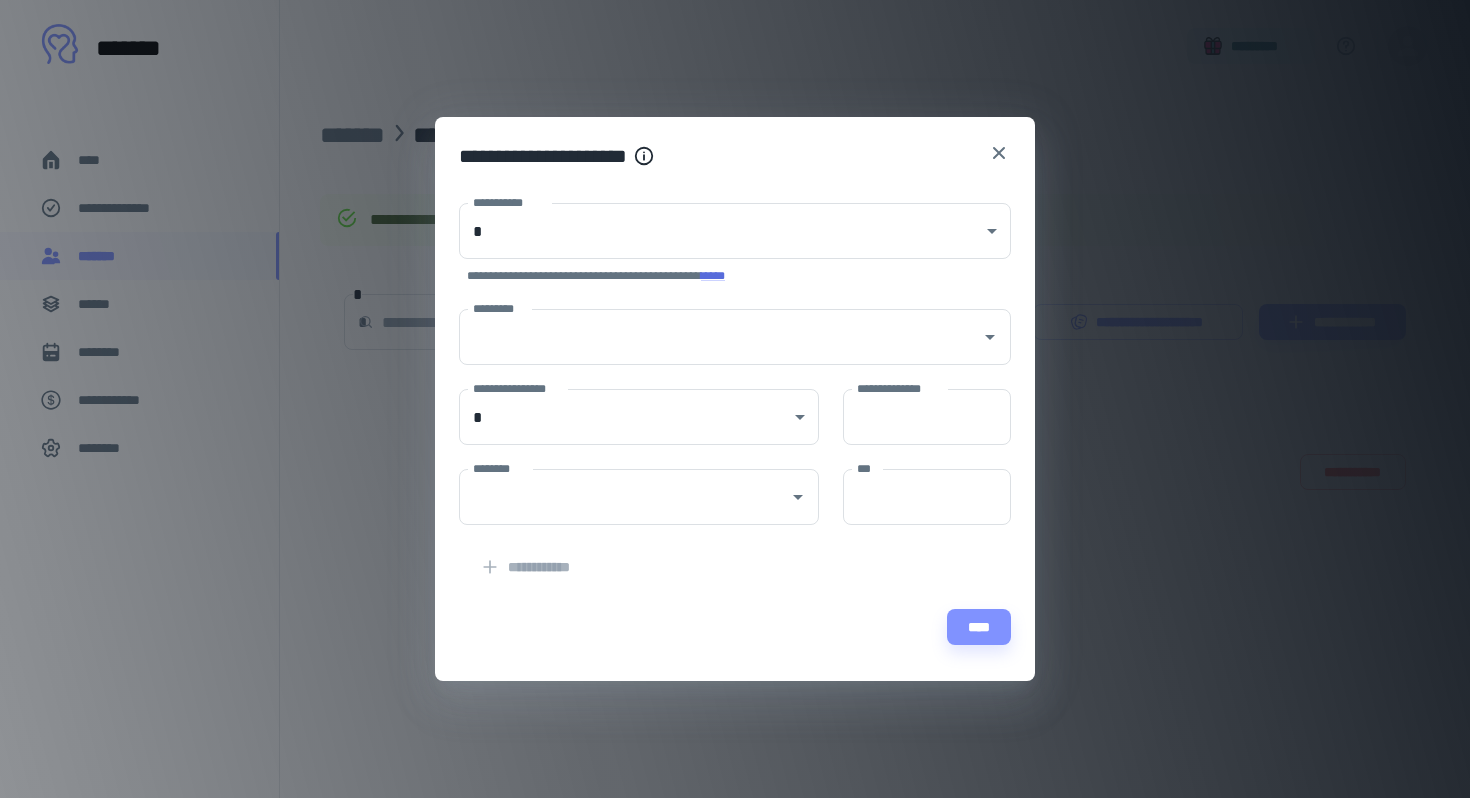 click on "**********" at bounding box center (735, 399) 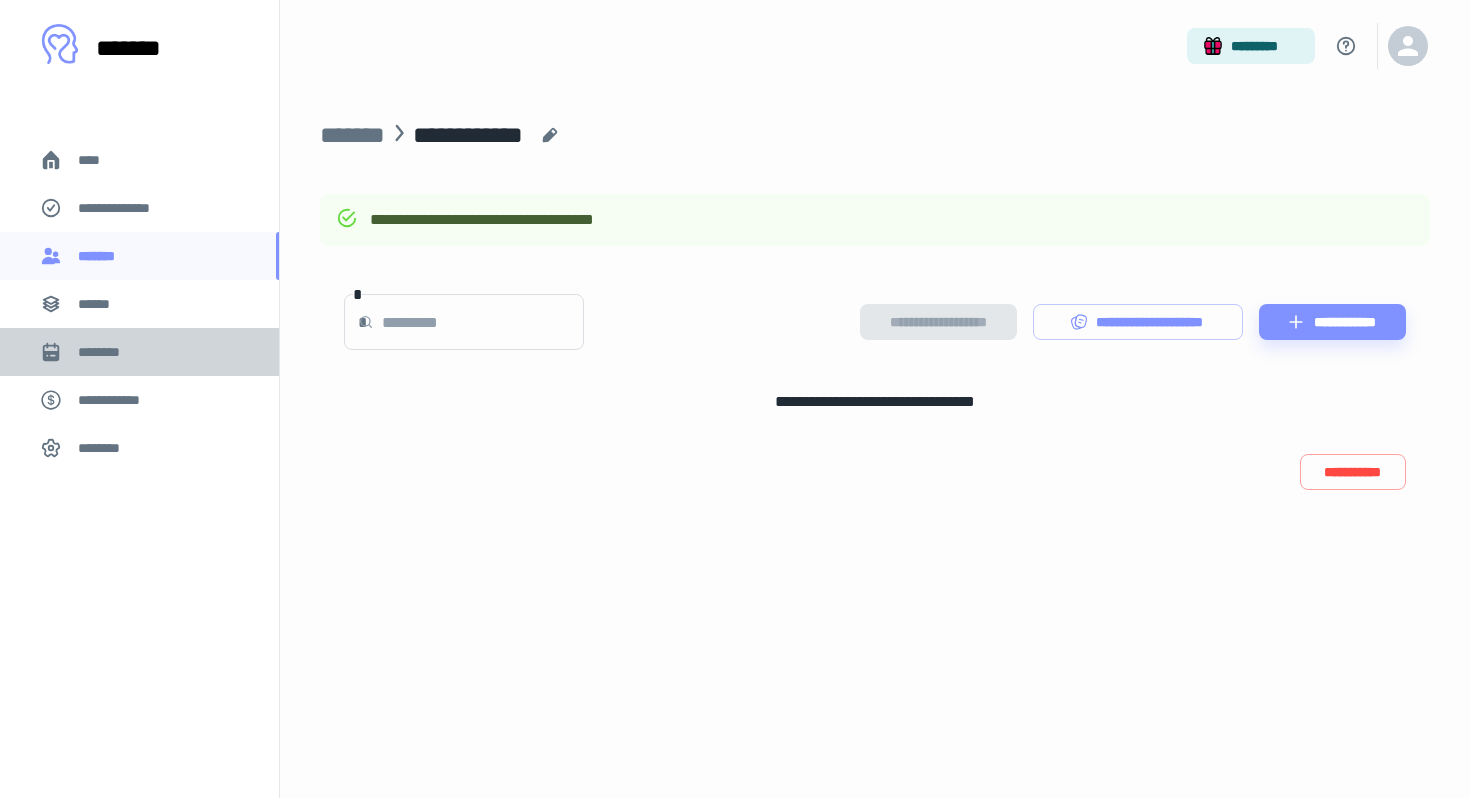 click on "********" at bounding box center [139, 352] 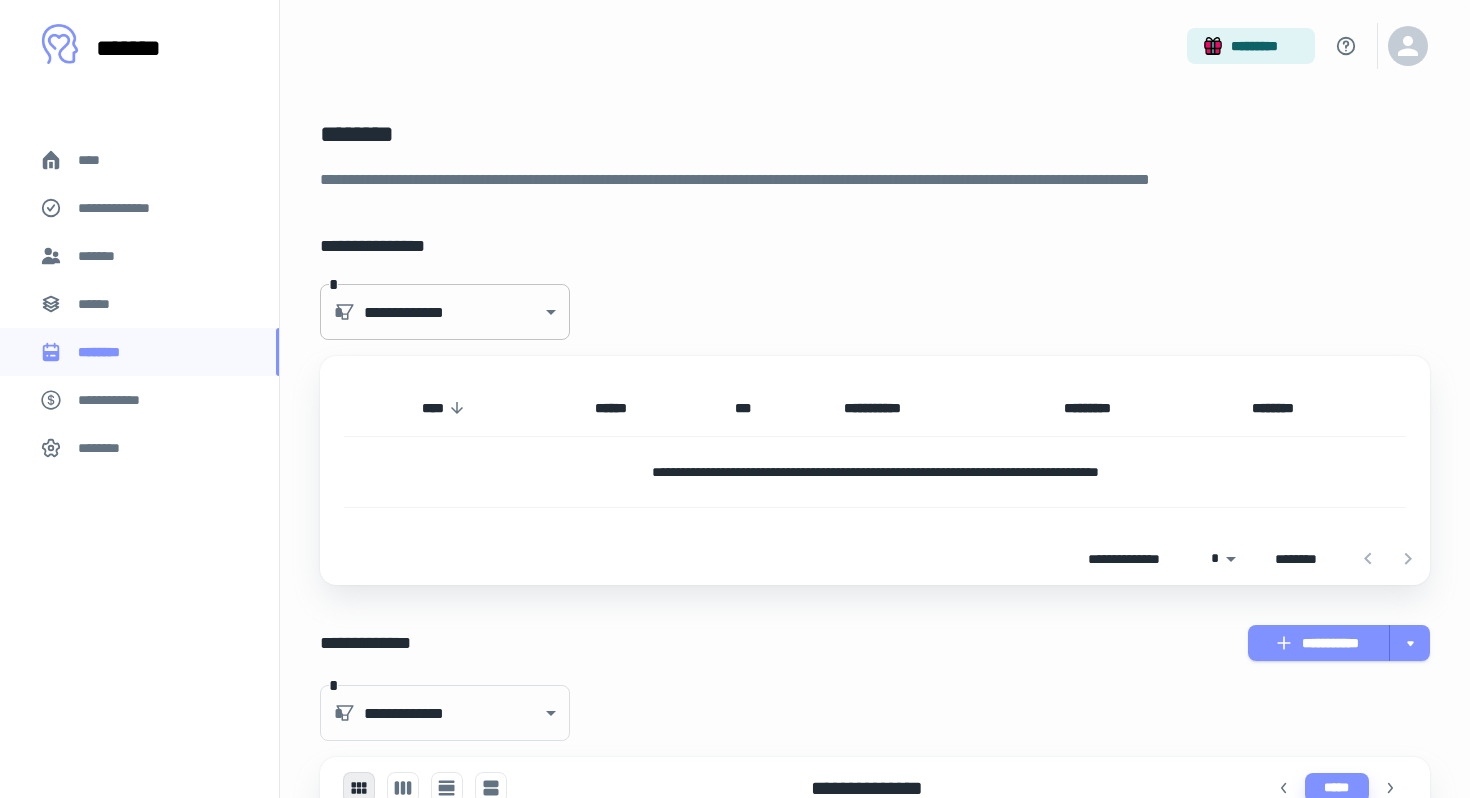 click on "[FIRST] [LAST] [EMAIL] [CITY] [STATE] [POSTAL_CODE] [COUNTRY] [ADDRESS] [PHONE] [CREDIT_CARD] [SSN] [PASSPORT] [DRIVER_LICENSE] [DOB] [AGE] [TIME] [FIRST] [LAST] [EMAIL] [CITY] [STATE] [POSTAL_CODE] [COUNTRY] [ADDRESS] [PHONE] [CREDIT_CARD] [SSN] [PASSPORT] [DRIVER_LICENSE] [DOB] [AGE] [TIME] [FIRST] [LAST] [EMAIL] [CITY] [STATE] [POSTAL_CODE] [COUNTRY] [ADDRESS] [PHONE] [CREDIT_CARD] [SSN] [PASSPORT] [DRIVER_LICENSE] [DOB] [AGE] [TIME]" at bounding box center (735, 399) 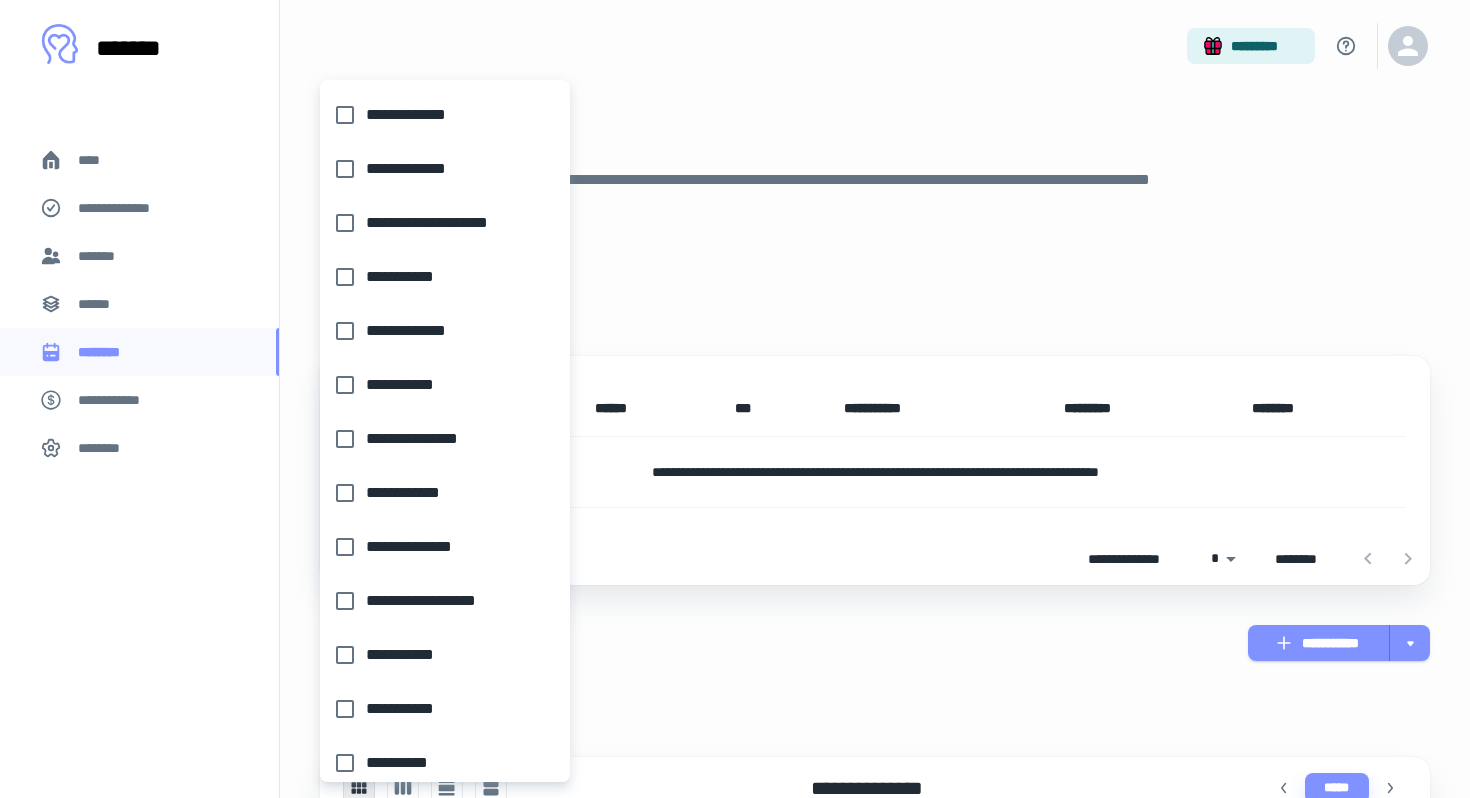 scroll, scrollTop: 178, scrollLeft: 0, axis: vertical 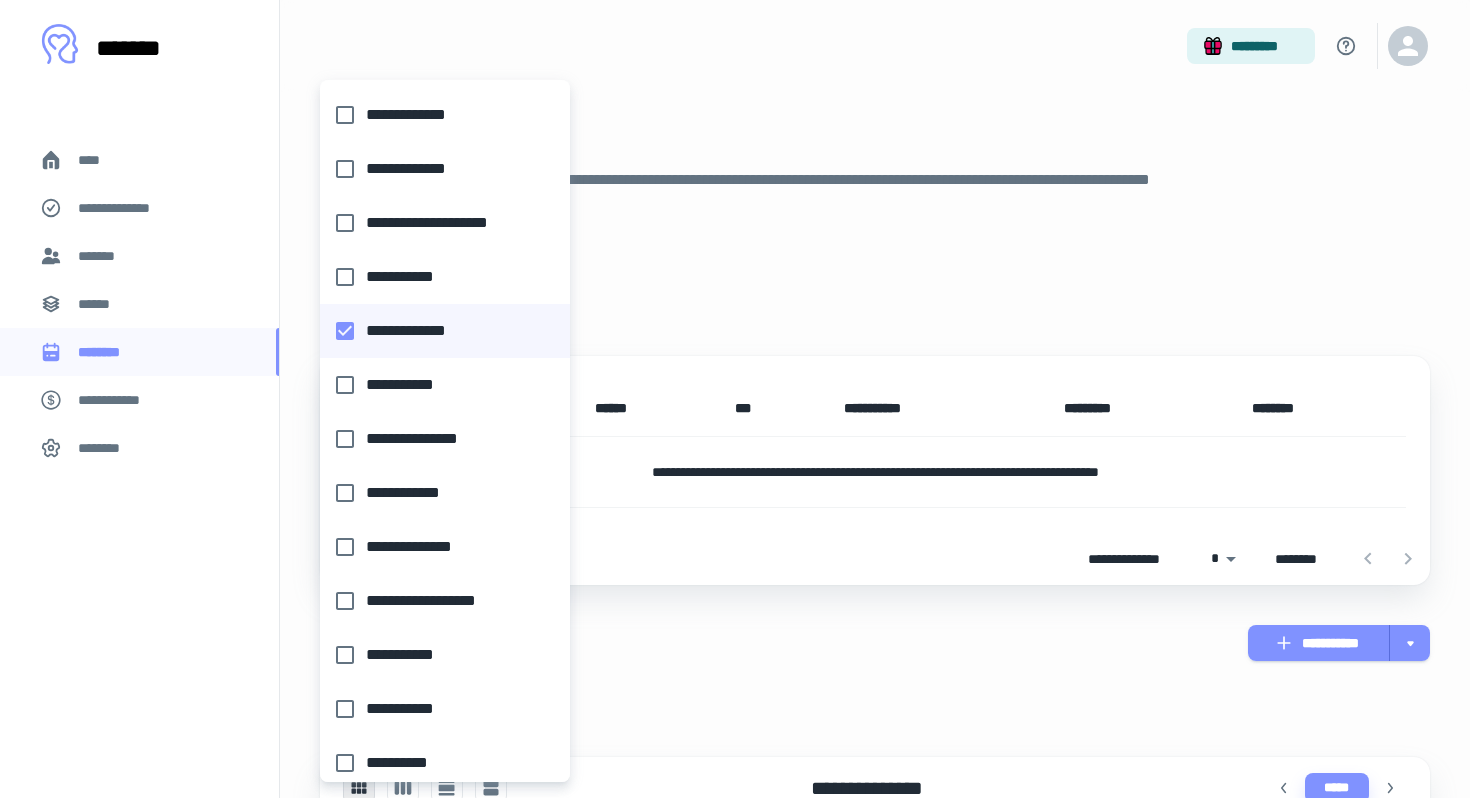 click at bounding box center [735, 399] 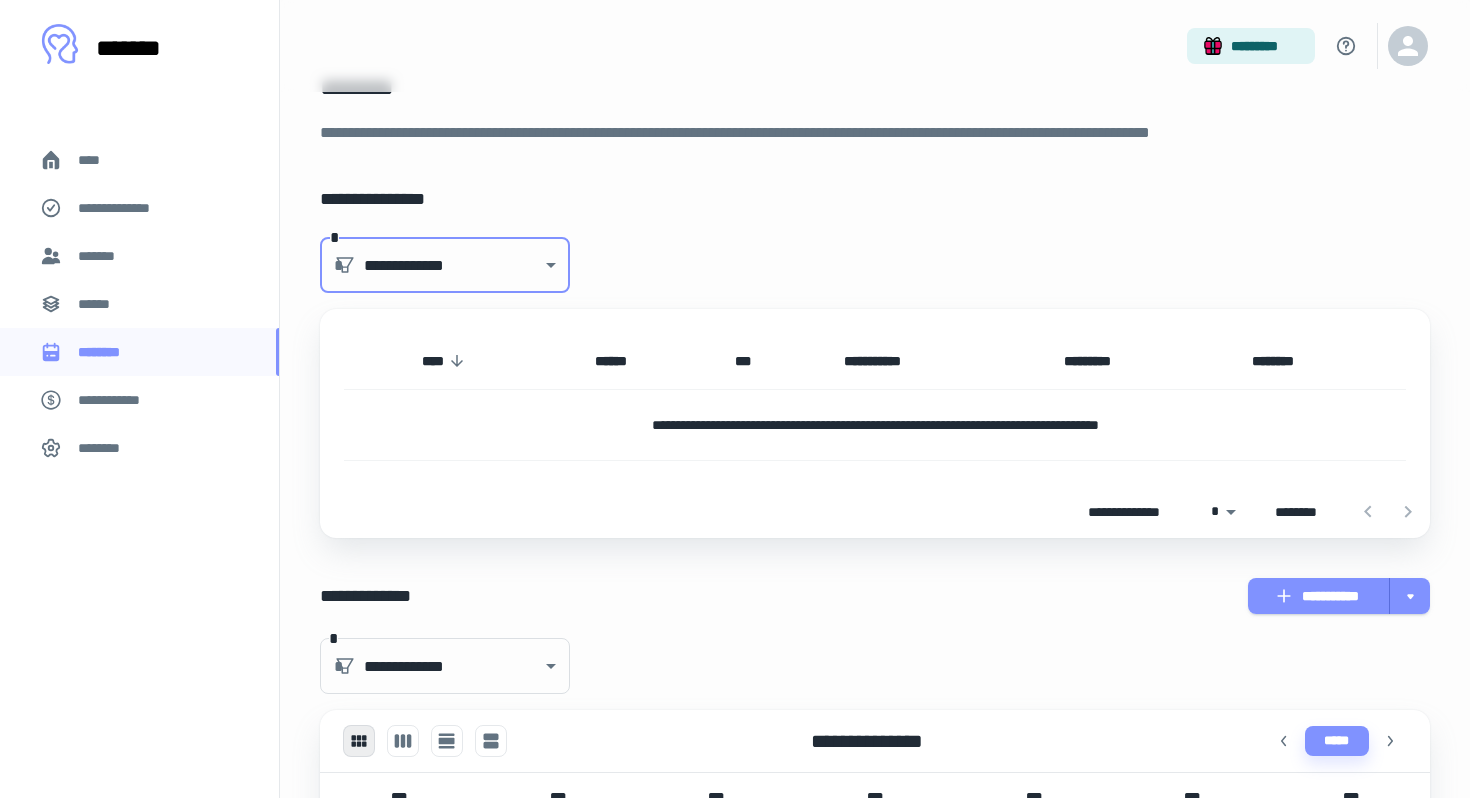 scroll, scrollTop: 13, scrollLeft: 0, axis: vertical 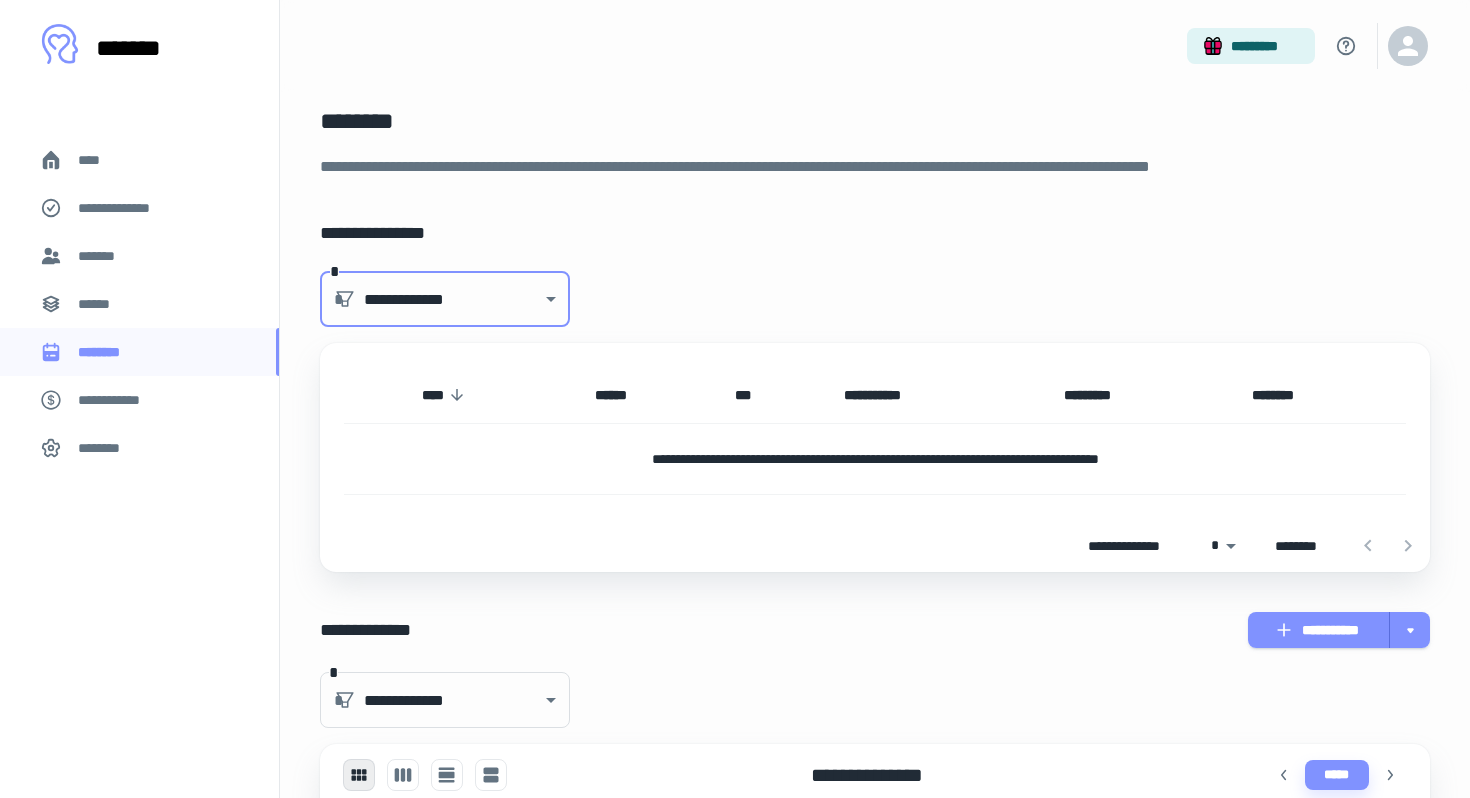 click on "[FIRST] [LAST] [EMAIL] [CITY] [STATE] [POSTAL_CODE] [COUNTRY] [ADDRESS] [PHONE] [CREDIT_CARD] [SSN] [PASSPORT] [DRIVER_LICENSE] [DOB] [AGE] [TIME] [FIRST] [LAST] [EMAIL] [CITY] [STATE] [POSTAL_CODE] [COUNTRY] [ADDRESS] [PHONE] [CREDIT_CARD] [SSN] [PASSPORT] [DRIVER_LICENSE] [DOB] [AGE] [TIME] [FIRST] [LAST] [EMAIL] [CITY] [STATE] [POSTAL_CODE] [COUNTRY] [ADDRESS] [PHONE] [CREDIT_CARD] [SSN] [PASSPORT] [DRIVER_LICENSE] [DOB] [AGE] [TIME]" at bounding box center [735, 386] 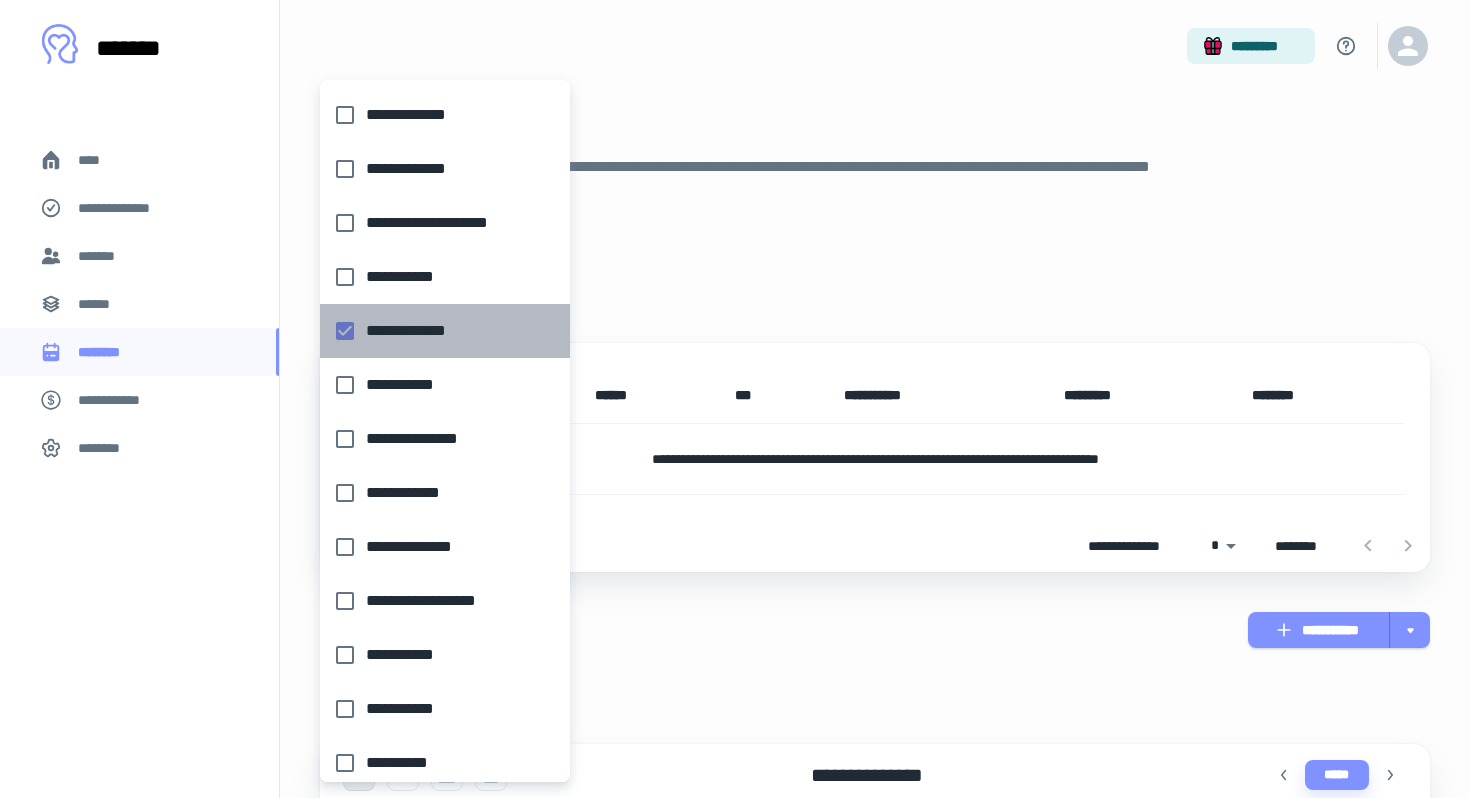 click on "**********" at bounding box center [439, 331] 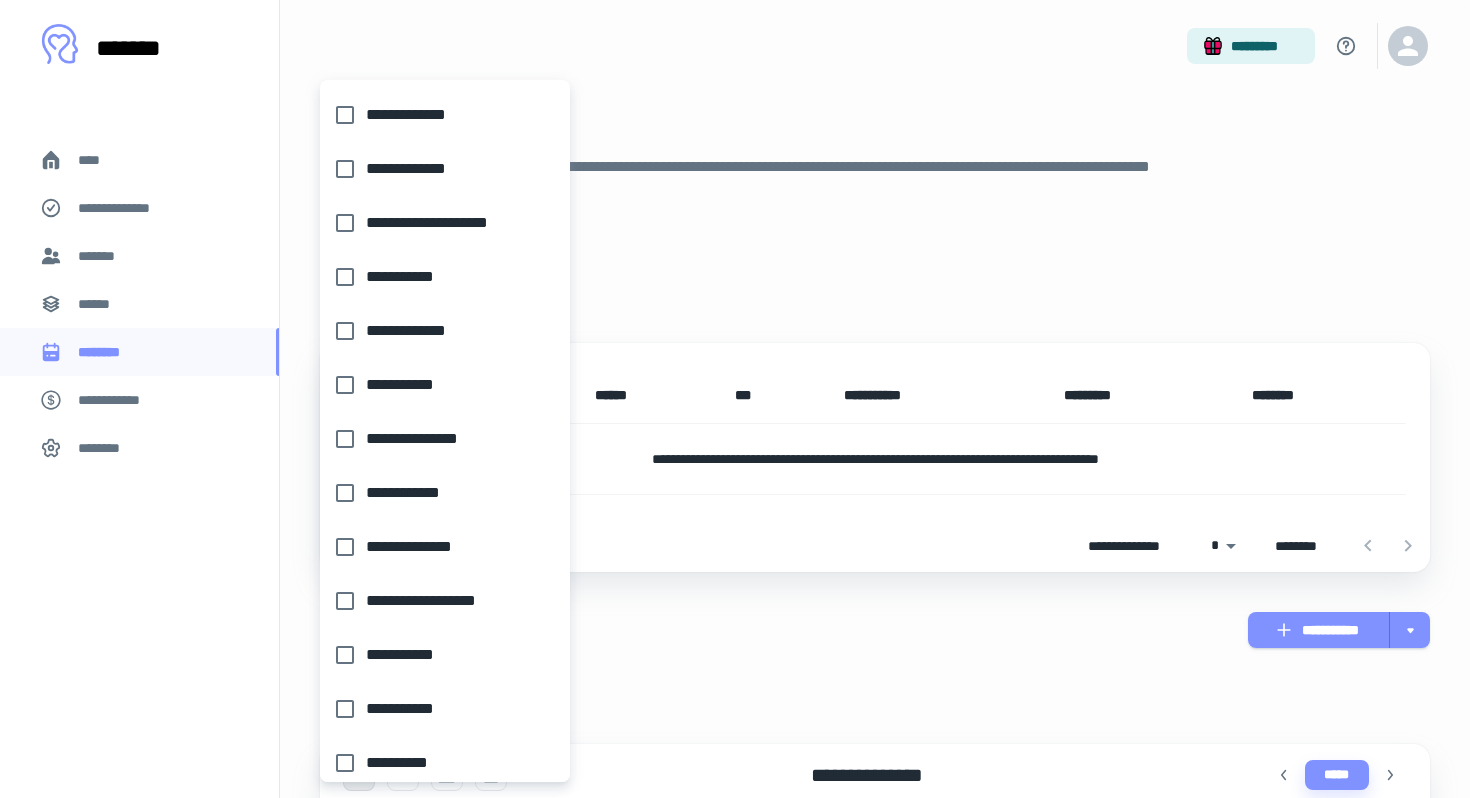 click on "**********" at bounding box center [439, 331] 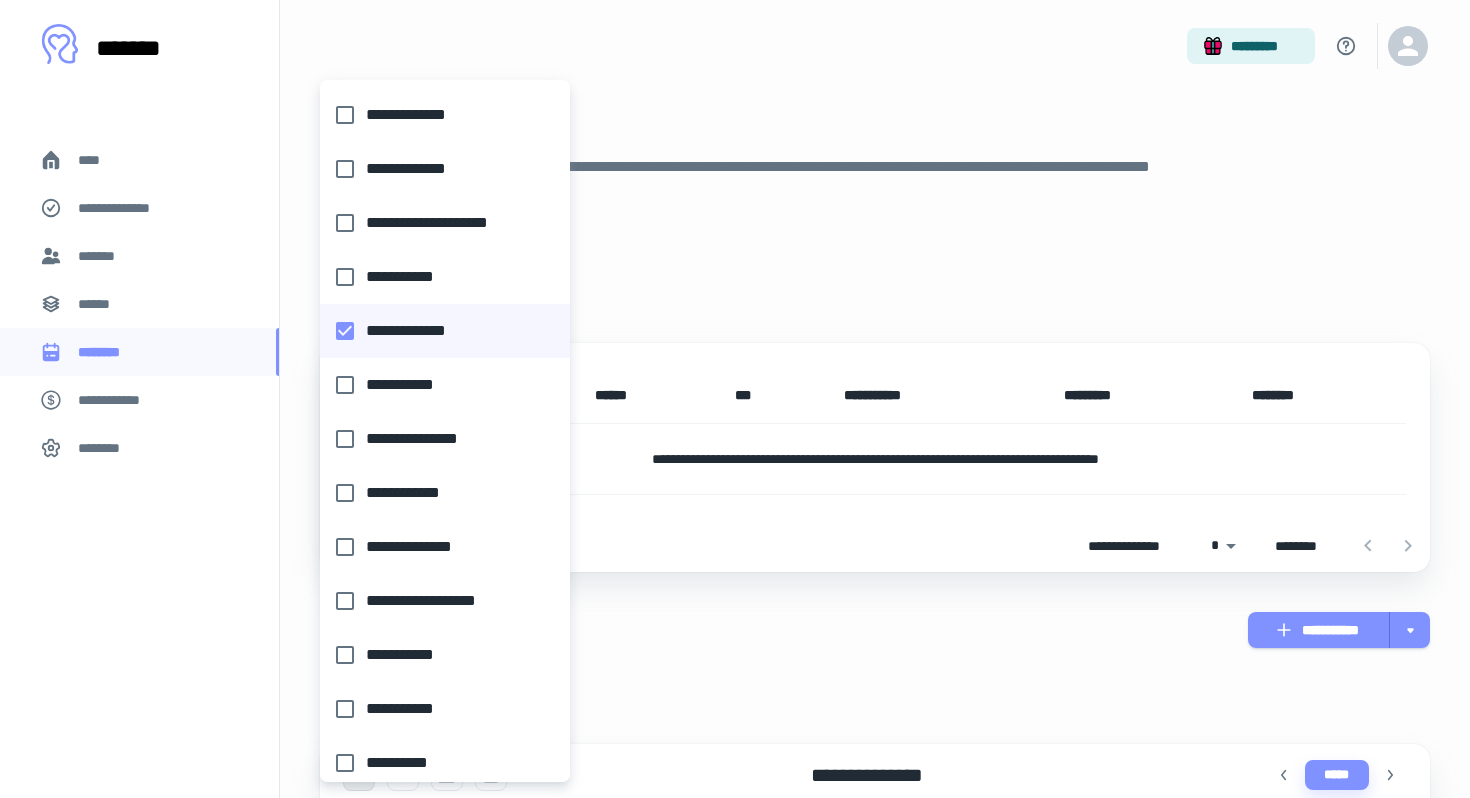 click at bounding box center (735, 399) 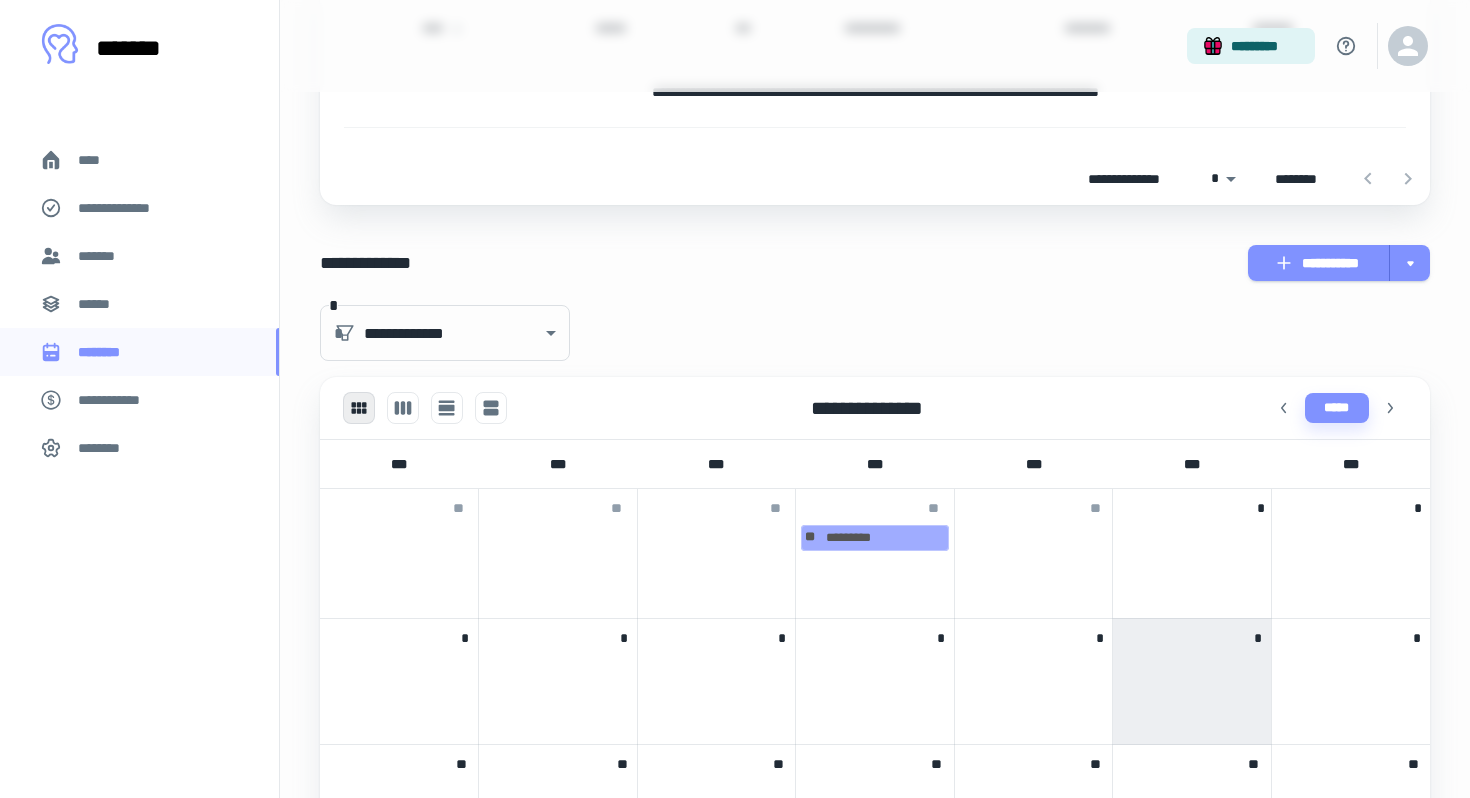 scroll, scrollTop: 383, scrollLeft: 0, axis: vertical 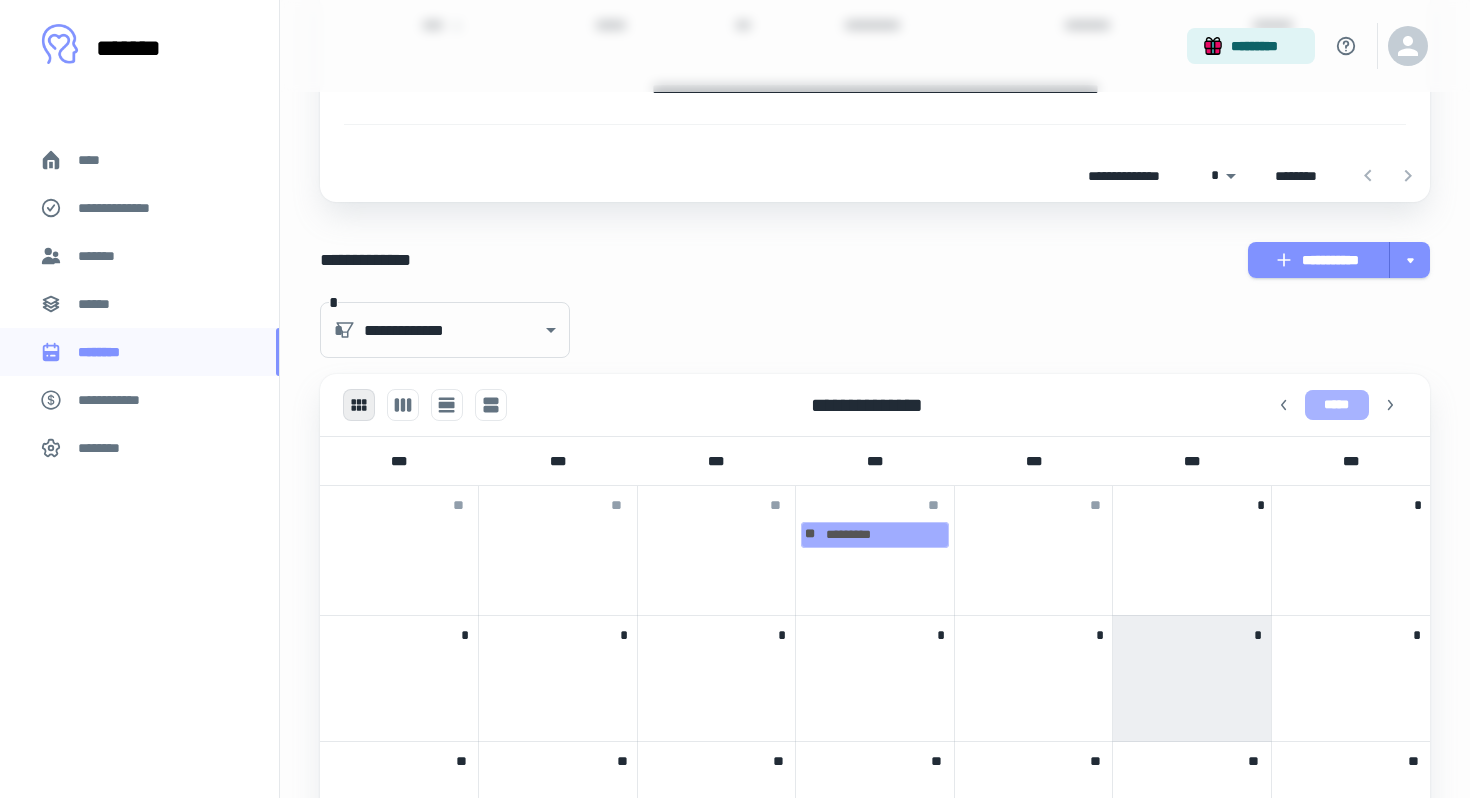 click on "*****" at bounding box center [1337, 405] 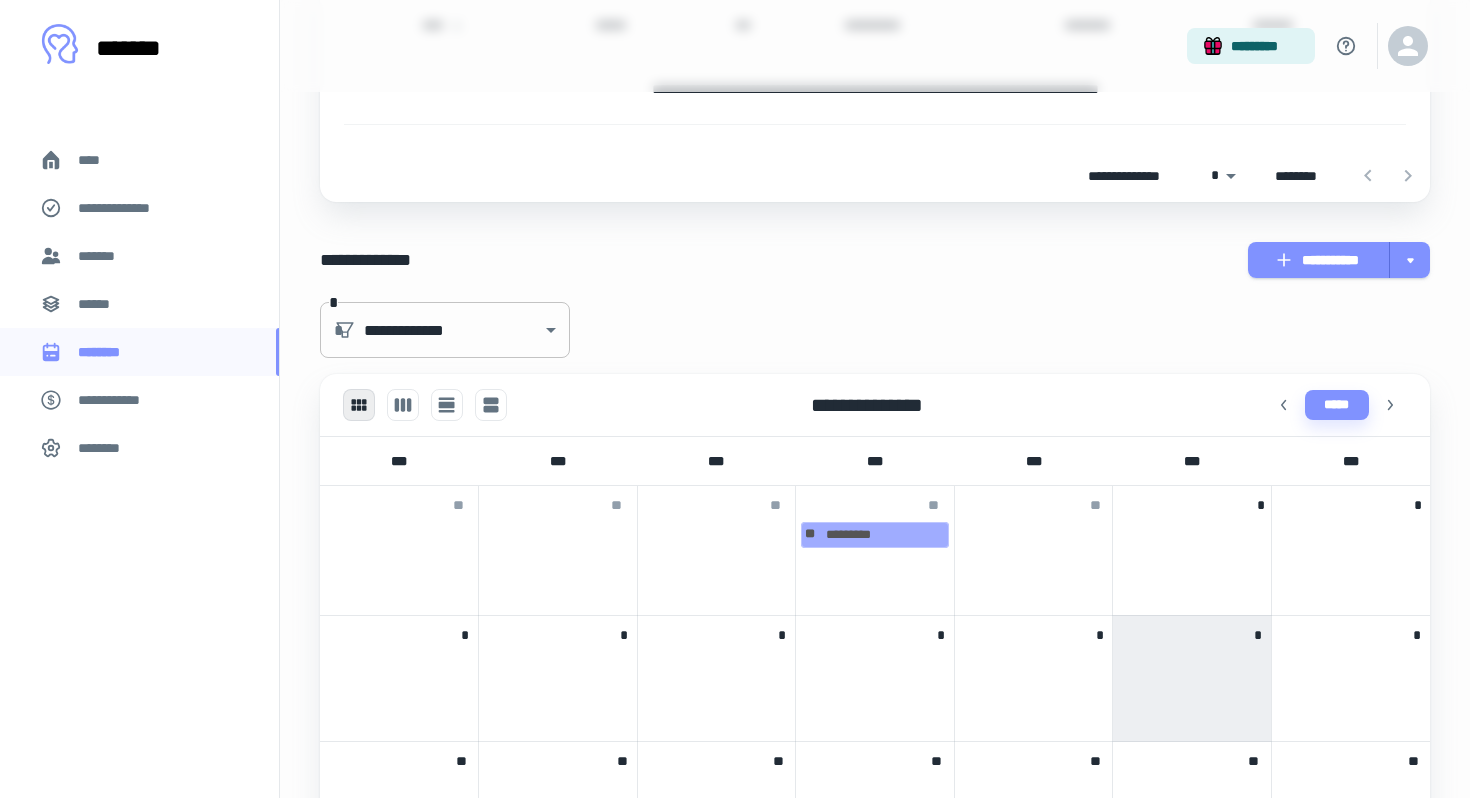 click on "[FIRST] [LAST] [EMAIL] [CITY] [STATE] [POSTAL_CODE] [COUNTRY] [ADDRESS] [PHONE] [CREDIT_CARD] [SSN] [PASSPORT] [DRIVER_LICENSE] [DOB] [AGE] [TIME] [FIRST] [LAST] [EMAIL] [CITY] [STATE] [POSTAL_CODE] [COUNTRY] [ADDRESS] [PHONE] [CREDIT_CARD] [SSN] [PASSPORT] [DRIVER_LICENSE] [DOB] [AGE] [TIME] [FIRST] [LAST] [EMAIL] [CITY] [STATE] [POSTAL_CODE] [COUNTRY] [ADDRESS] [PHONE] [CREDIT_CARD] [SSN] [PASSPORT] [DRIVER_LICENSE] [DOB] [AGE] [TIME]" at bounding box center (735, 16) 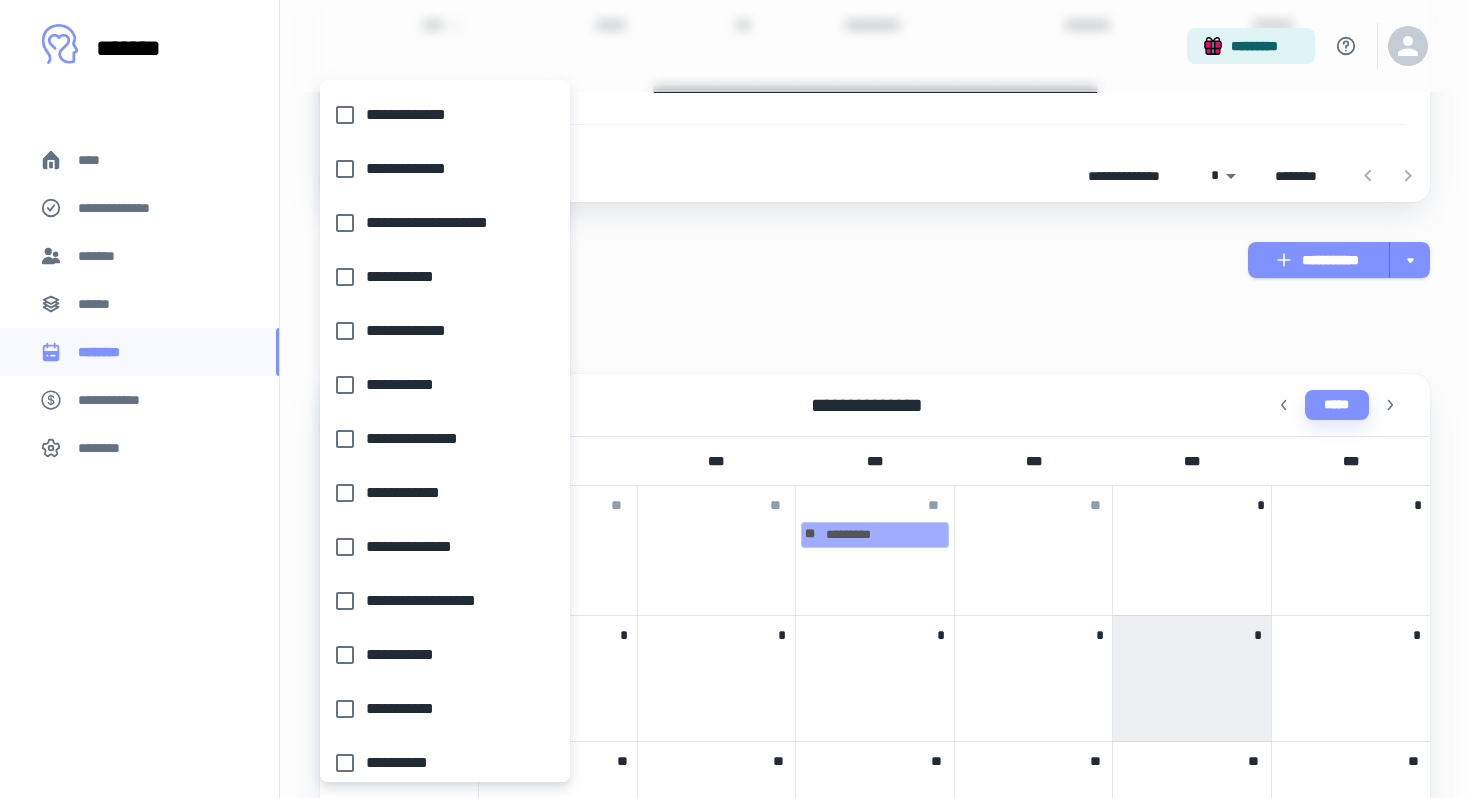 scroll, scrollTop: 178, scrollLeft: 0, axis: vertical 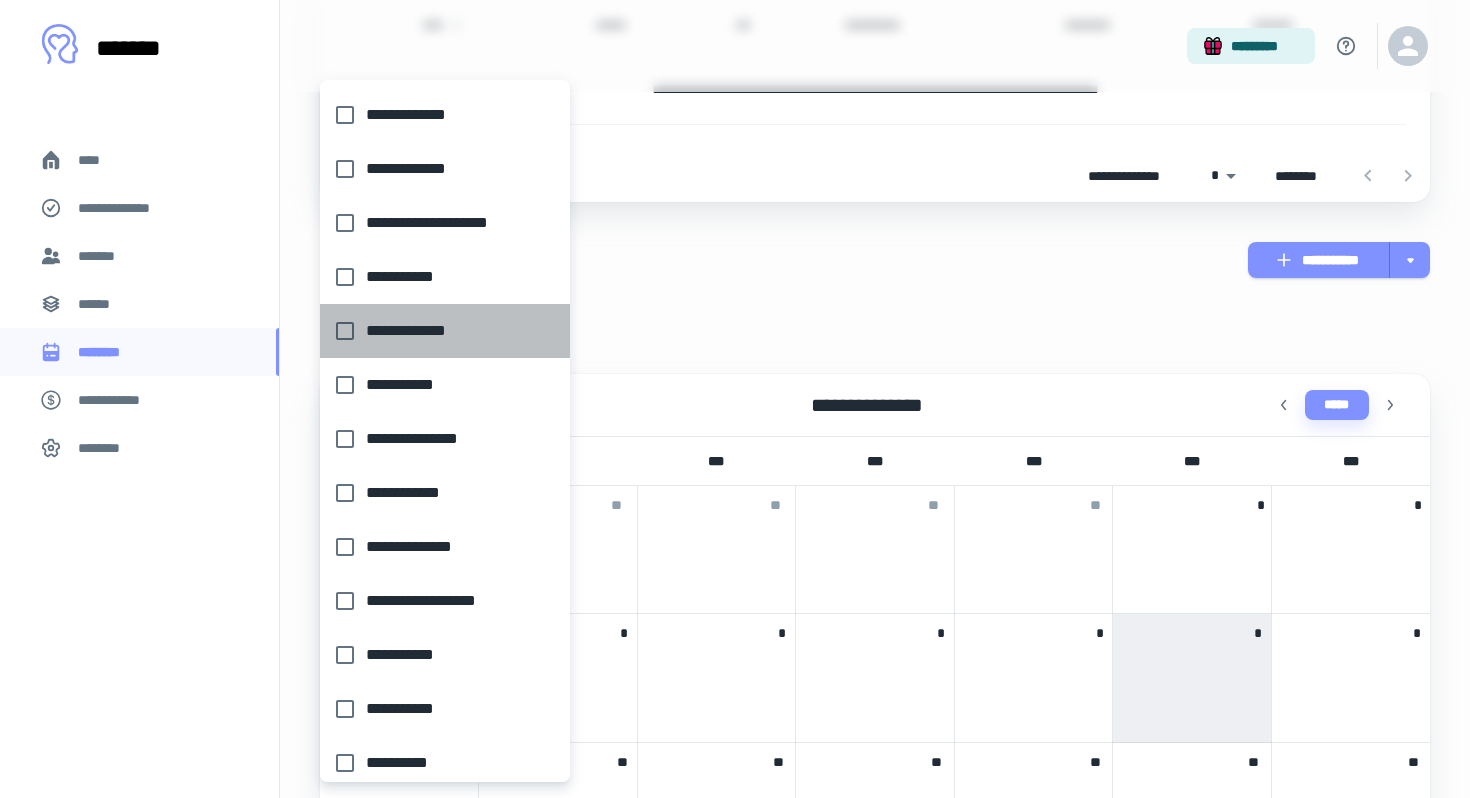 click on "**********" at bounding box center [439, 331] 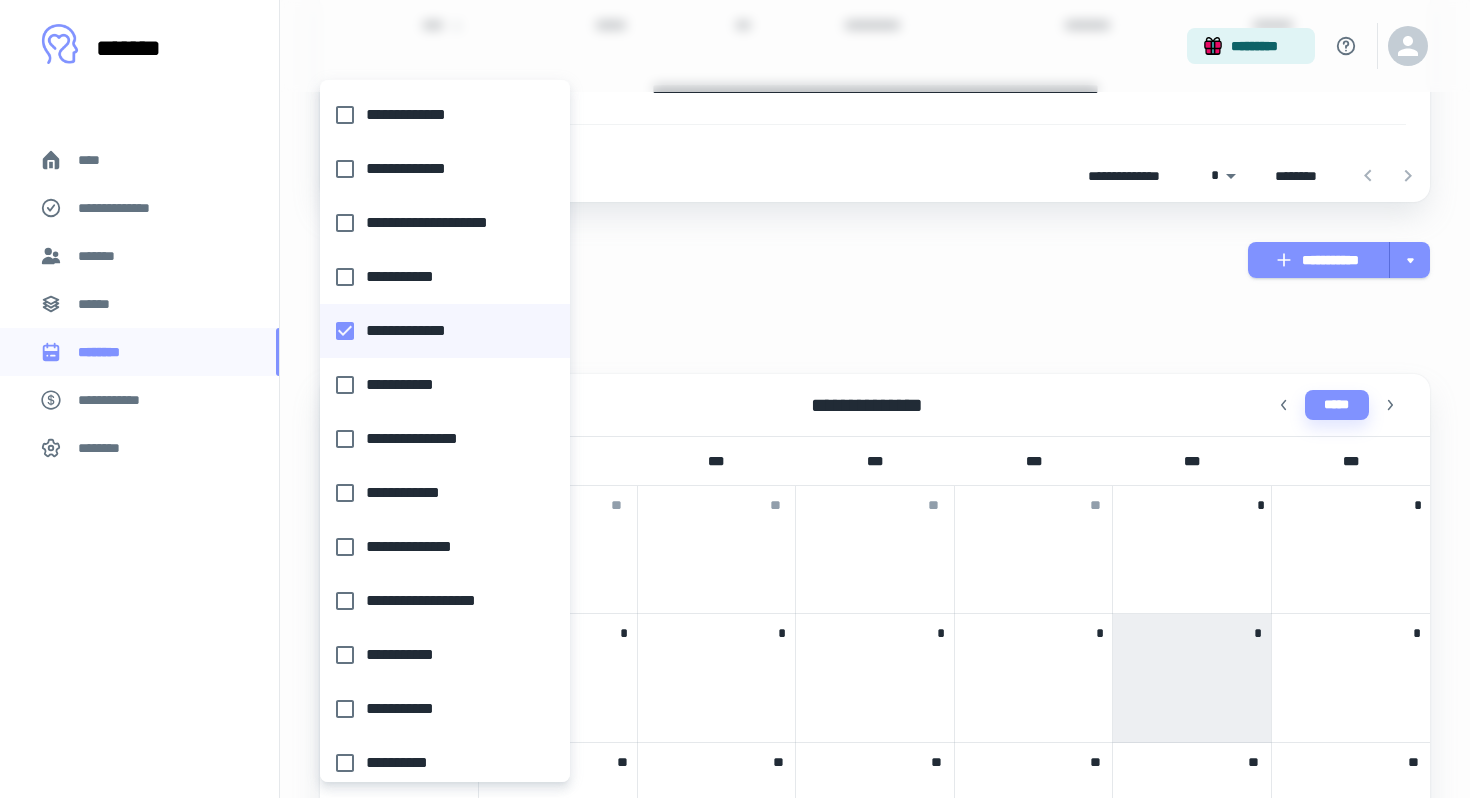 click at bounding box center [735, 399] 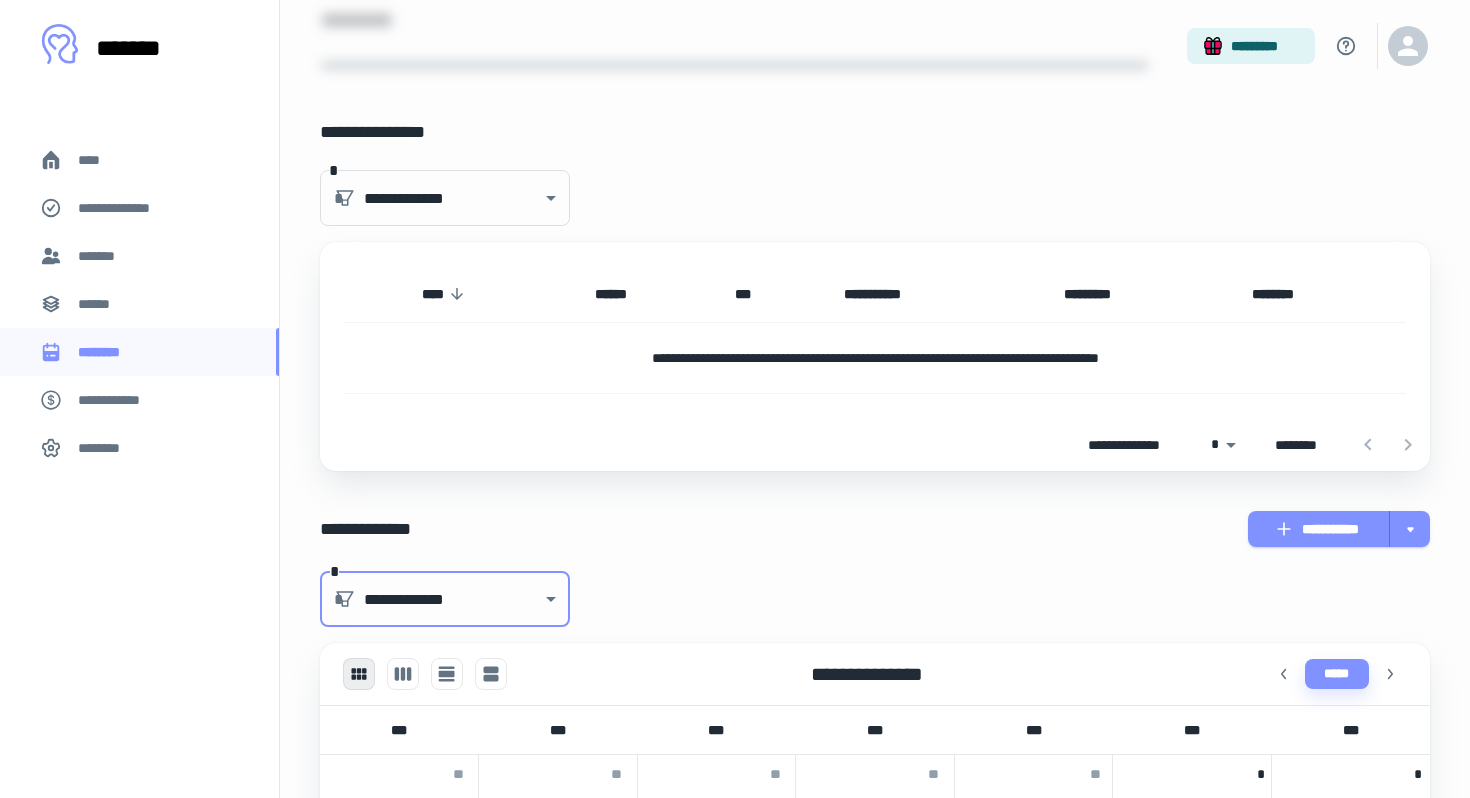 scroll, scrollTop: 86, scrollLeft: 0, axis: vertical 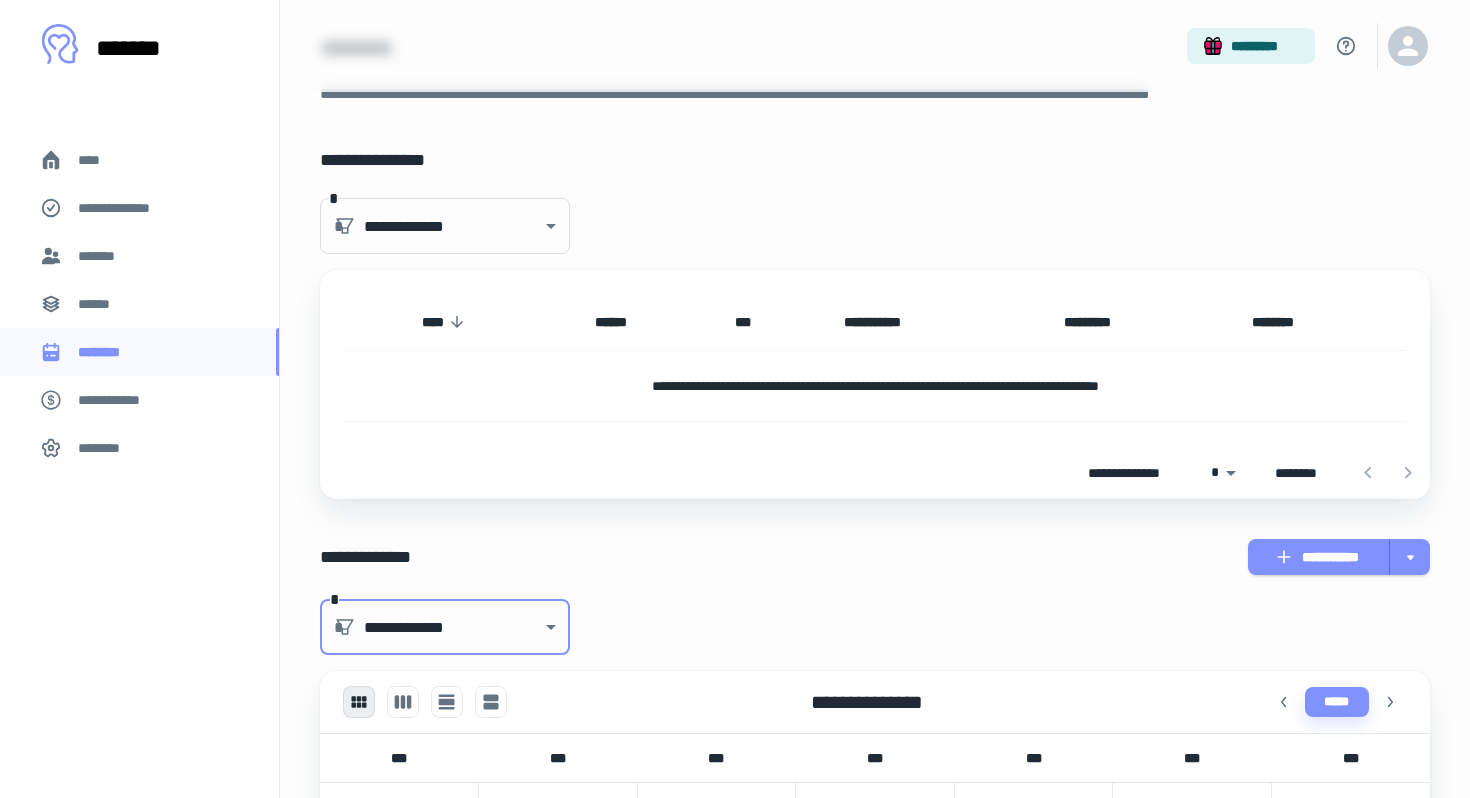 click on "******" at bounding box center (139, 304) 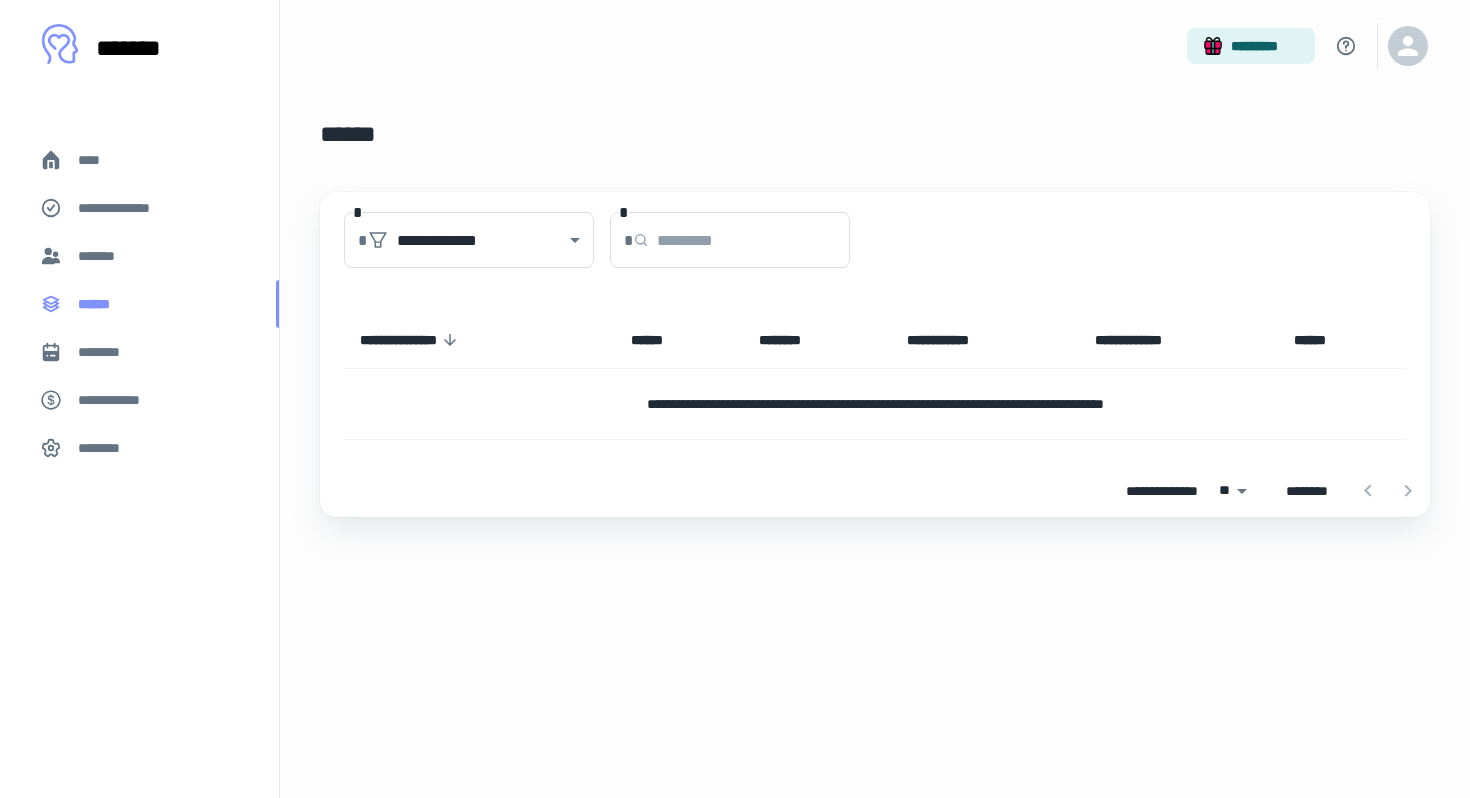 scroll, scrollTop: 0, scrollLeft: 0, axis: both 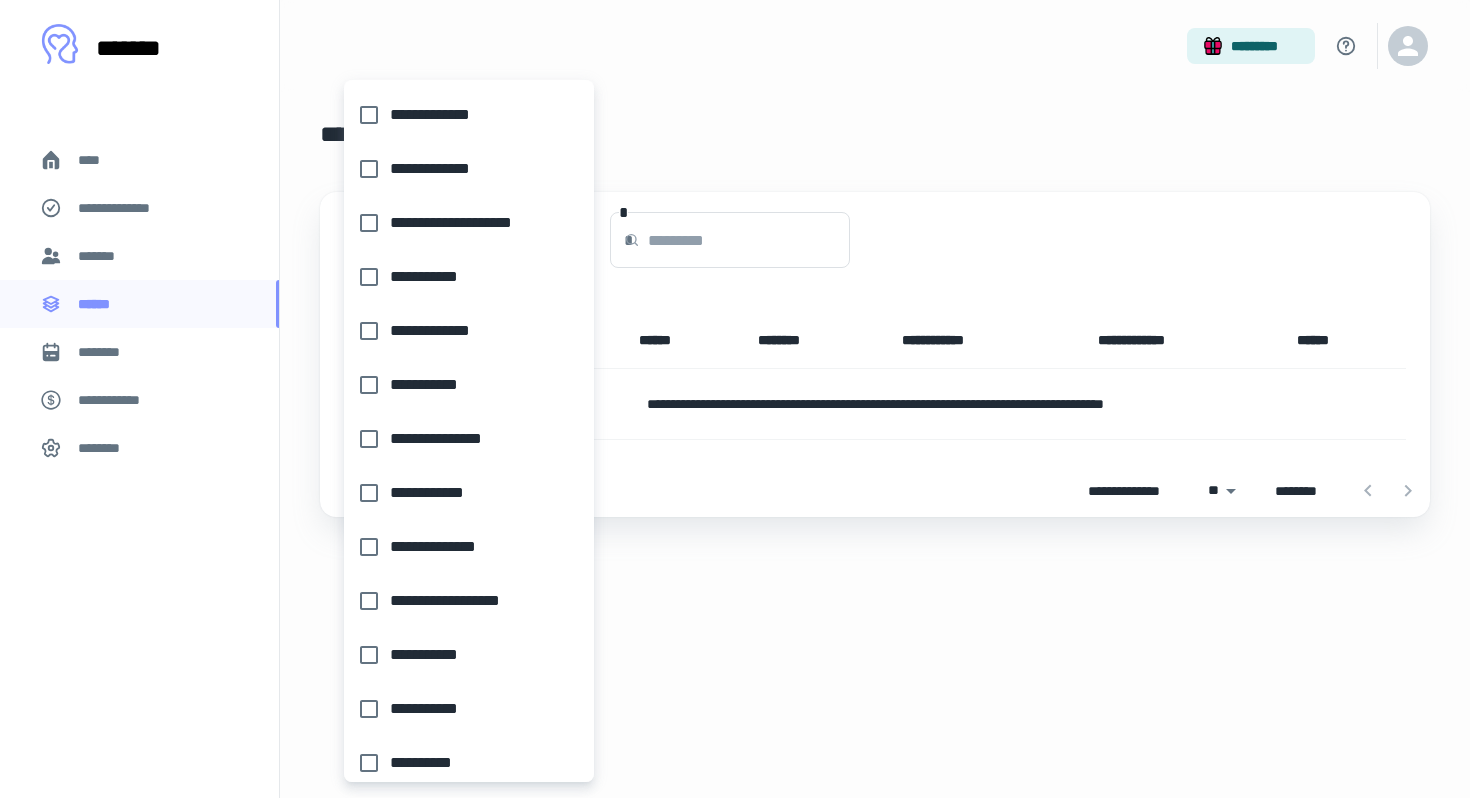 click on "[FIRST] [LAST] [EMAIL] [CITY] [STATE] [POSTAL_CODE] [COUNTRY] [ADDRESS] [PHONE] [CREDIT_CARD] [SSN] [PASSPORT] [DRIVER_LICENSE] [DOB] [AGE] [TIME]
[FIRST] [LAST] [EMAIL] [CITY] [STATE] [POSTAL_CODE] [COUNTRY] [ADDRESS] [PHONE] [CREDIT_CARD] [SSN] [PASSPORT] [DRIVER_LICENSE] [DOB] [AGE] [TIME]" at bounding box center (735, 399) 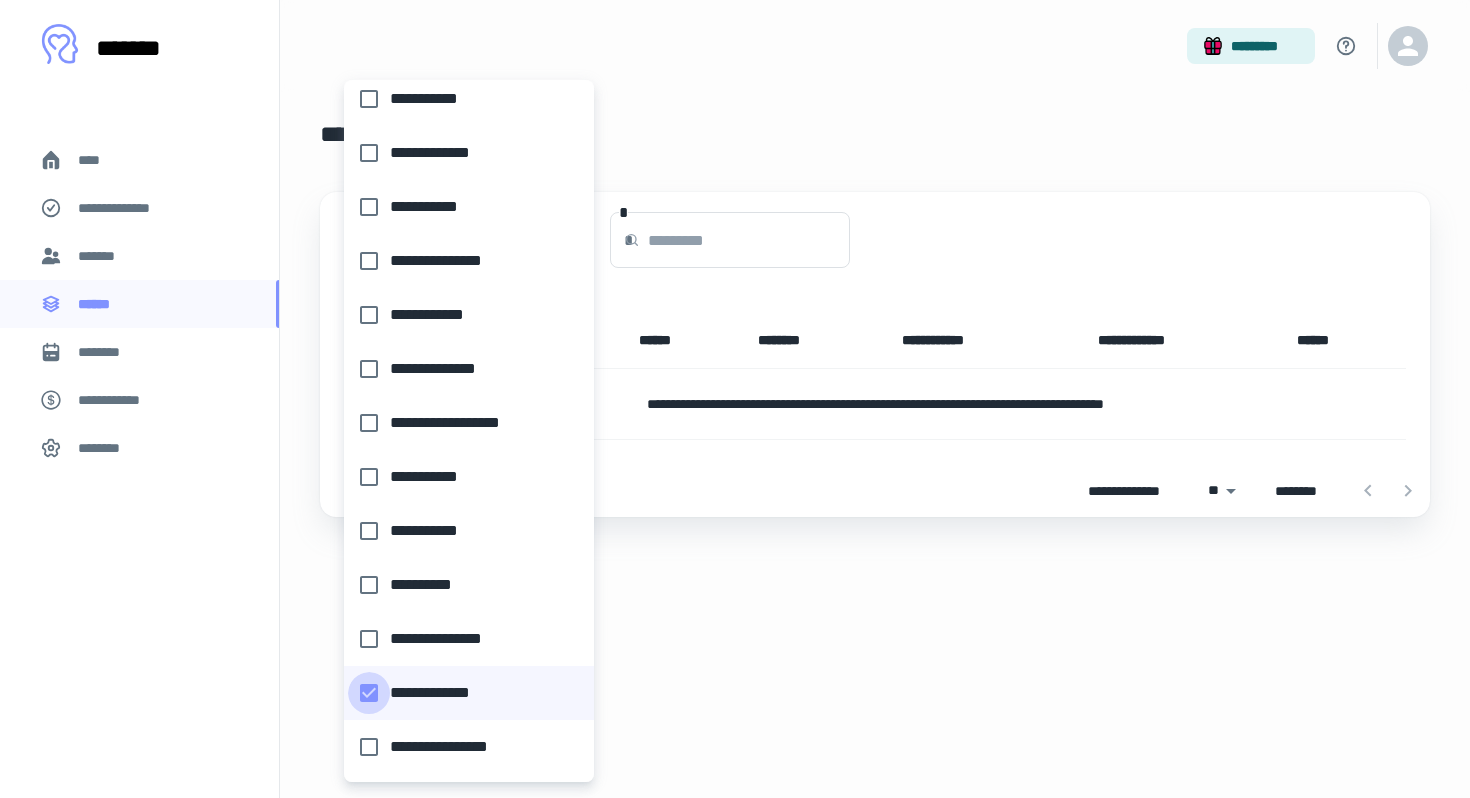 scroll, scrollTop: 0, scrollLeft: 0, axis: both 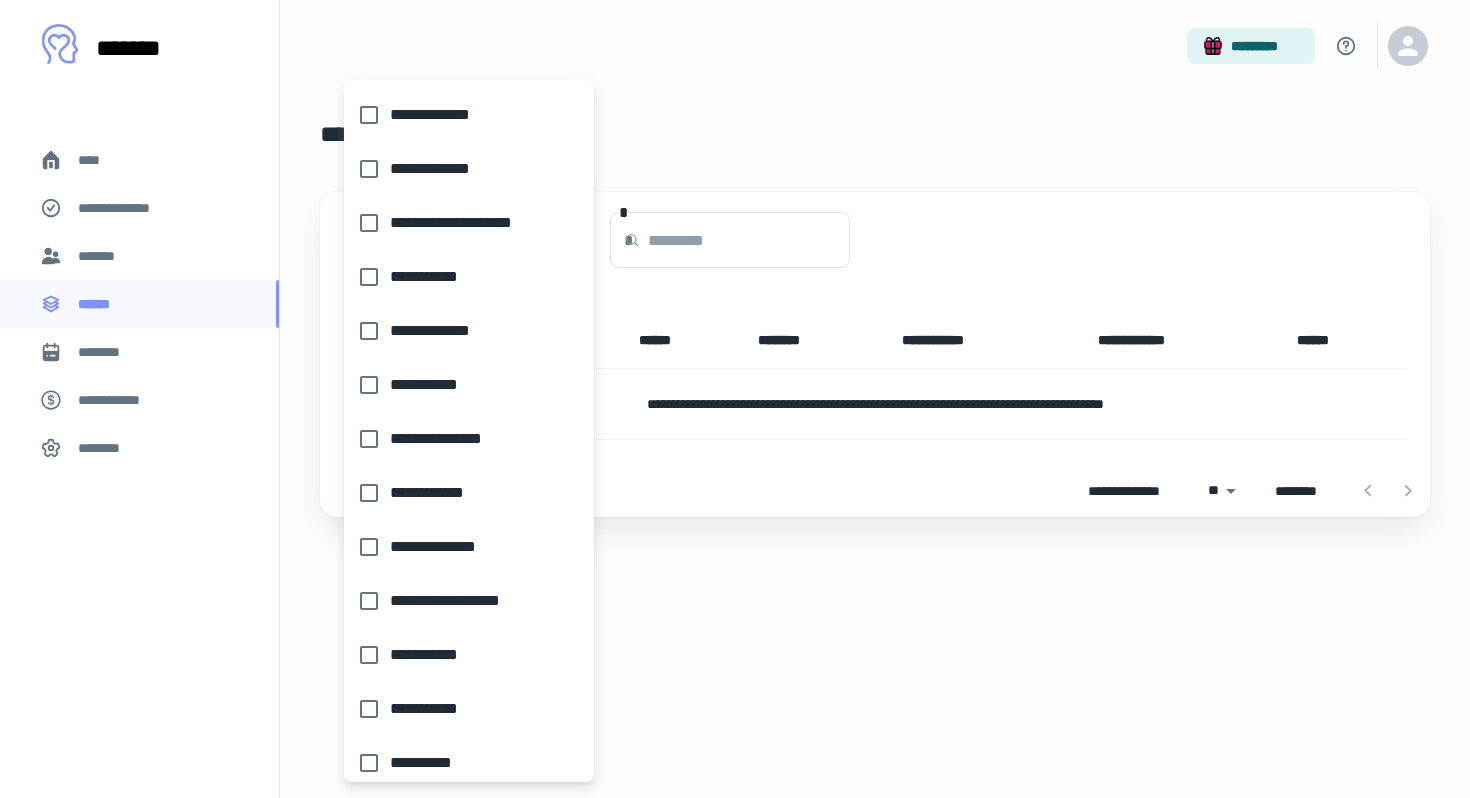 type on "**********" 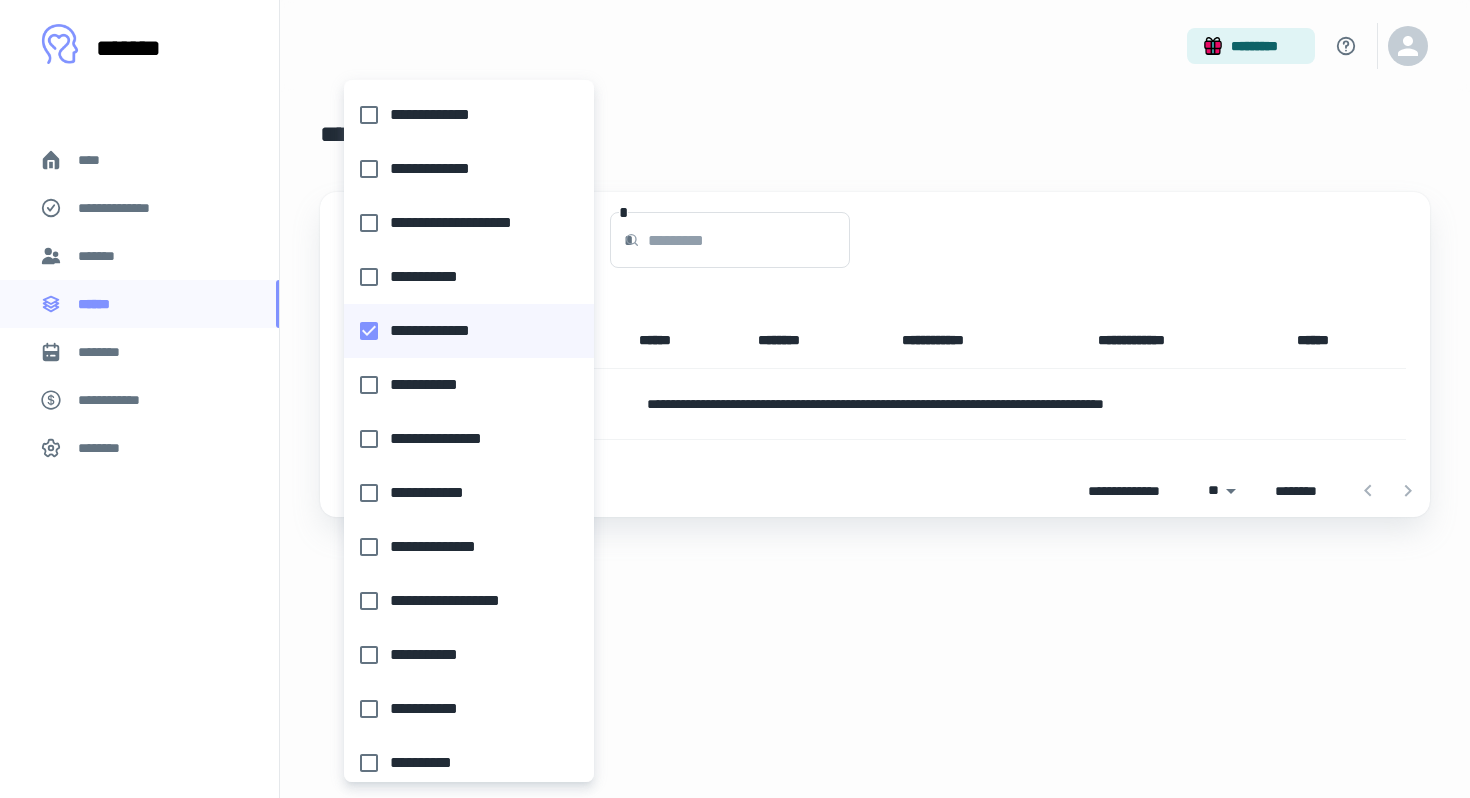 click at bounding box center (735, 399) 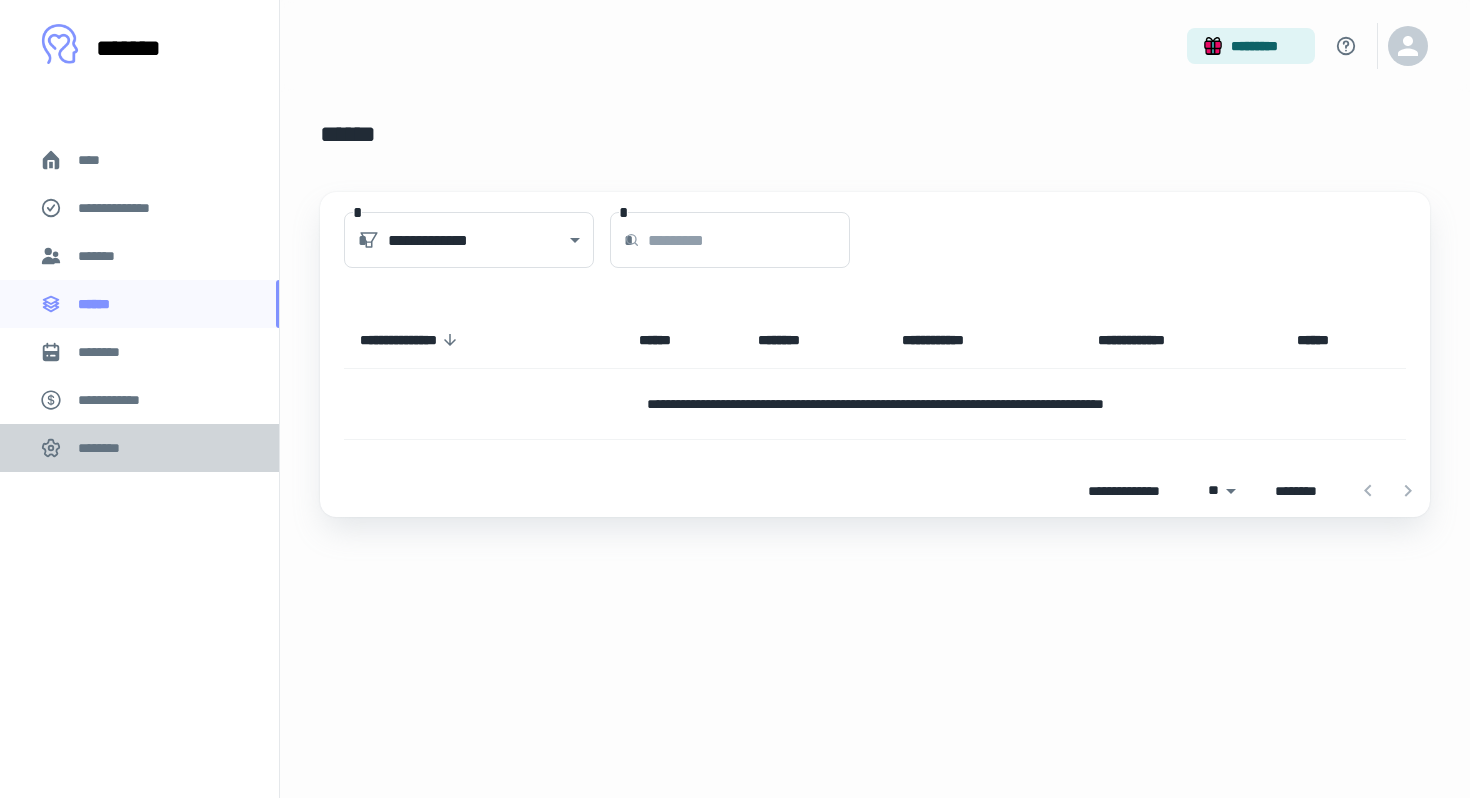 click on "********" at bounding box center (105, 448) 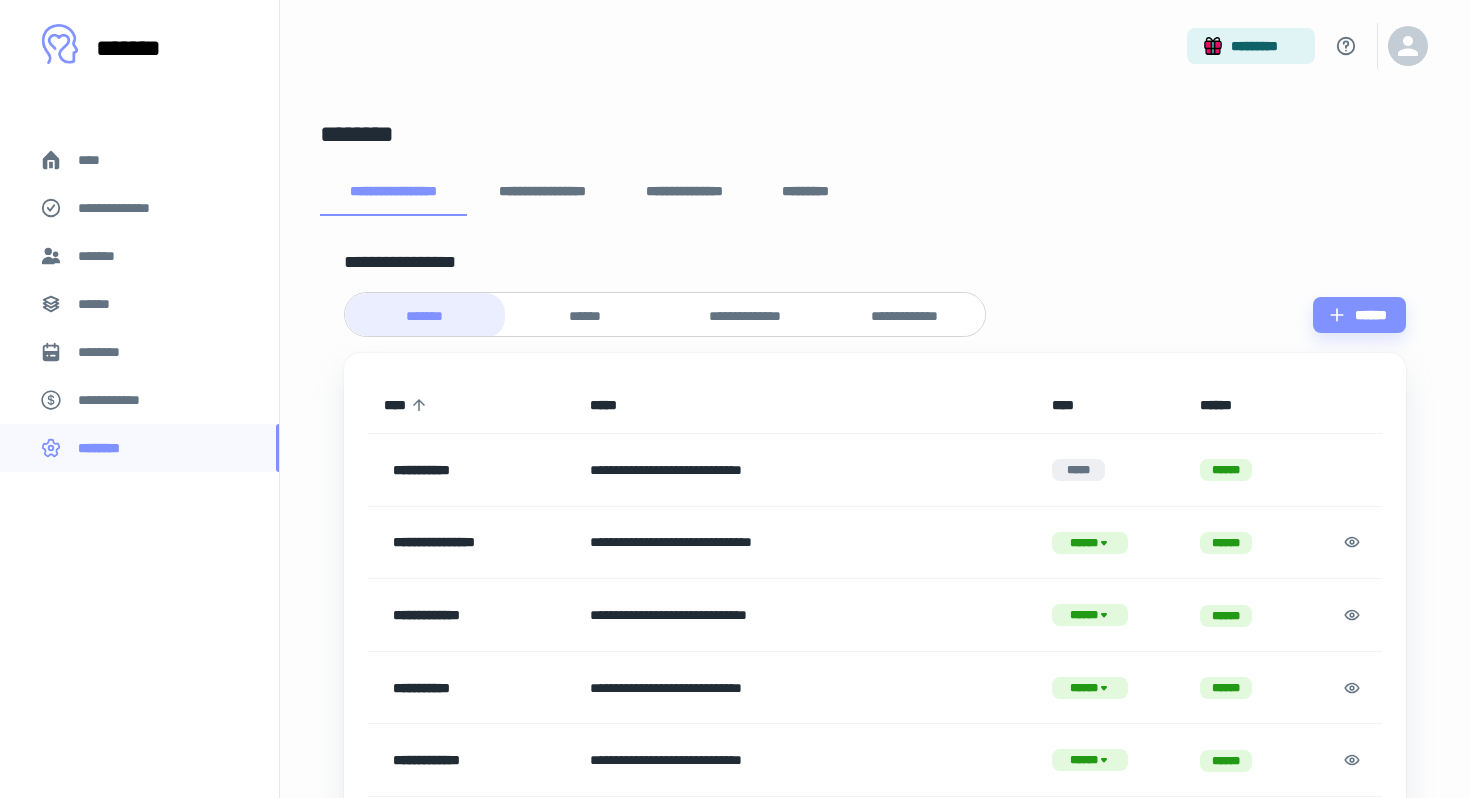 click on "**********" at bounding box center (542, 192) 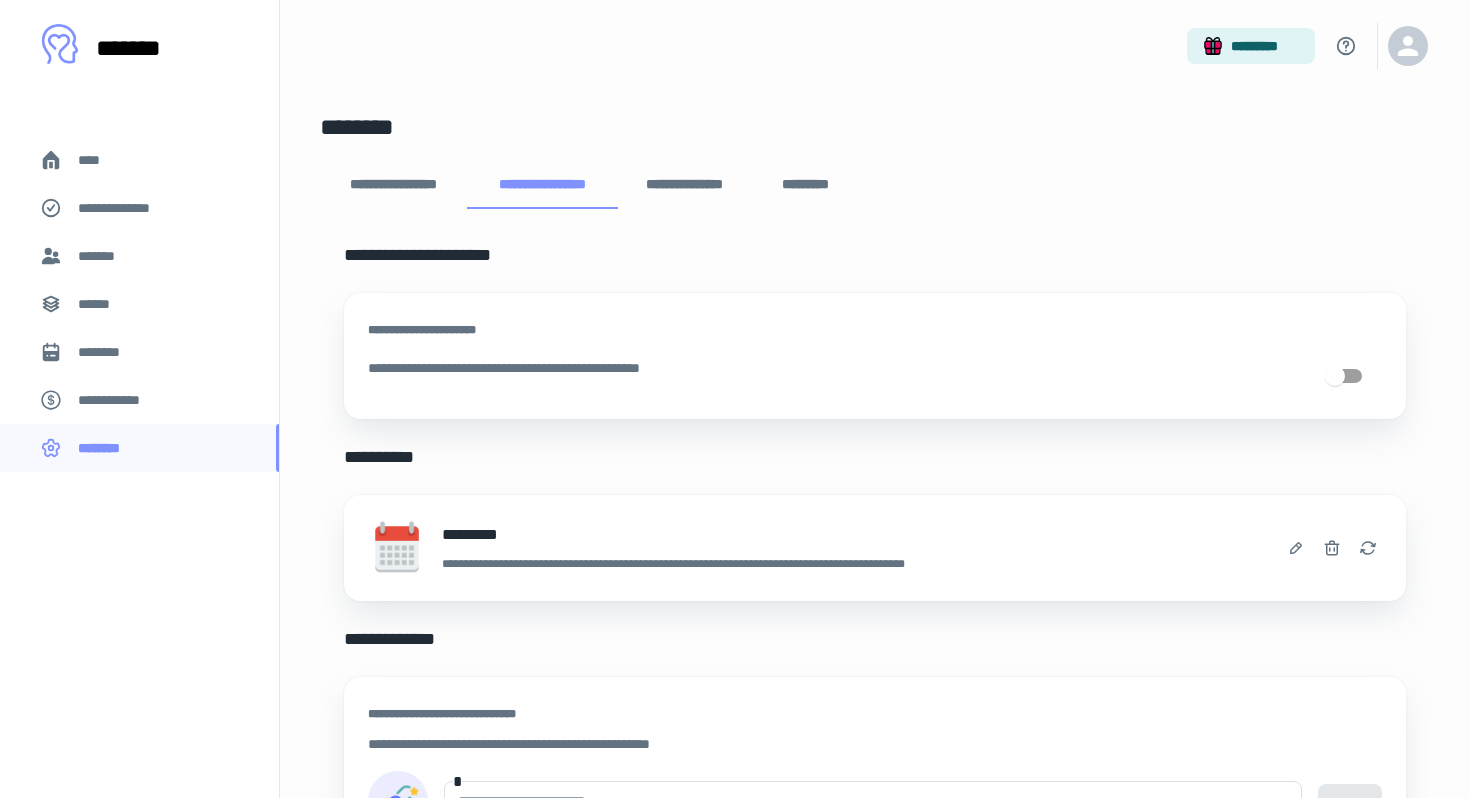 scroll, scrollTop: 0, scrollLeft: 0, axis: both 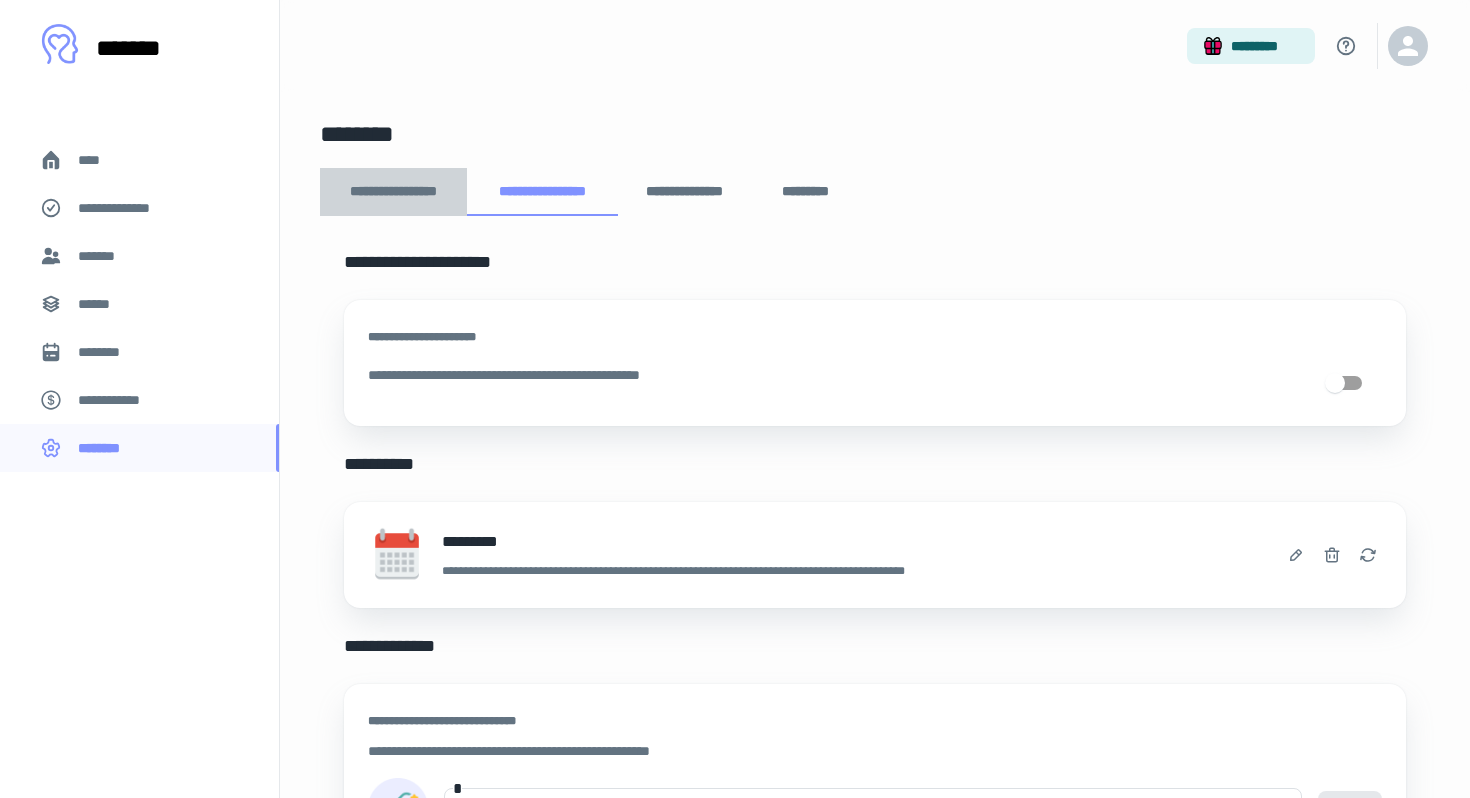 click on "**********" at bounding box center (393, 192) 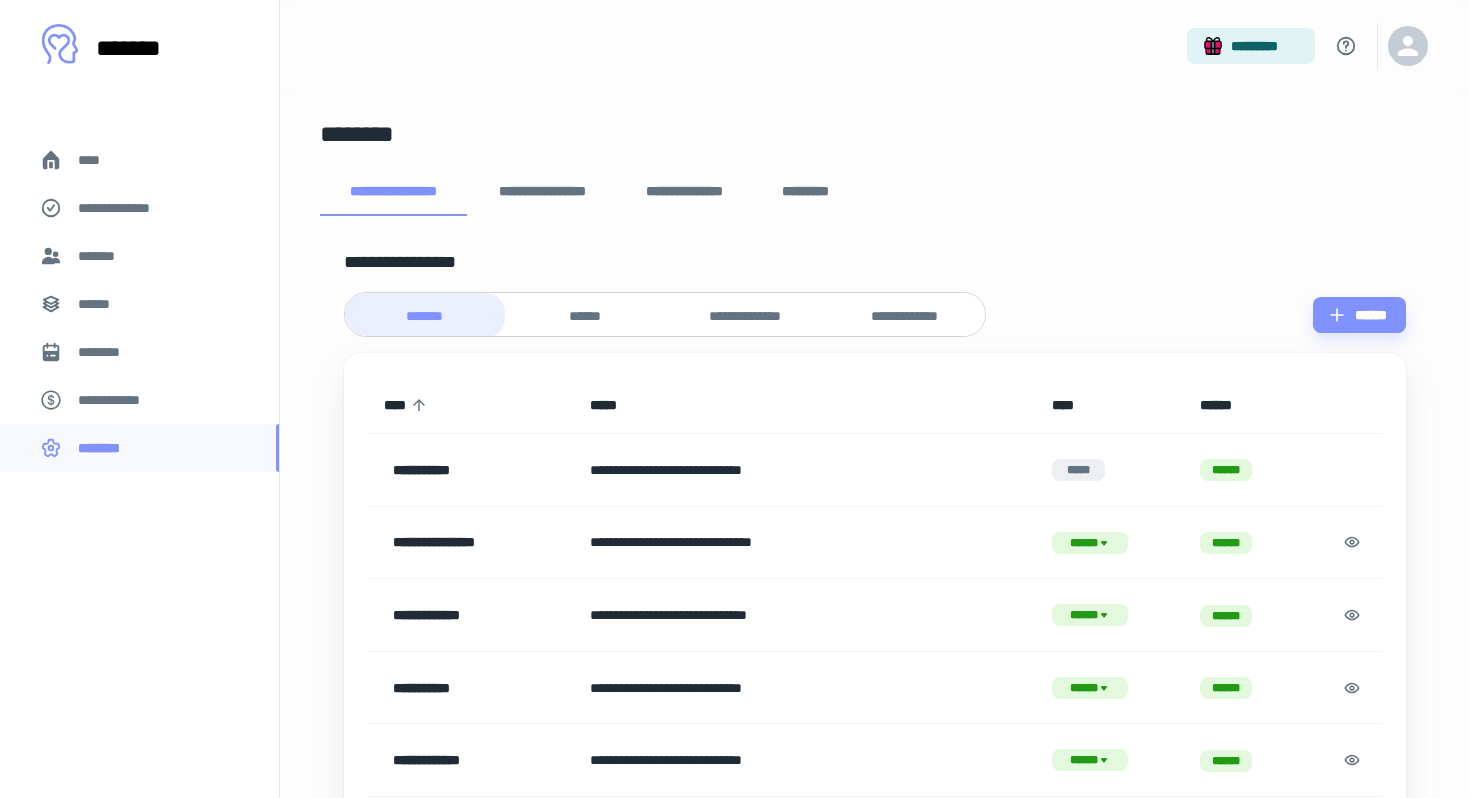click on "**********" at bounding box center (905, 316) 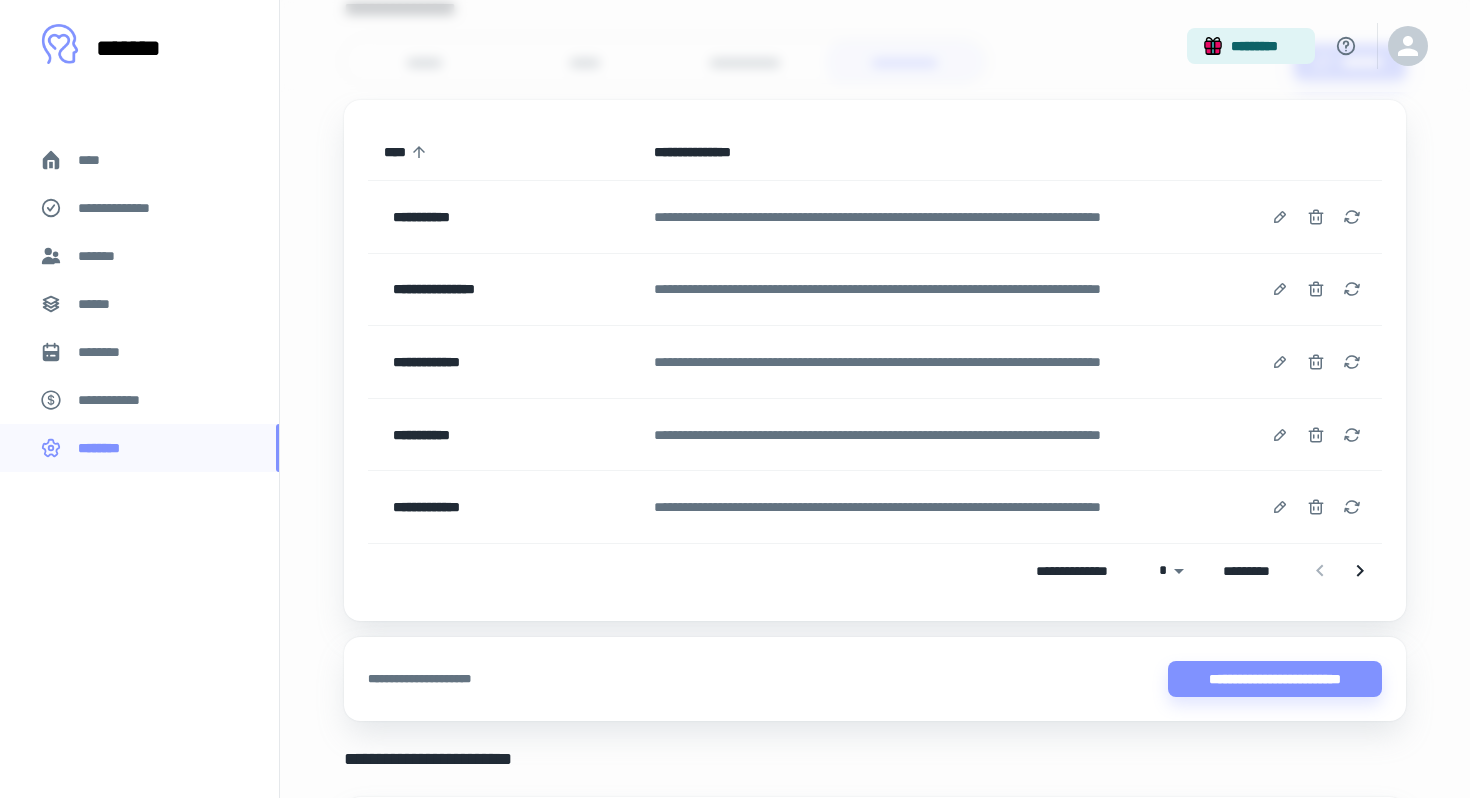 scroll, scrollTop: 254, scrollLeft: 0, axis: vertical 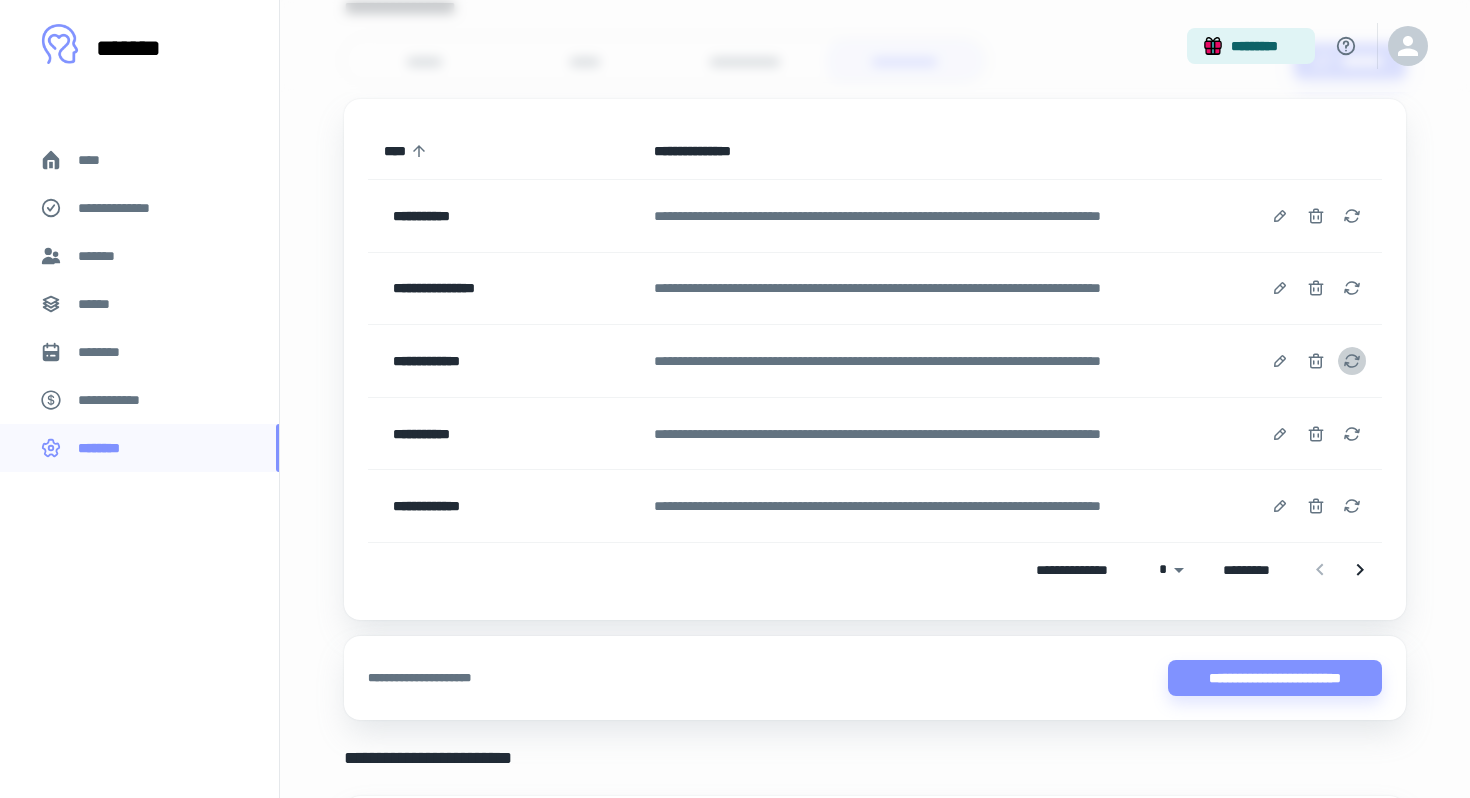 click 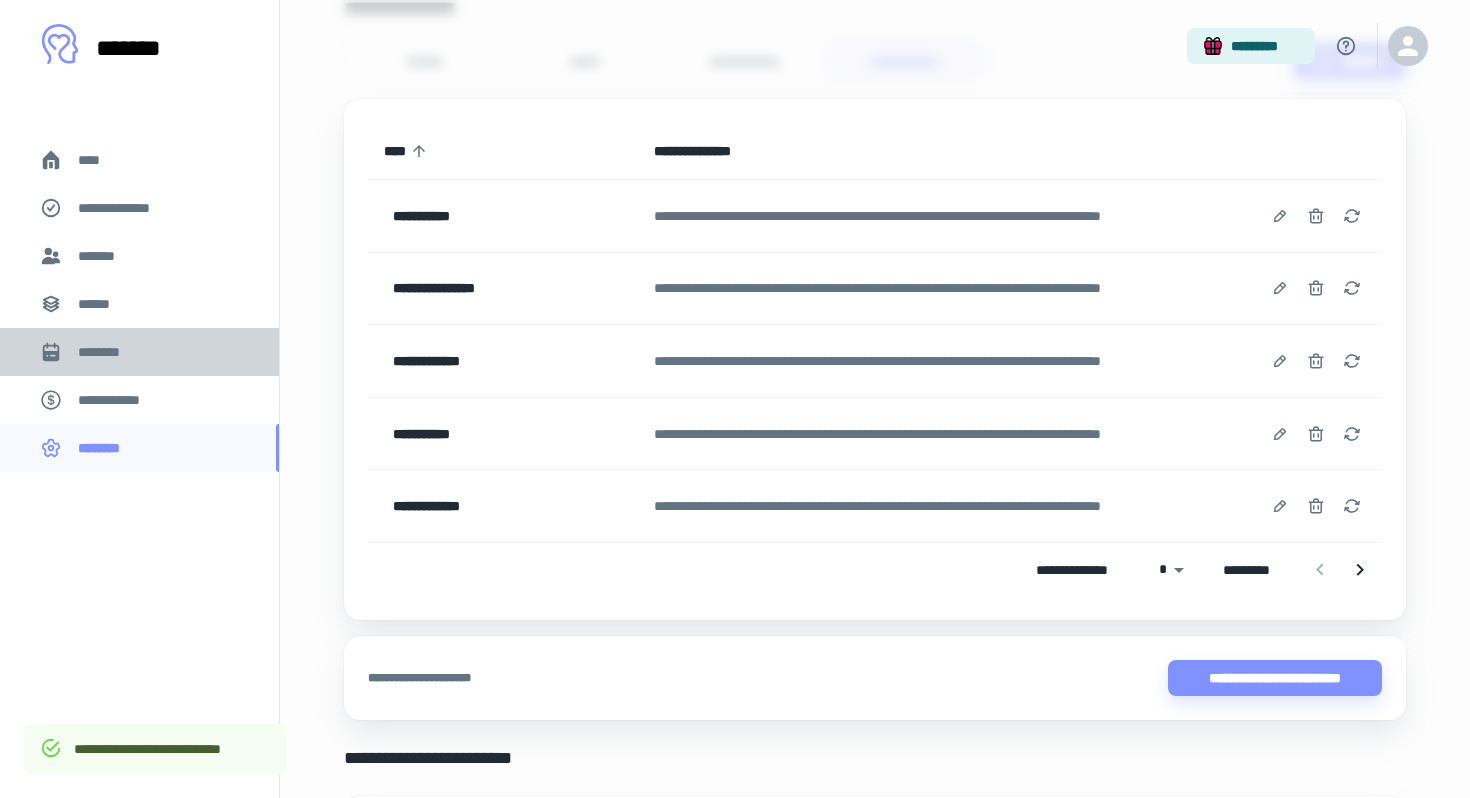 click on "********" at bounding box center (139, 352) 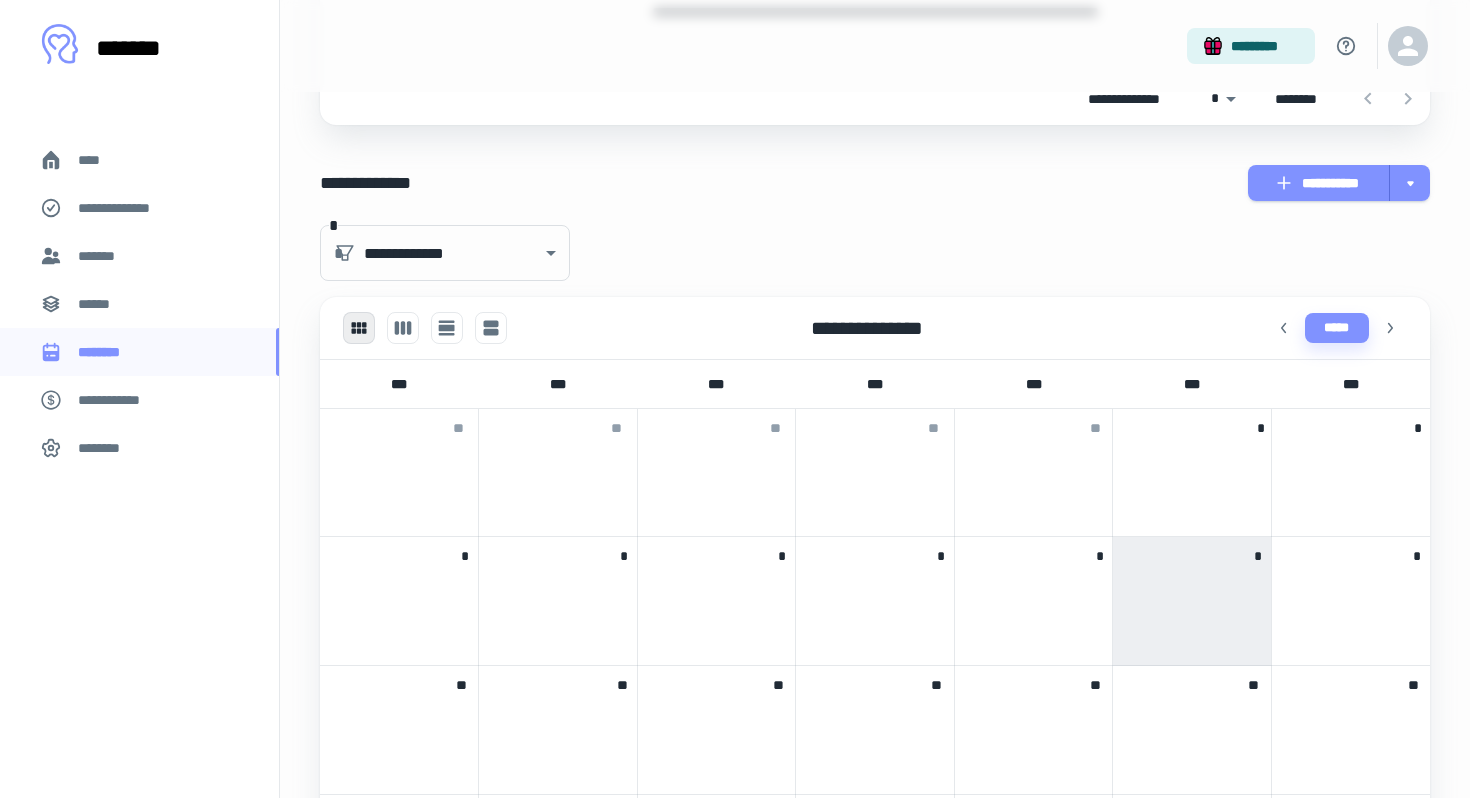 scroll, scrollTop: 469, scrollLeft: 0, axis: vertical 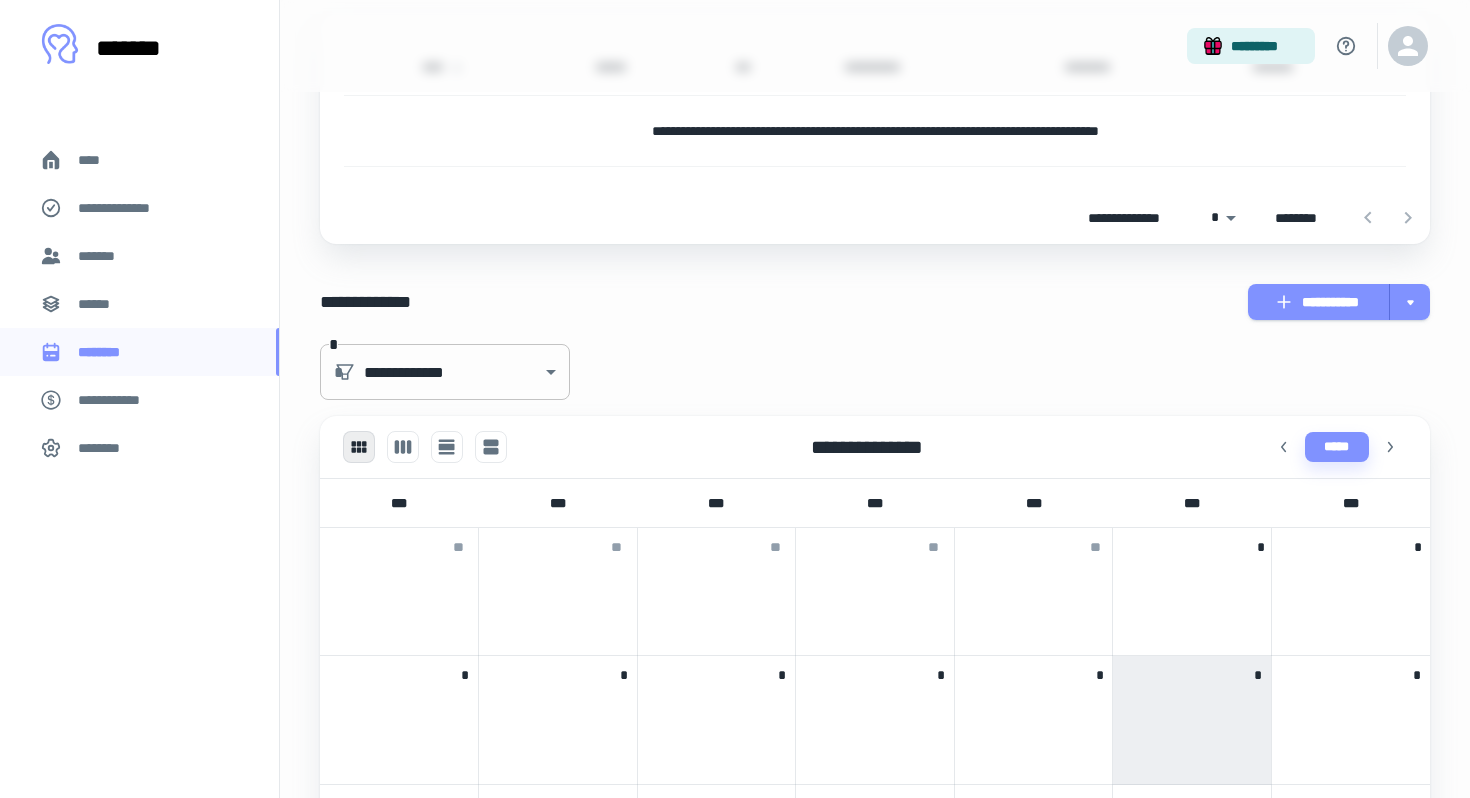 click on "**********" at bounding box center (735, 58) 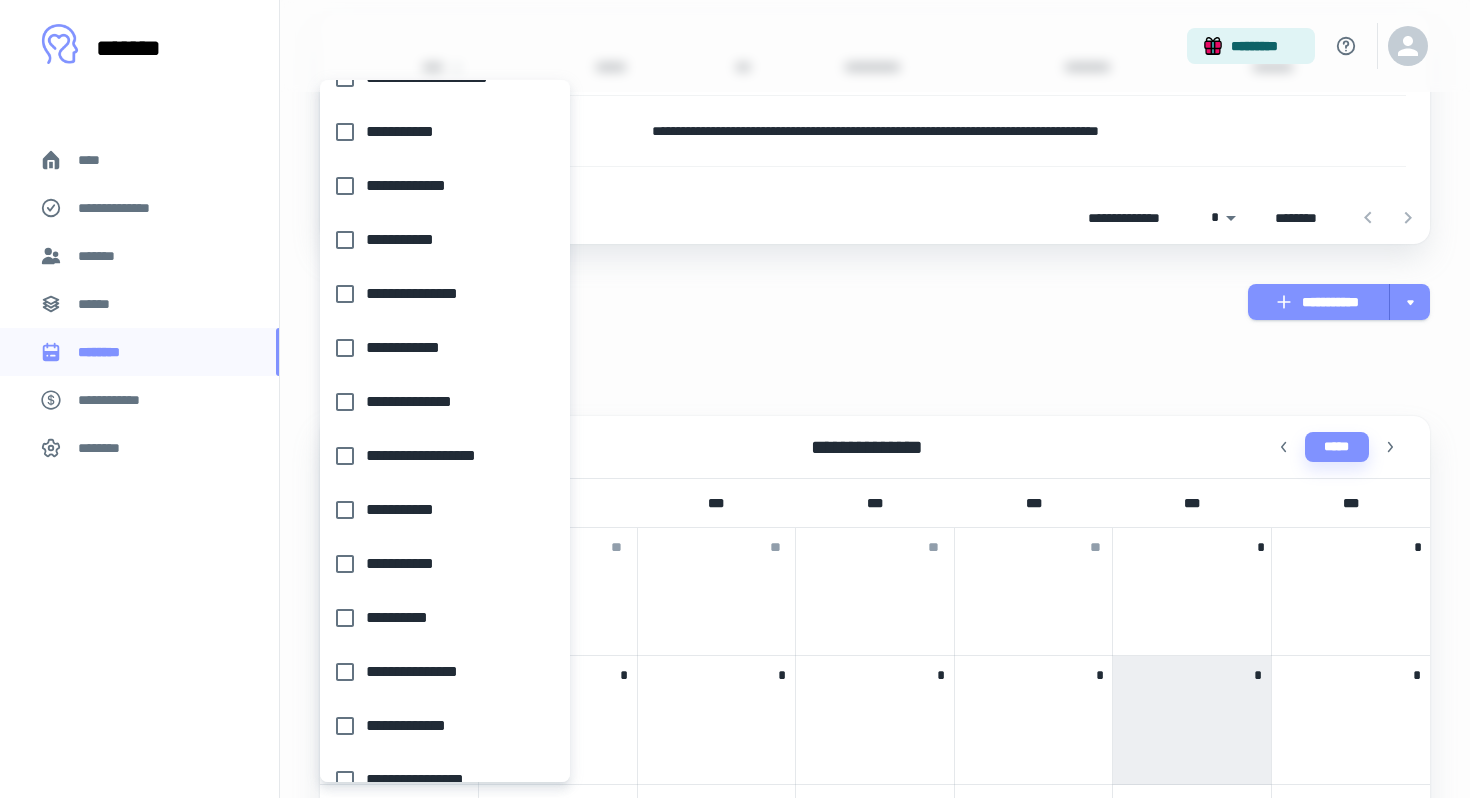 scroll, scrollTop: 178, scrollLeft: 0, axis: vertical 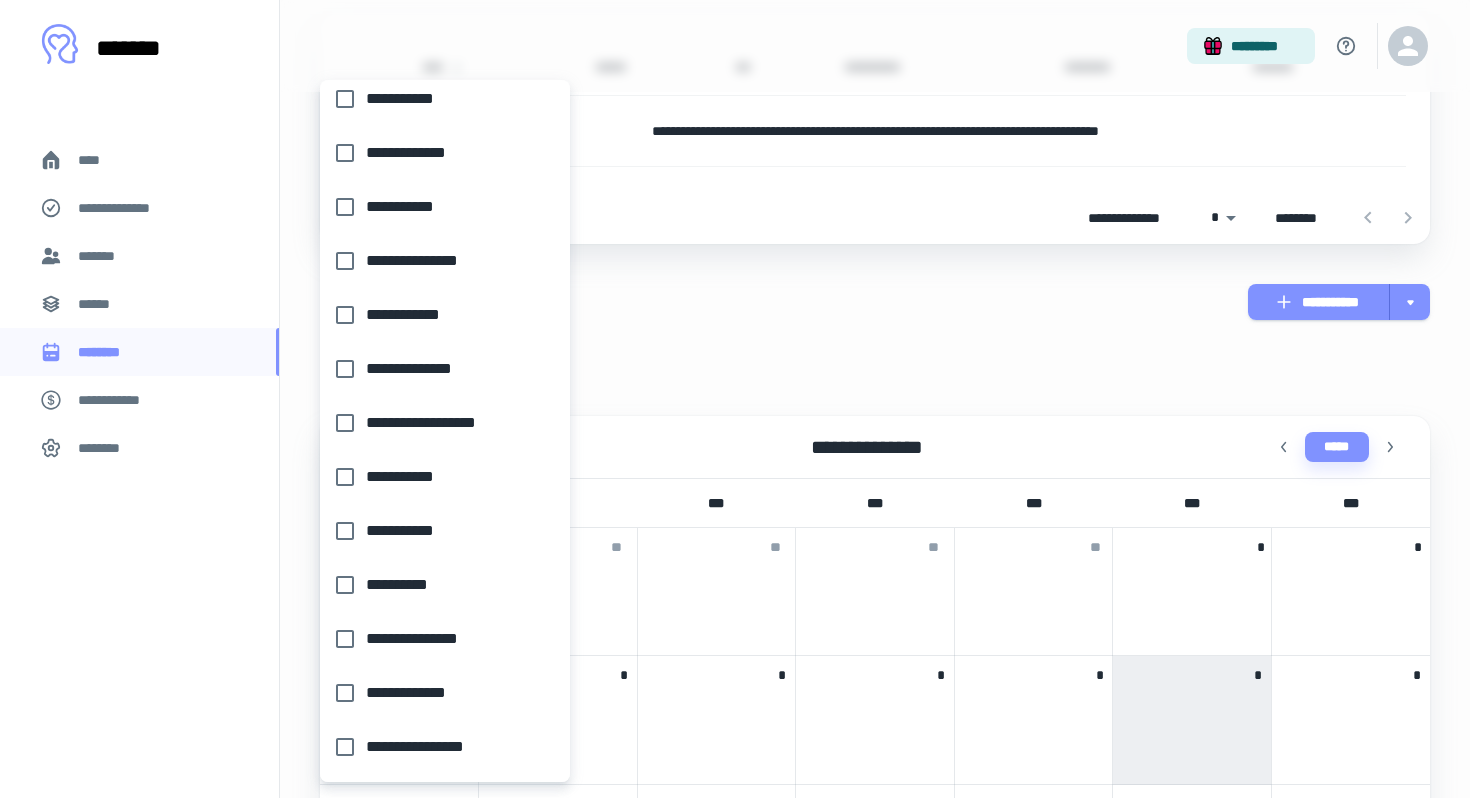type on "**********" 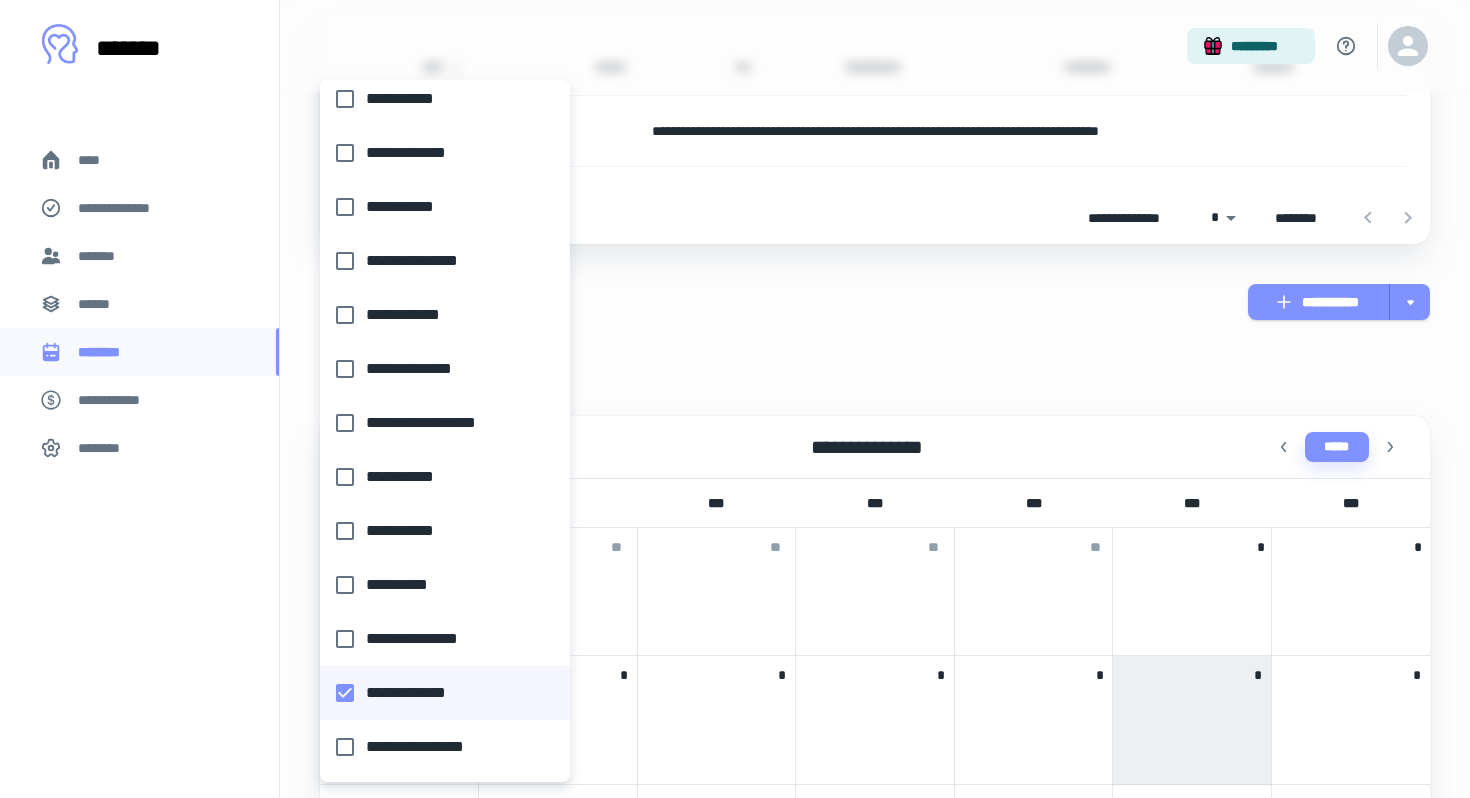 click at bounding box center [735, 399] 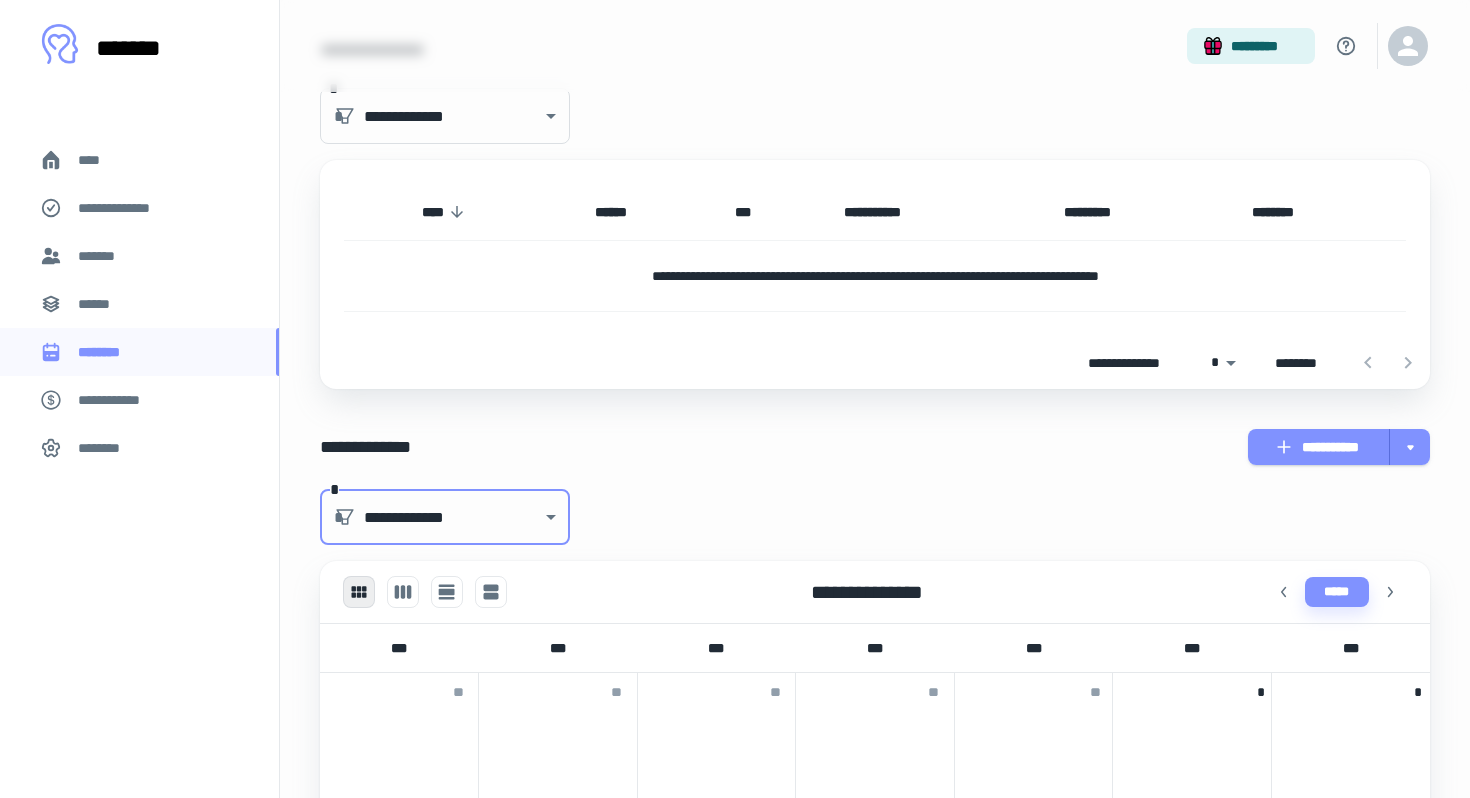 scroll, scrollTop: 195, scrollLeft: 0, axis: vertical 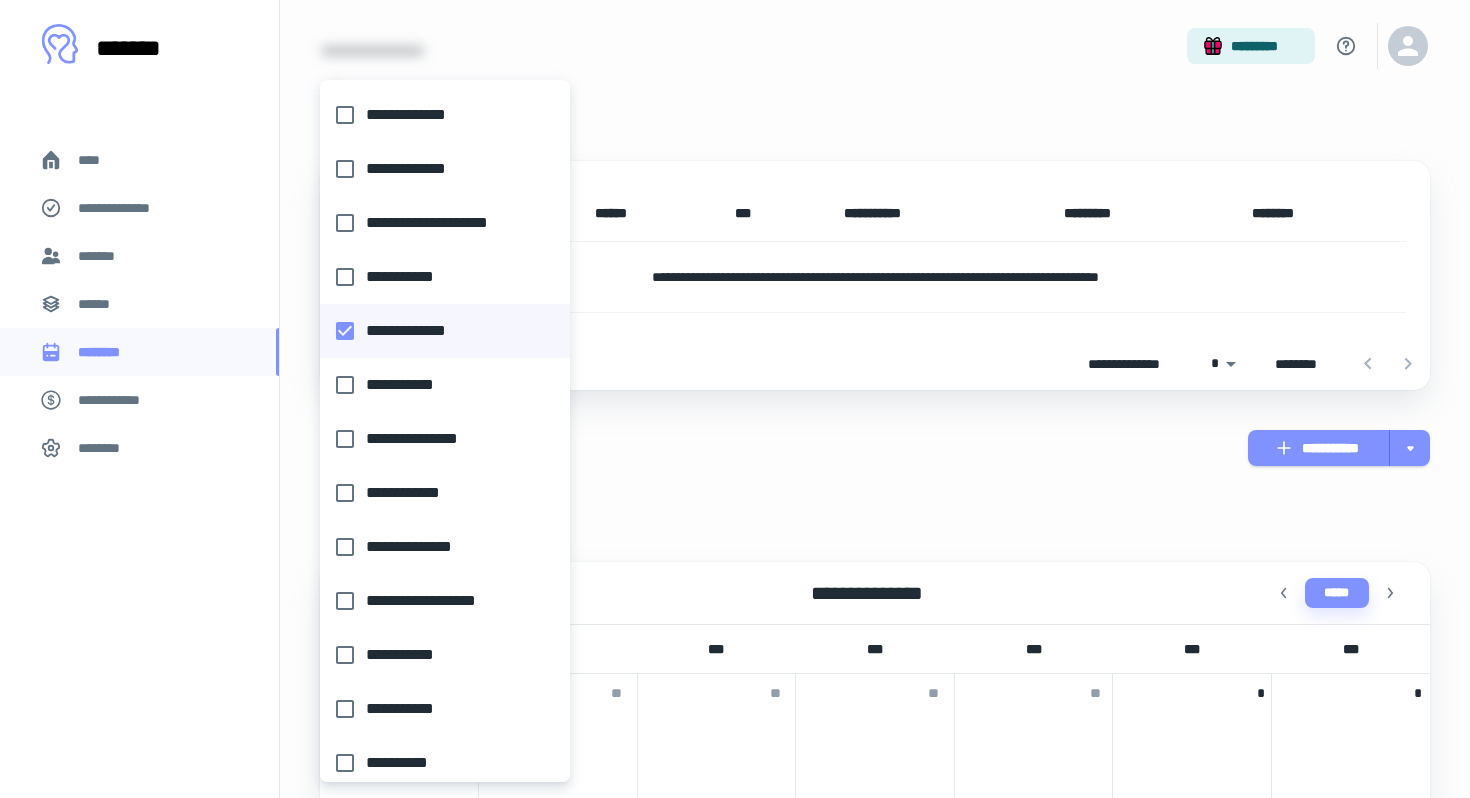 click on "**********" at bounding box center [735, 204] 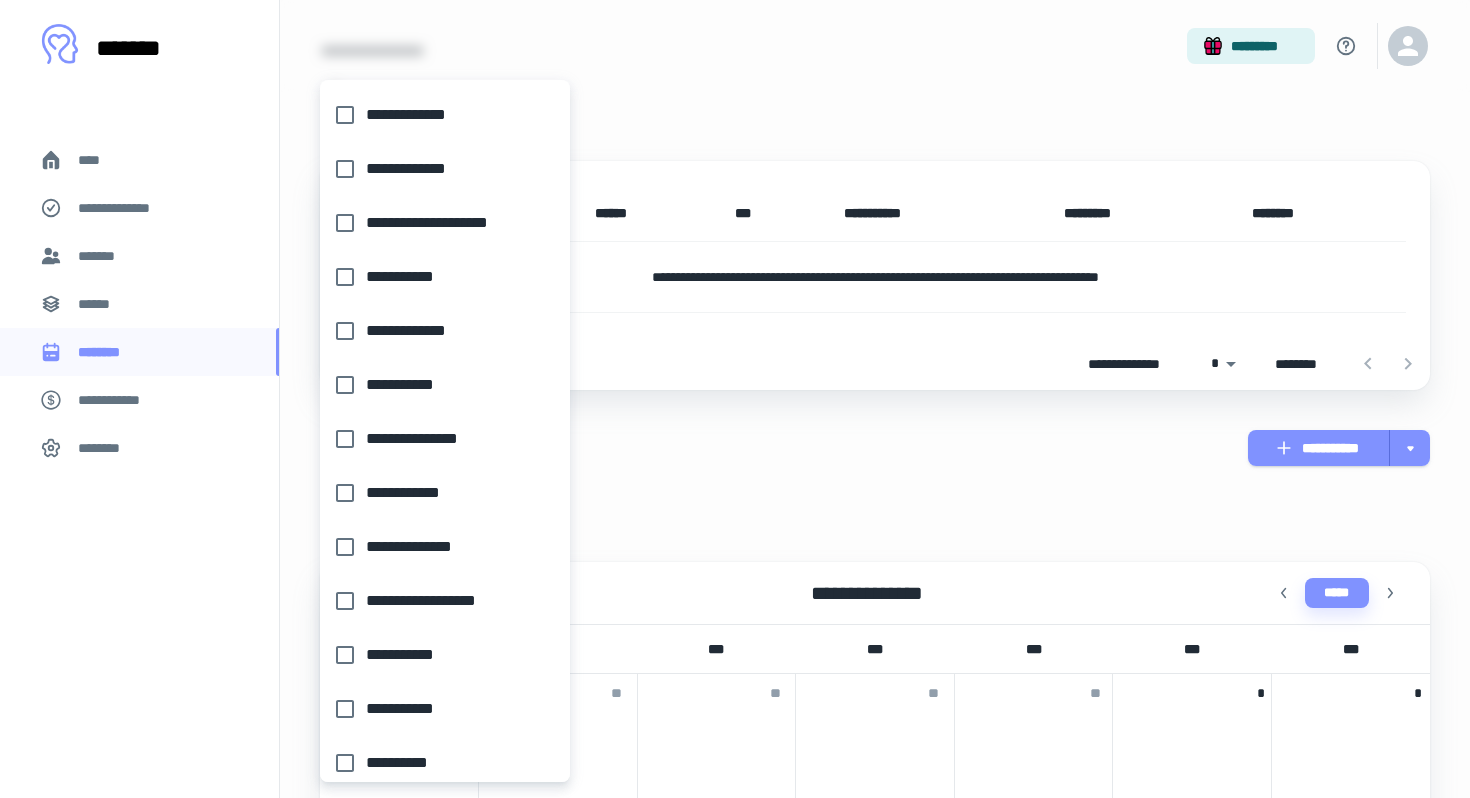 scroll, scrollTop: 178, scrollLeft: 0, axis: vertical 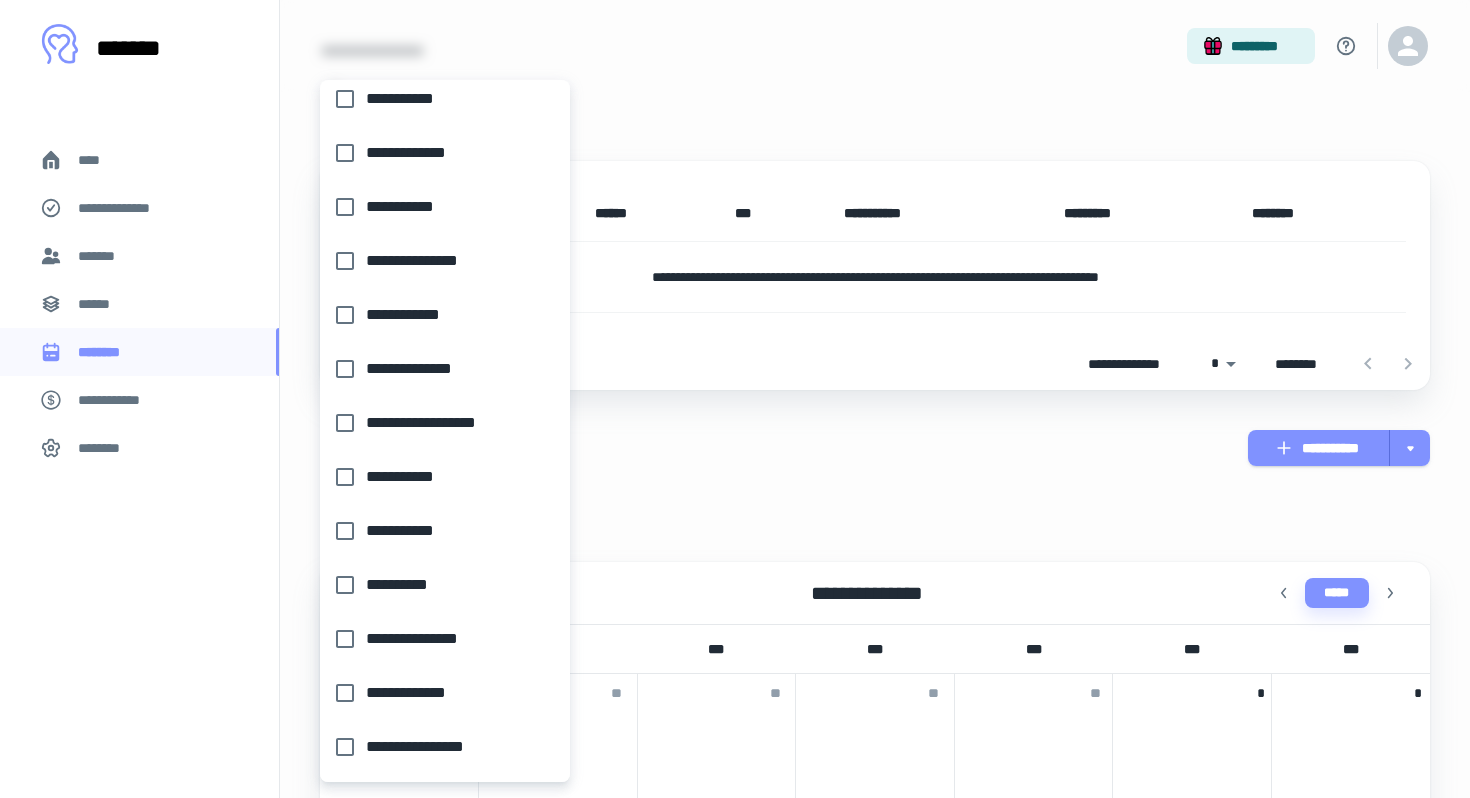 click on "**********" at bounding box center (439, 693) 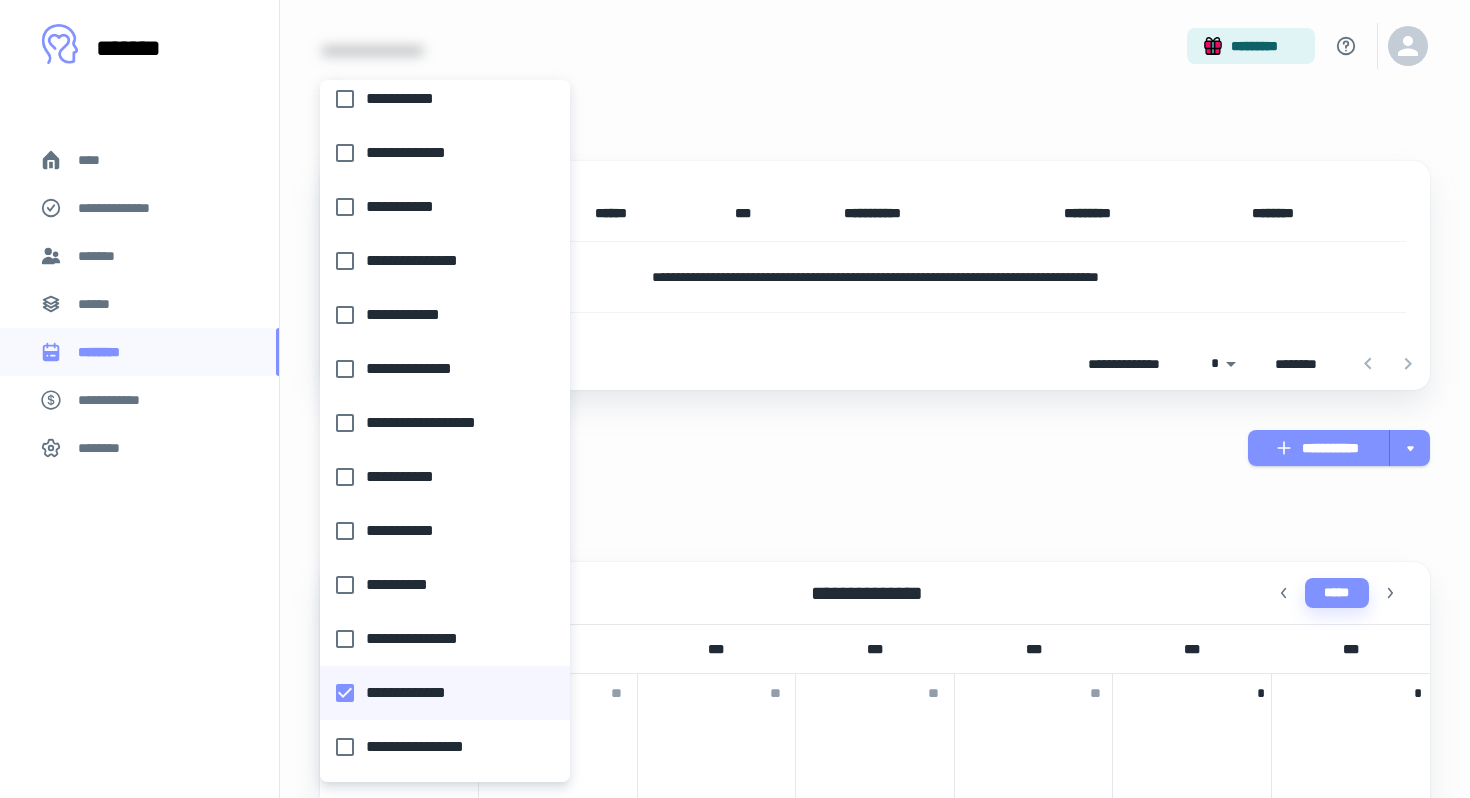click at bounding box center (735, 399) 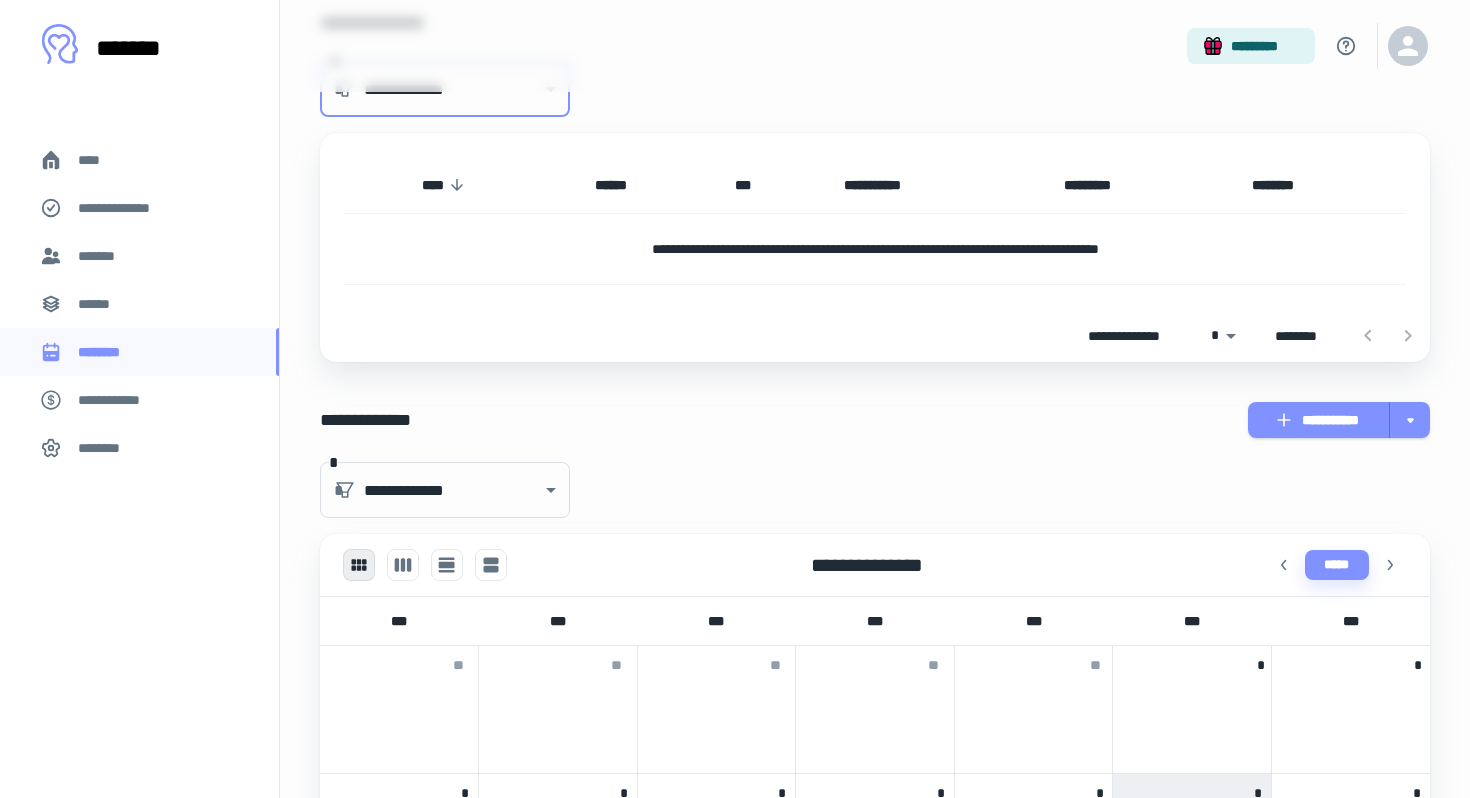 scroll, scrollTop: 210, scrollLeft: 0, axis: vertical 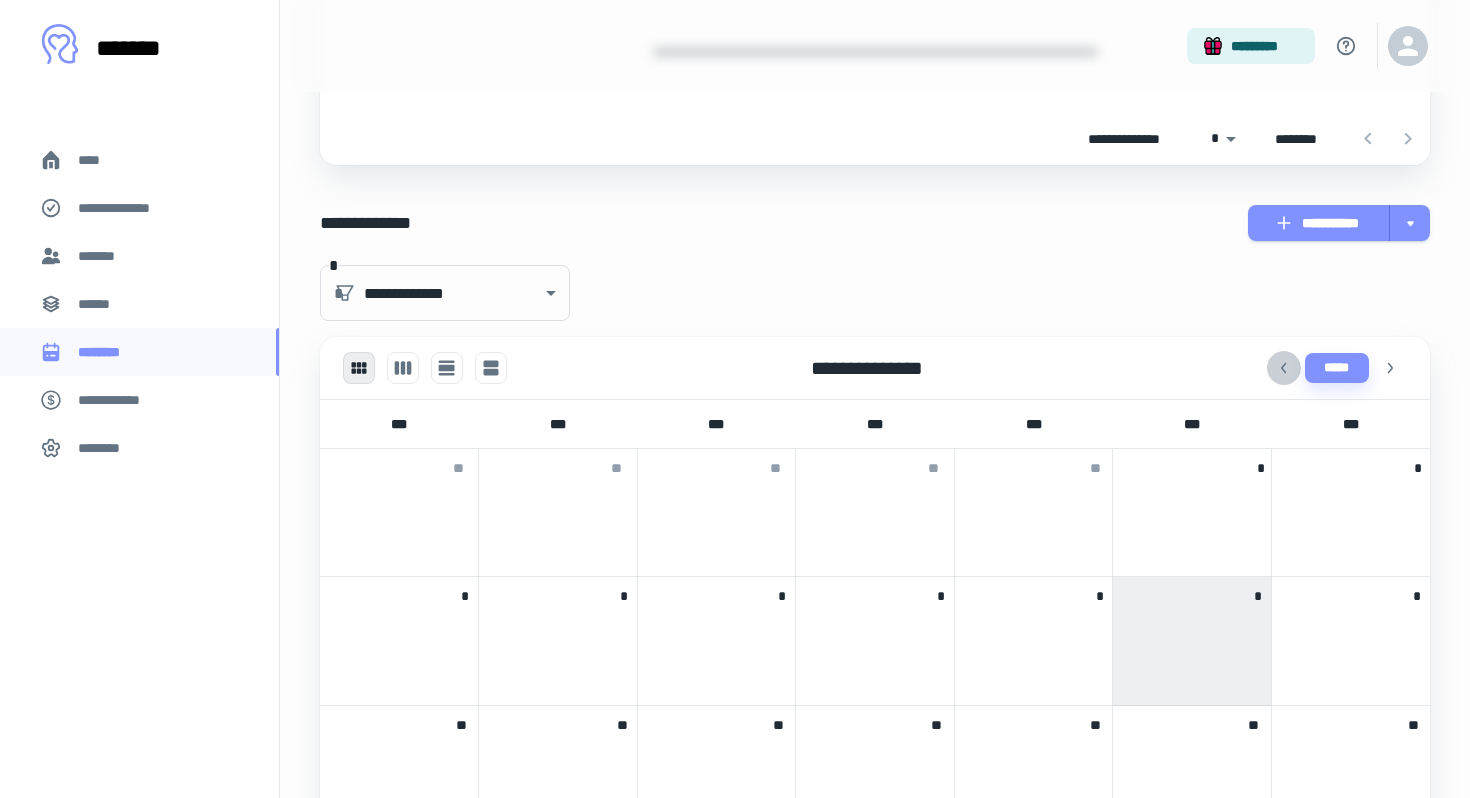click 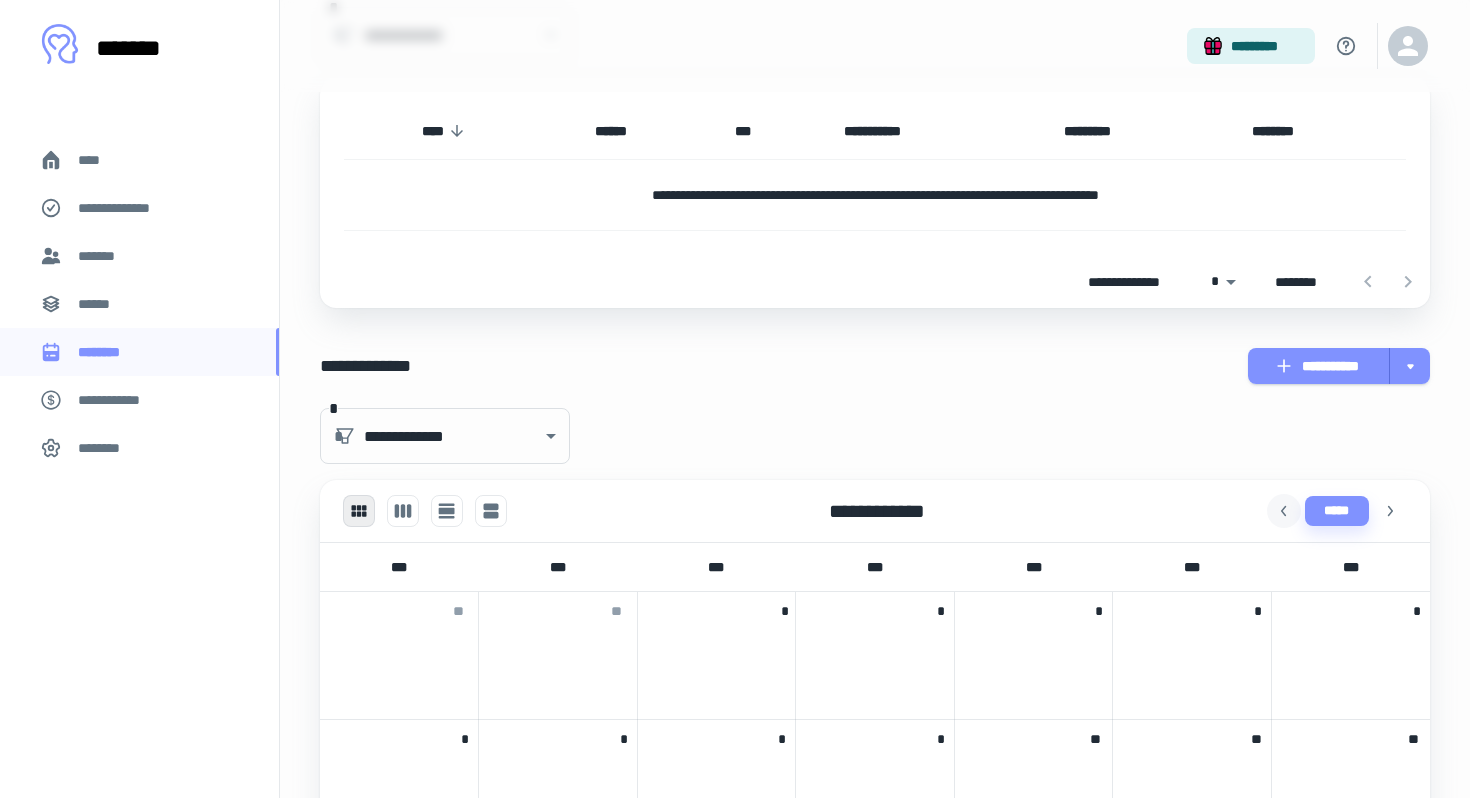 scroll, scrollTop: 280, scrollLeft: 0, axis: vertical 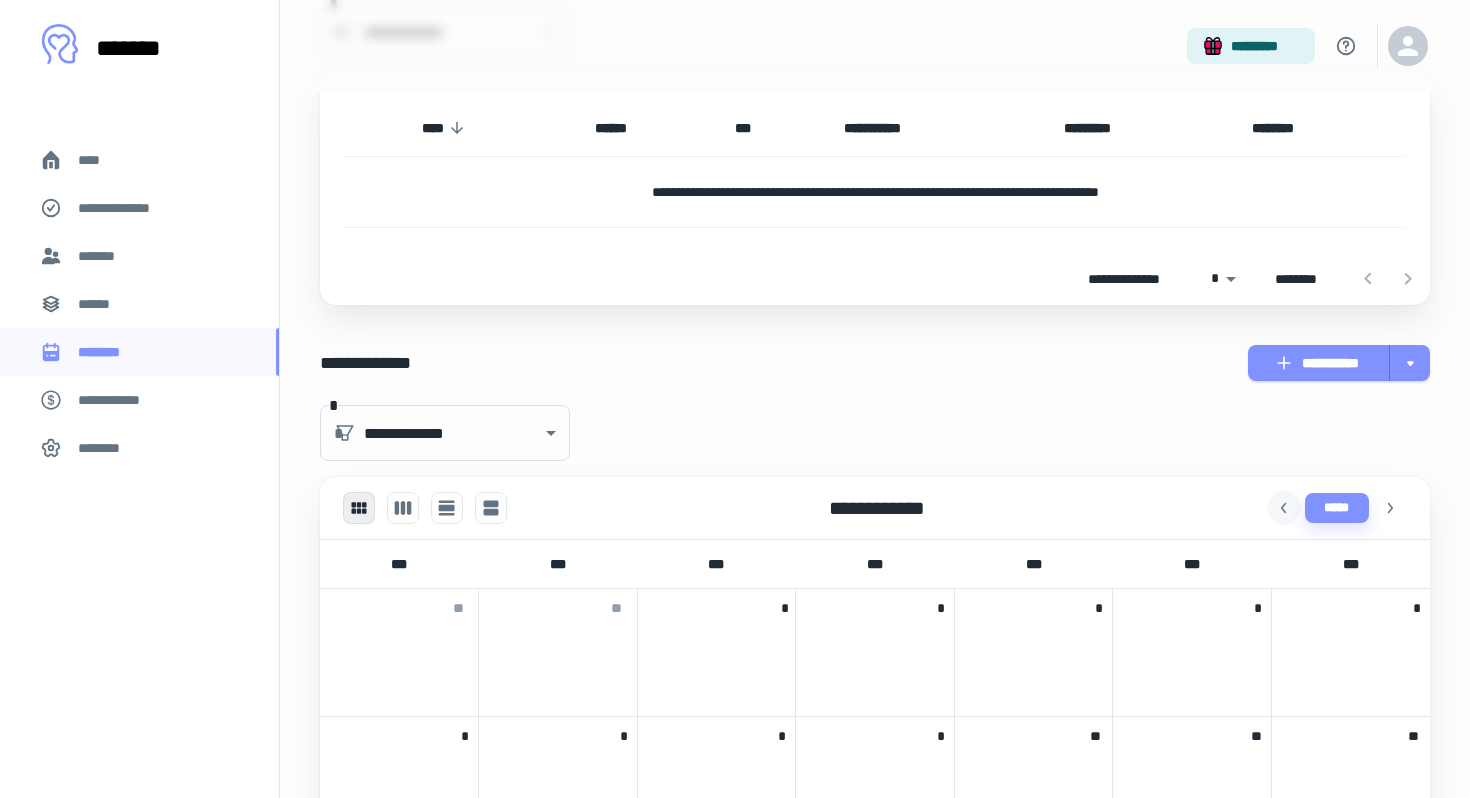 click 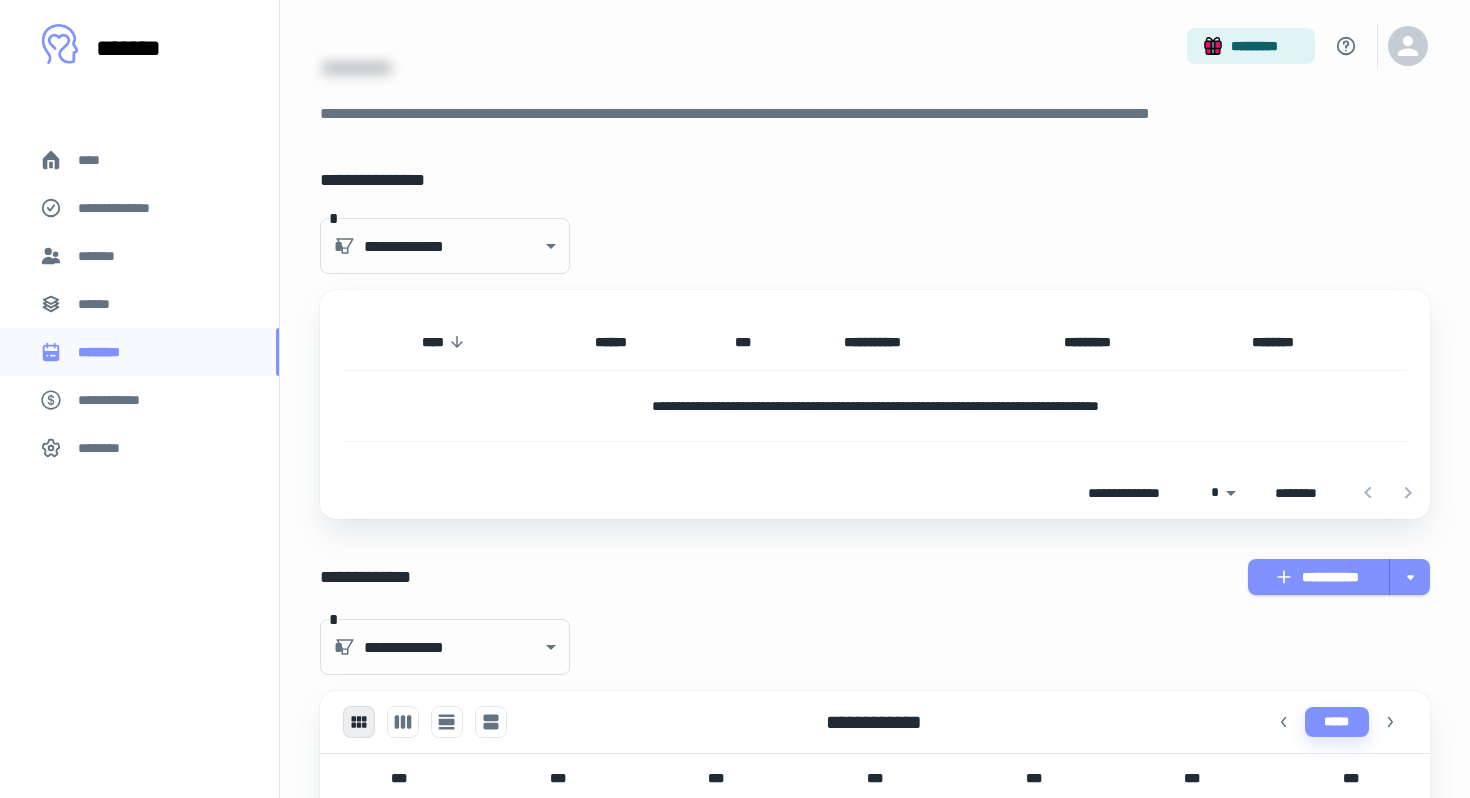 scroll, scrollTop: 0, scrollLeft: 0, axis: both 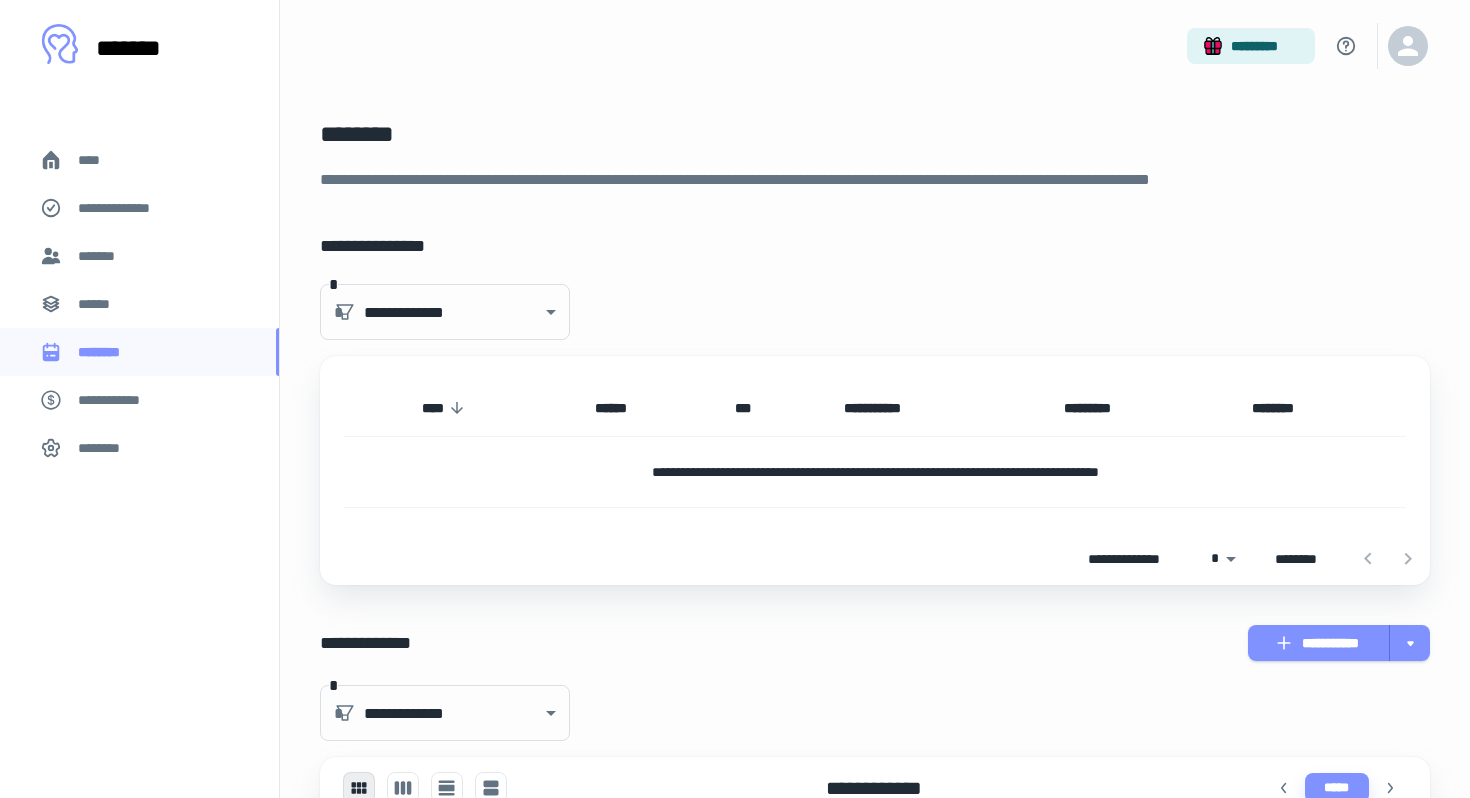 click on "*******" at bounding box center (139, 256) 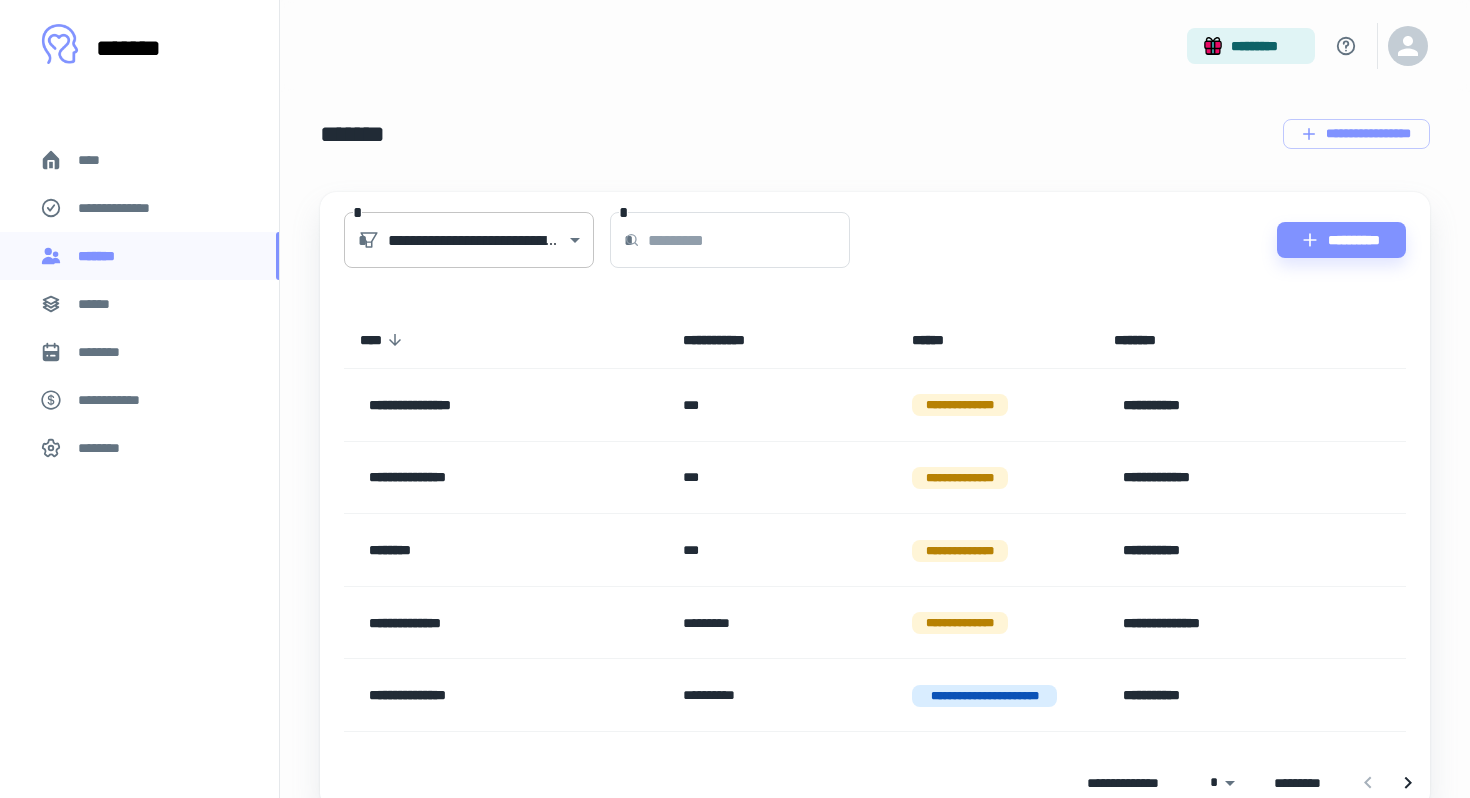 click on "**********" at bounding box center [735, 399] 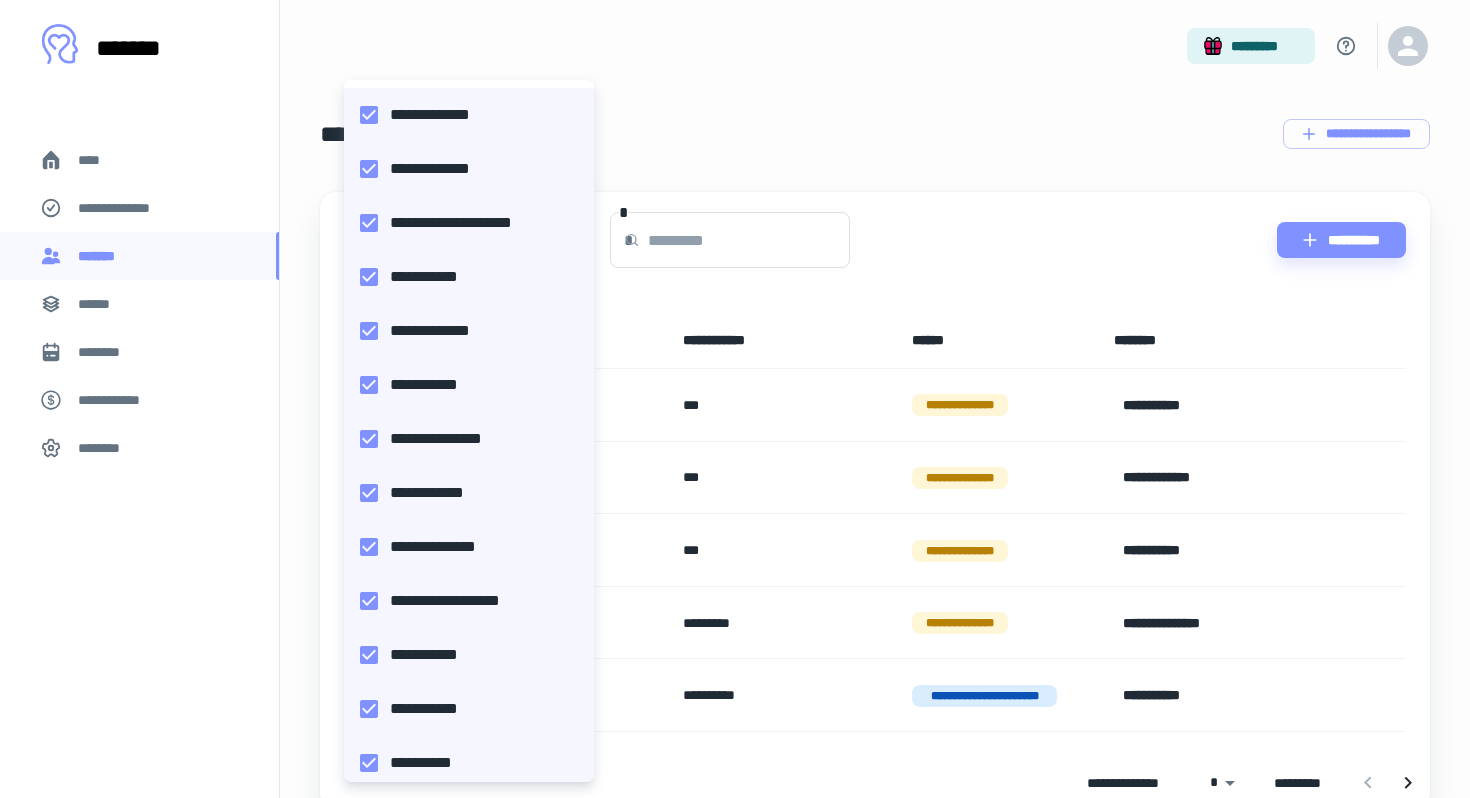 scroll, scrollTop: 178, scrollLeft: 0, axis: vertical 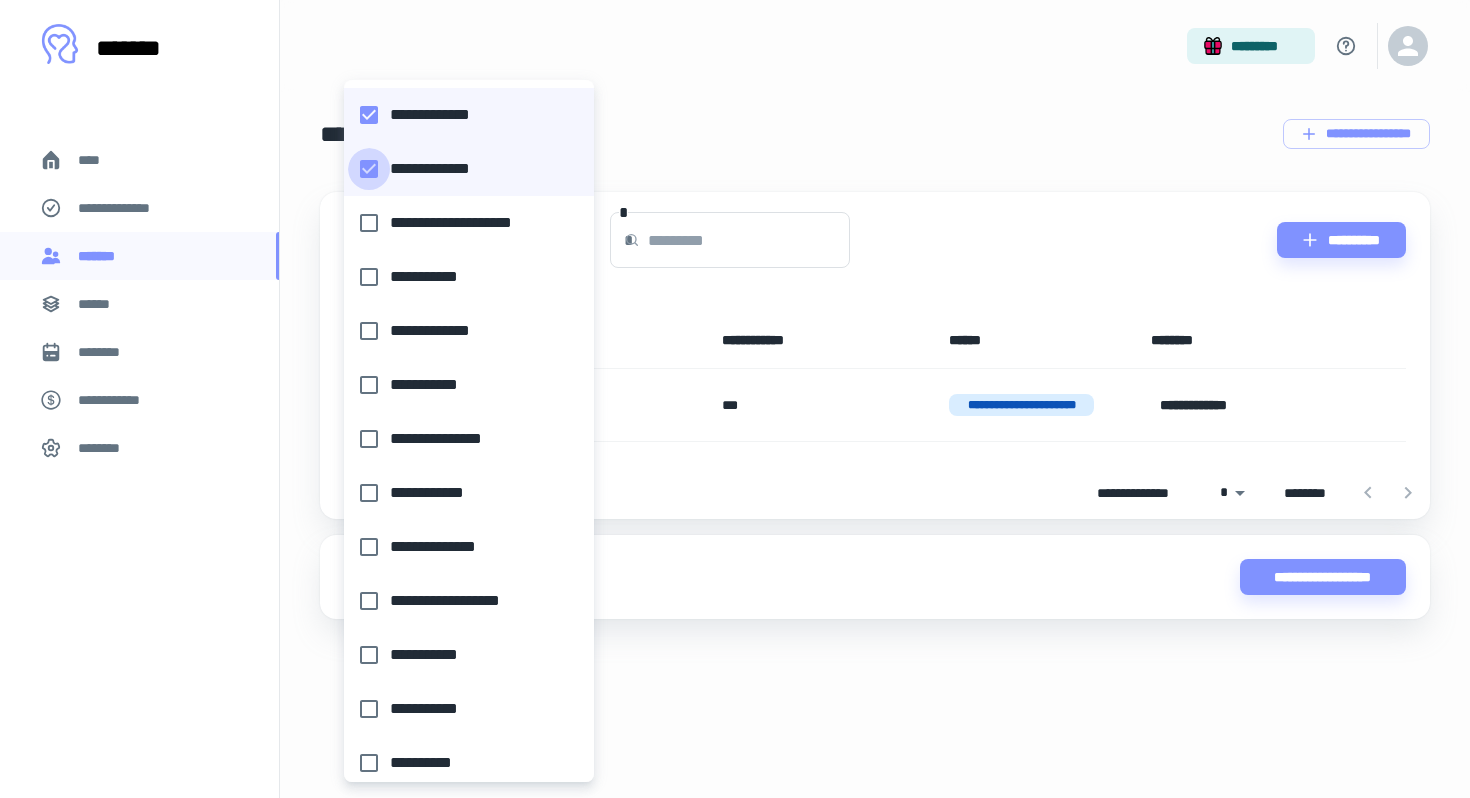 type on "**********" 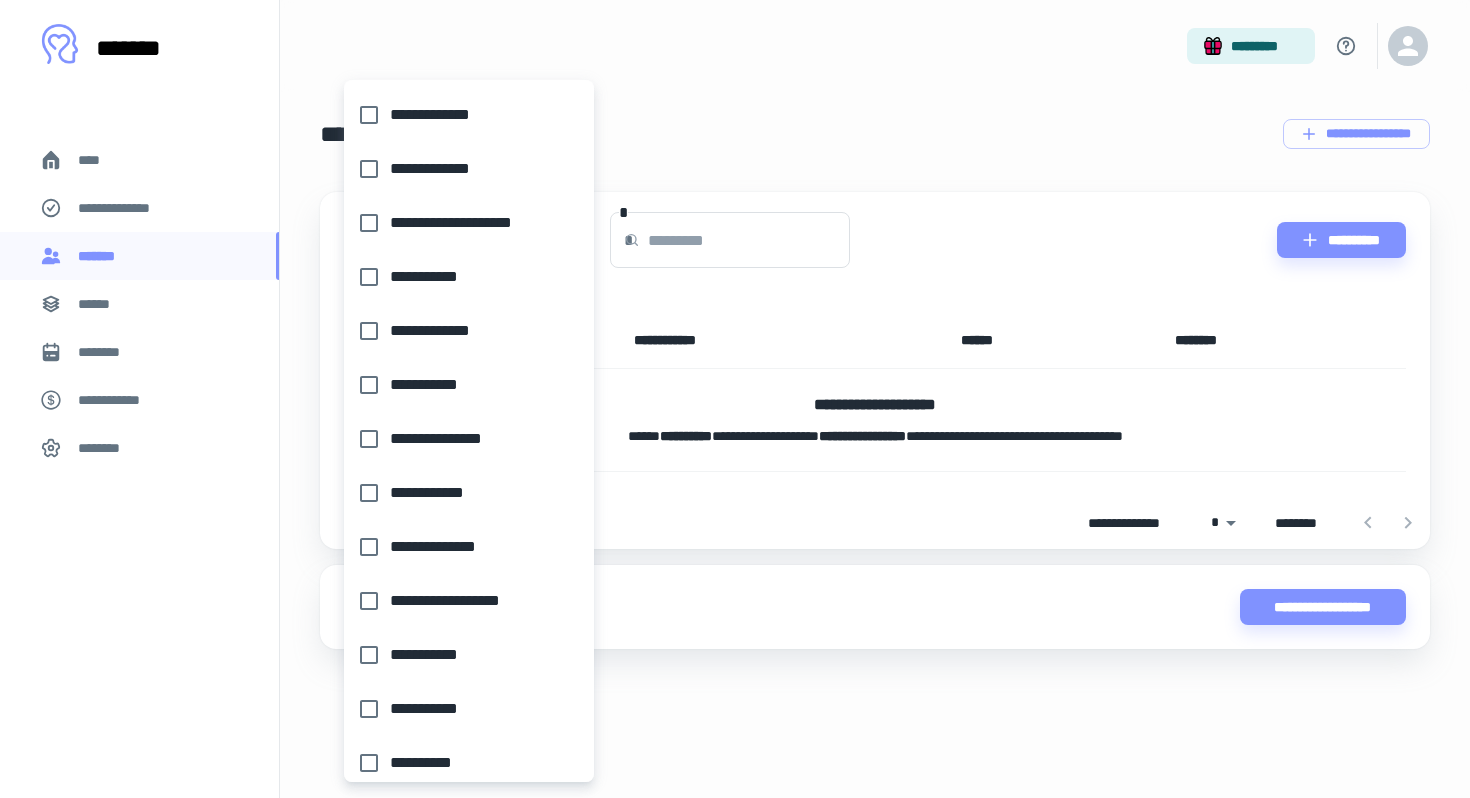 click at bounding box center [735, 399] 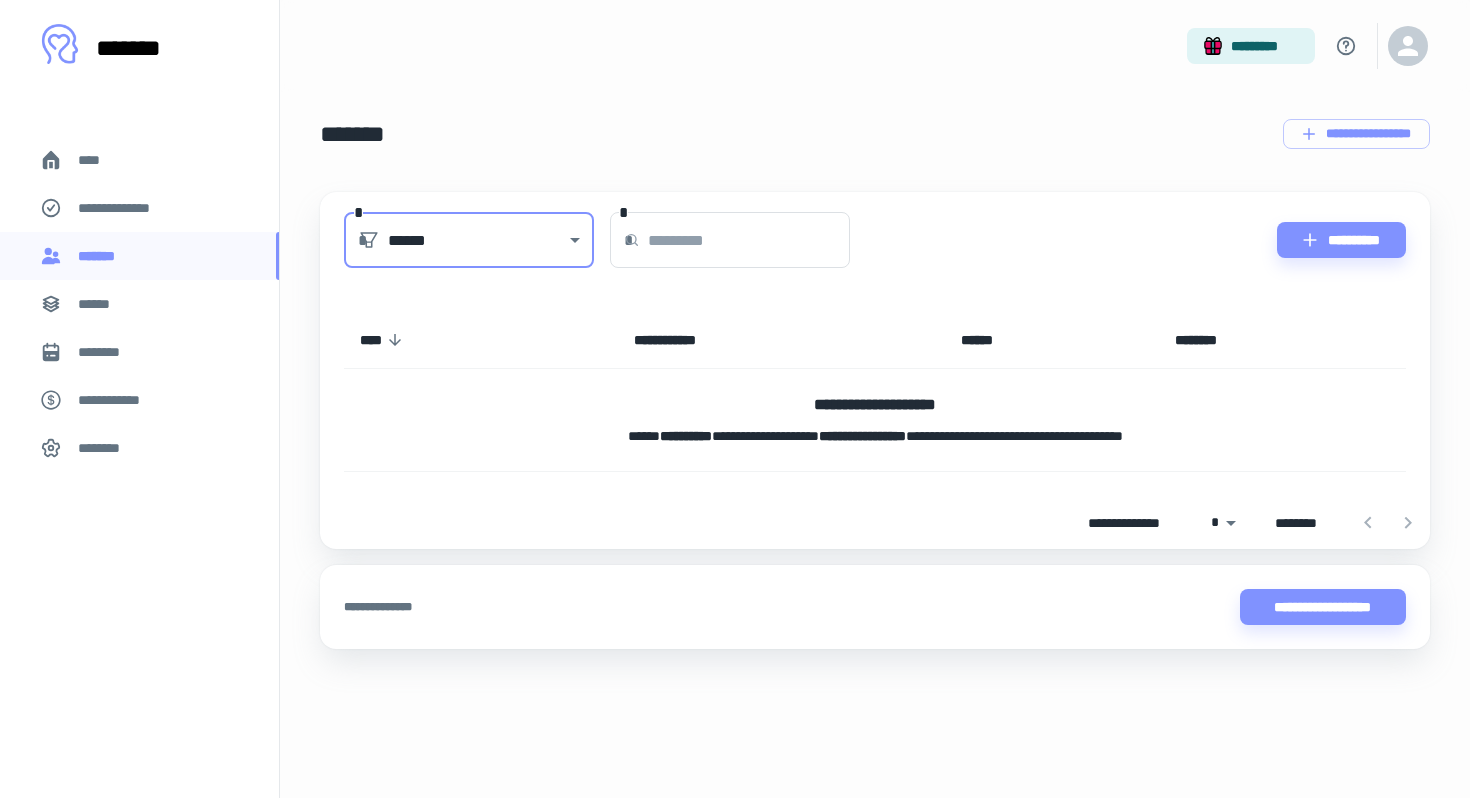 click on "**********" at bounding box center (875, 240) 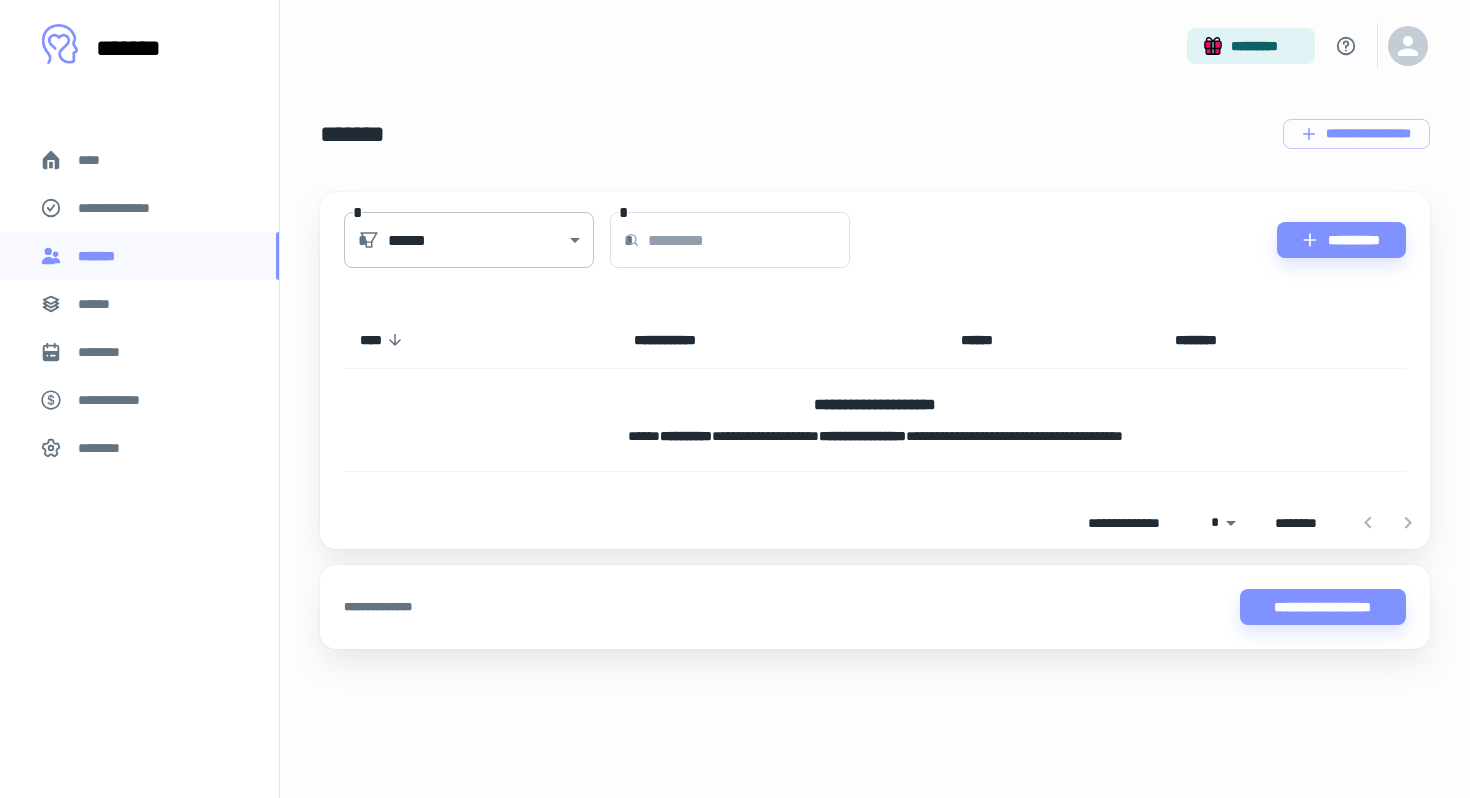 click on "**********" at bounding box center (735, 399) 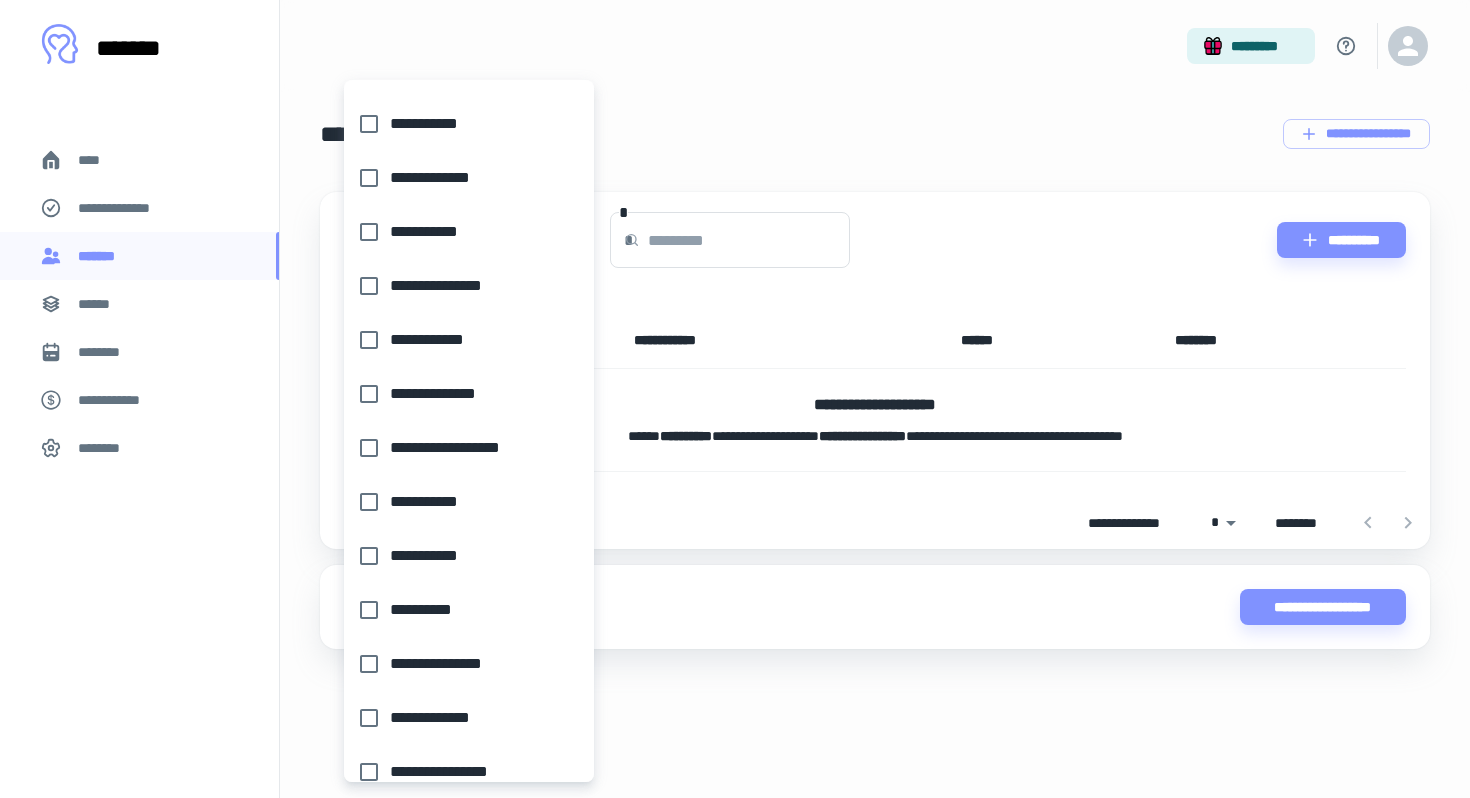 scroll, scrollTop: 178, scrollLeft: 0, axis: vertical 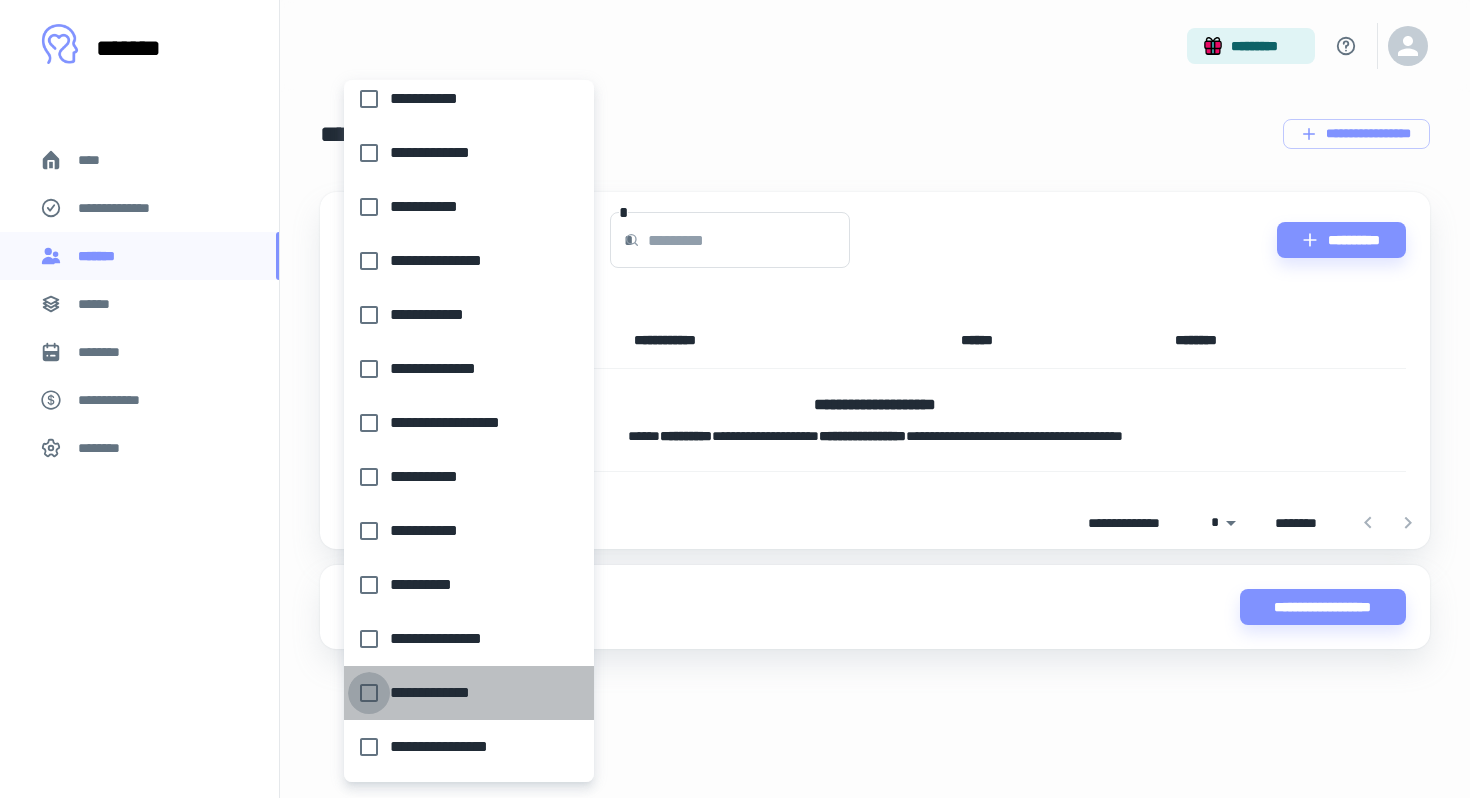 type on "**********" 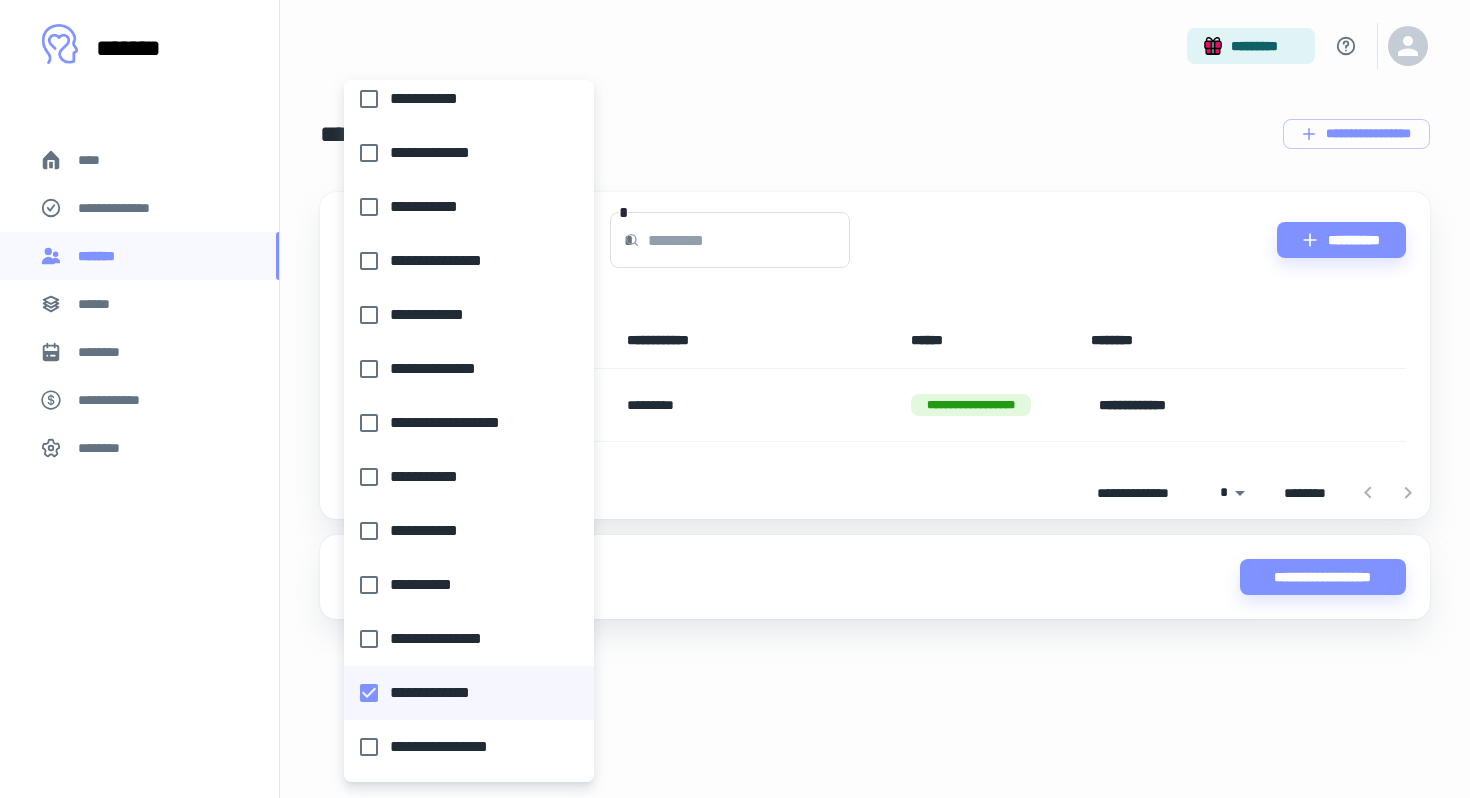 click at bounding box center [735, 399] 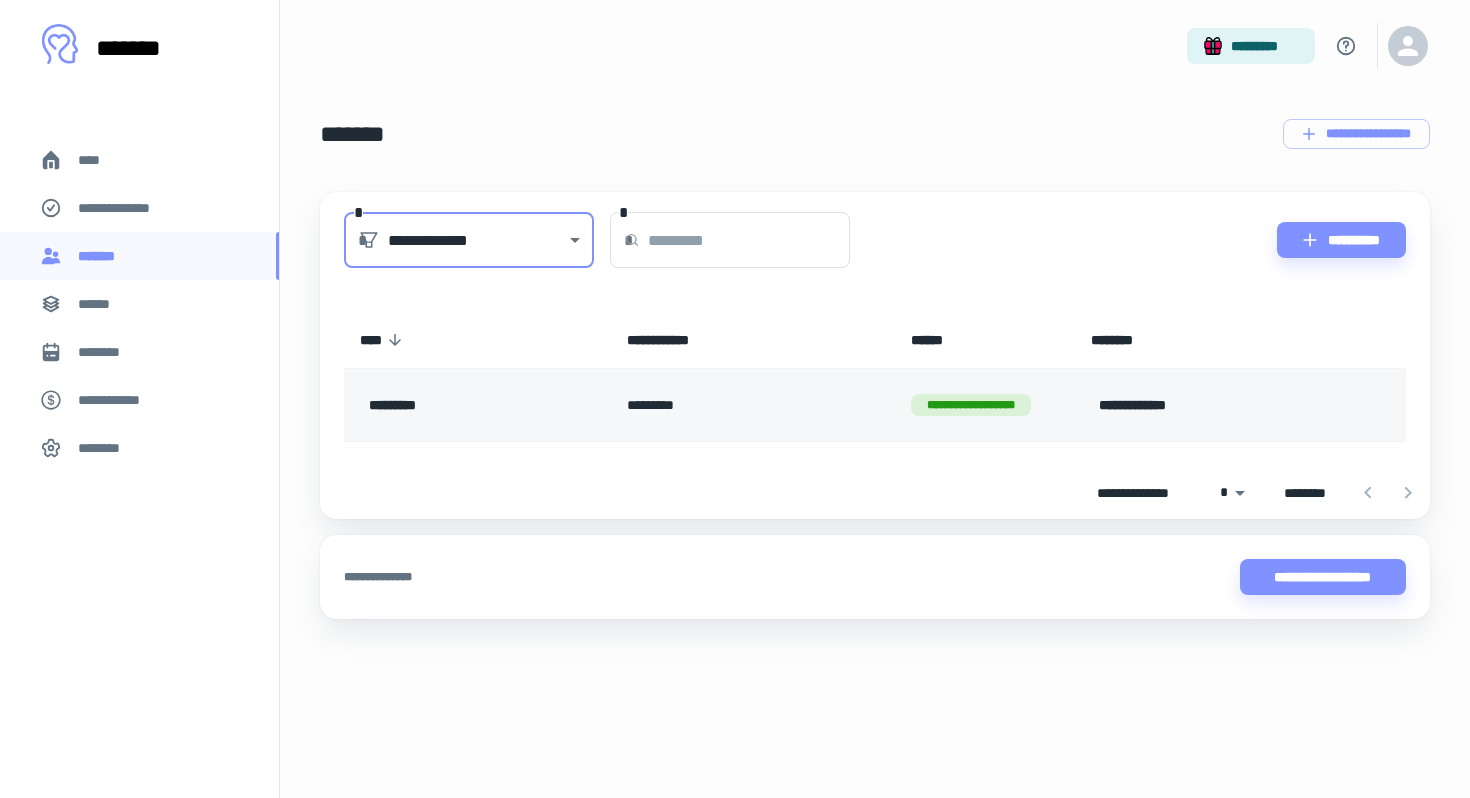 click on "*********" at bounding box center (457, 405) 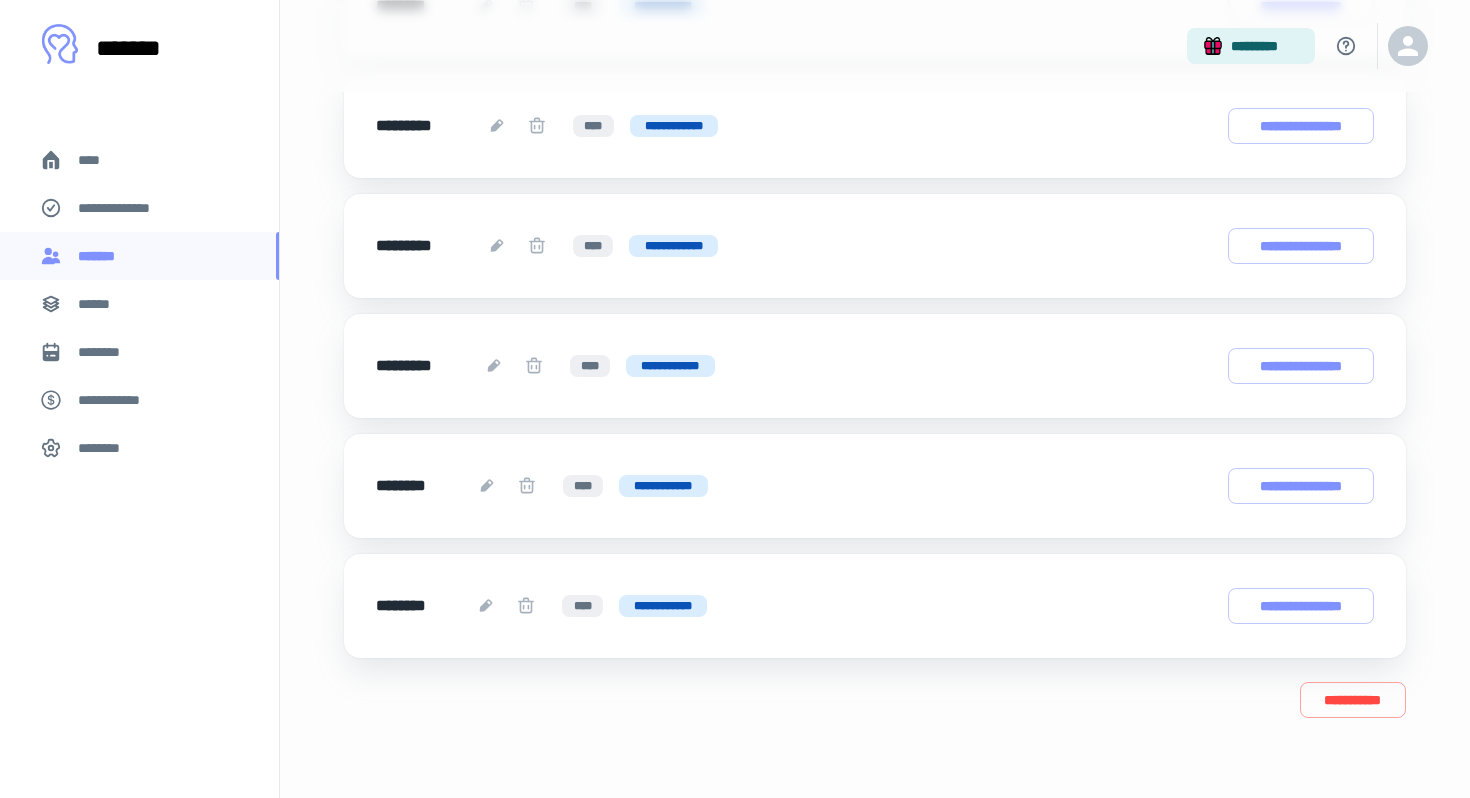 scroll, scrollTop: 0, scrollLeft: 0, axis: both 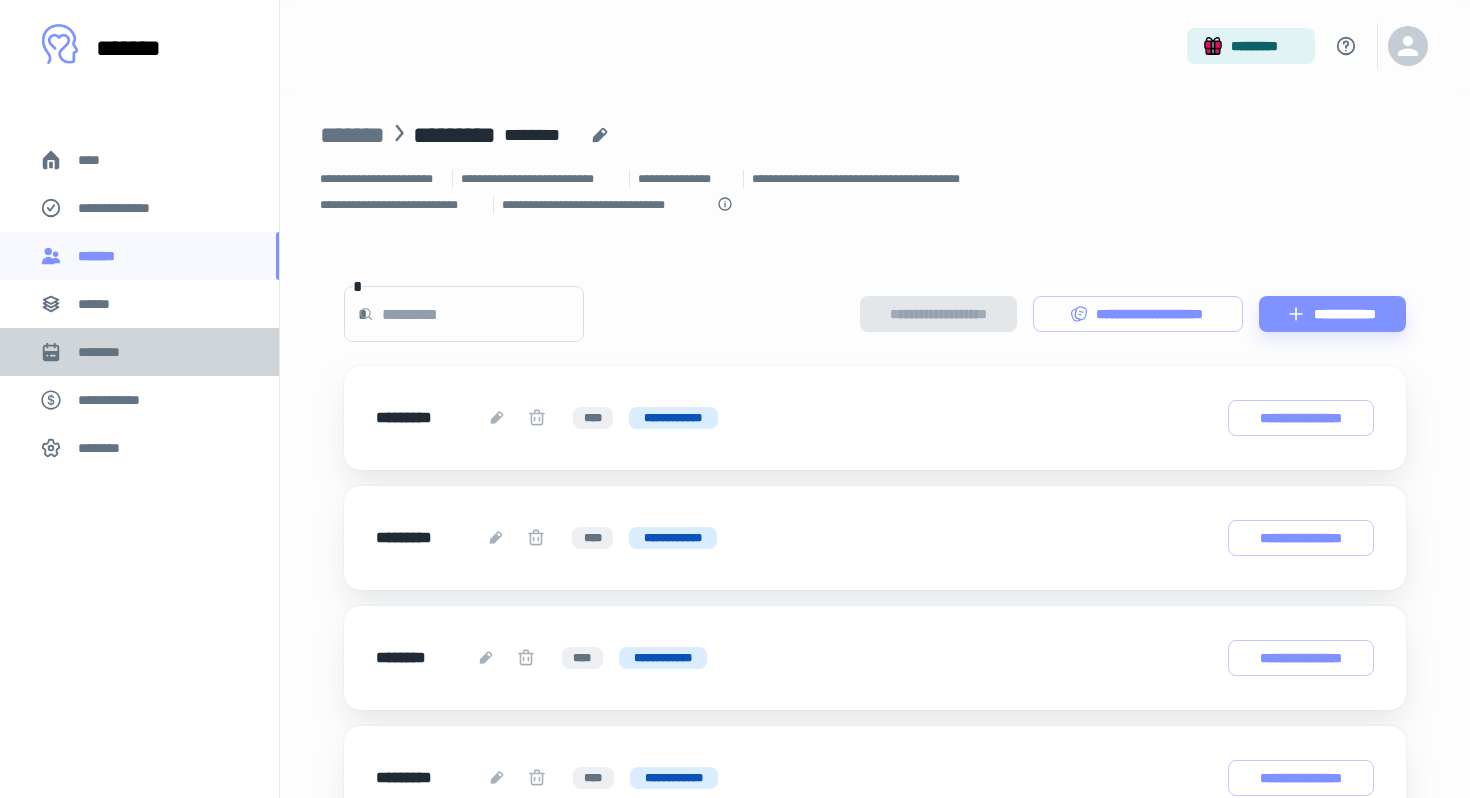 click on "********" at bounding box center (139, 352) 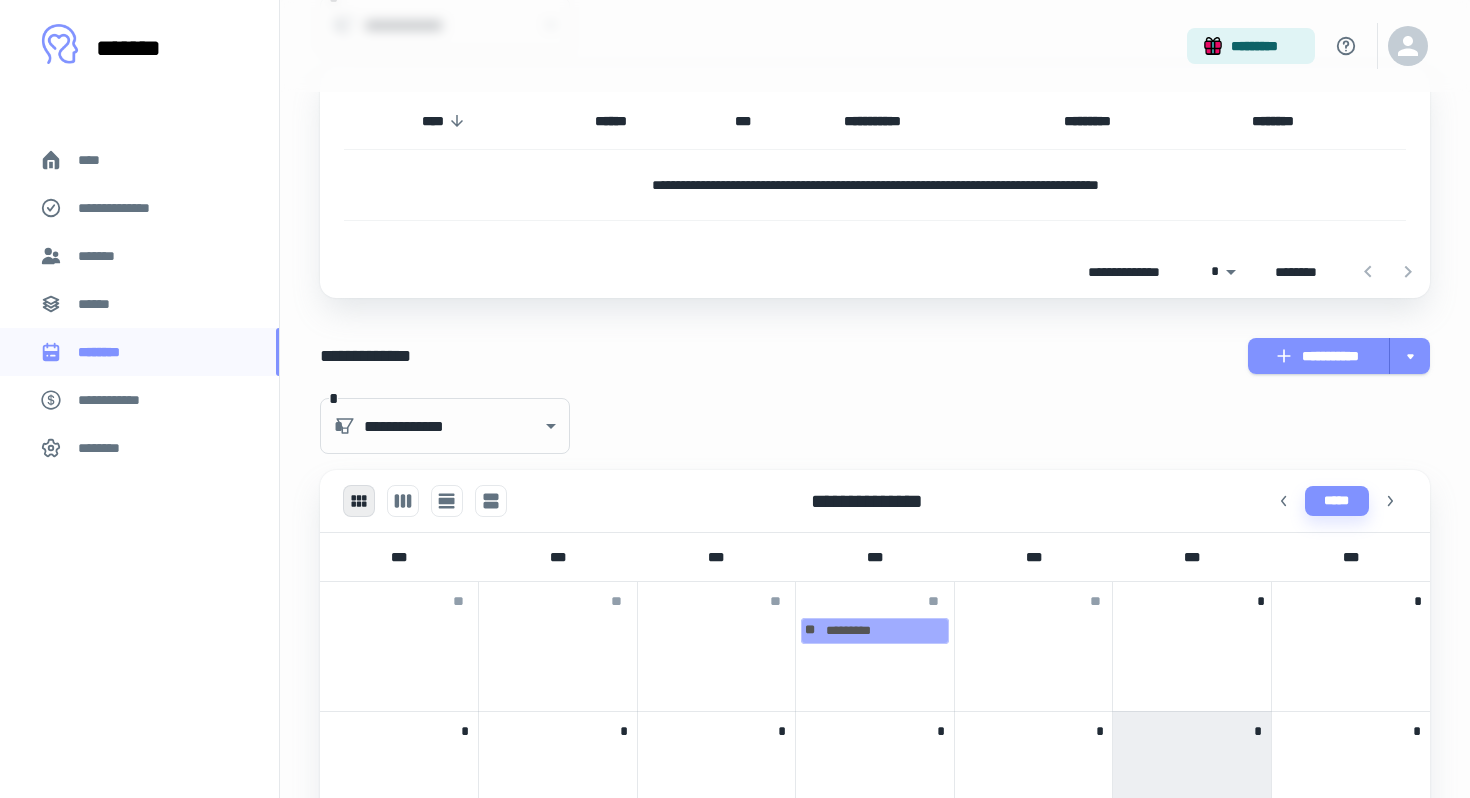 scroll, scrollTop: 0, scrollLeft: 0, axis: both 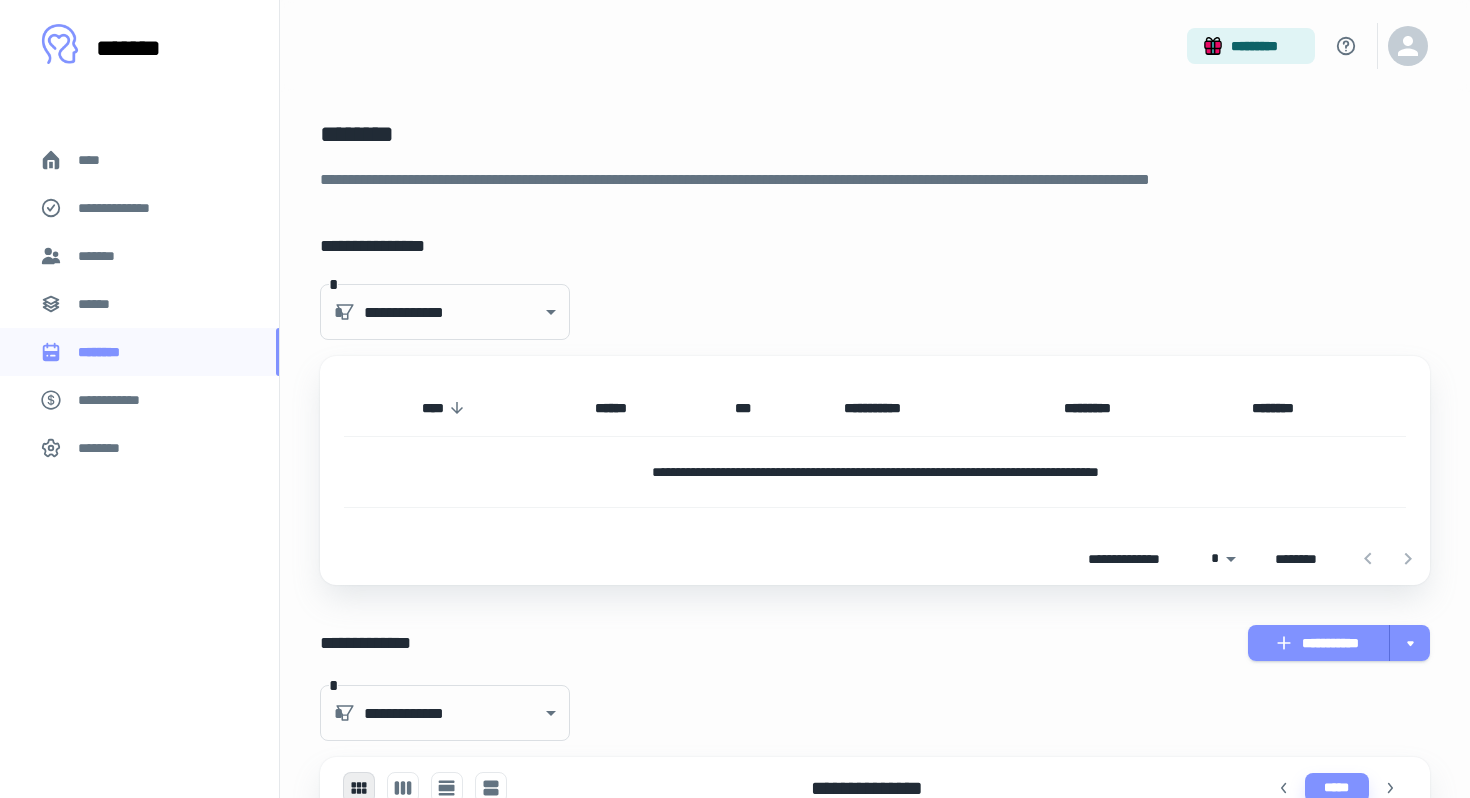 click on "*******" at bounding box center (139, 256) 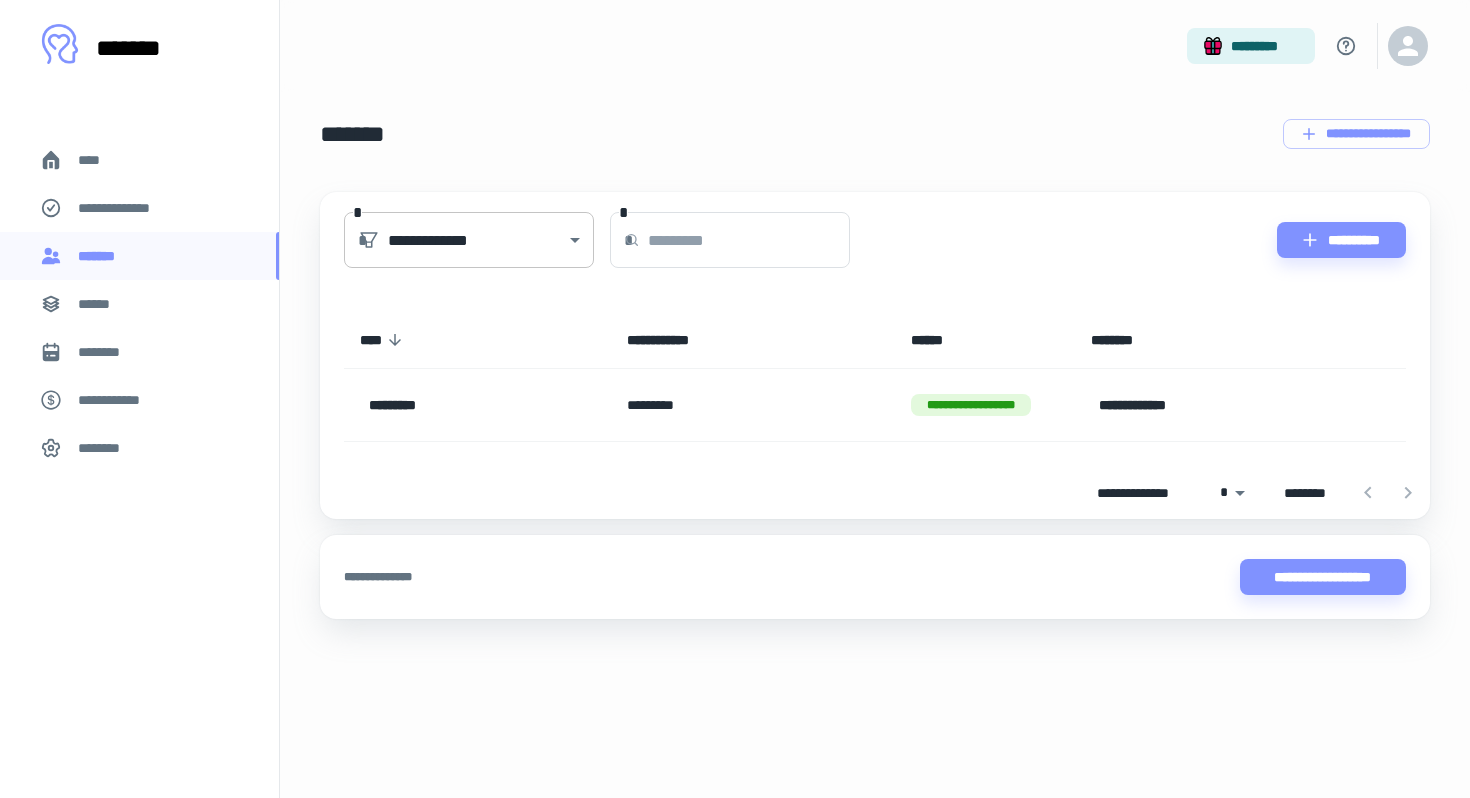 click on "**********" at bounding box center (735, 399) 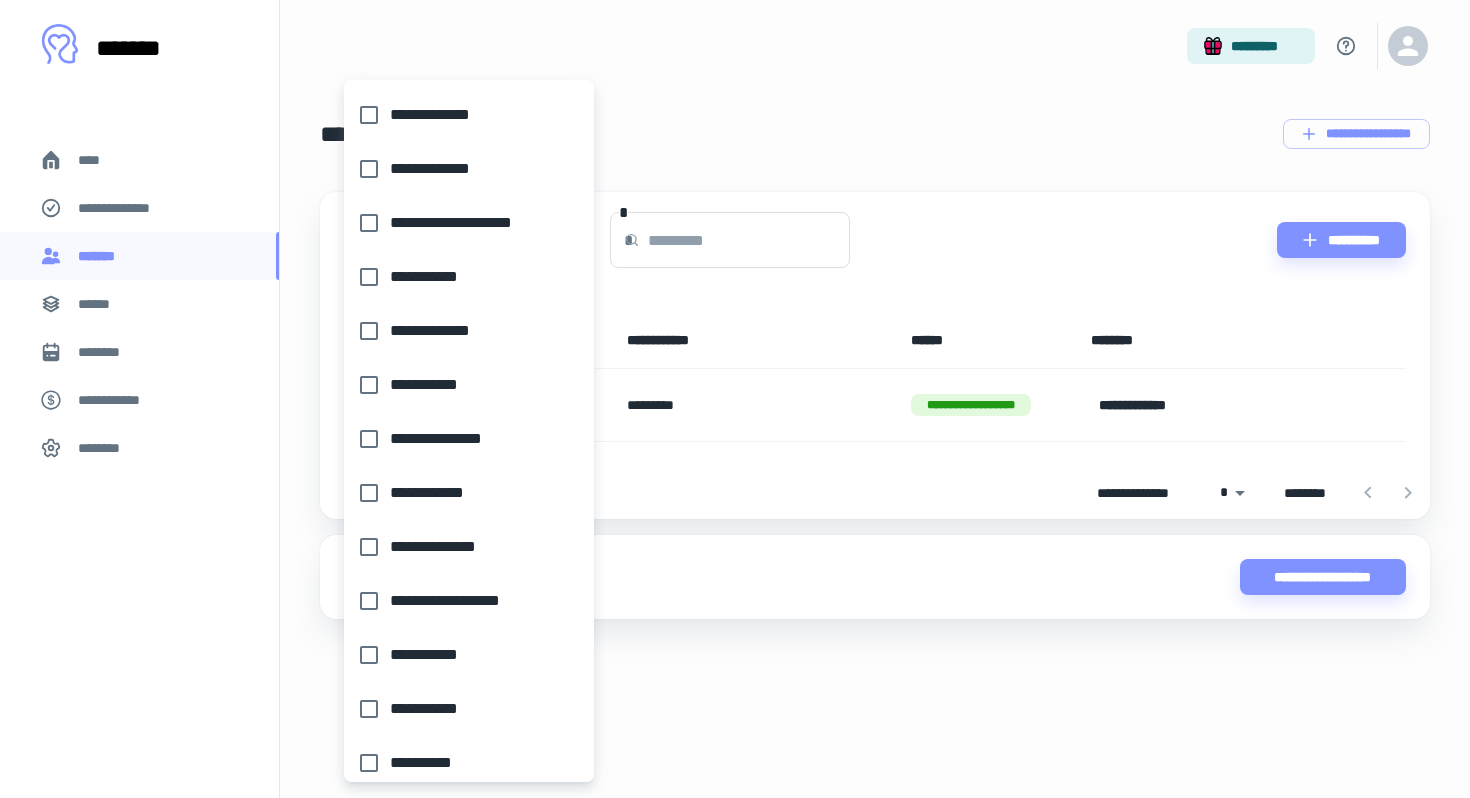 scroll, scrollTop: 178, scrollLeft: 0, axis: vertical 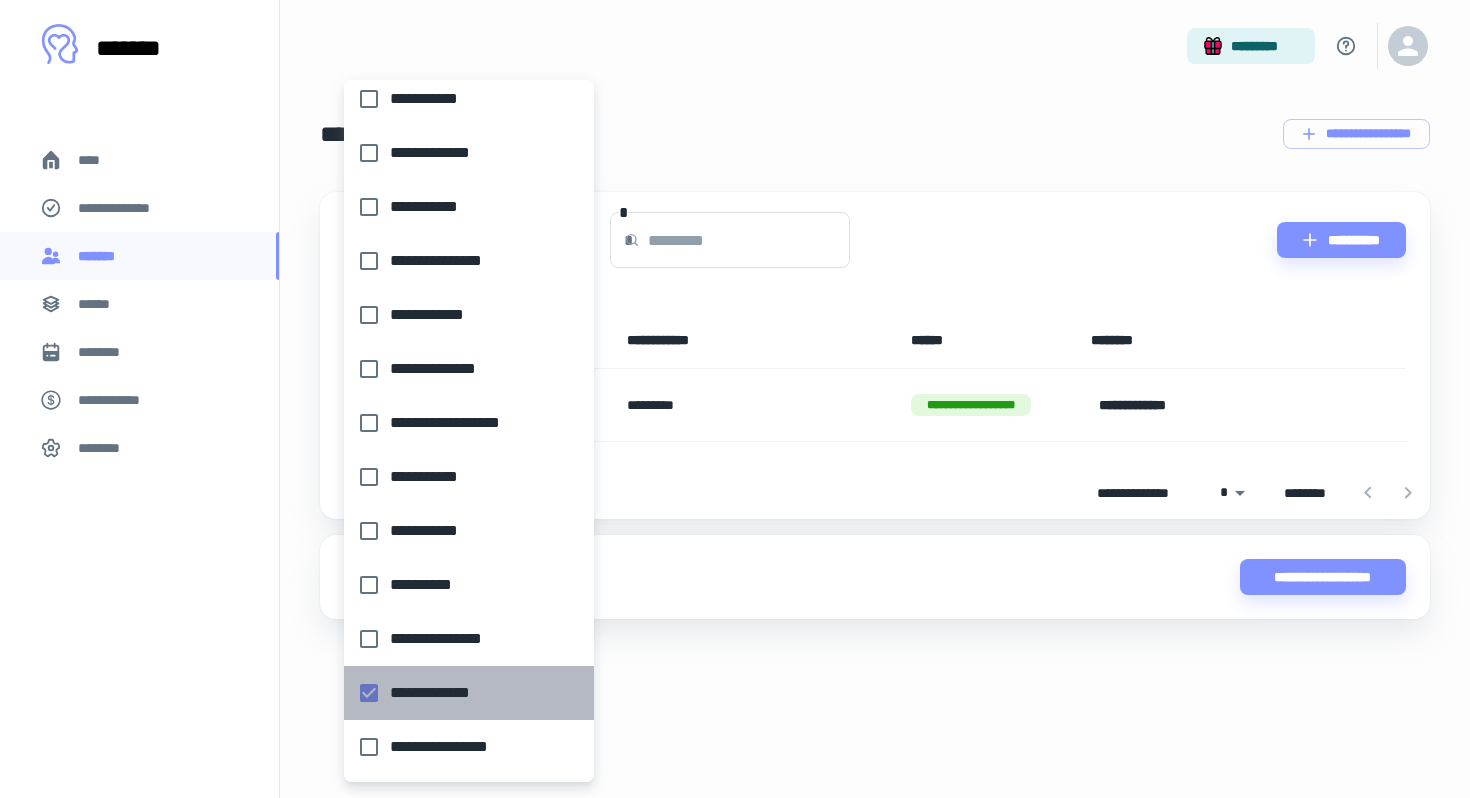 click on "**********" at bounding box center (463, 693) 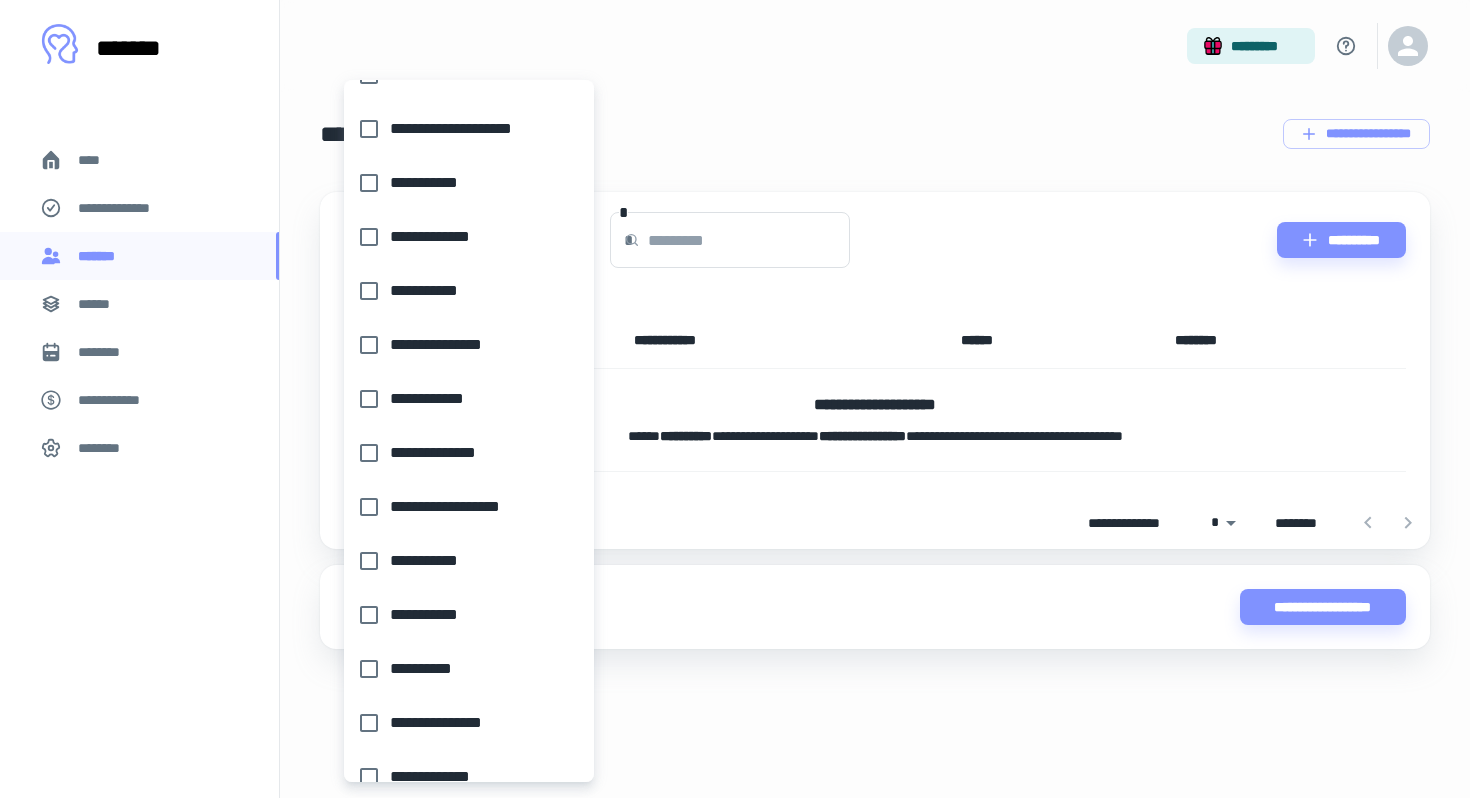 scroll, scrollTop: 82, scrollLeft: 0, axis: vertical 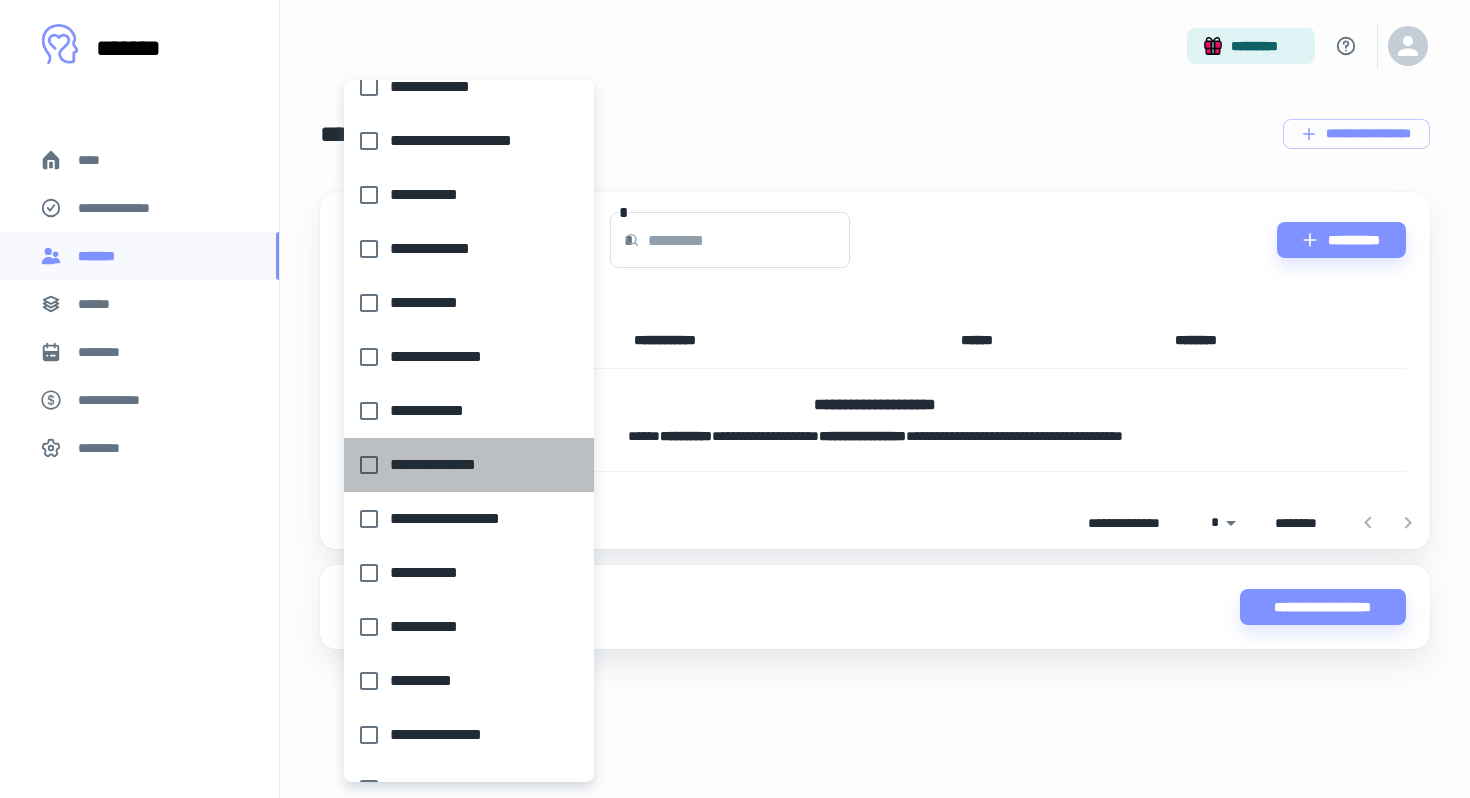 click on "**********" at bounding box center (463, 465) 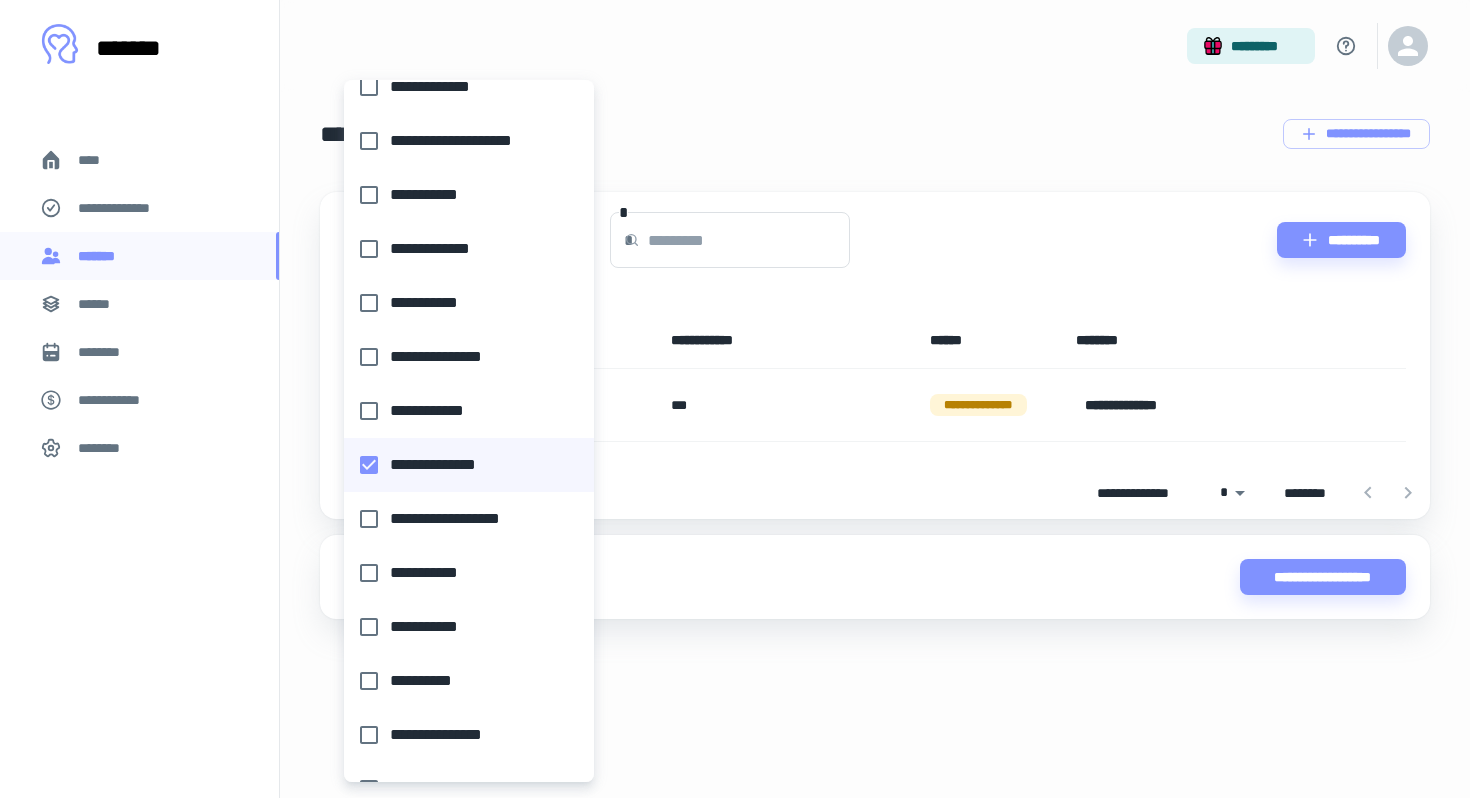 click at bounding box center (735, 399) 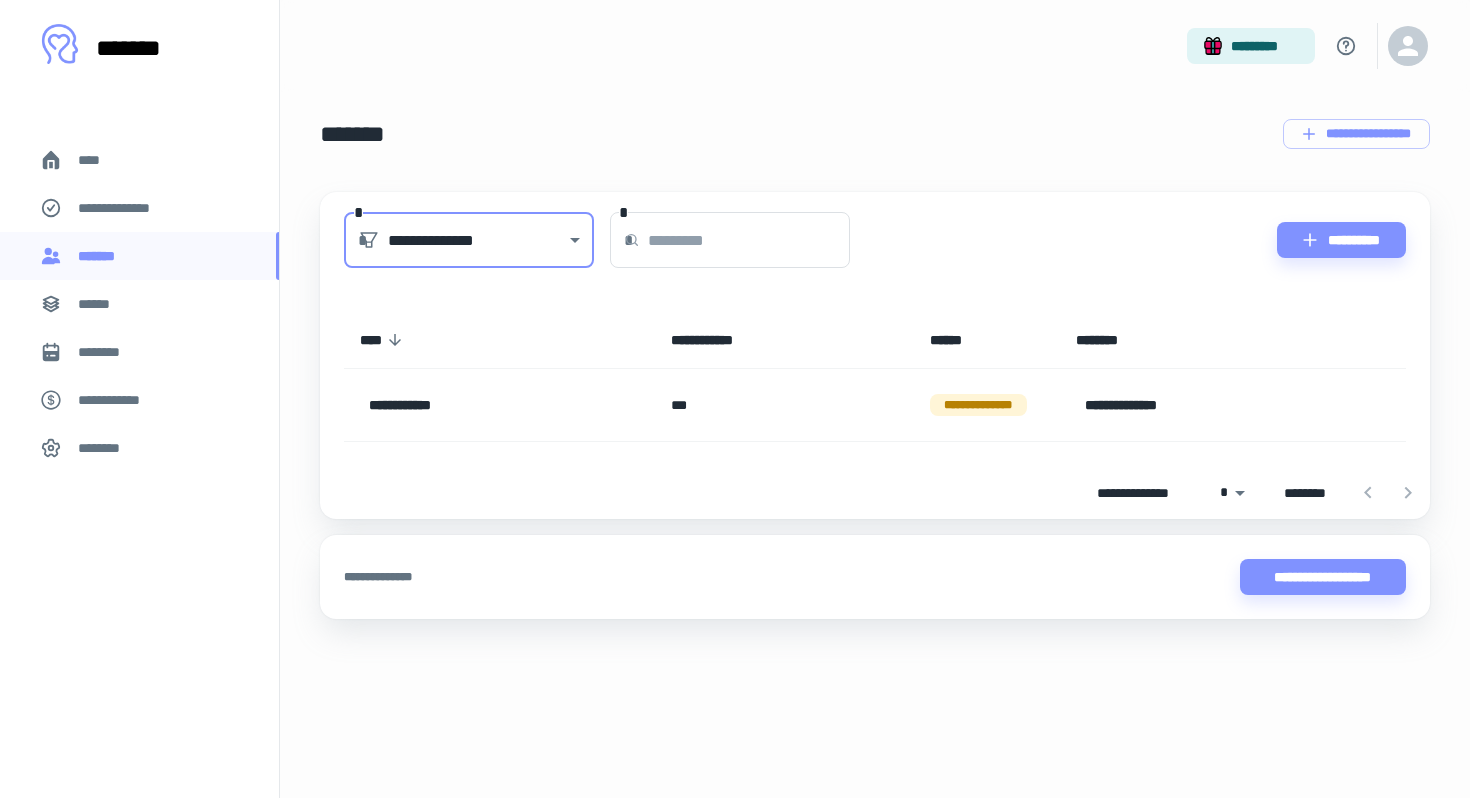 click on "**********" at bounding box center [735, 399] 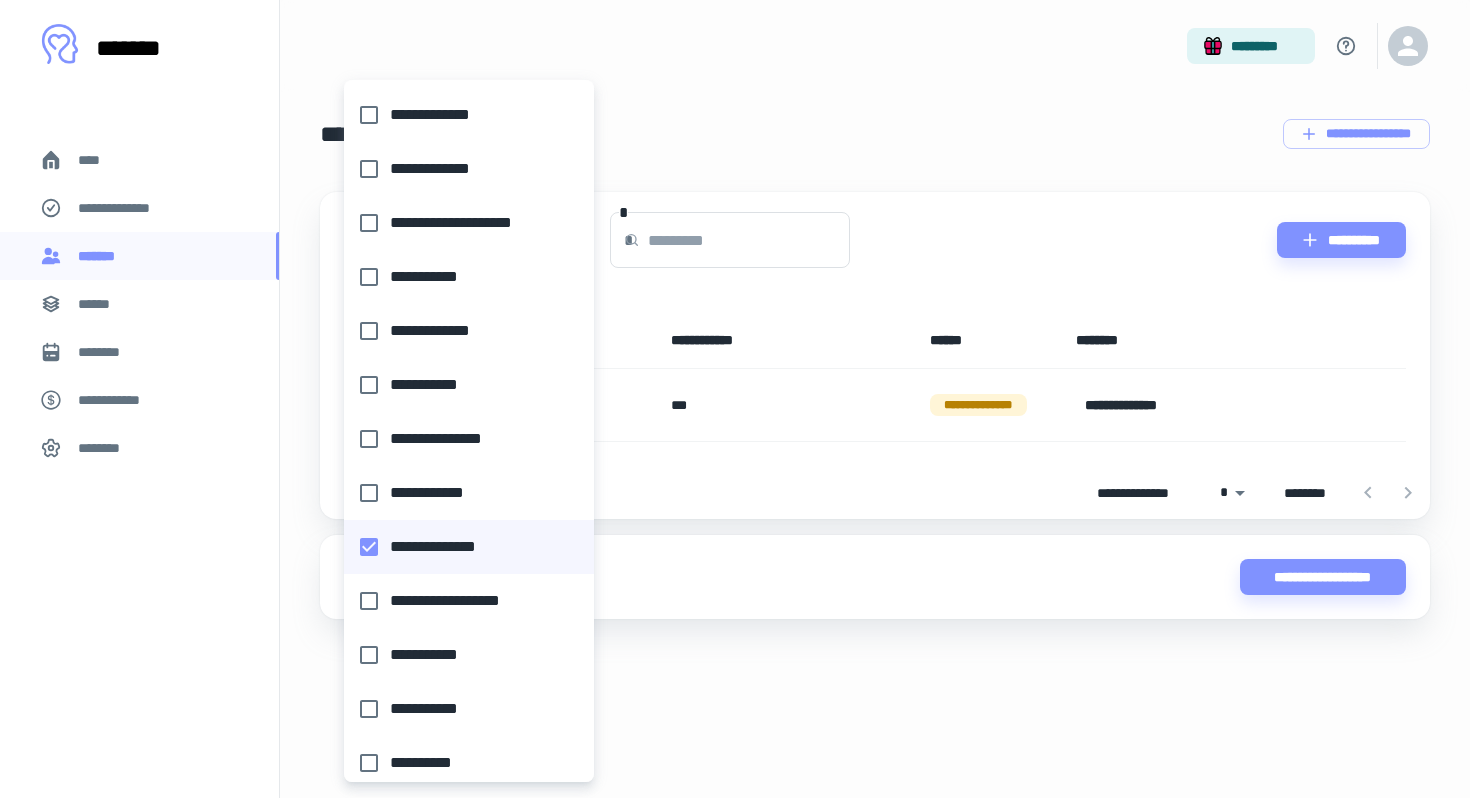 click on "**********" at bounding box center (463, 547) 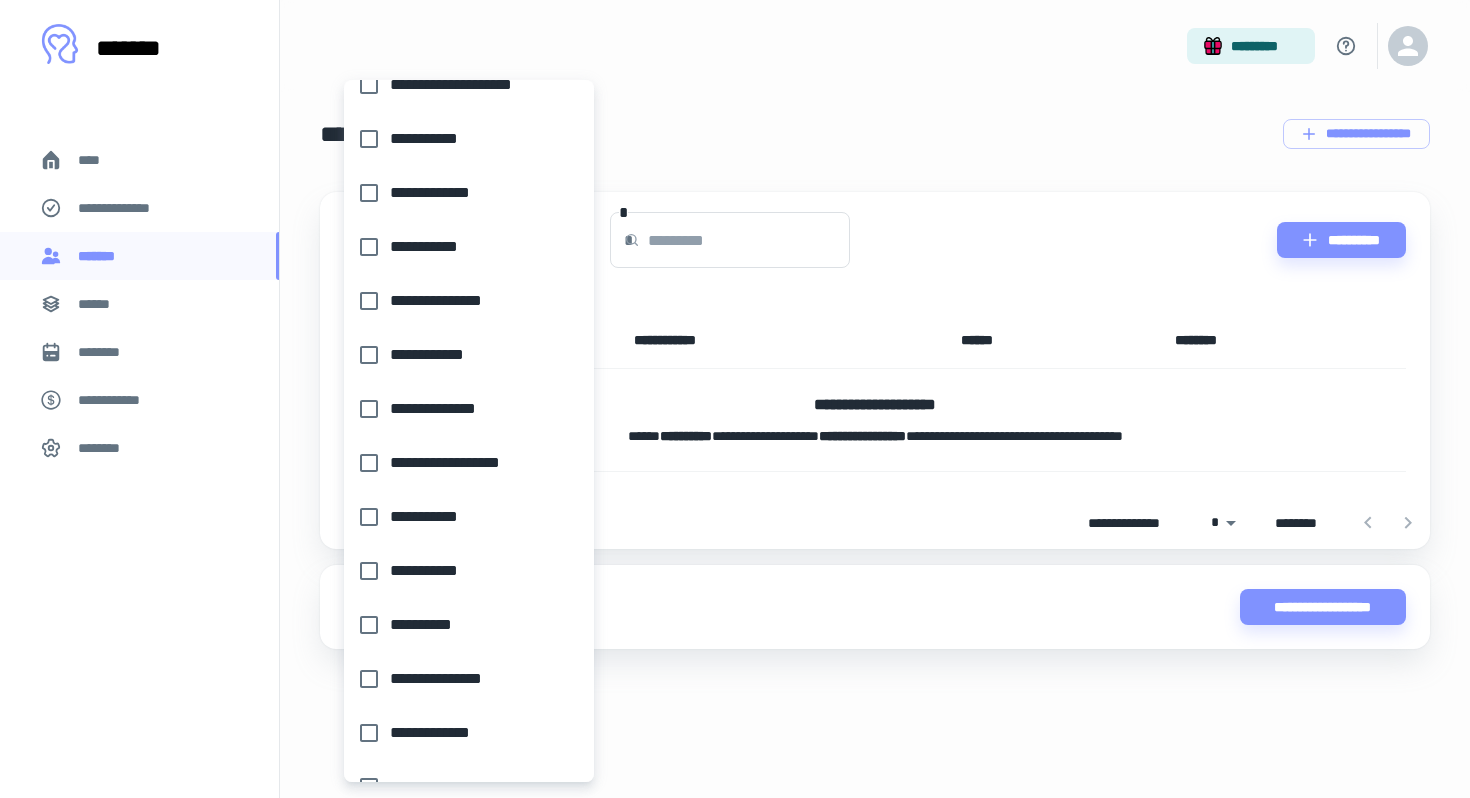 scroll, scrollTop: 178, scrollLeft: 0, axis: vertical 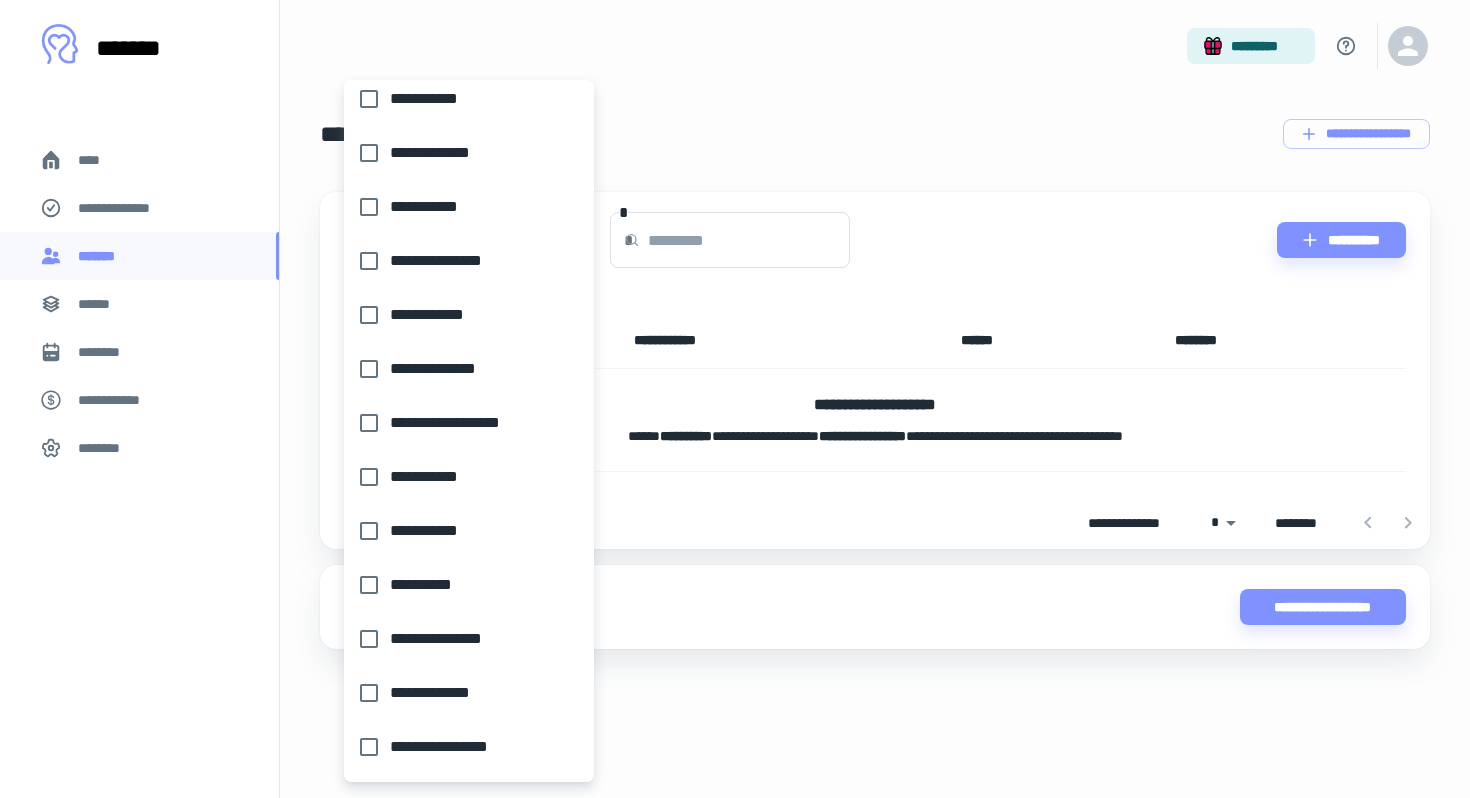 type on "**********" 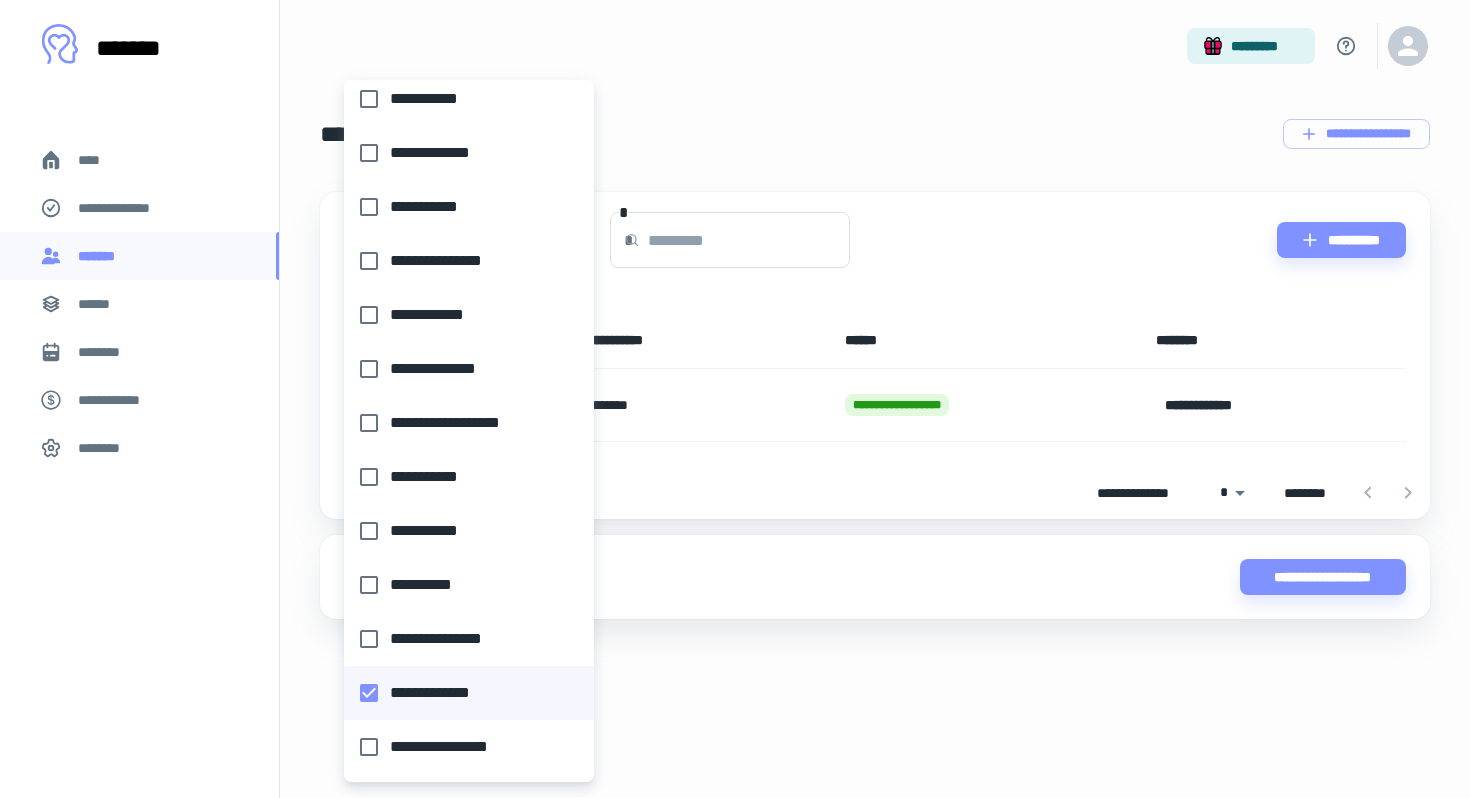 click at bounding box center [735, 399] 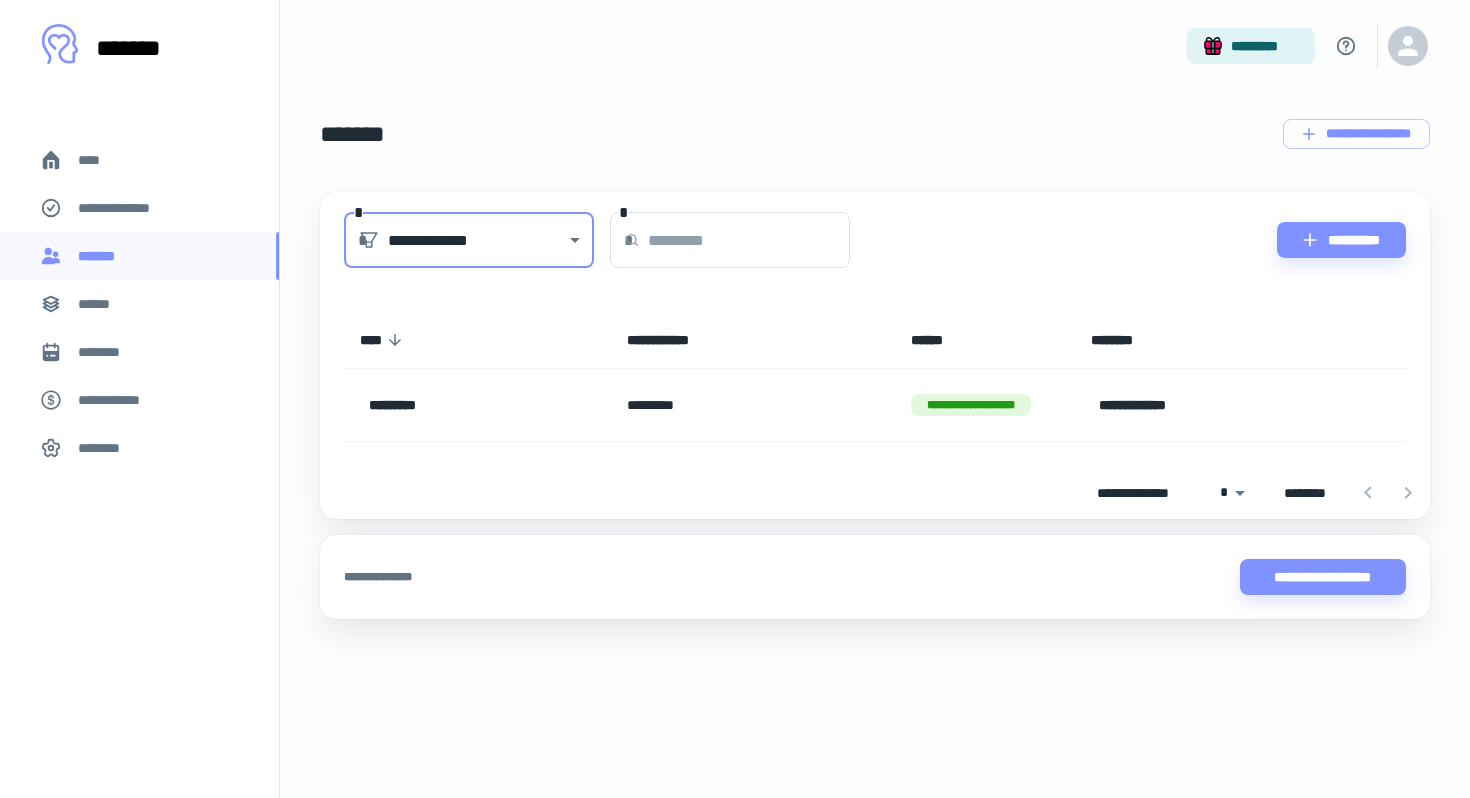 click on "********" at bounding box center (139, 352) 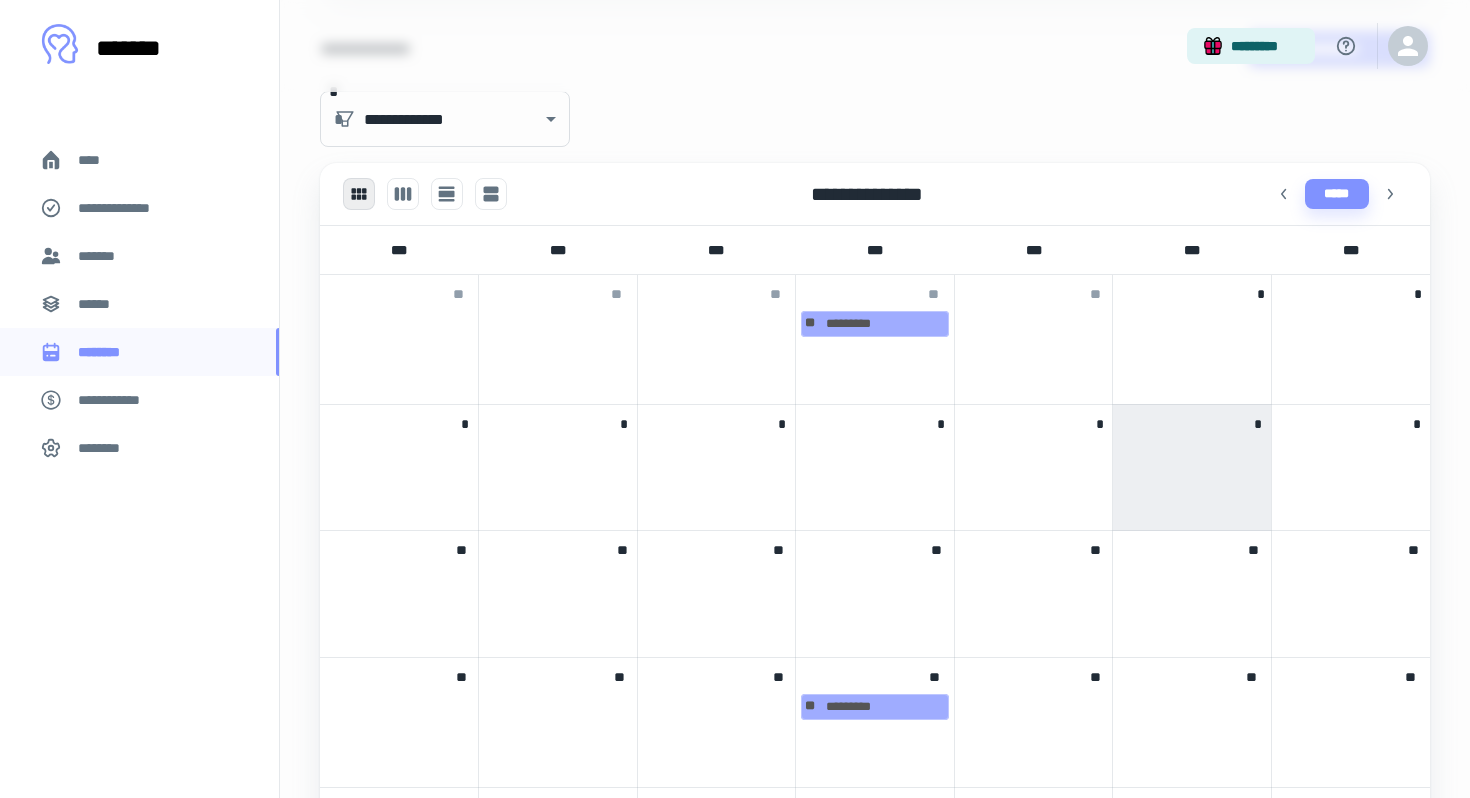 scroll, scrollTop: 596, scrollLeft: 0, axis: vertical 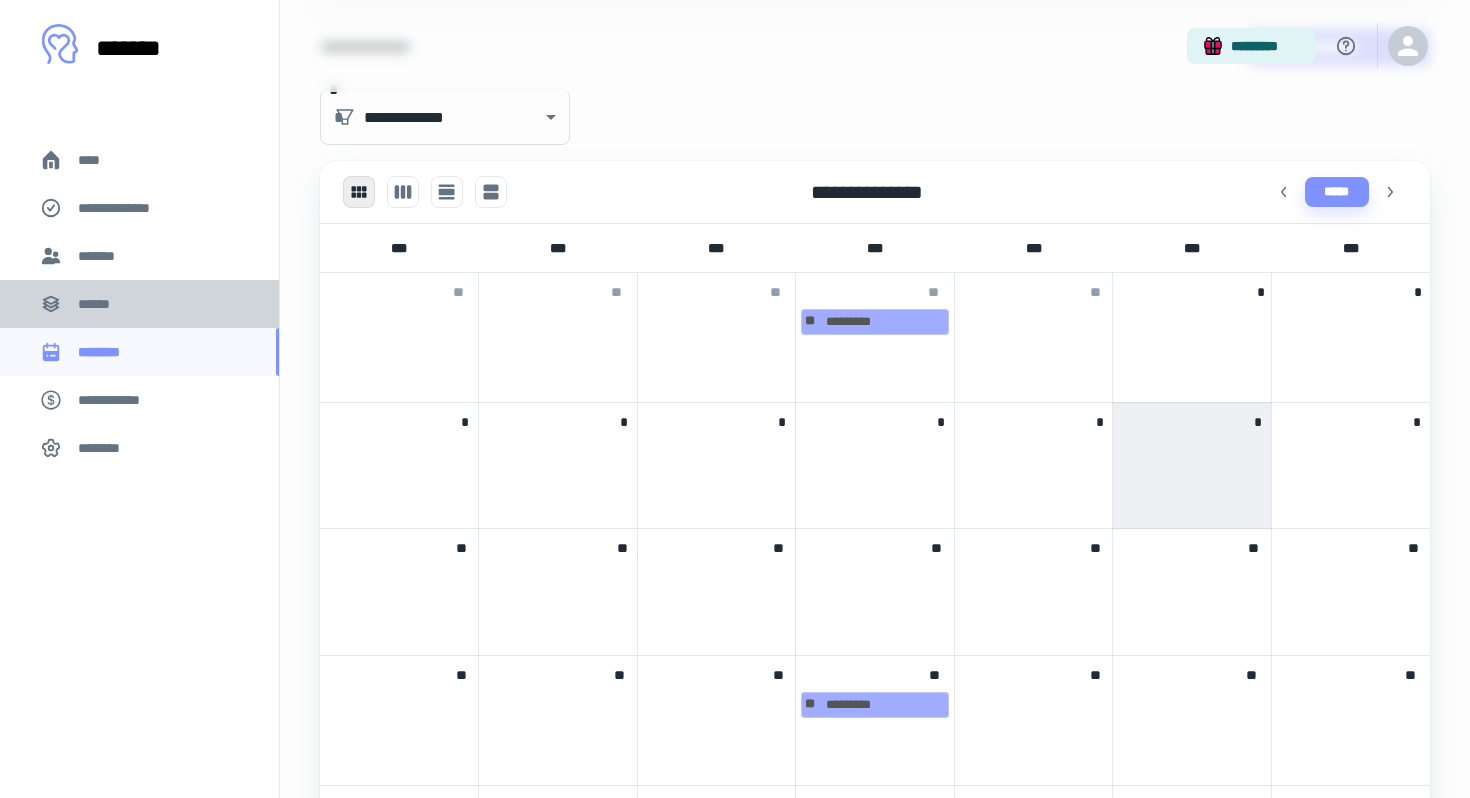 click on "******" at bounding box center [139, 304] 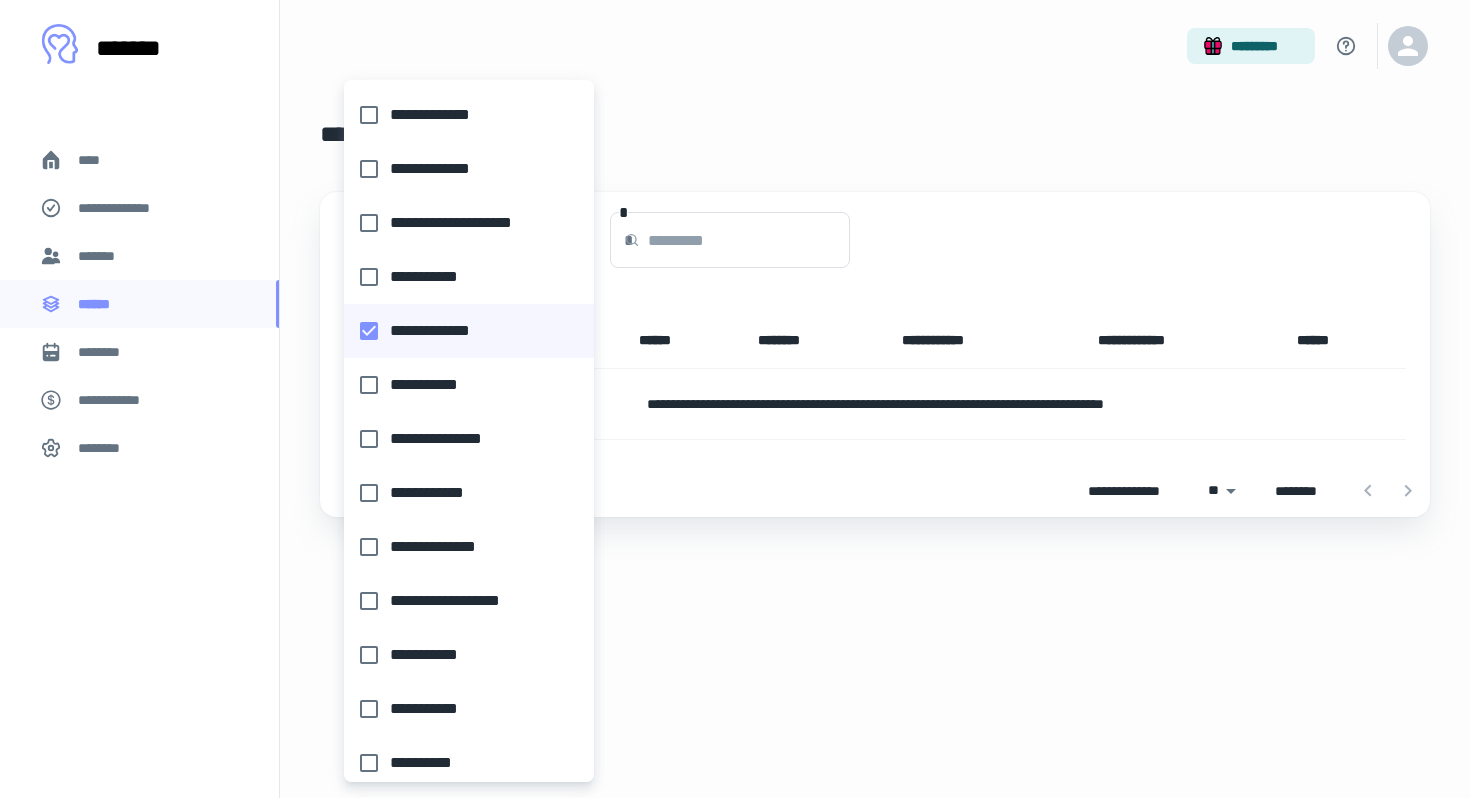 click on "[FIRST] [LAST] [EMAIL] [CITY] [STATE] [POSTAL_CODE] [COUNTRY] [ADDRESS] [PHONE] [CREDIT_CARD] [SSN] [PASSPORT] [DRIVER_LICENSE] [DOB] [AGE] [TIME]
[FIRST] [LAST] [EMAIL] [CITY] [STATE] [POSTAL_CODE] [COUNTRY] [ADDRESS] [PHONE] [CREDIT_CARD] [SSN] [PASSPORT] [DRIVER_LICENSE] [DOB] [AGE] [TIME]" at bounding box center [735, 399] 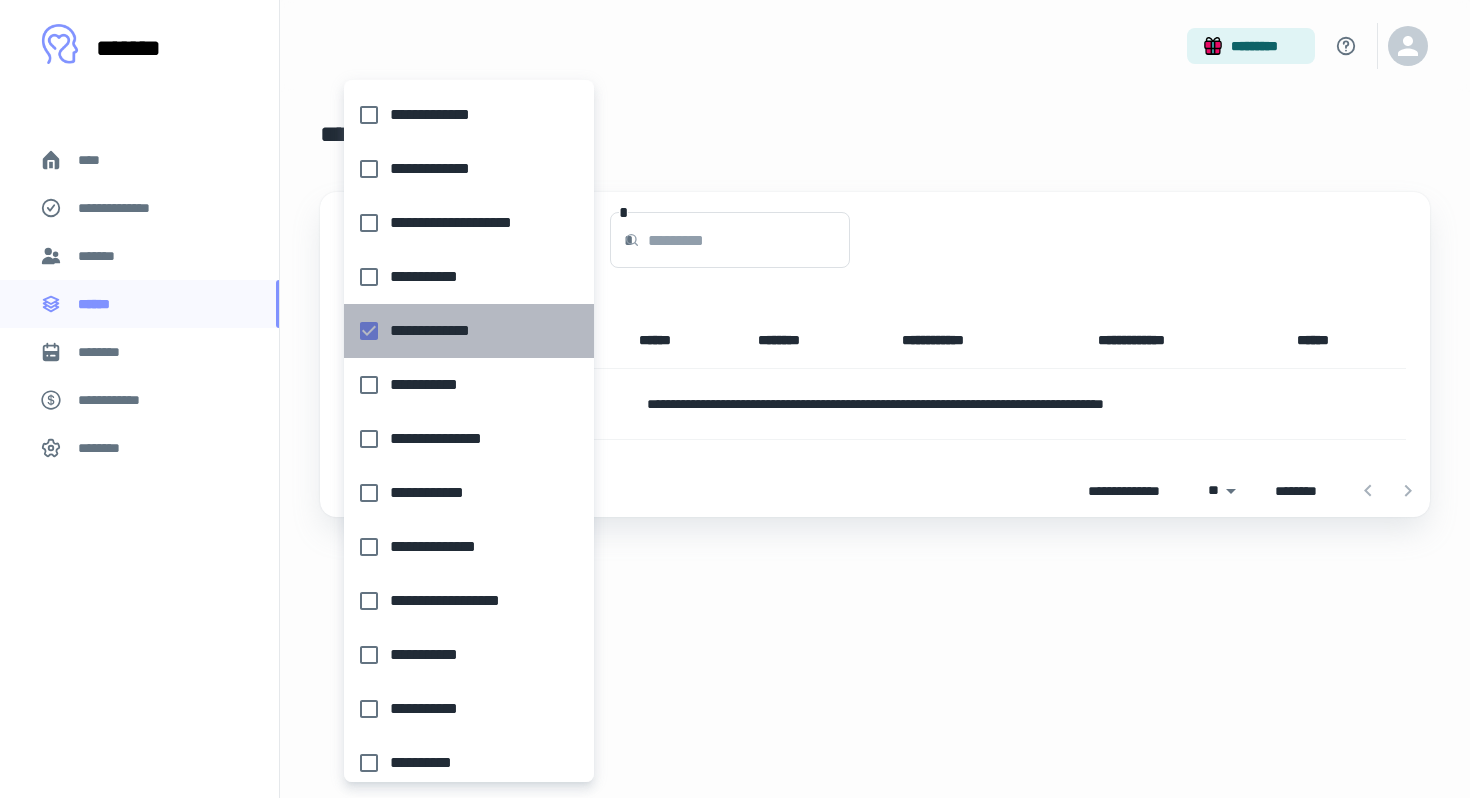 click on "**********" at bounding box center (463, 331) 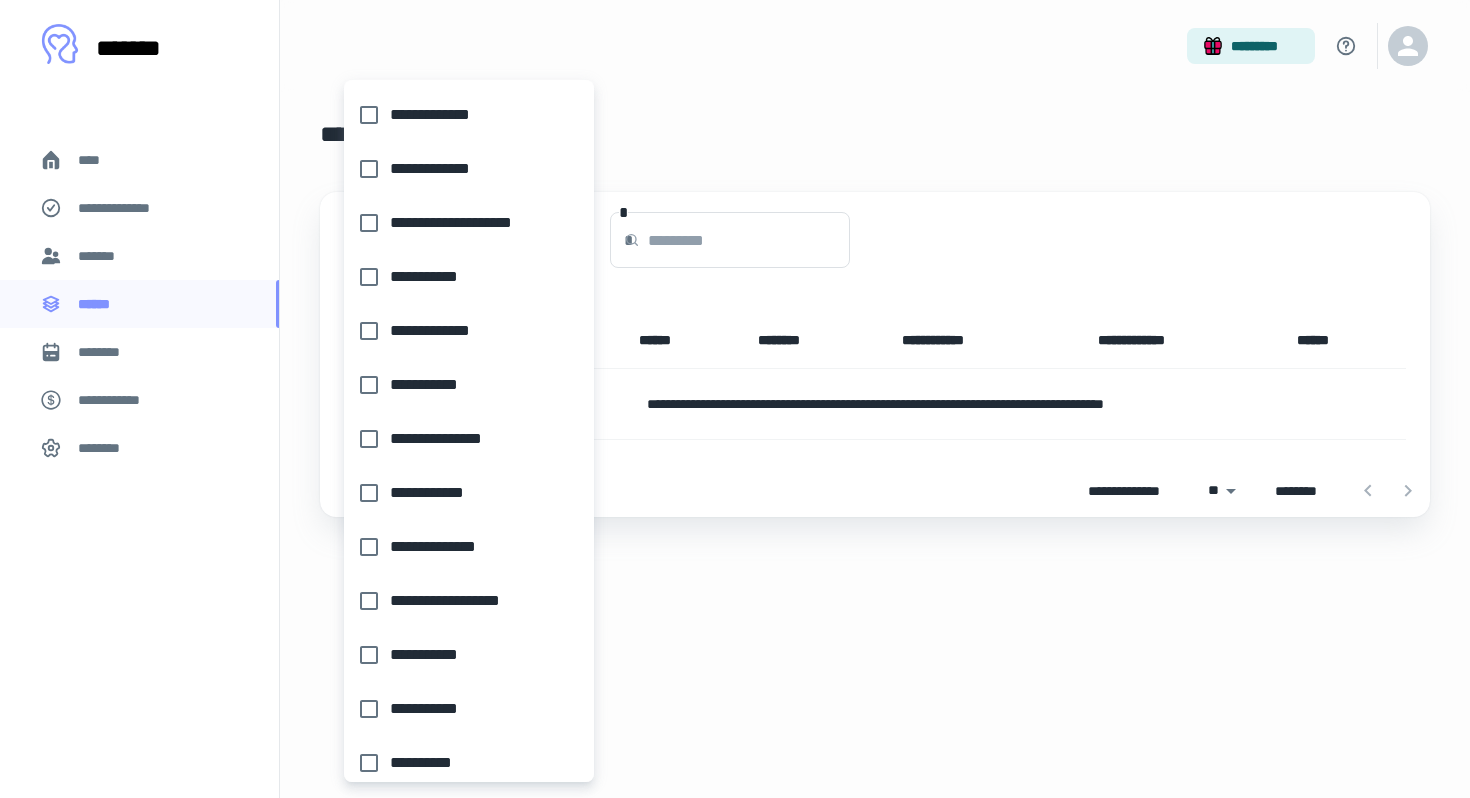 scroll, scrollTop: 178, scrollLeft: 0, axis: vertical 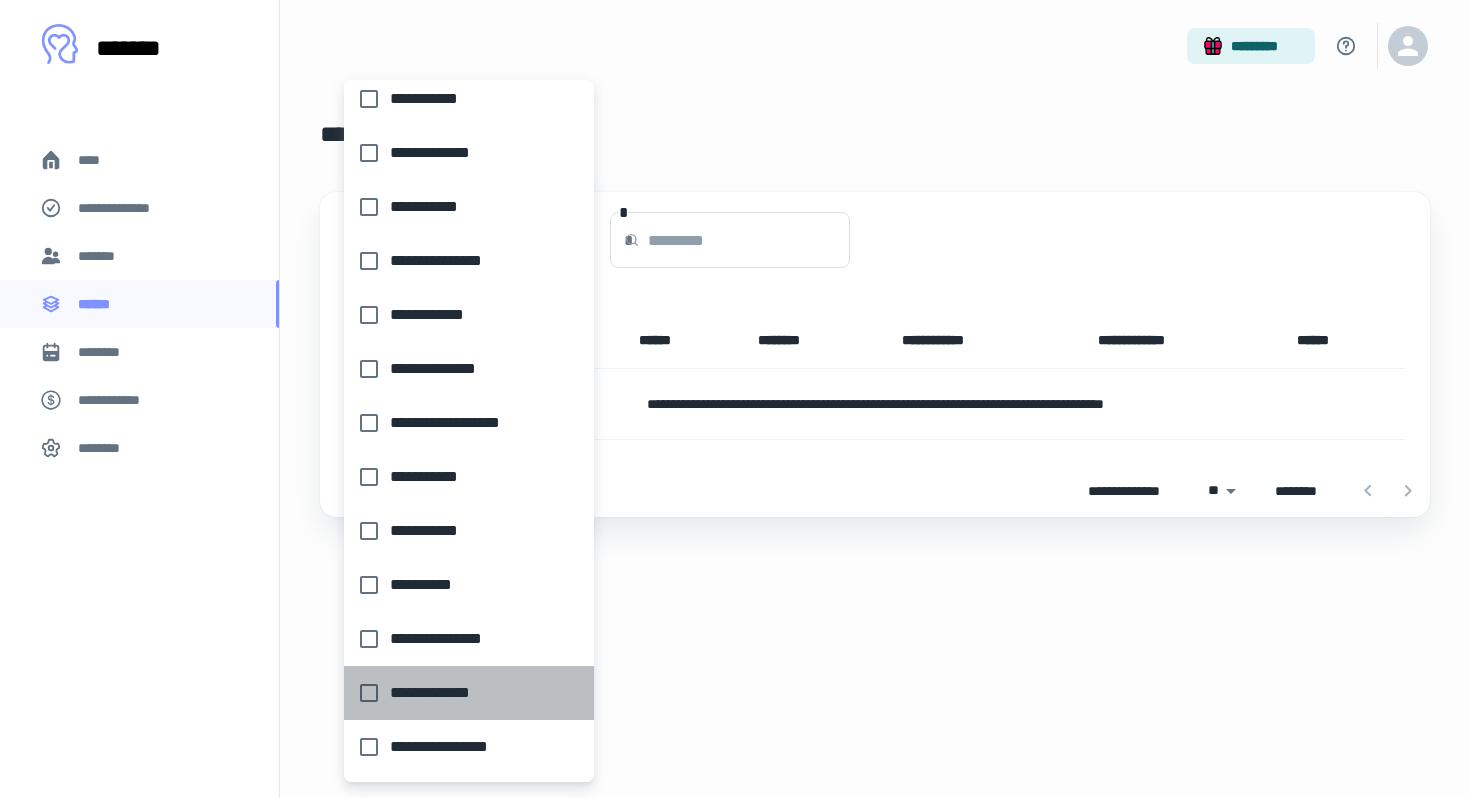 click on "**********" at bounding box center [463, 693] 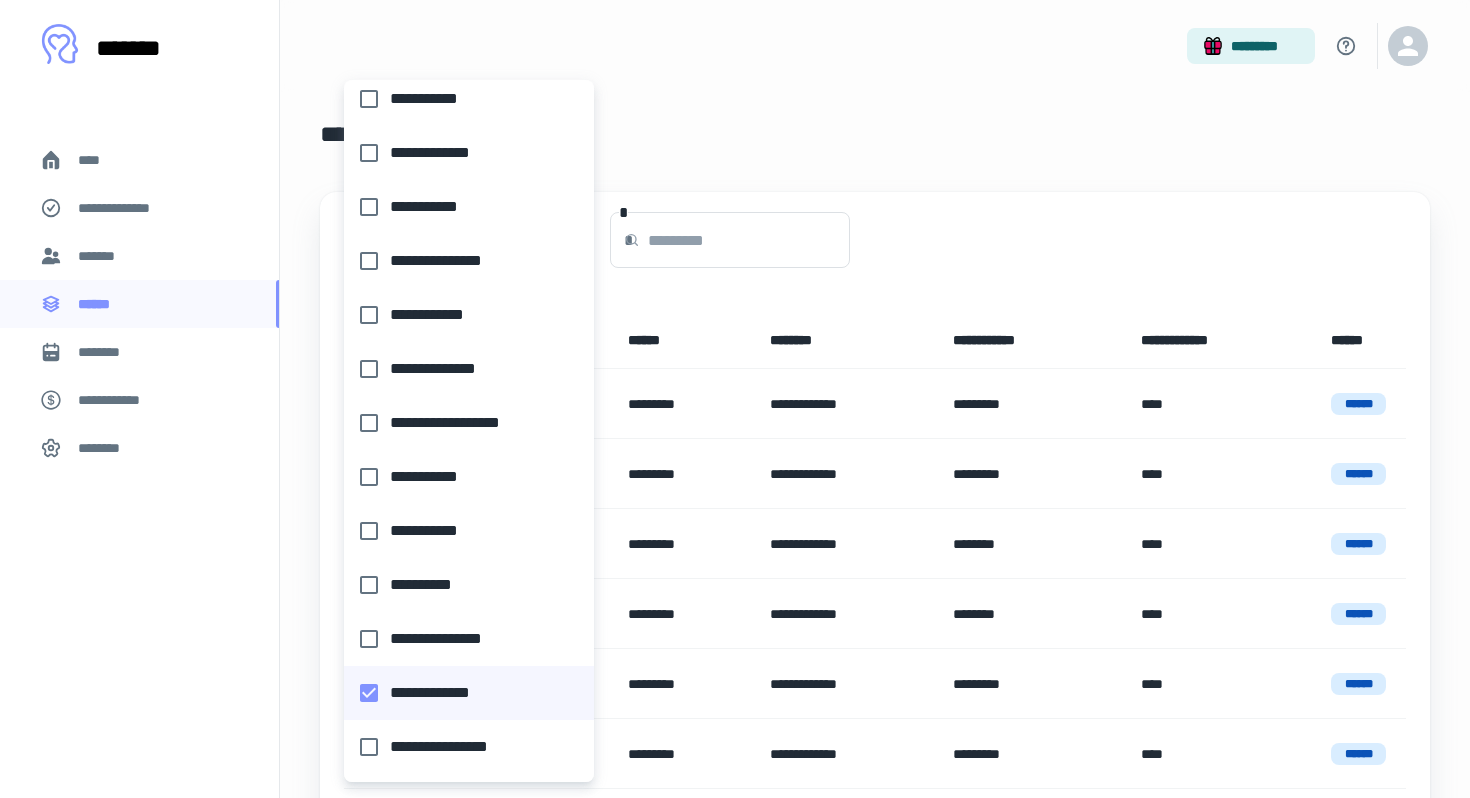 click at bounding box center [735, 399] 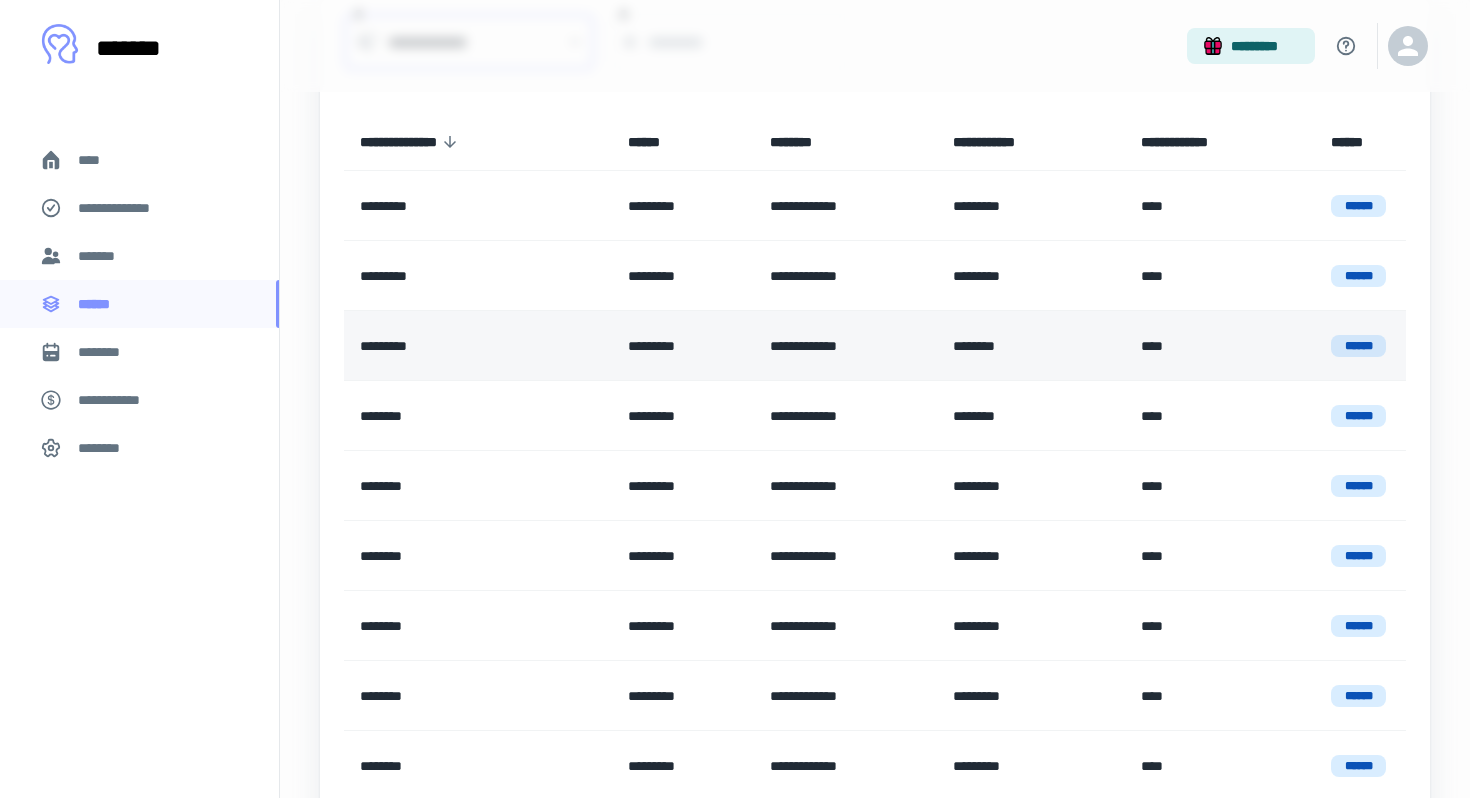 scroll, scrollTop: 0, scrollLeft: 0, axis: both 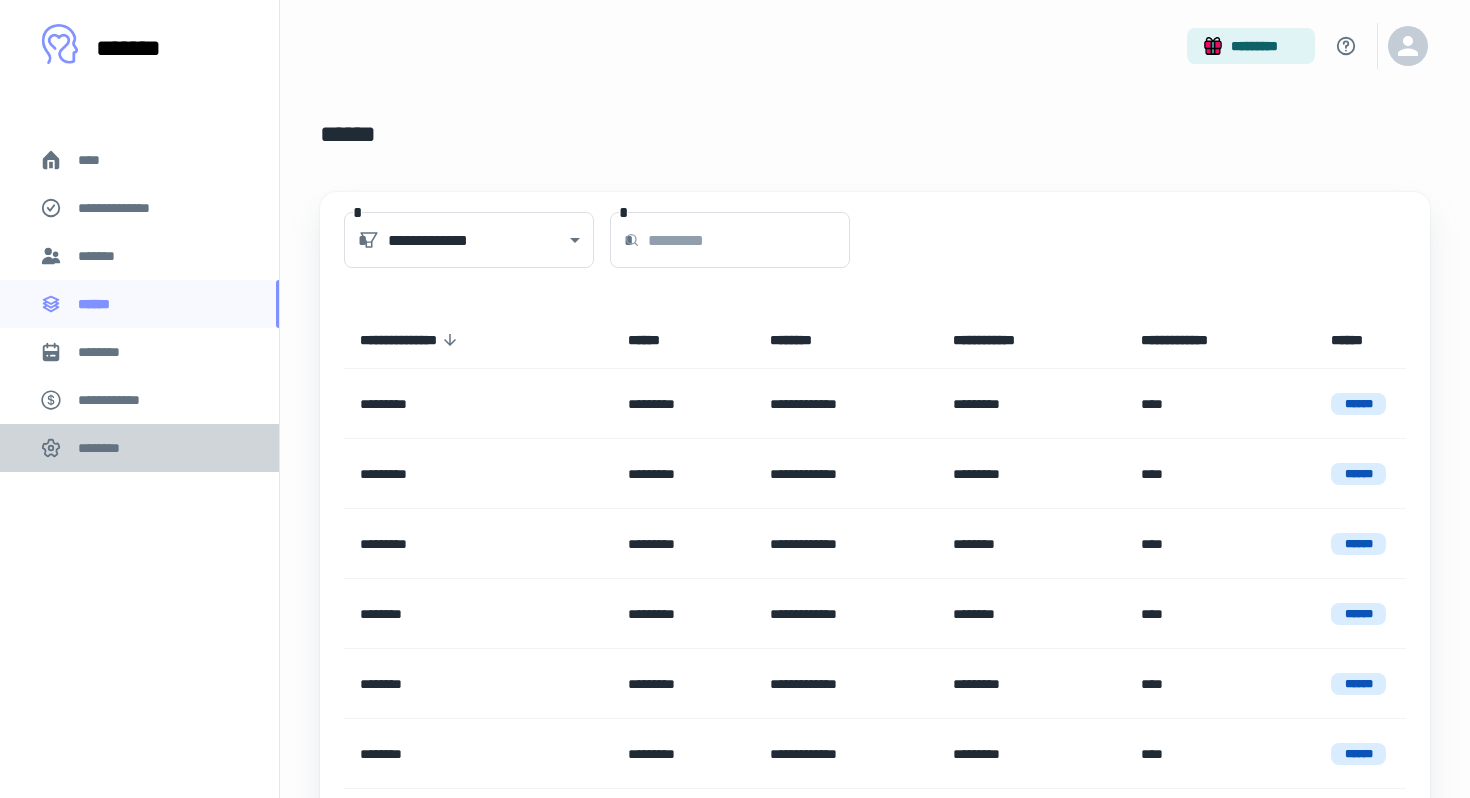 click on "********" at bounding box center [139, 448] 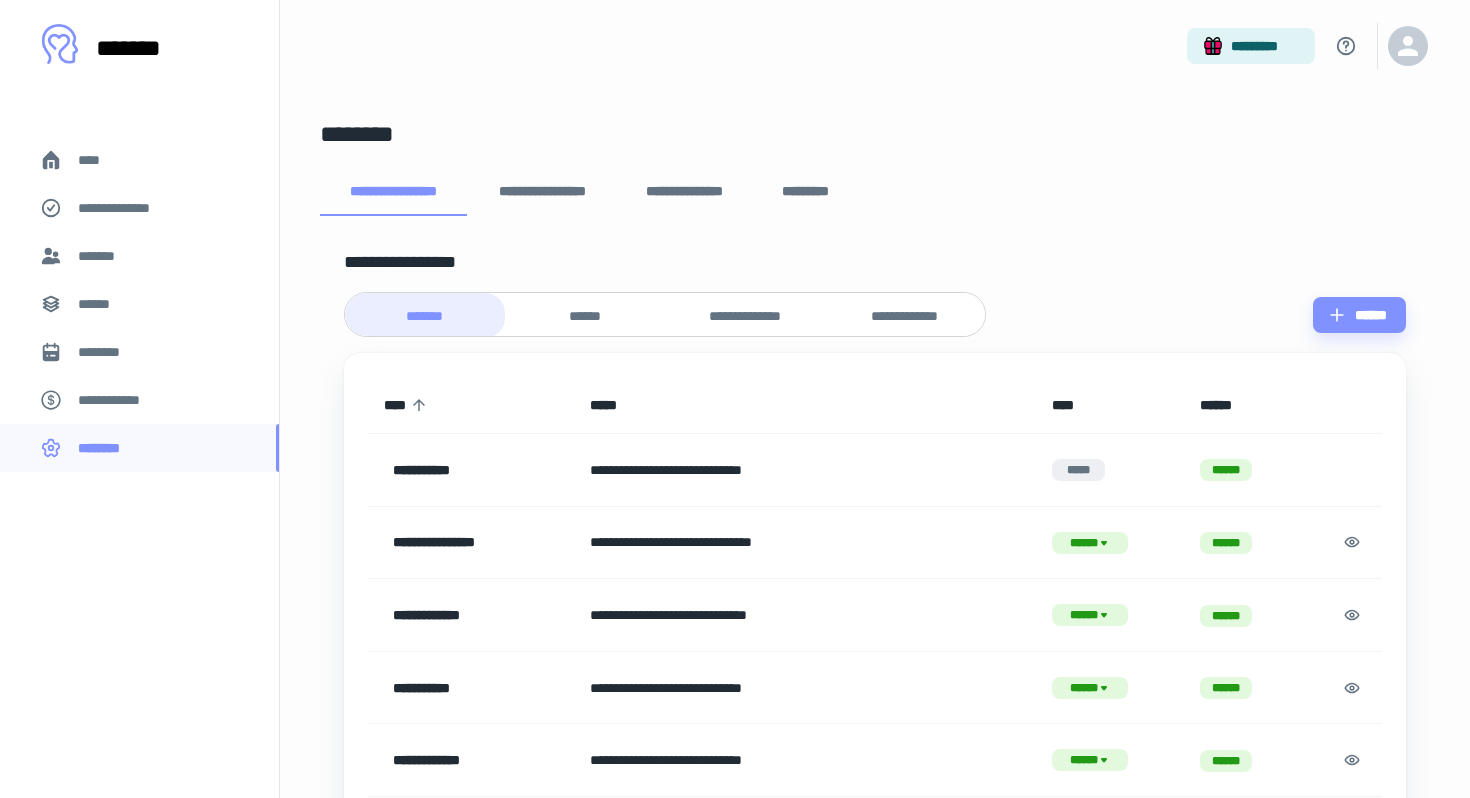 click on "**********" at bounding box center (905, 316) 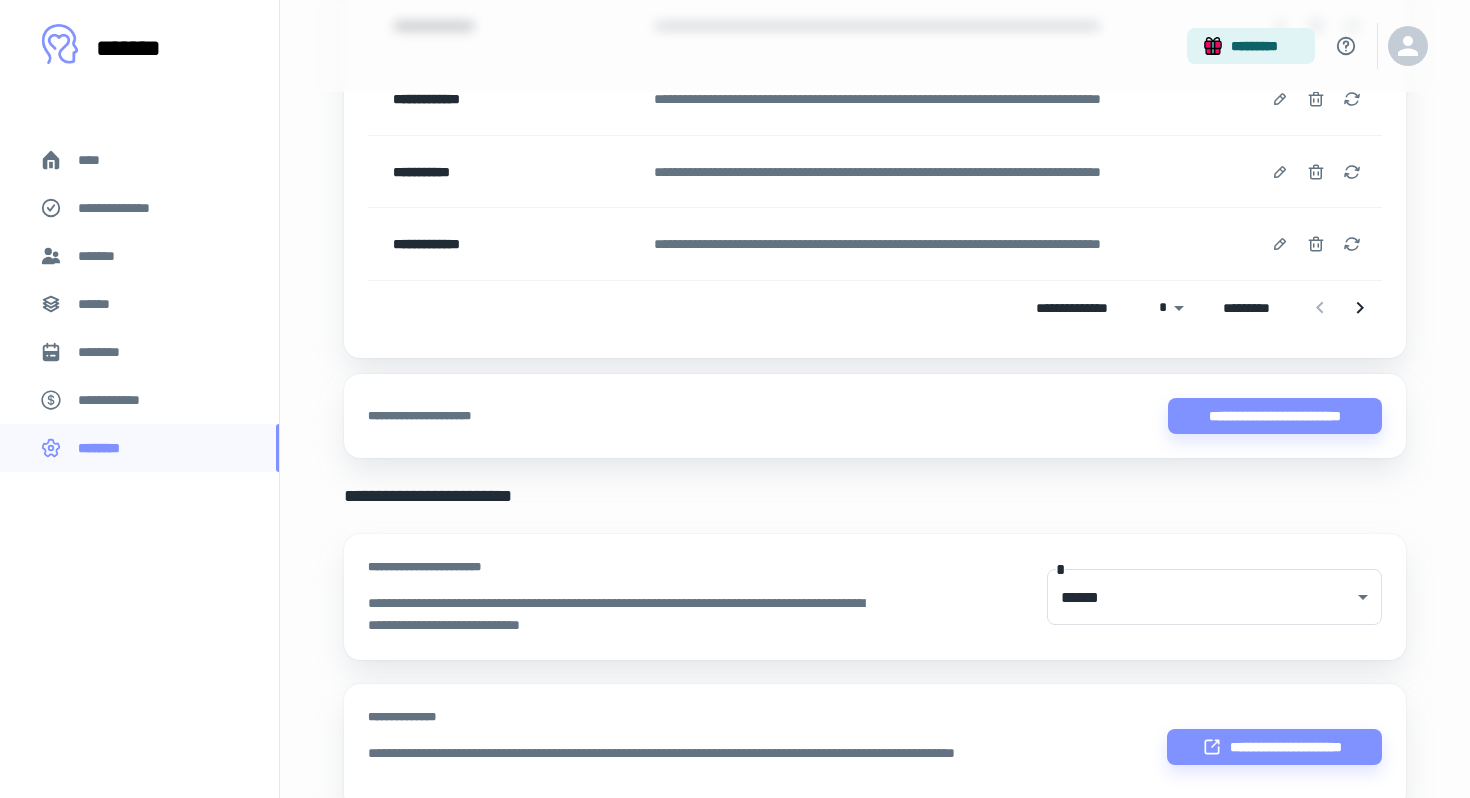 scroll, scrollTop: 519, scrollLeft: 0, axis: vertical 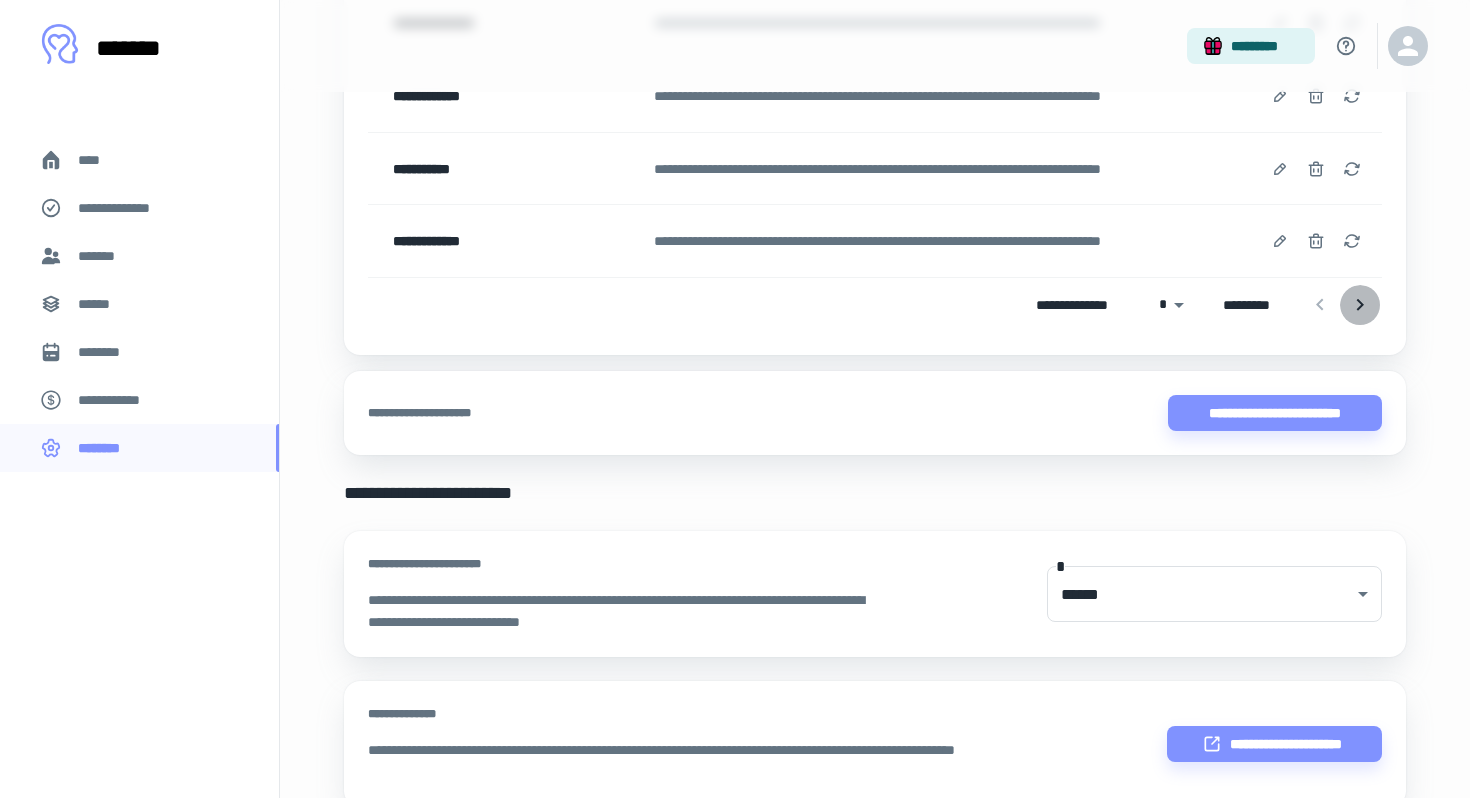 click 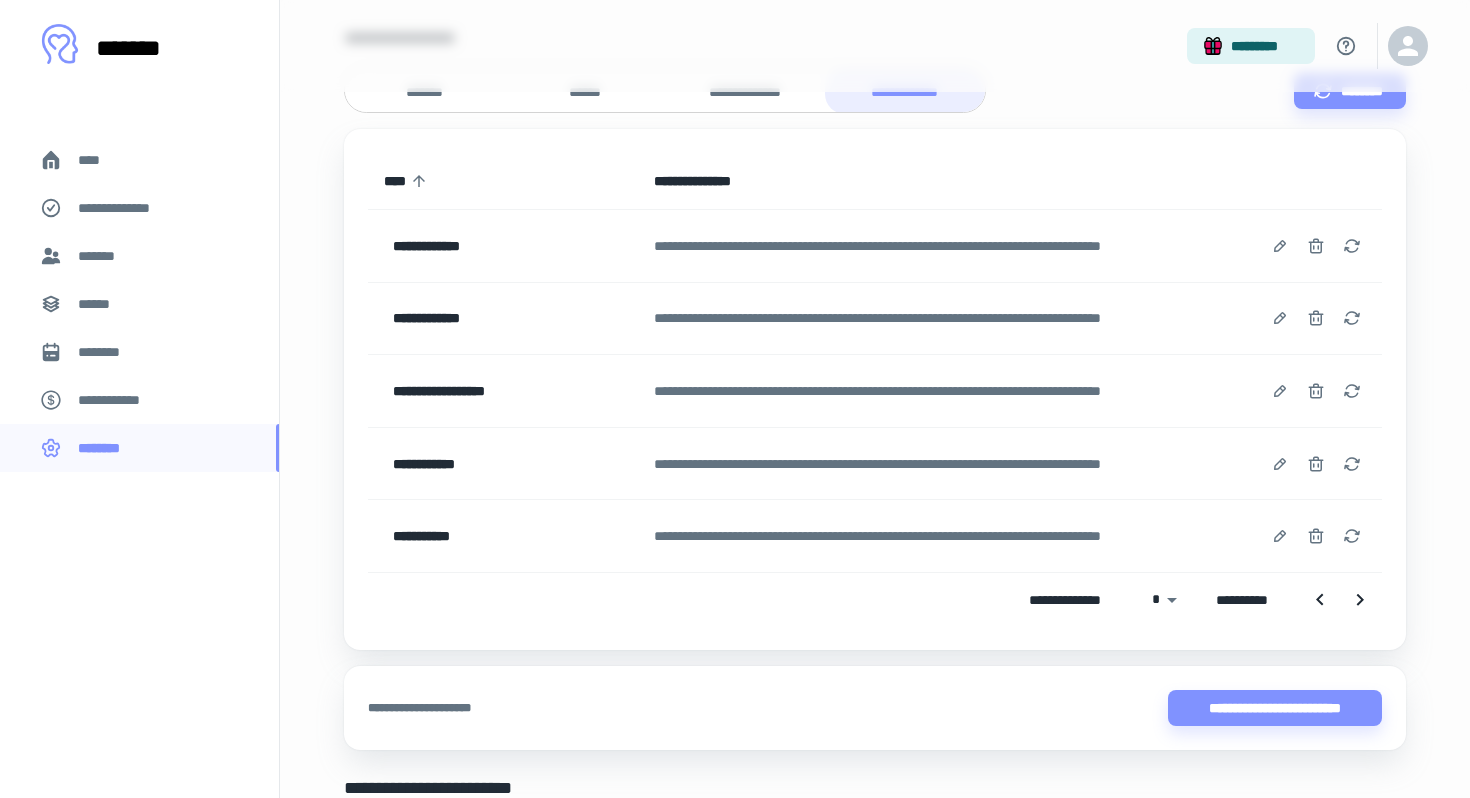 scroll, scrollTop: 219, scrollLeft: 0, axis: vertical 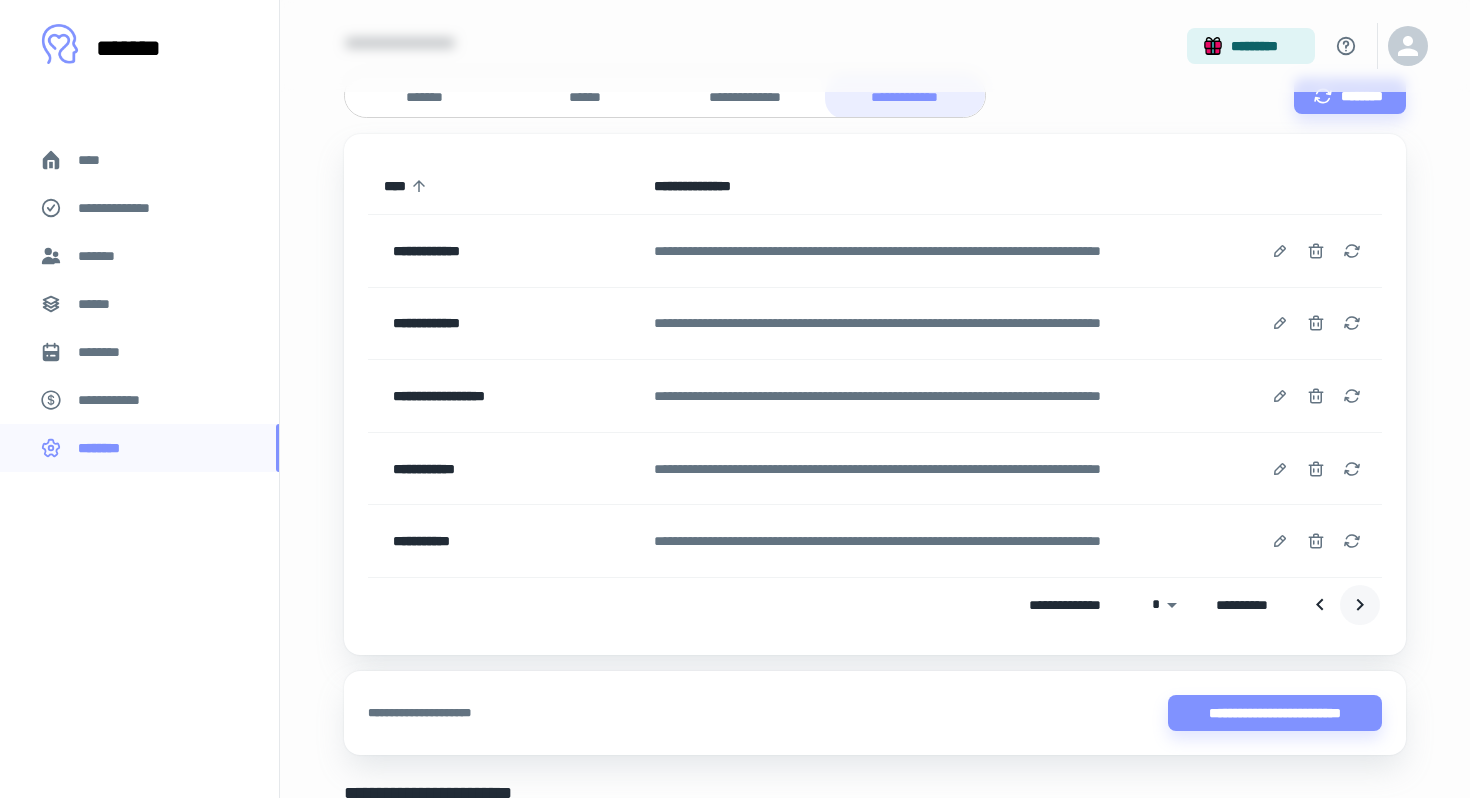 click 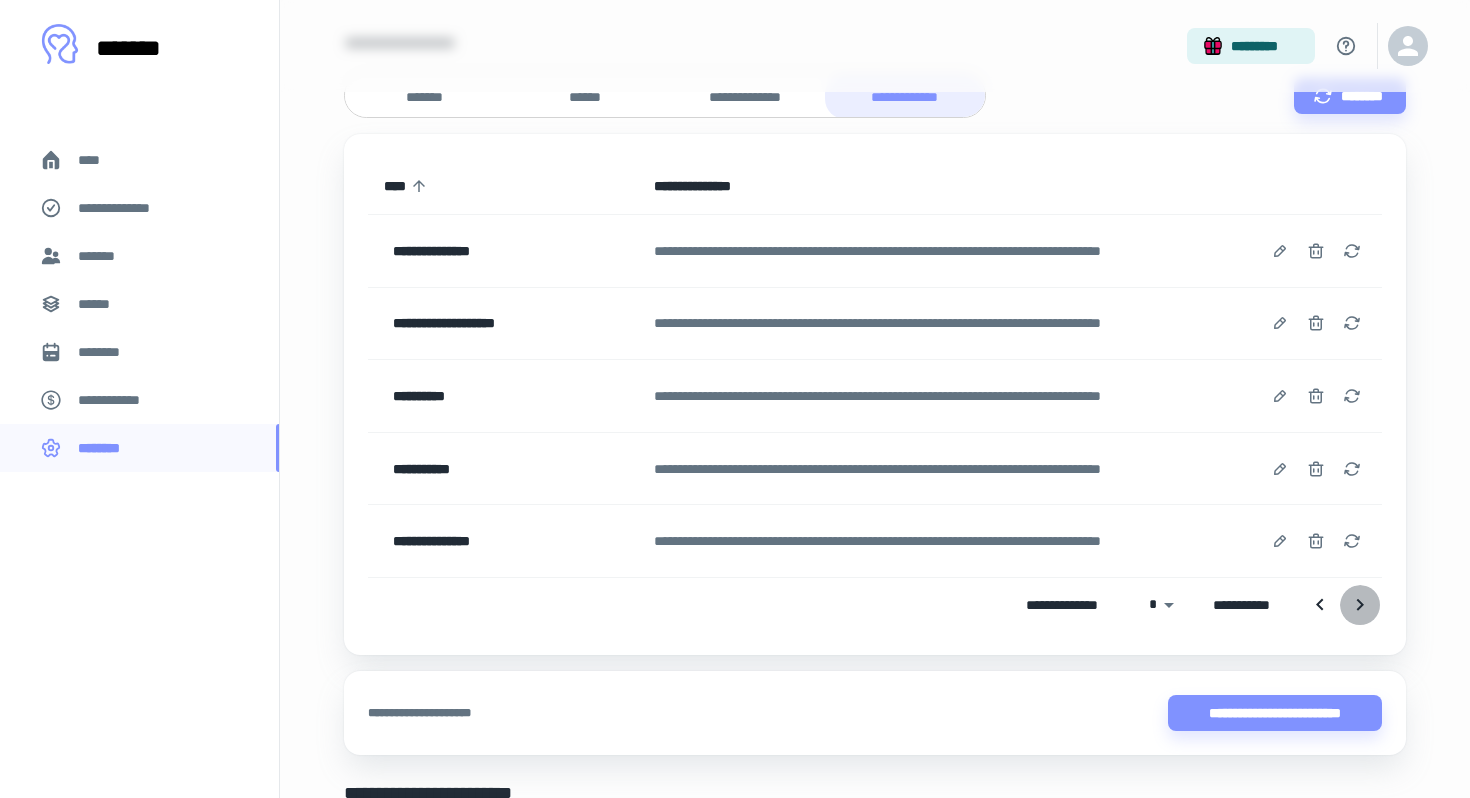click 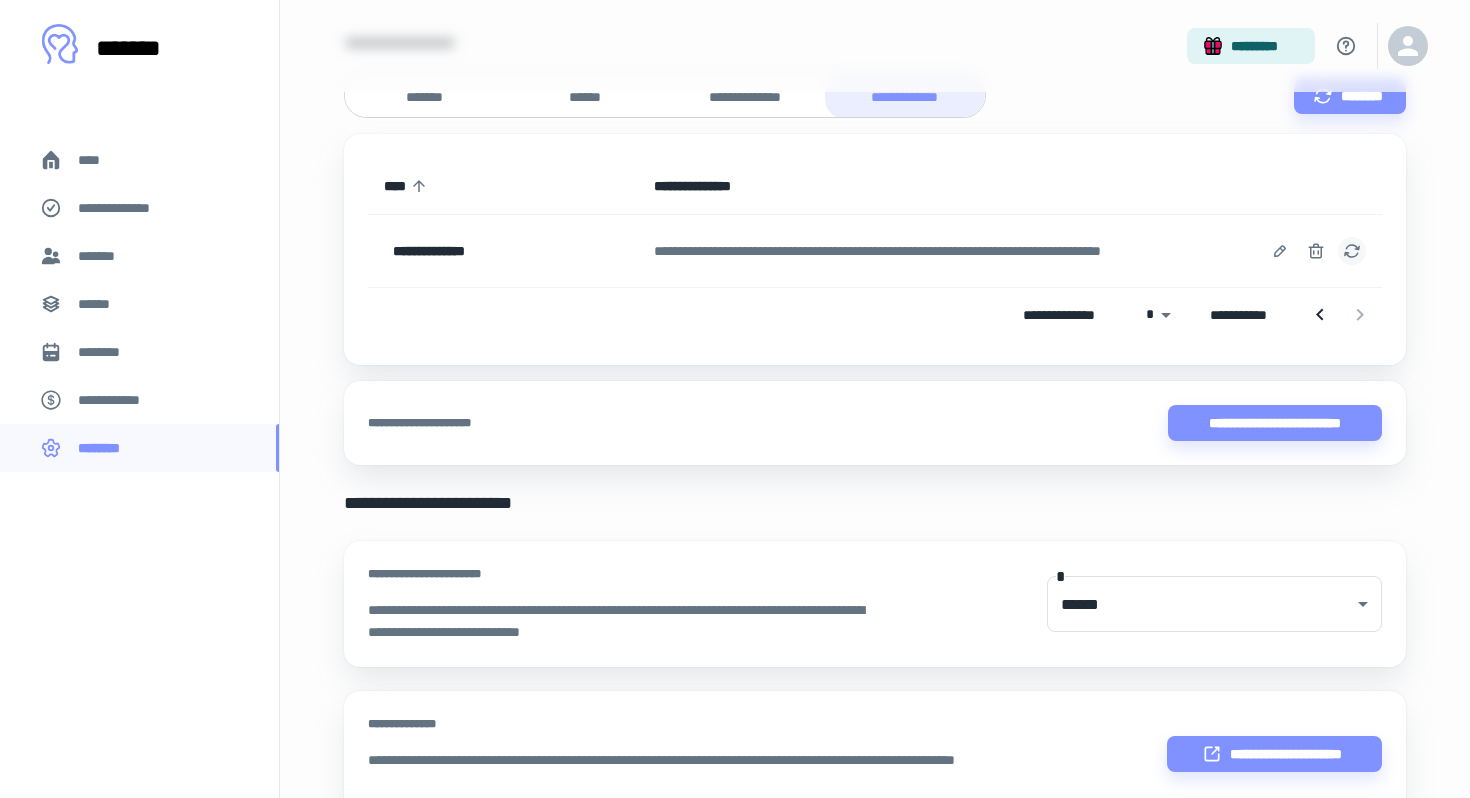 click at bounding box center (1352, 251) 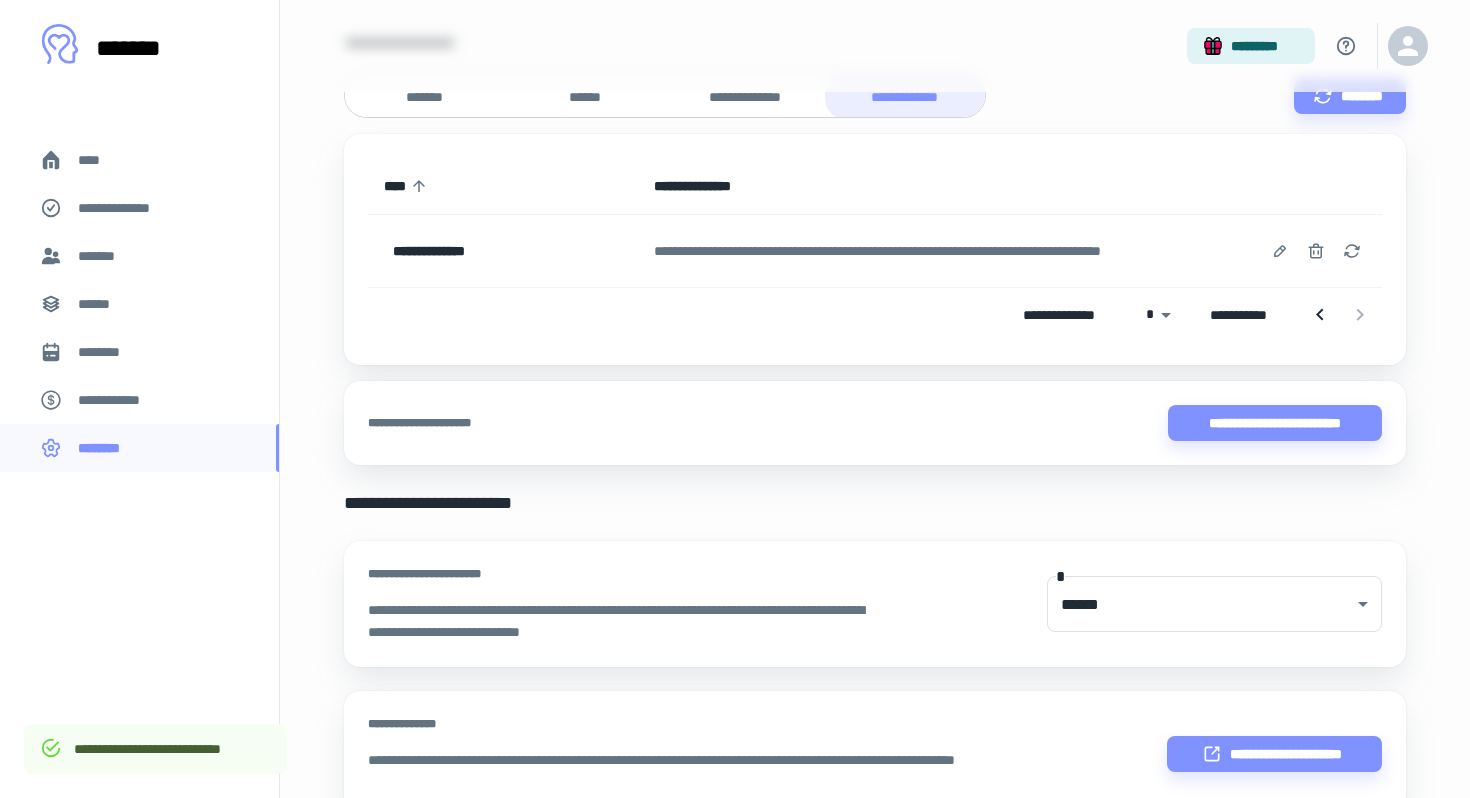 click on "****" at bounding box center [139, 160] 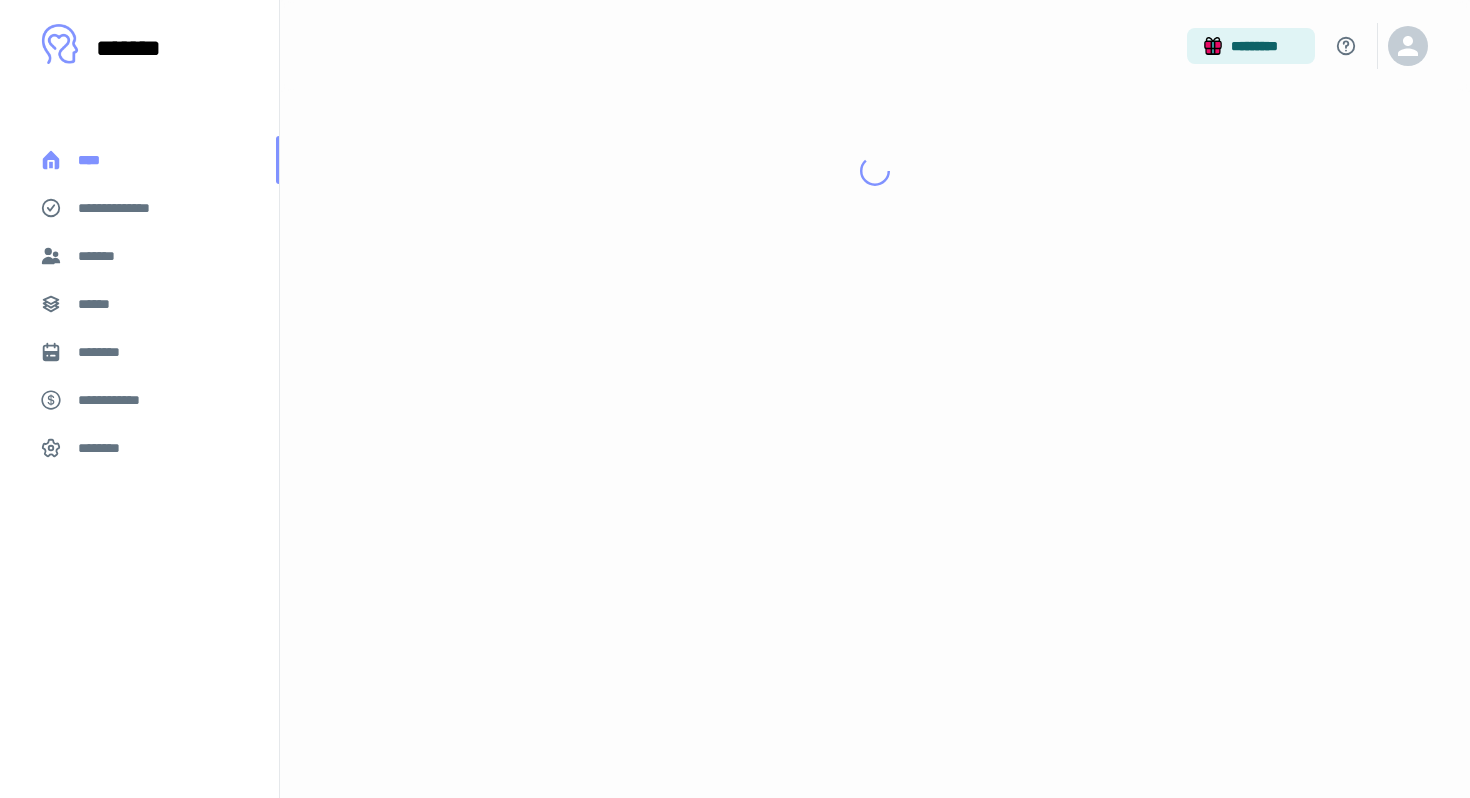 scroll, scrollTop: 0, scrollLeft: 0, axis: both 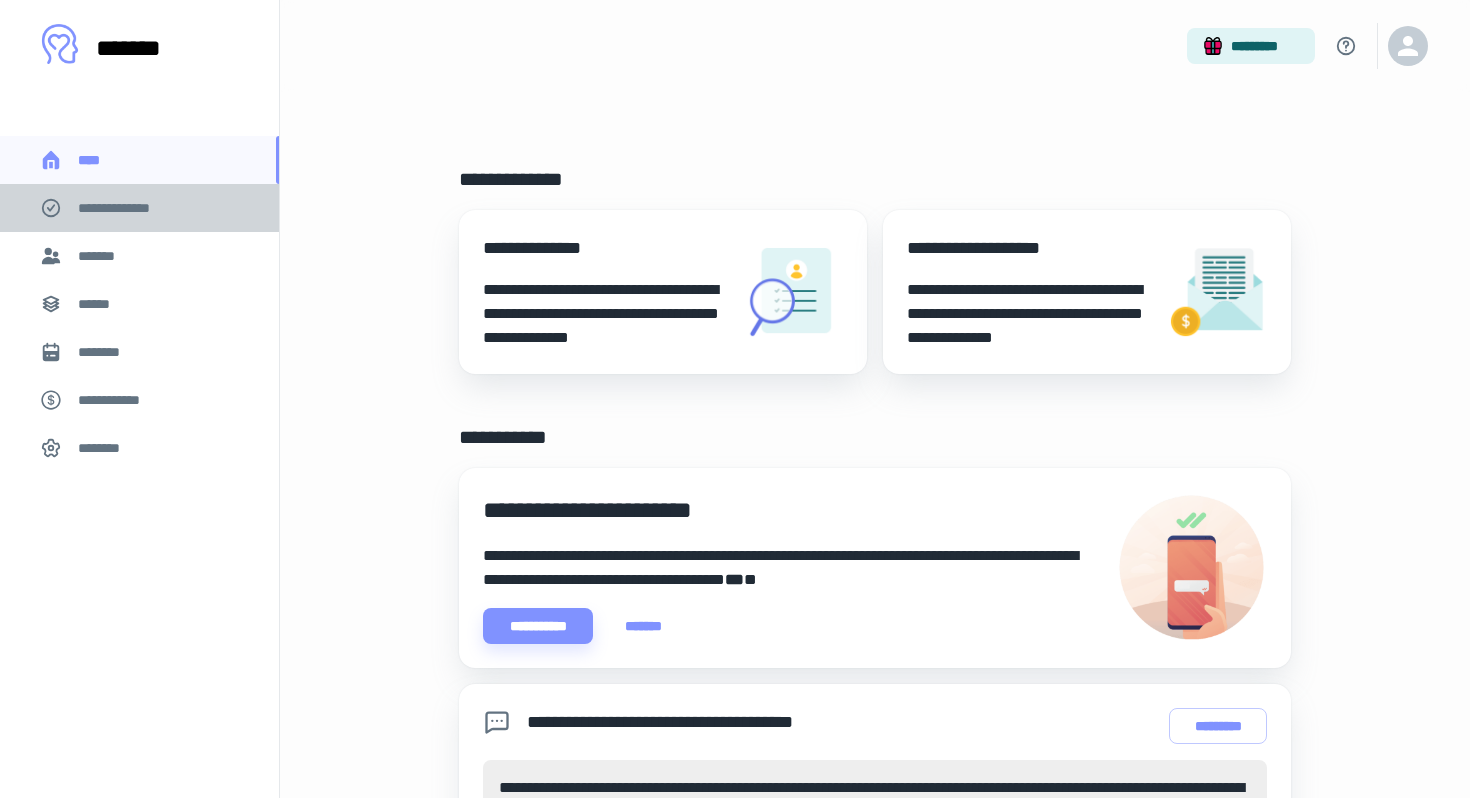 click on "**********" at bounding box center [127, 208] 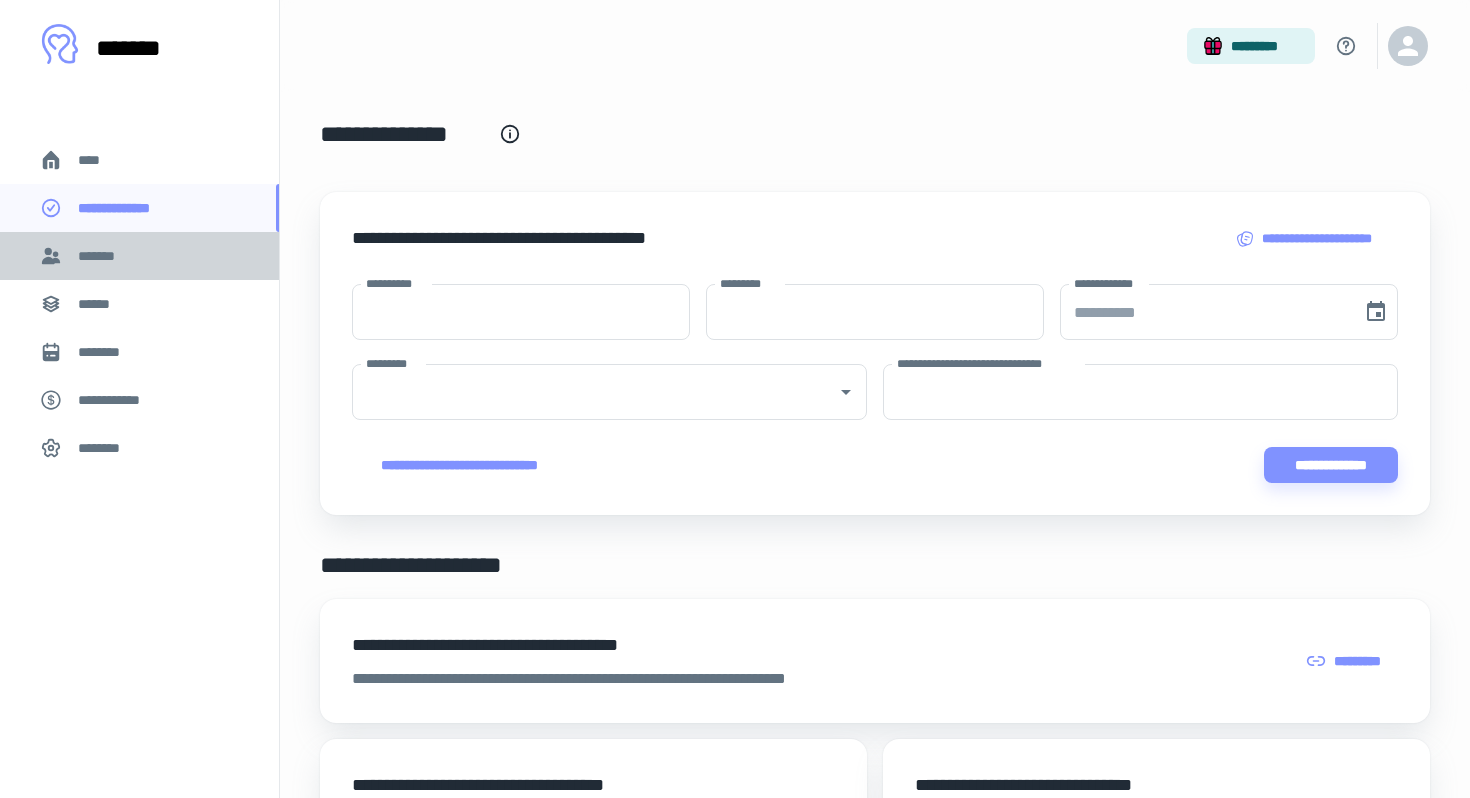 click on "*******" at bounding box center (100, 256) 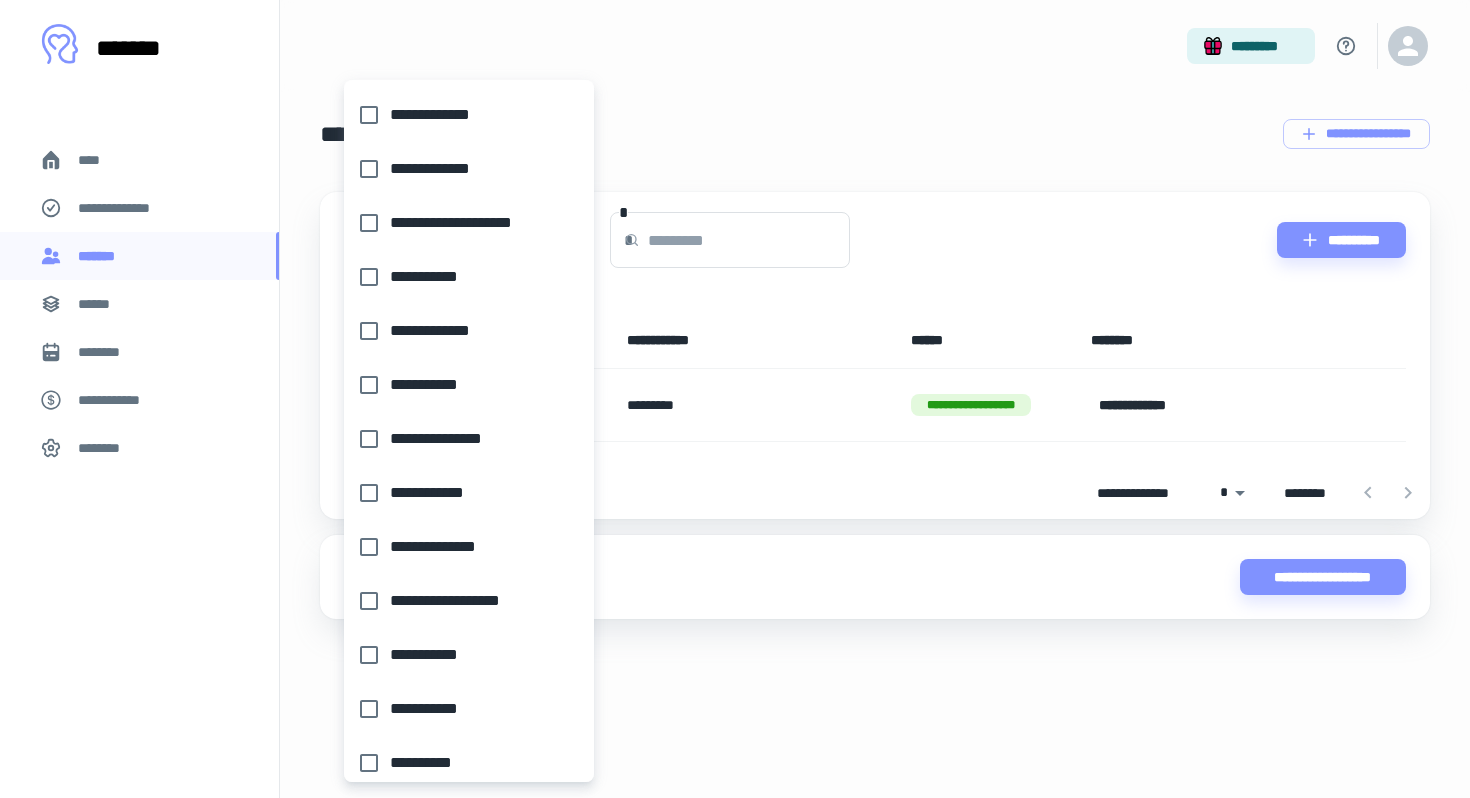 click on "**********" at bounding box center (735, 399) 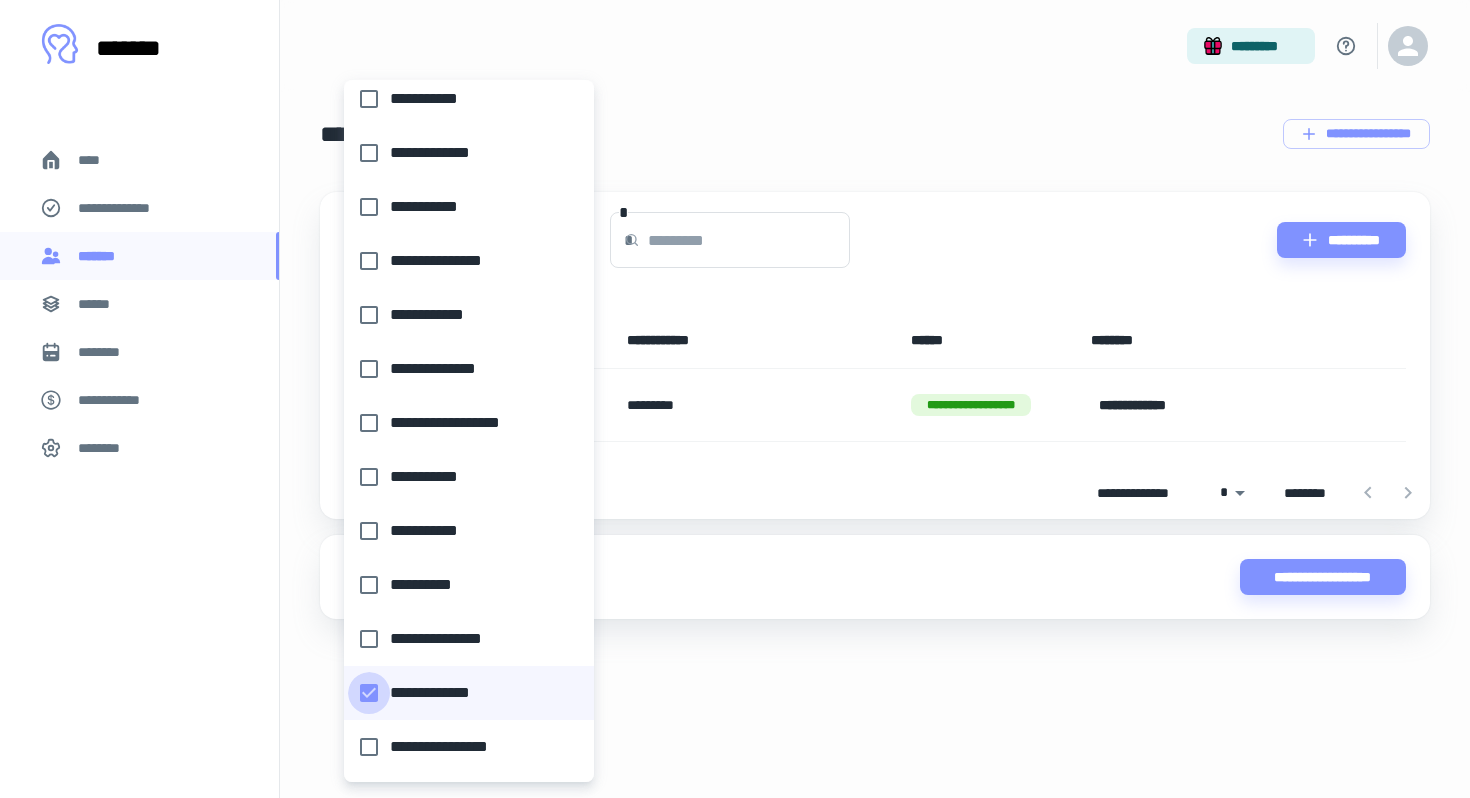 type 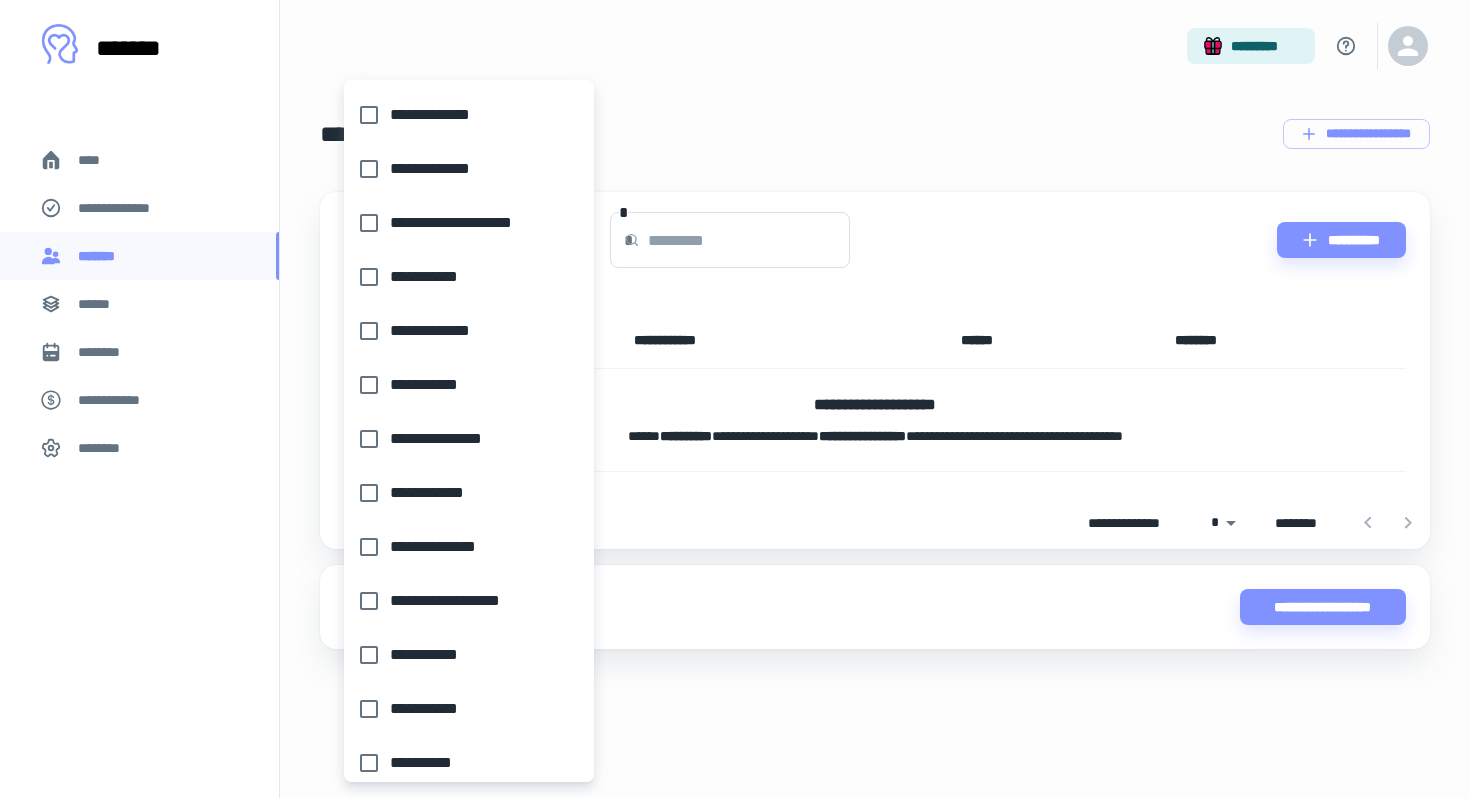 click at bounding box center [735, 399] 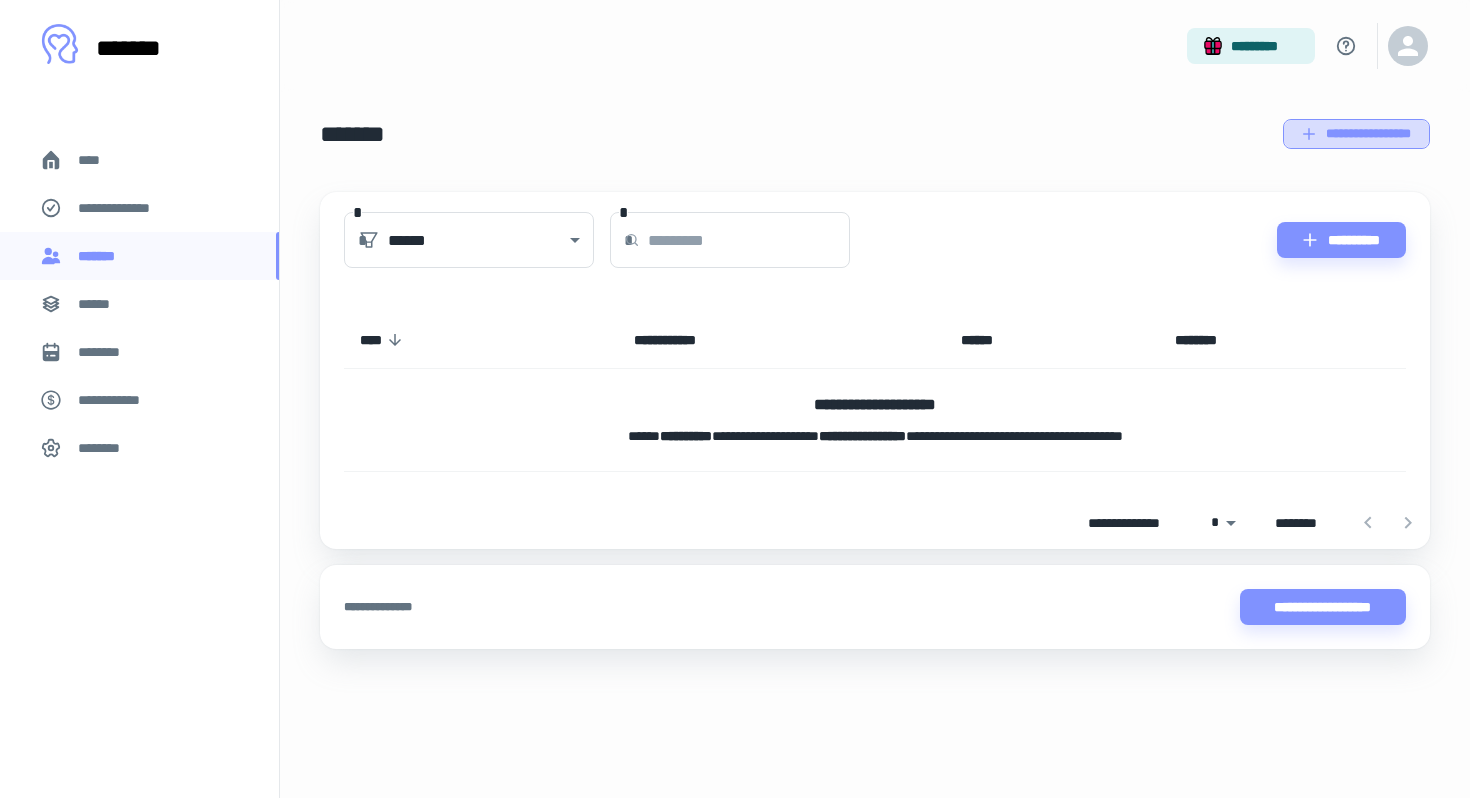click on "**********" at bounding box center [1356, 134] 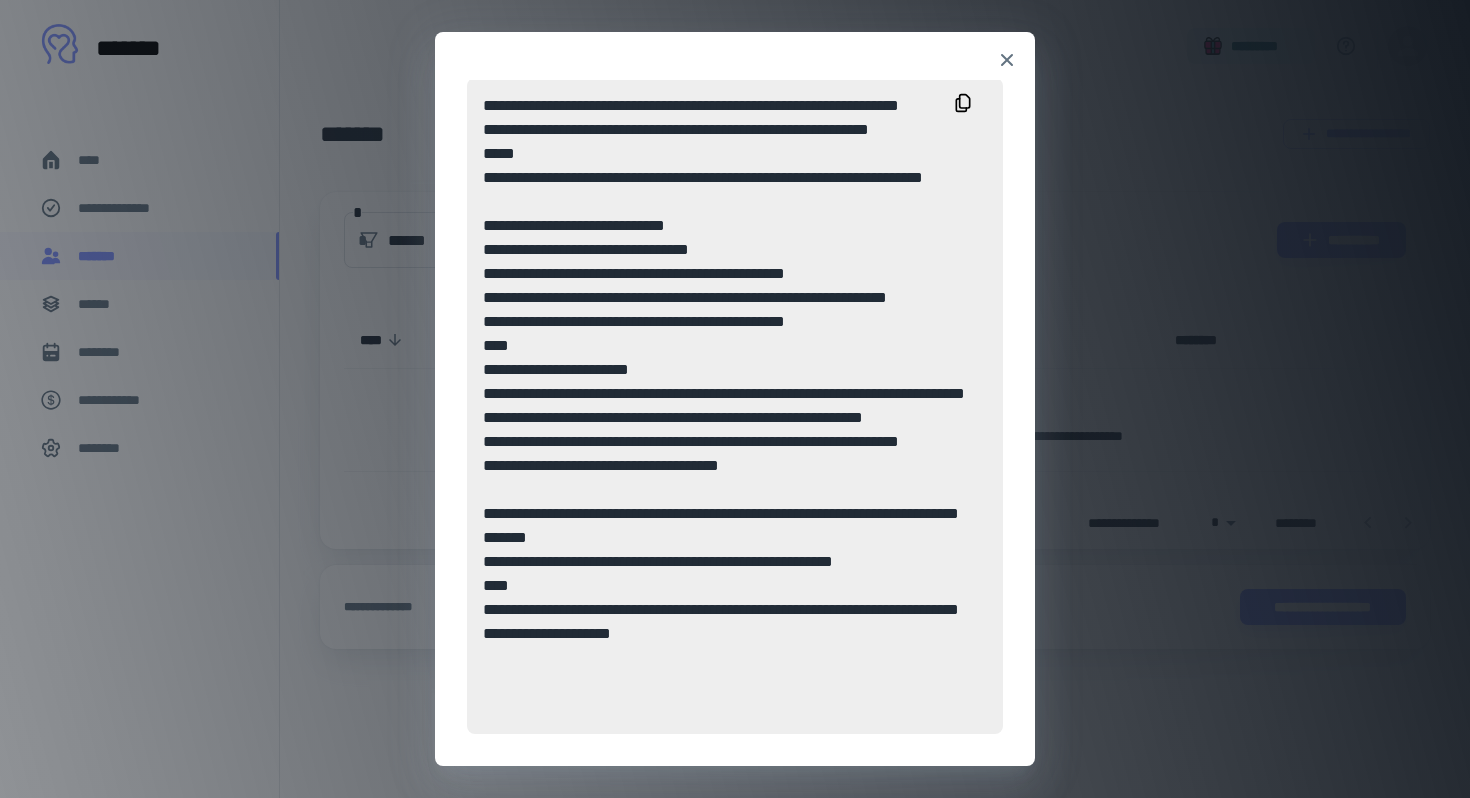 scroll, scrollTop: 0, scrollLeft: 0, axis: both 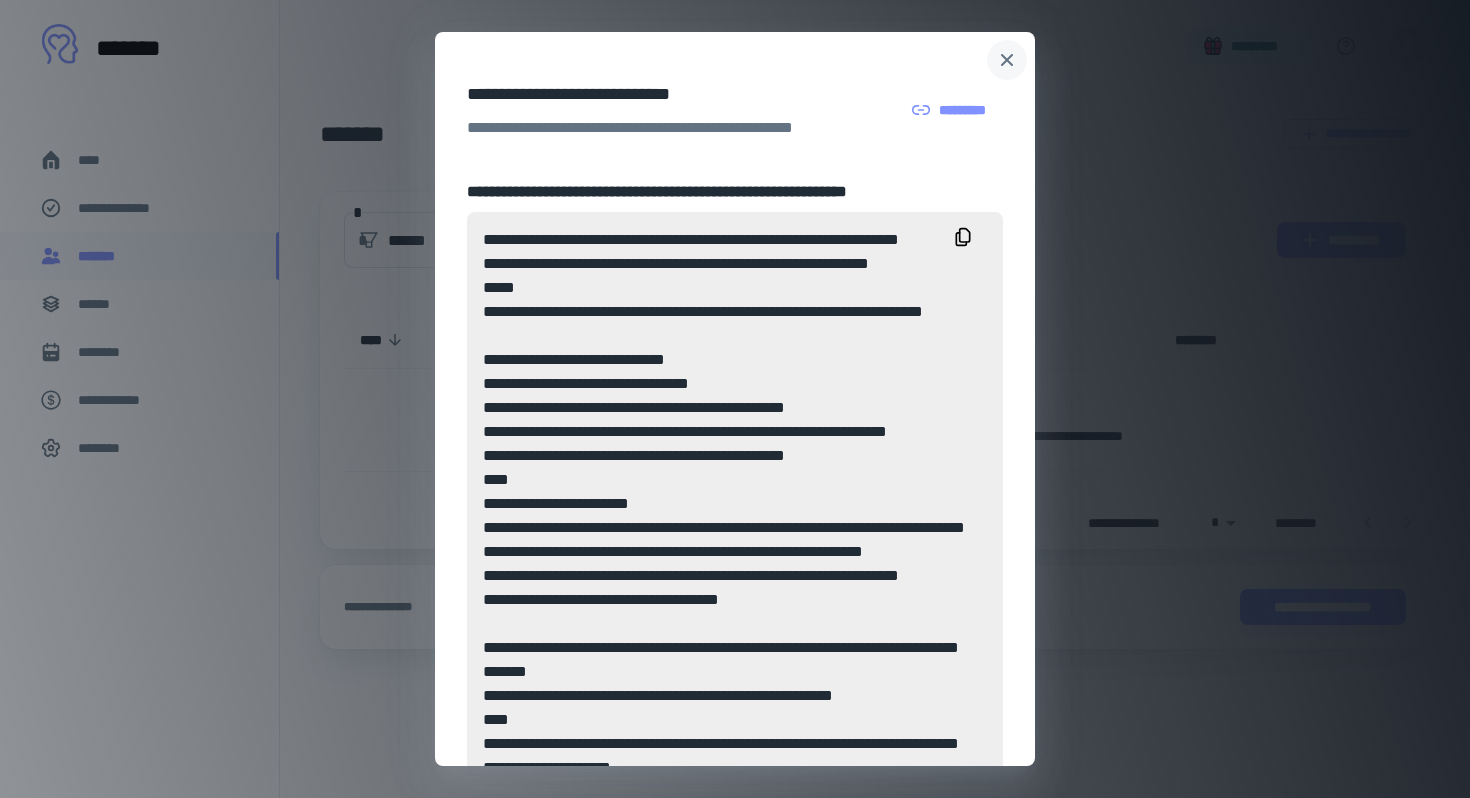 click 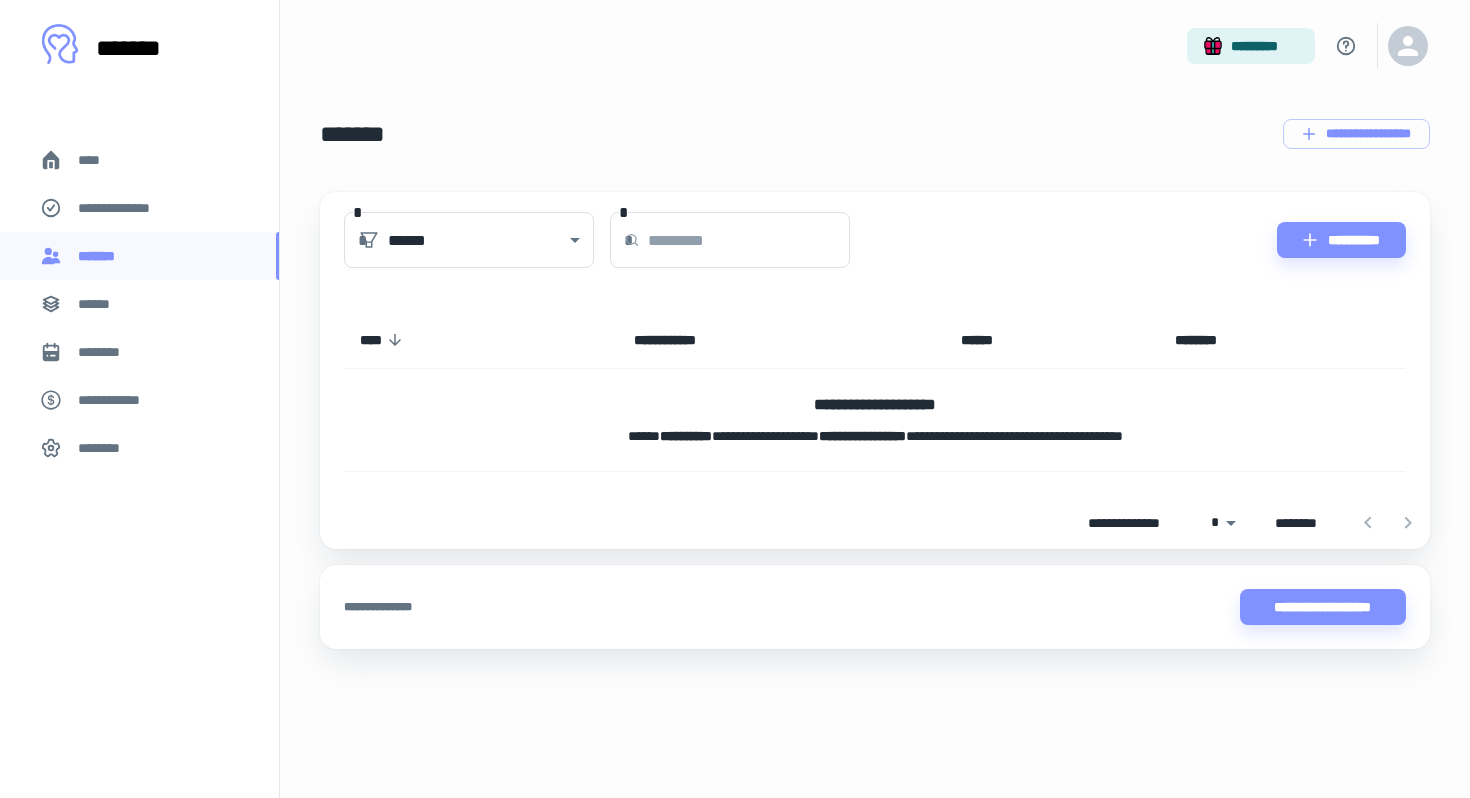 click on "****" at bounding box center (139, 160) 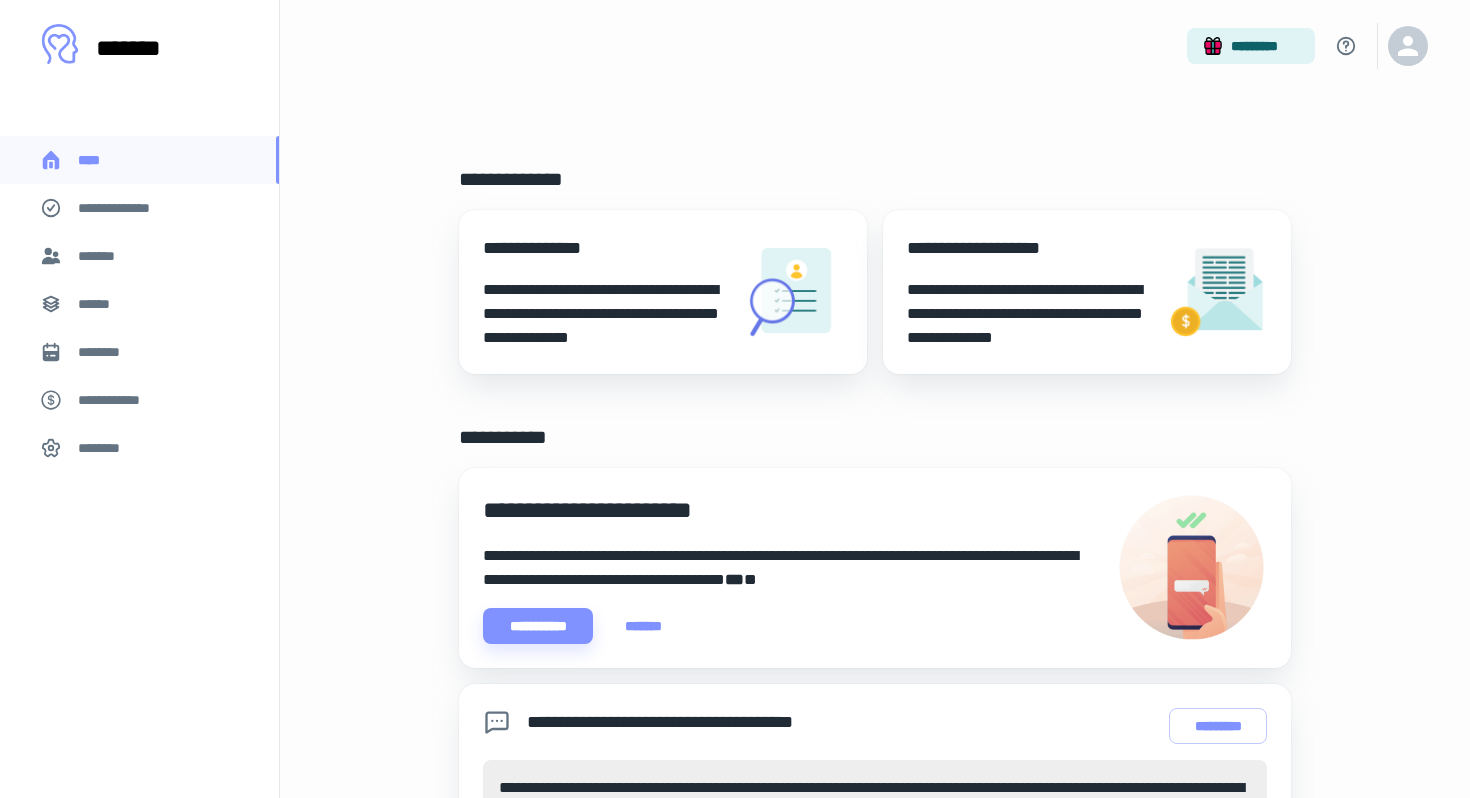 click on "**********" at bounding box center [605, 314] 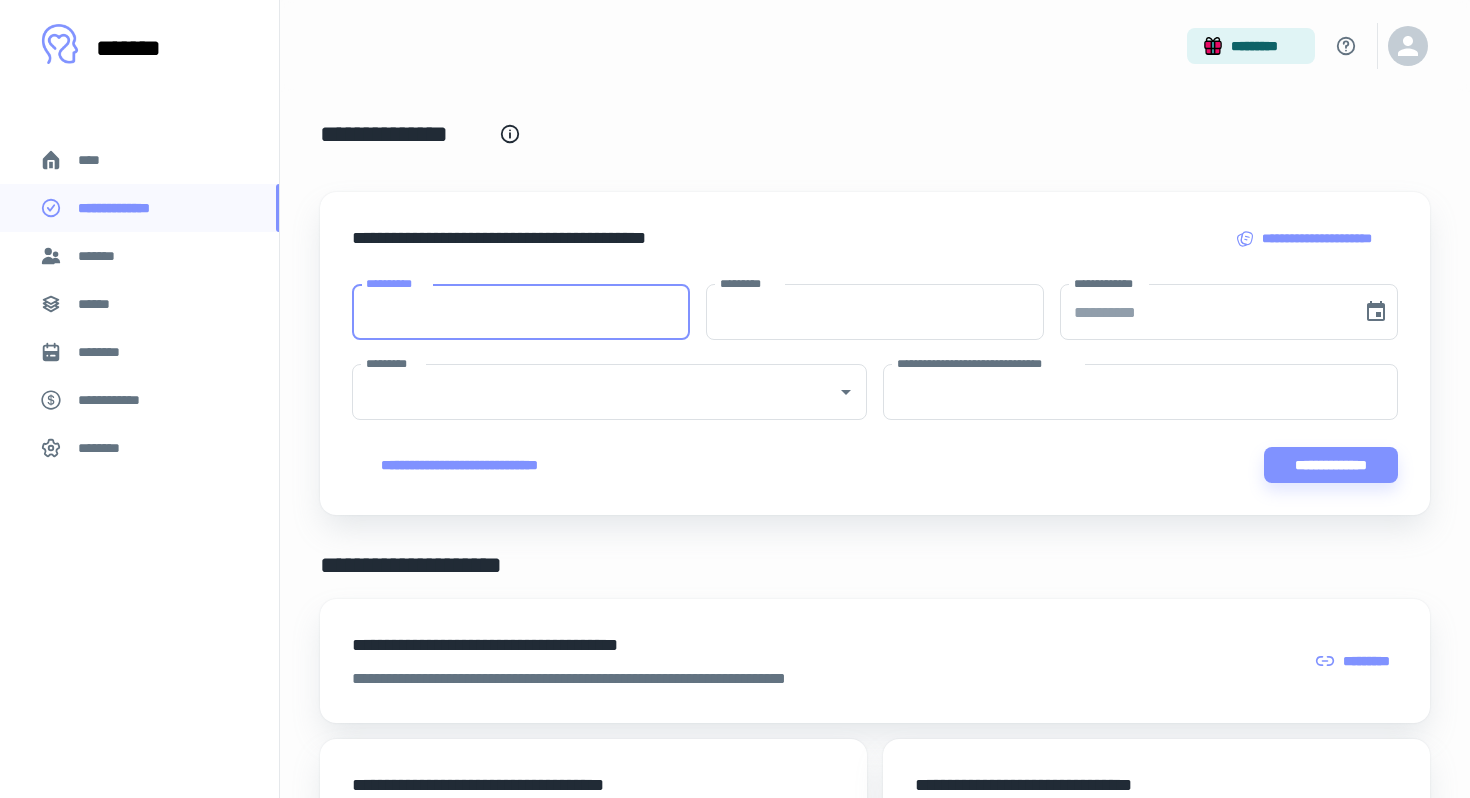 click on "**********" at bounding box center [521, 312] 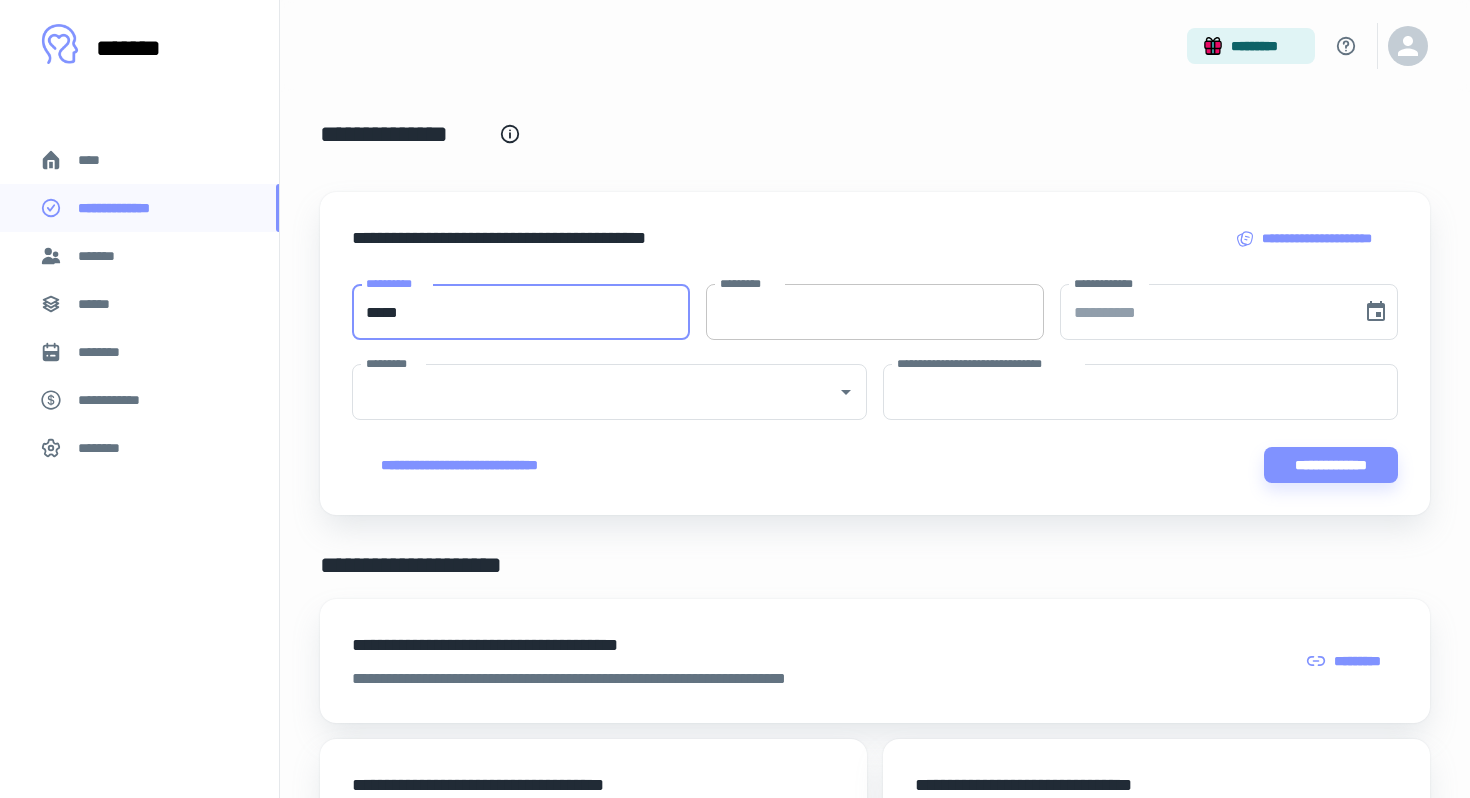 type on "*****" 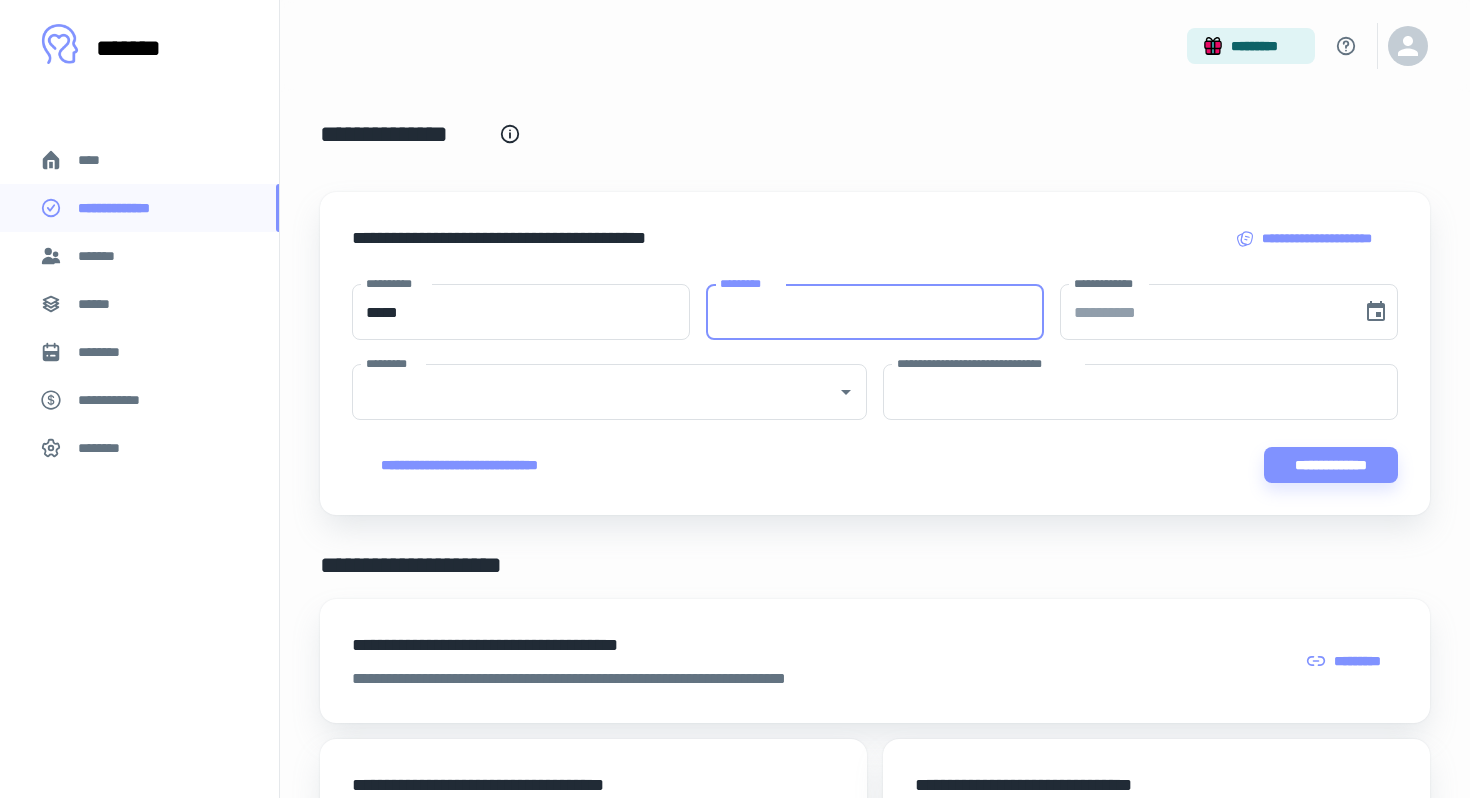 click on "*********" at bounding box center (875, 312) 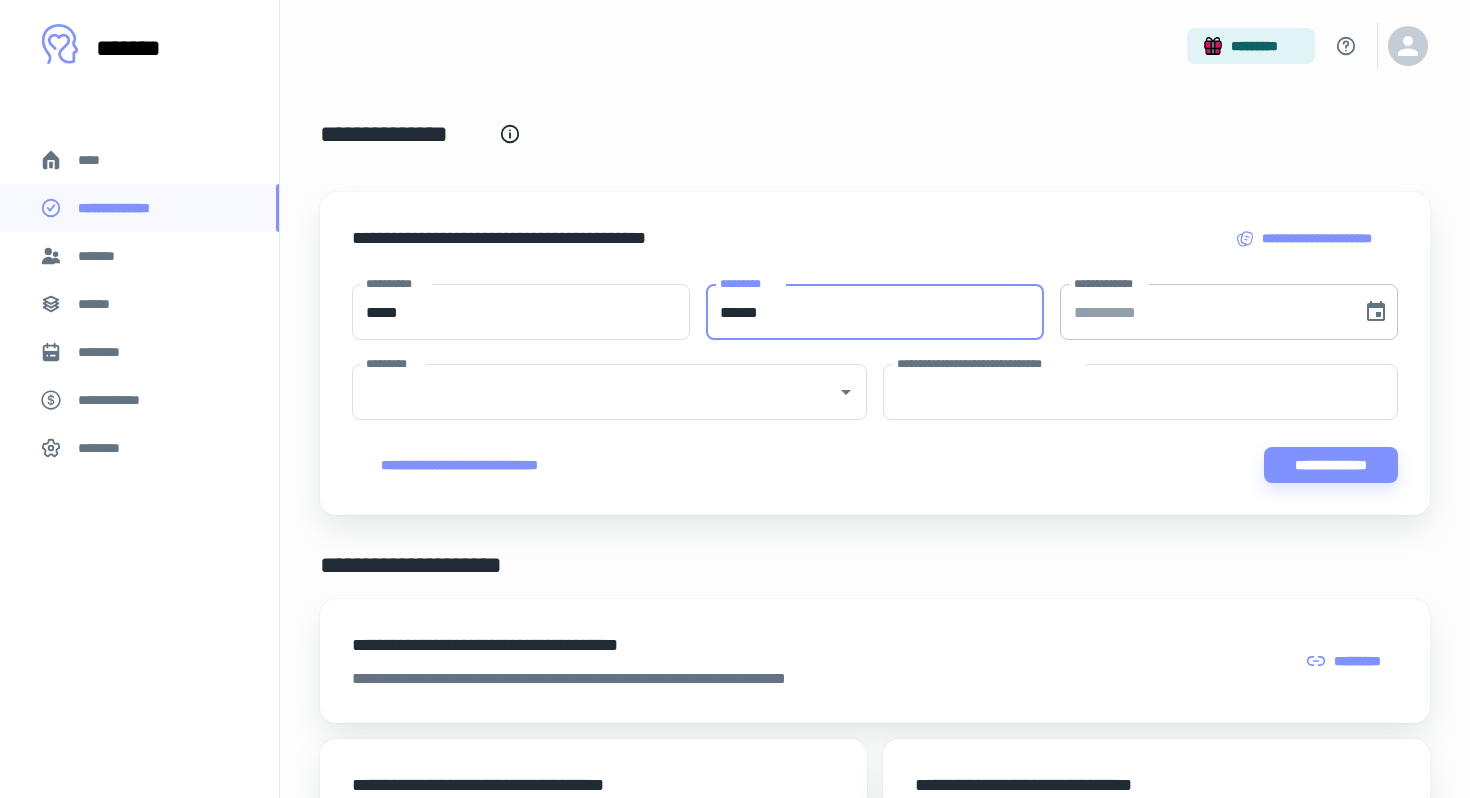 type on "******" 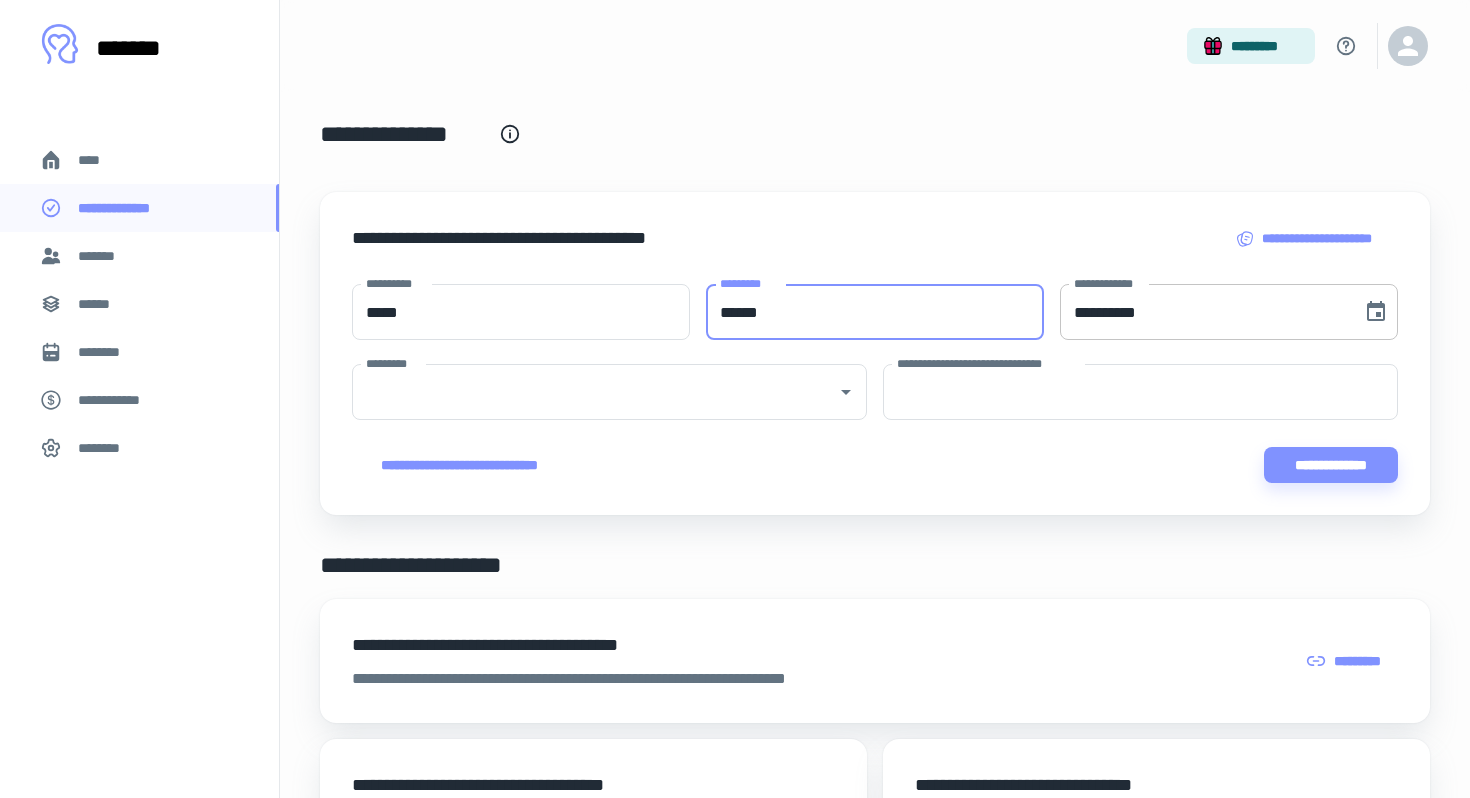 click on "**********" at bounding box center [1204, 312] 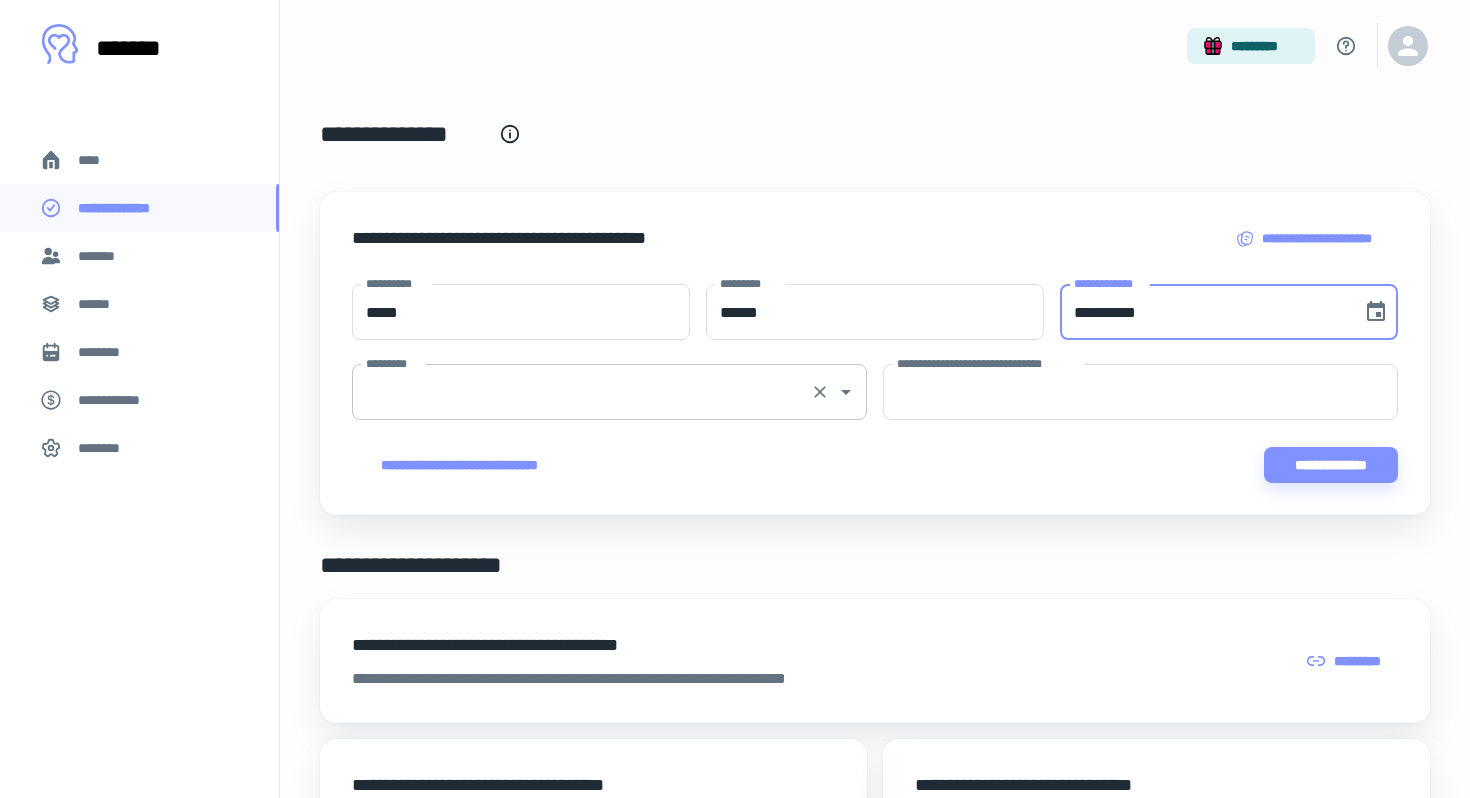 type on "**********" 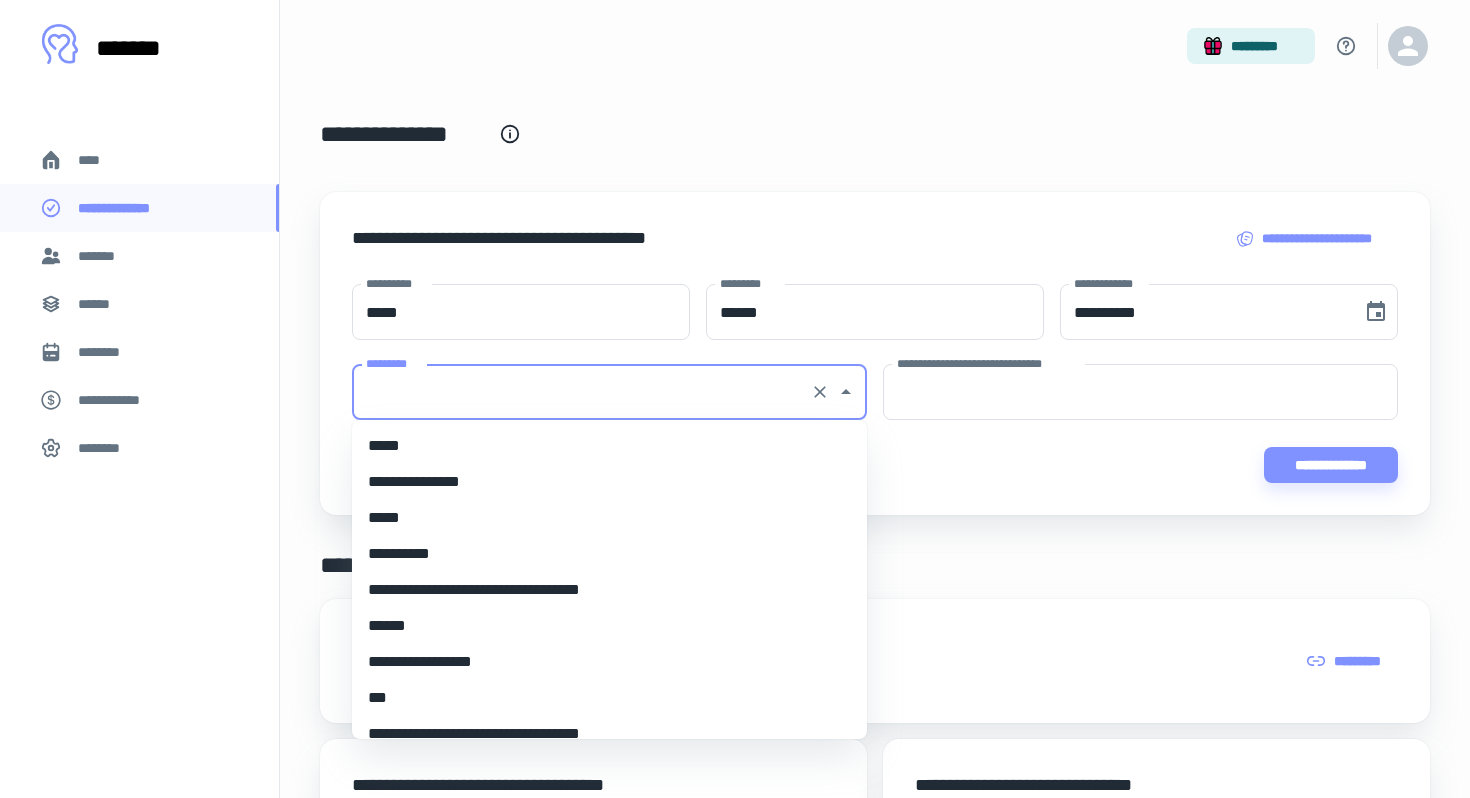 click on "*********" at bounding box center (581, 392) 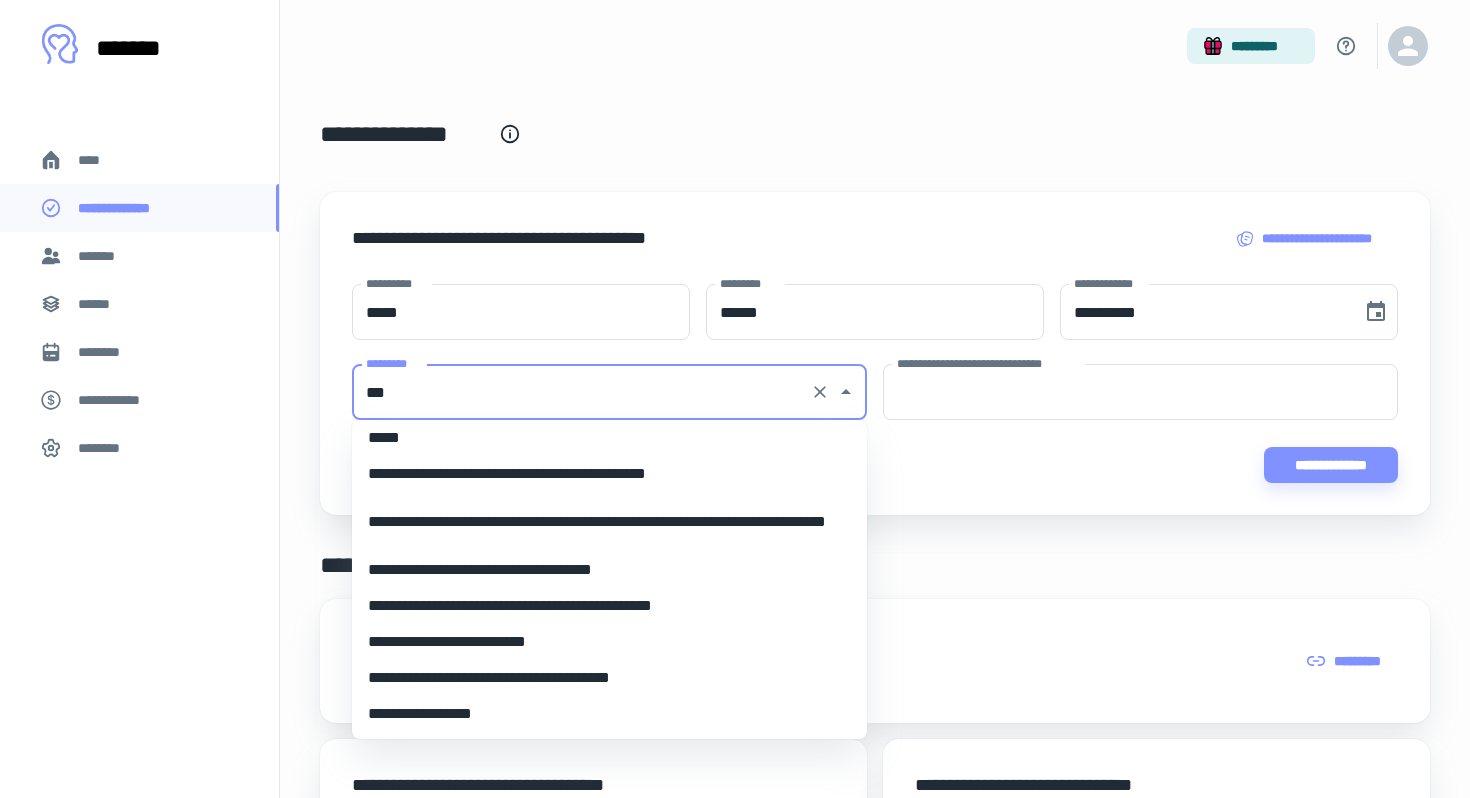 scroll, scrollTop: 0, scrollLeft: 0, axis: both 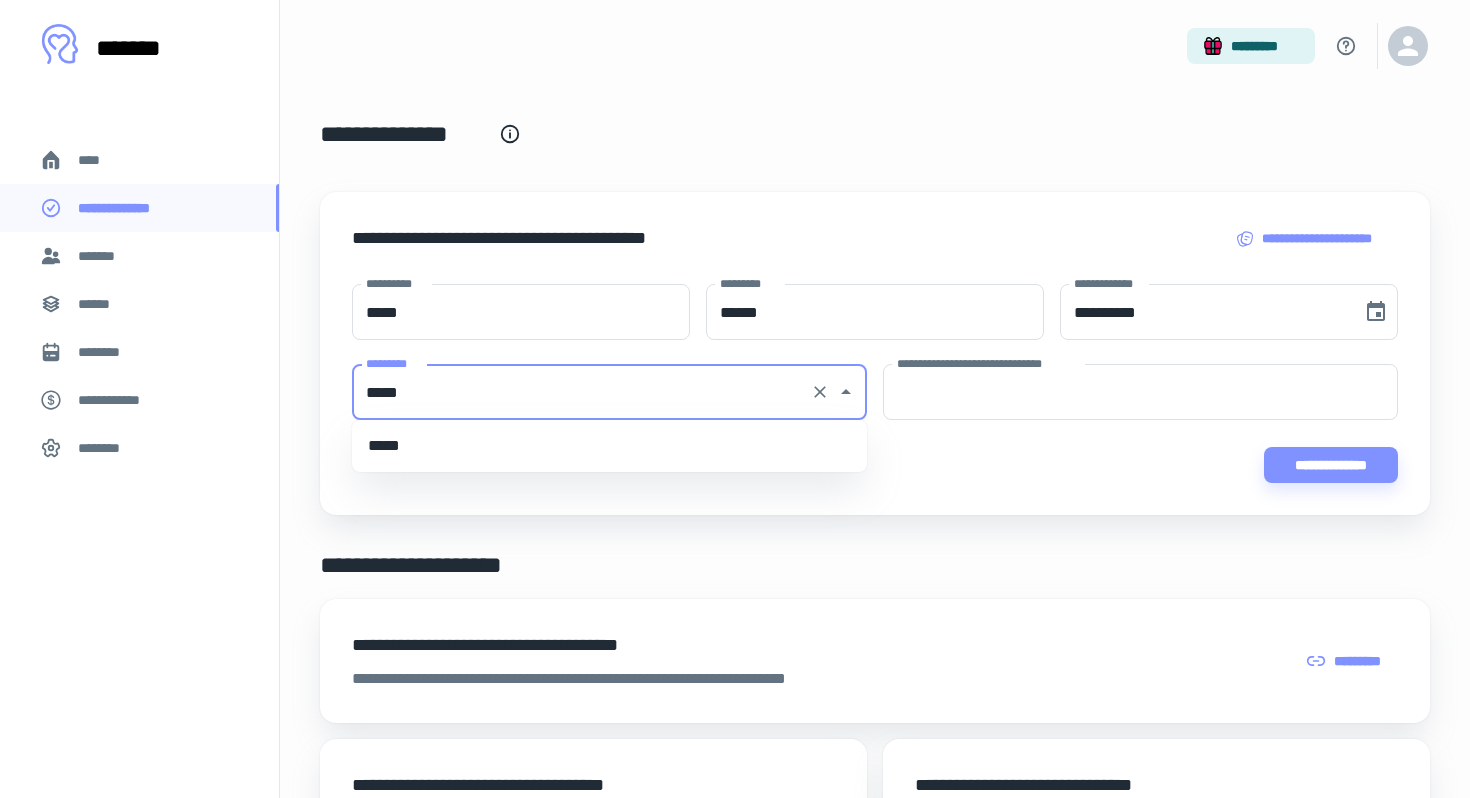 click on "*****" at bounding box center [609, 446] 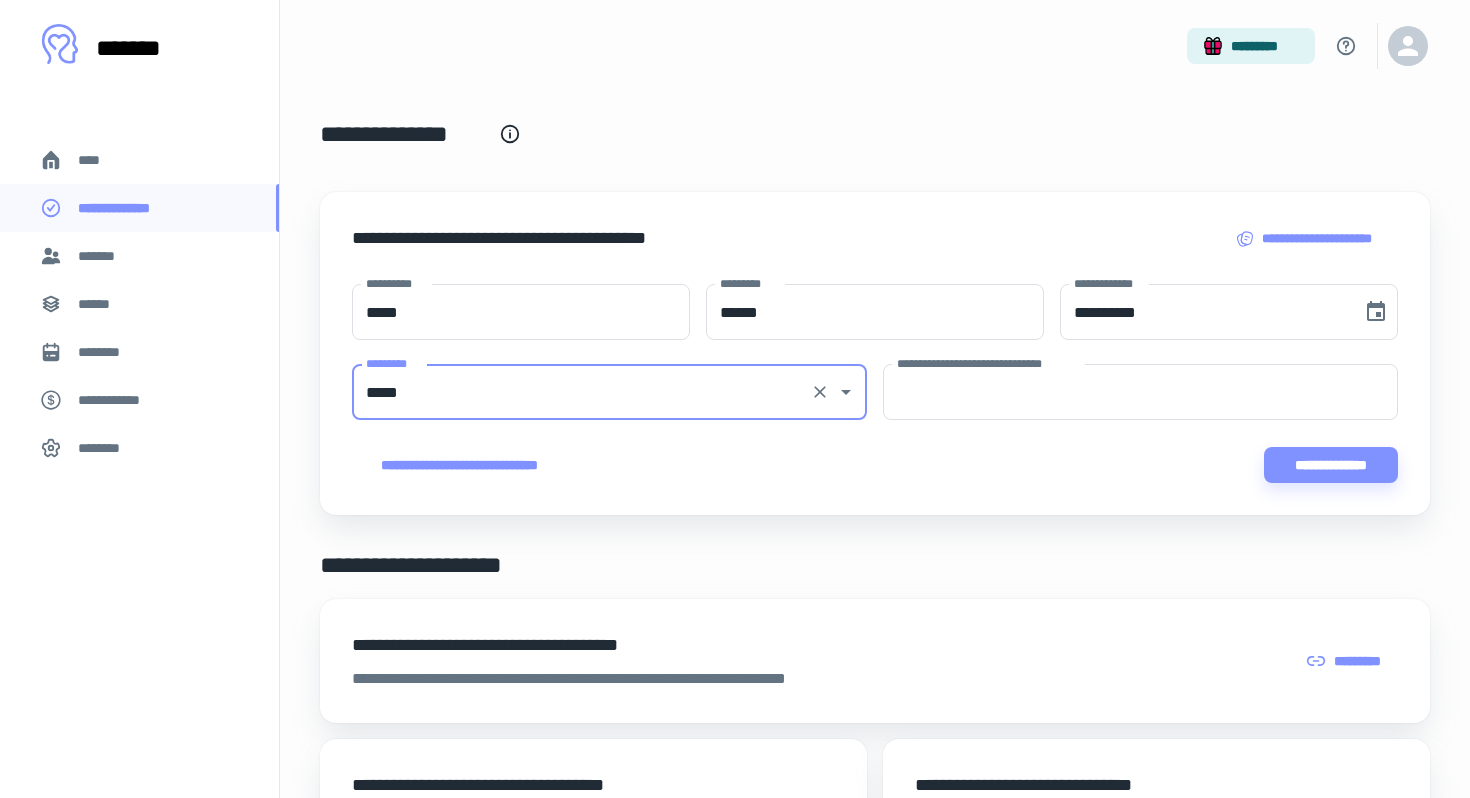 type on "*****" 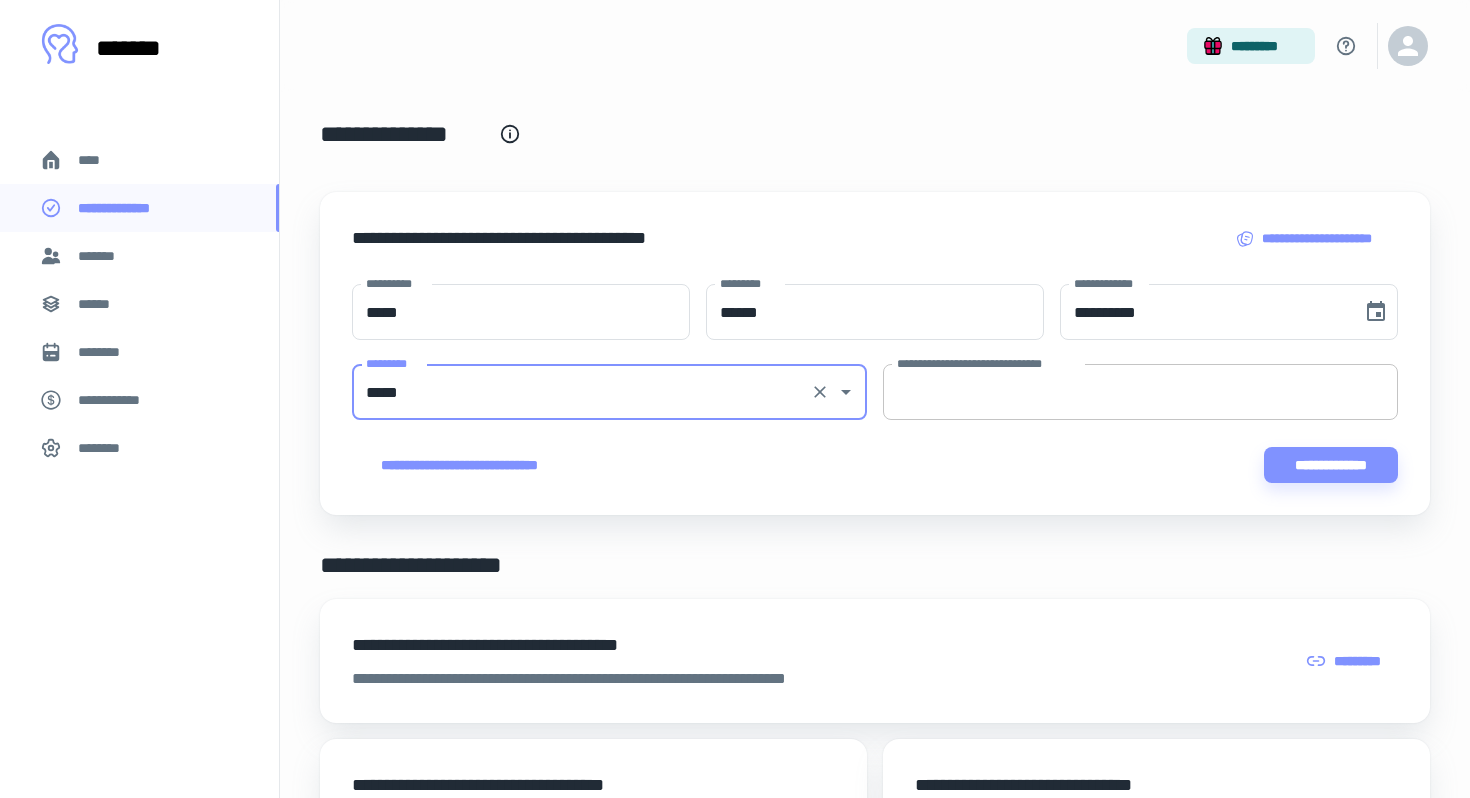 click on "**********" at bounding box center (1140, 392) 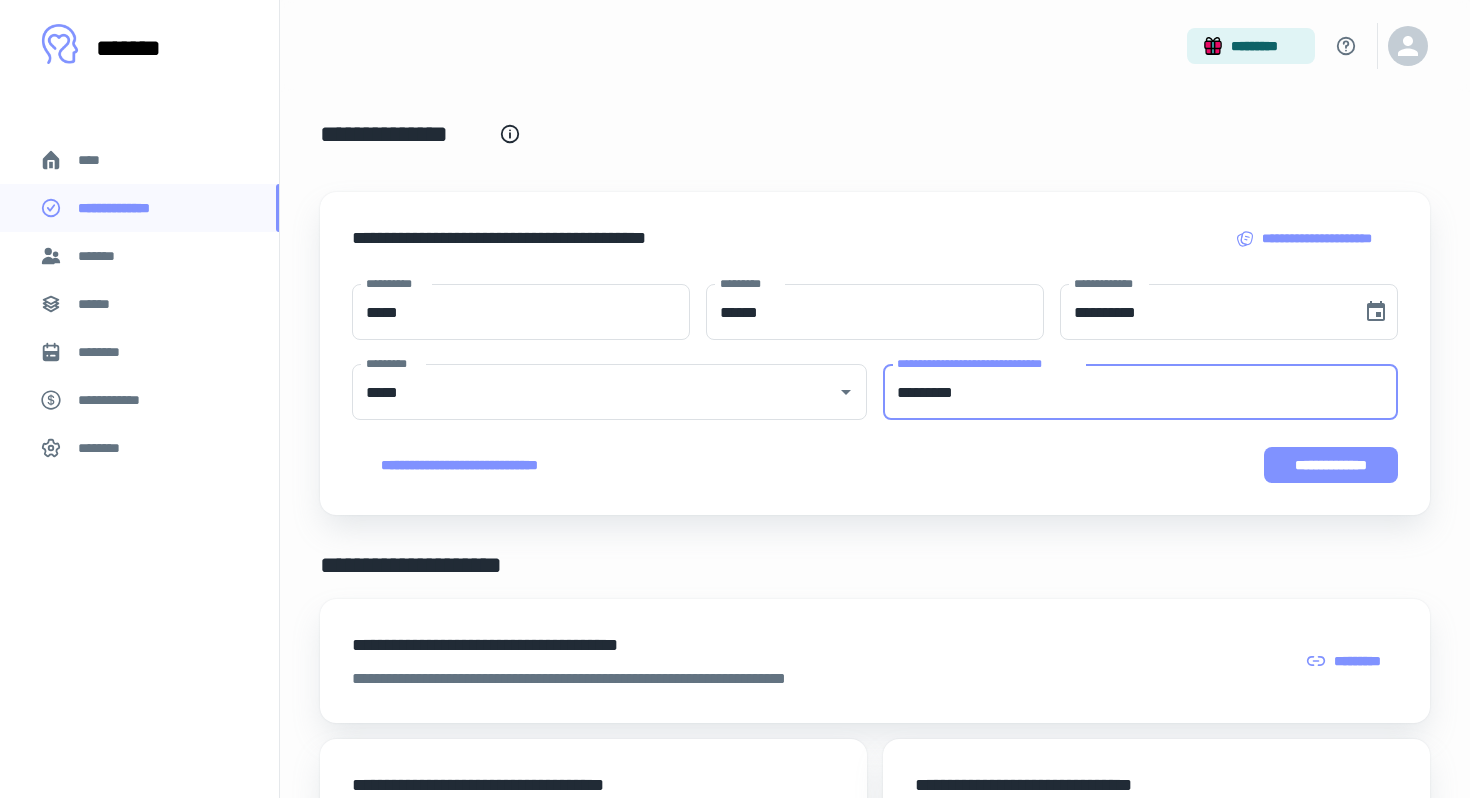 type on "*********" 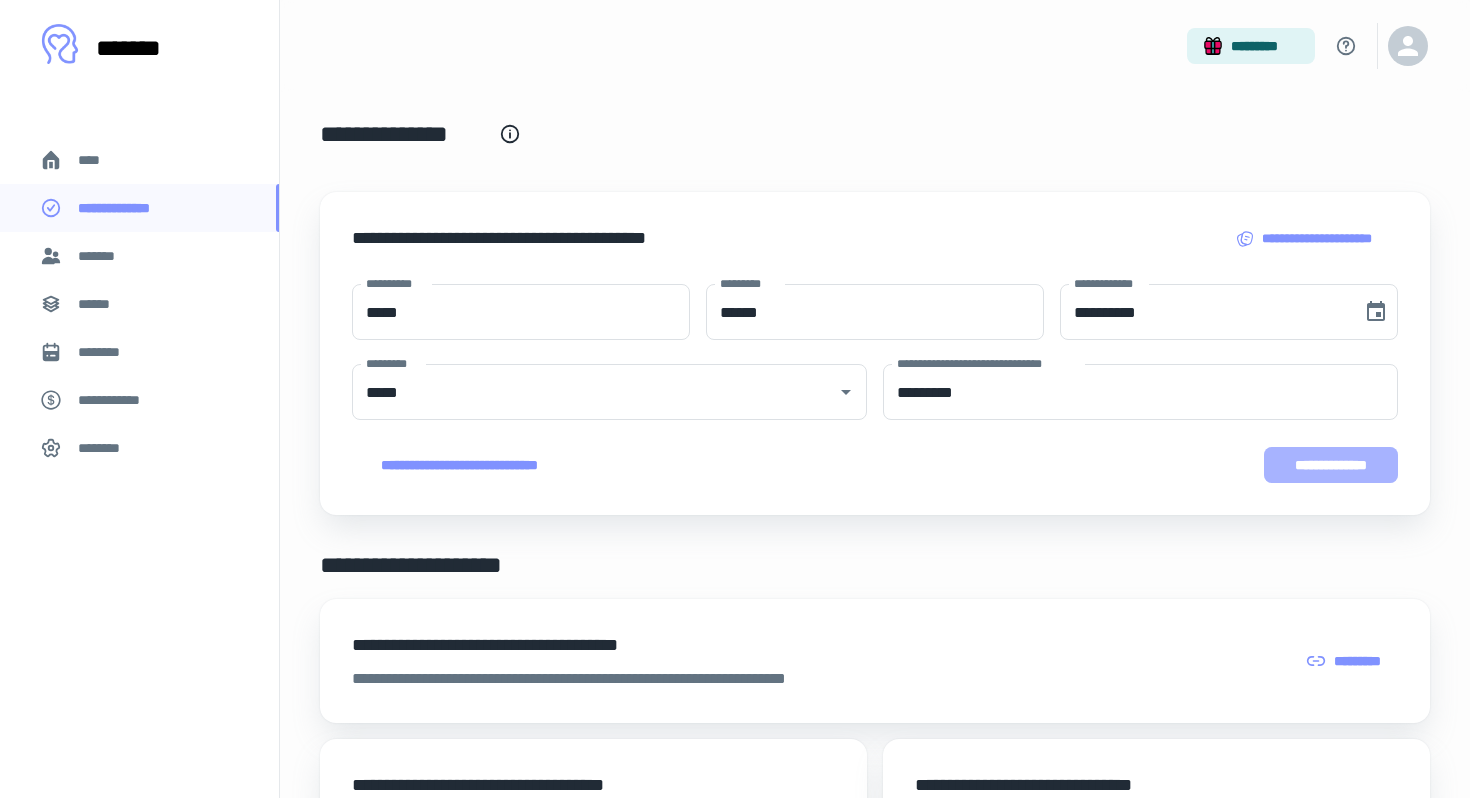 click on "**********" at bounding box center (1331, 465) 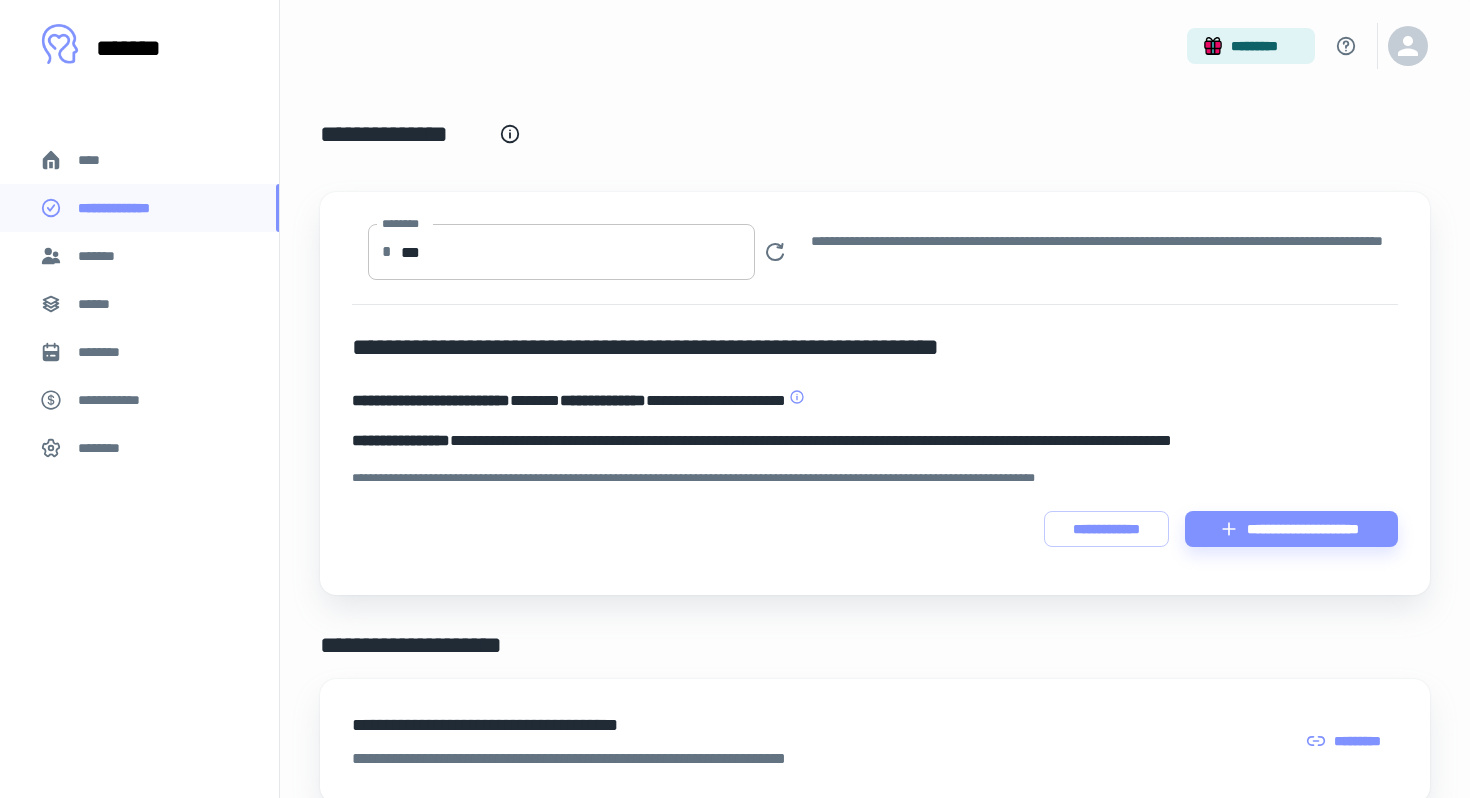 click on "***" at bounding box center (578, 252) 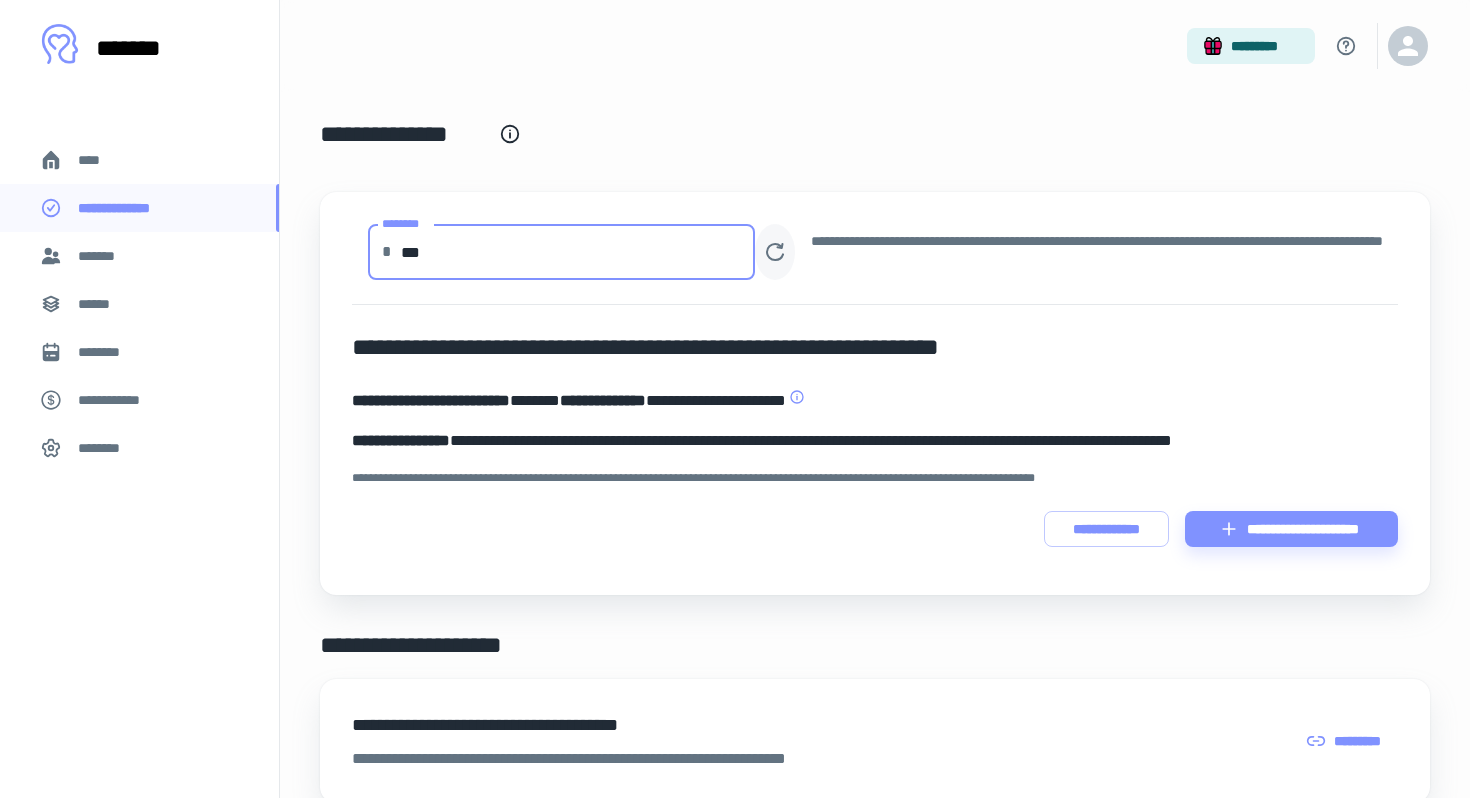 type on "***" 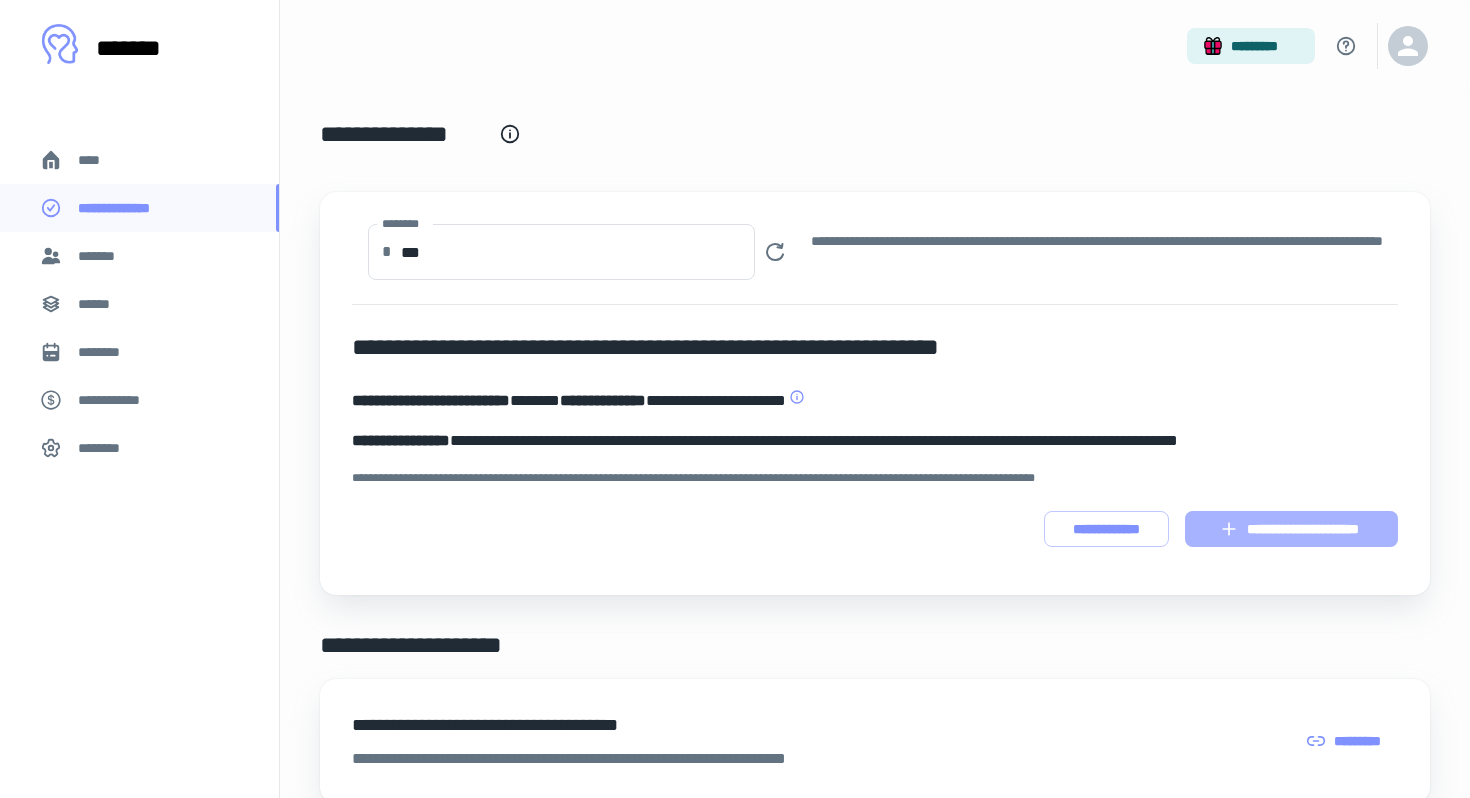 click on "**********" at bounding box center (1291, 529) 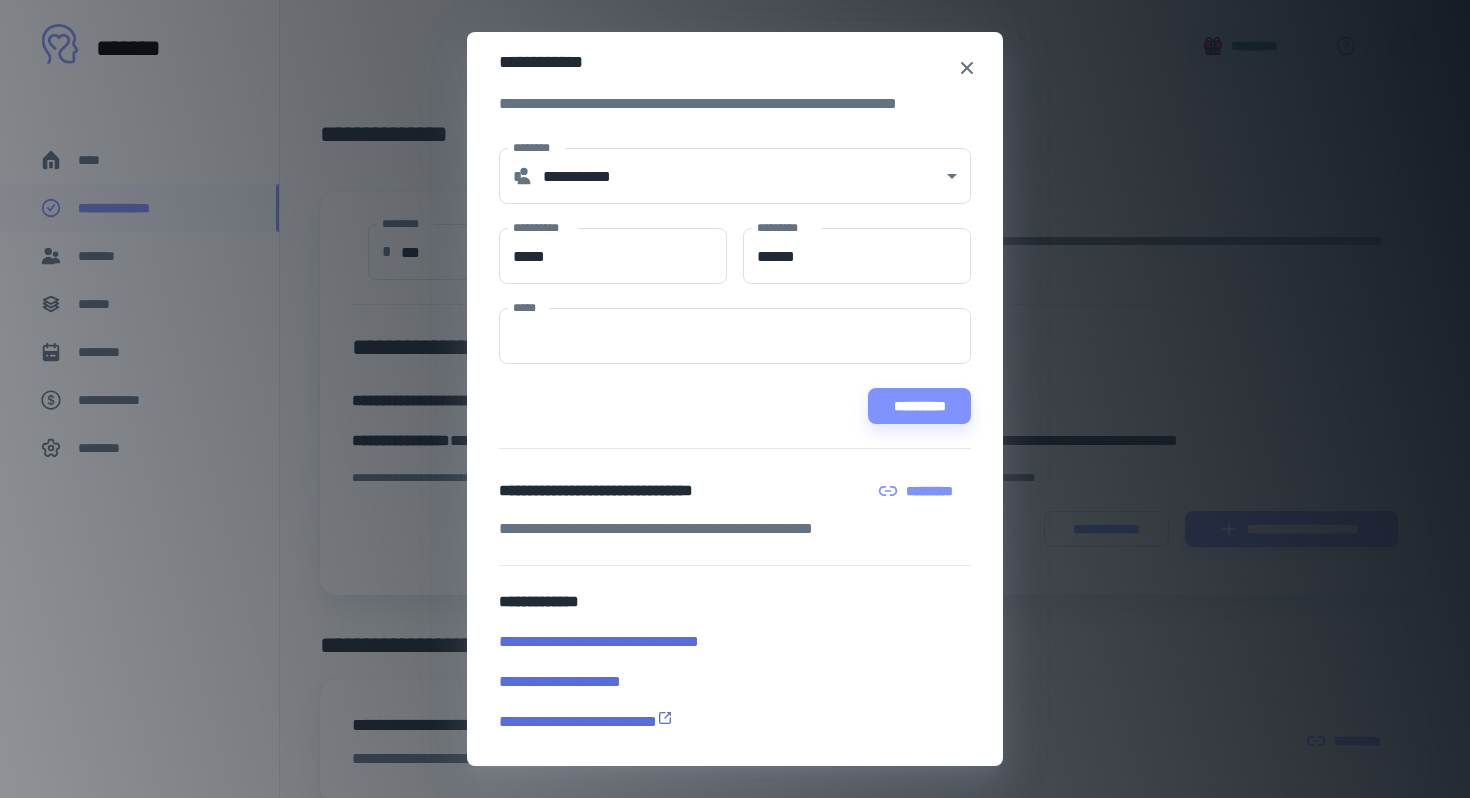 scroll, scrollTop: 0, scrollLeft: 0, axis: both 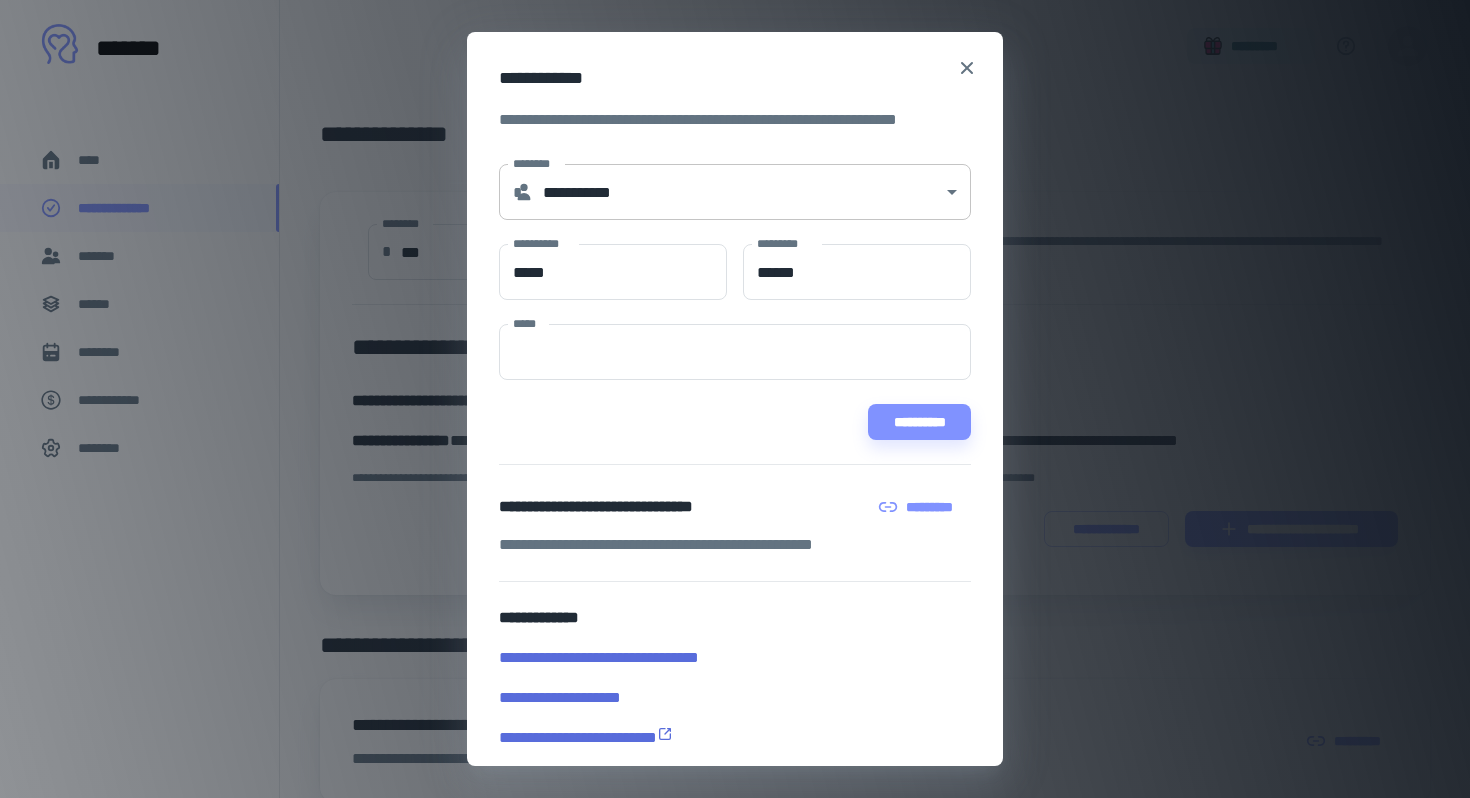 click on "**********" at bounding box center (735, 399) 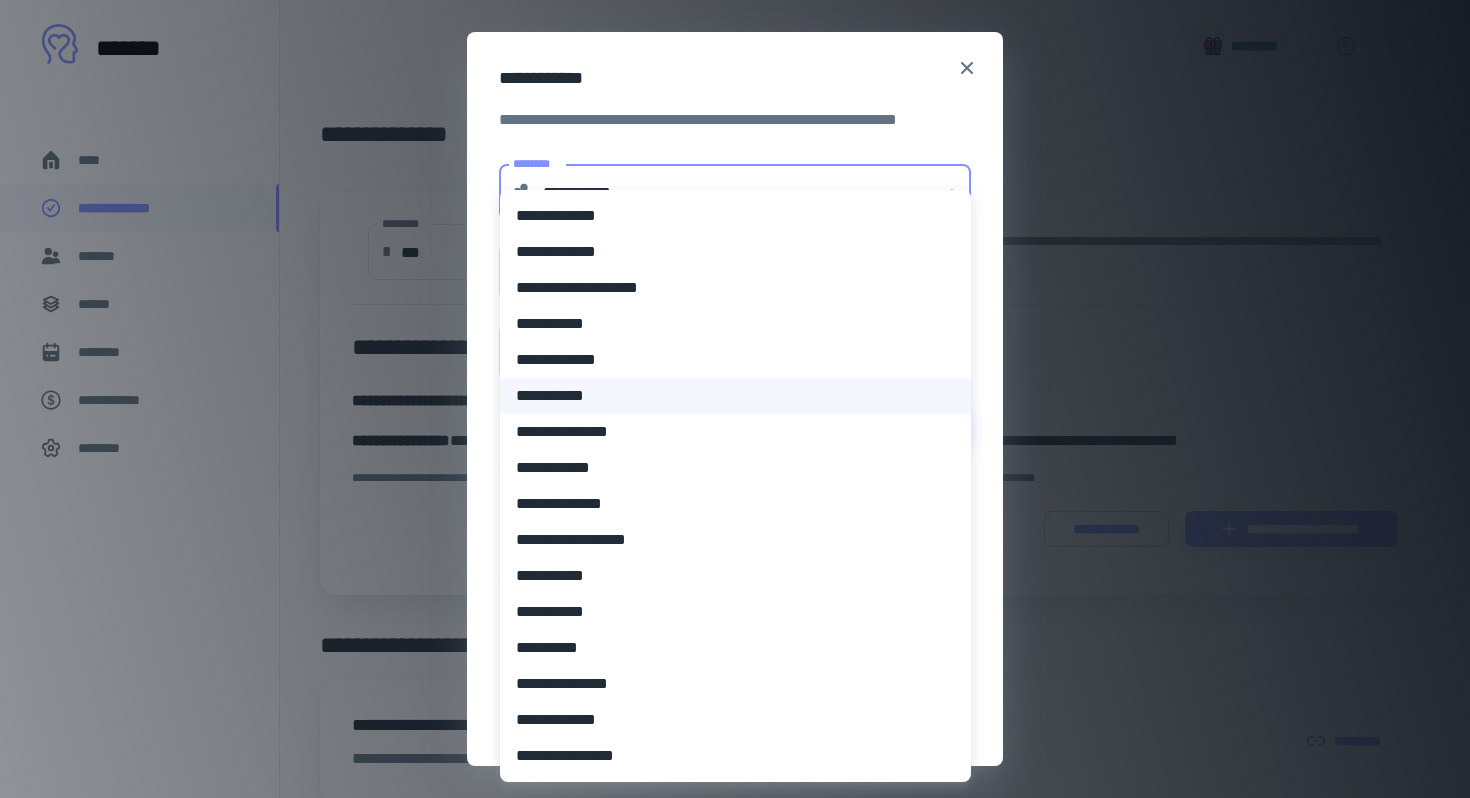 click at bounding box center [735, 399] 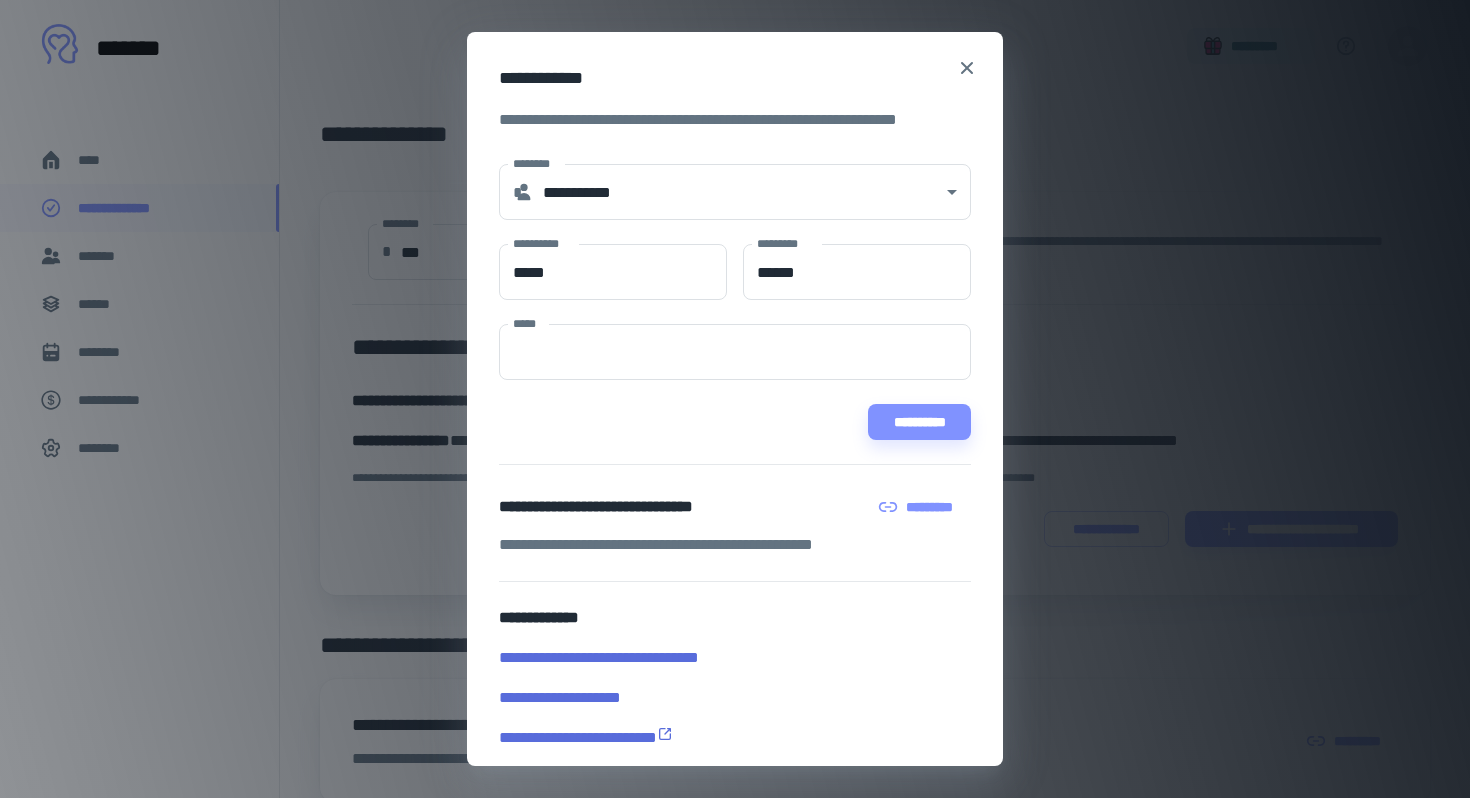 click on "**********" at bounding box center [735, 399] 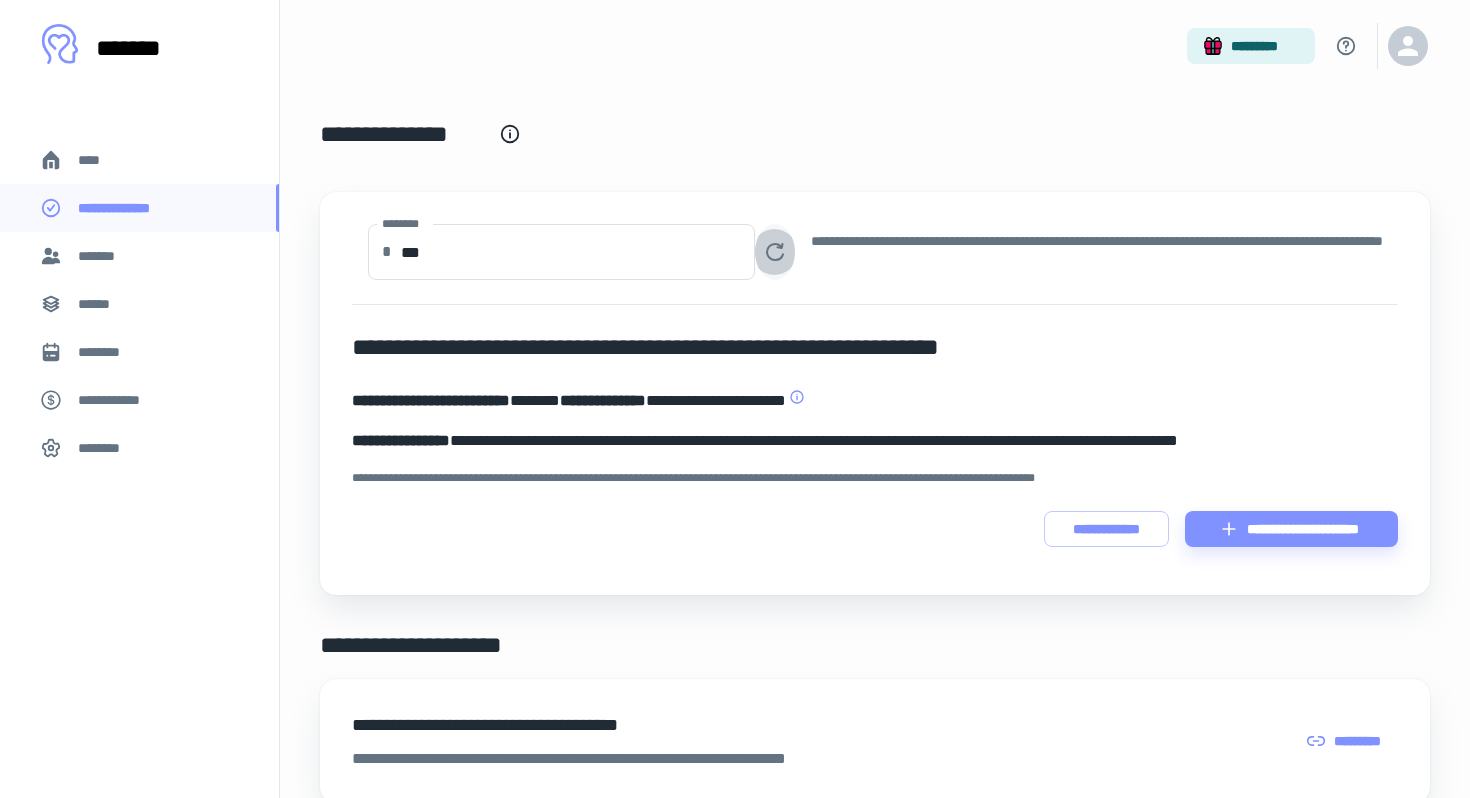 click 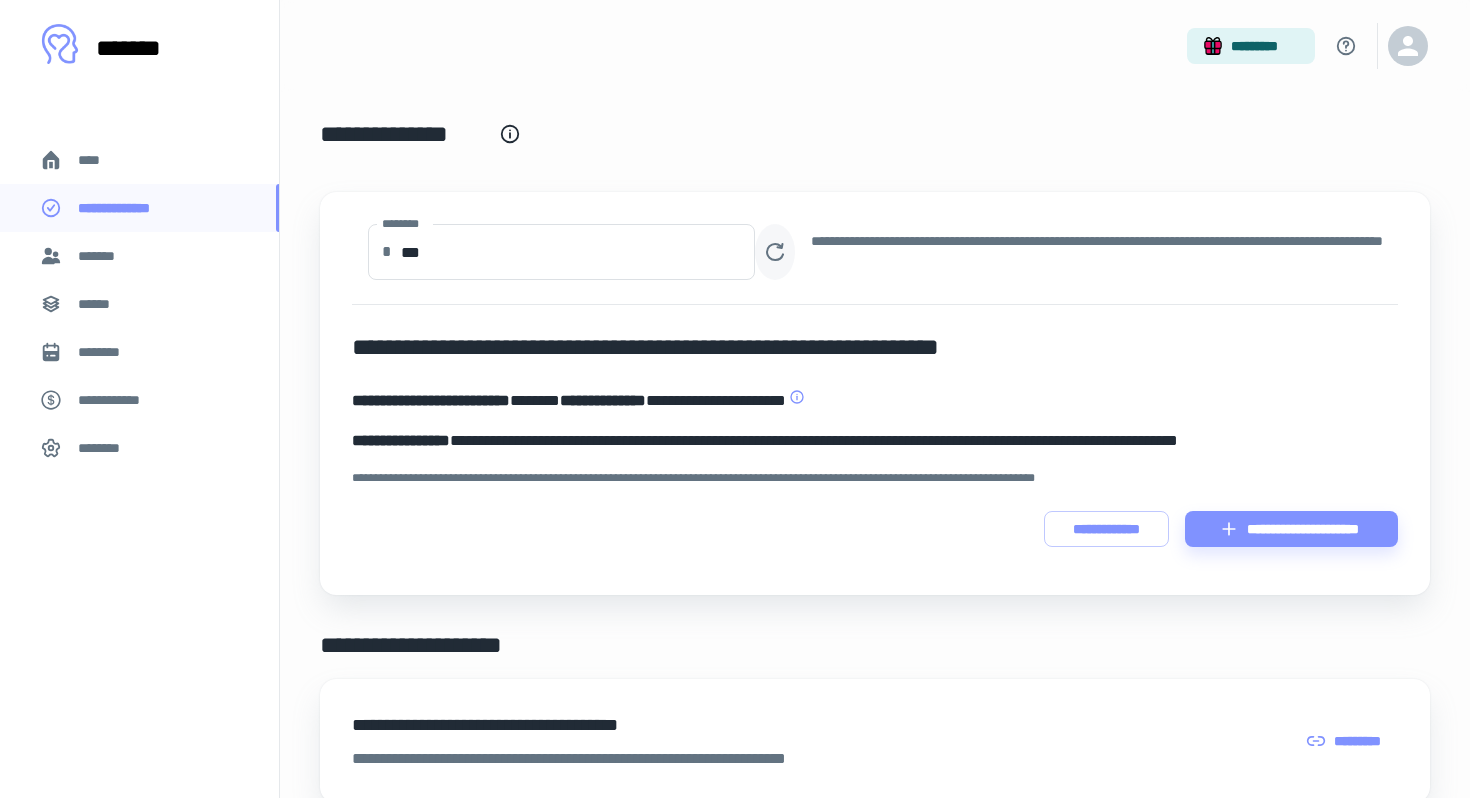 click 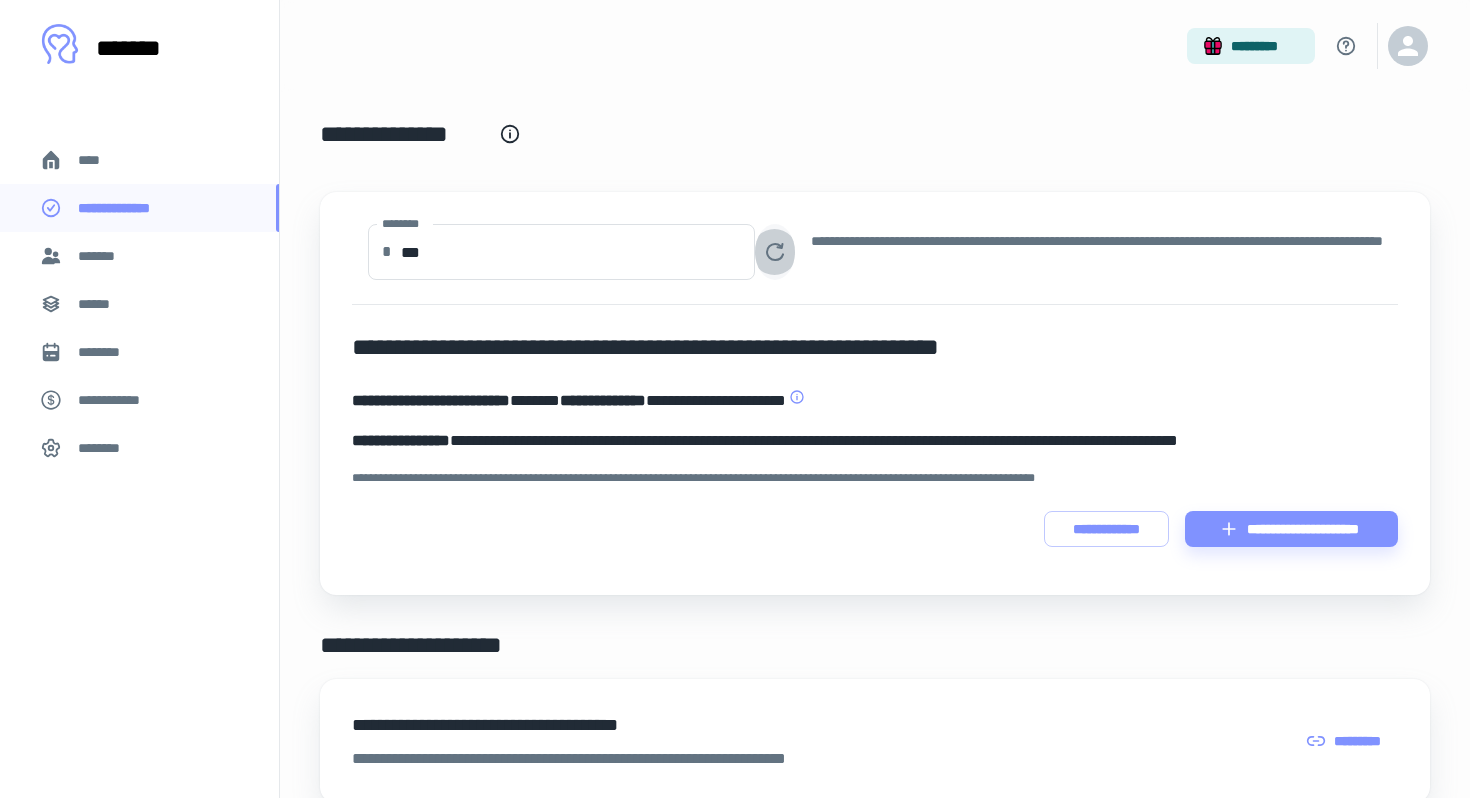 click 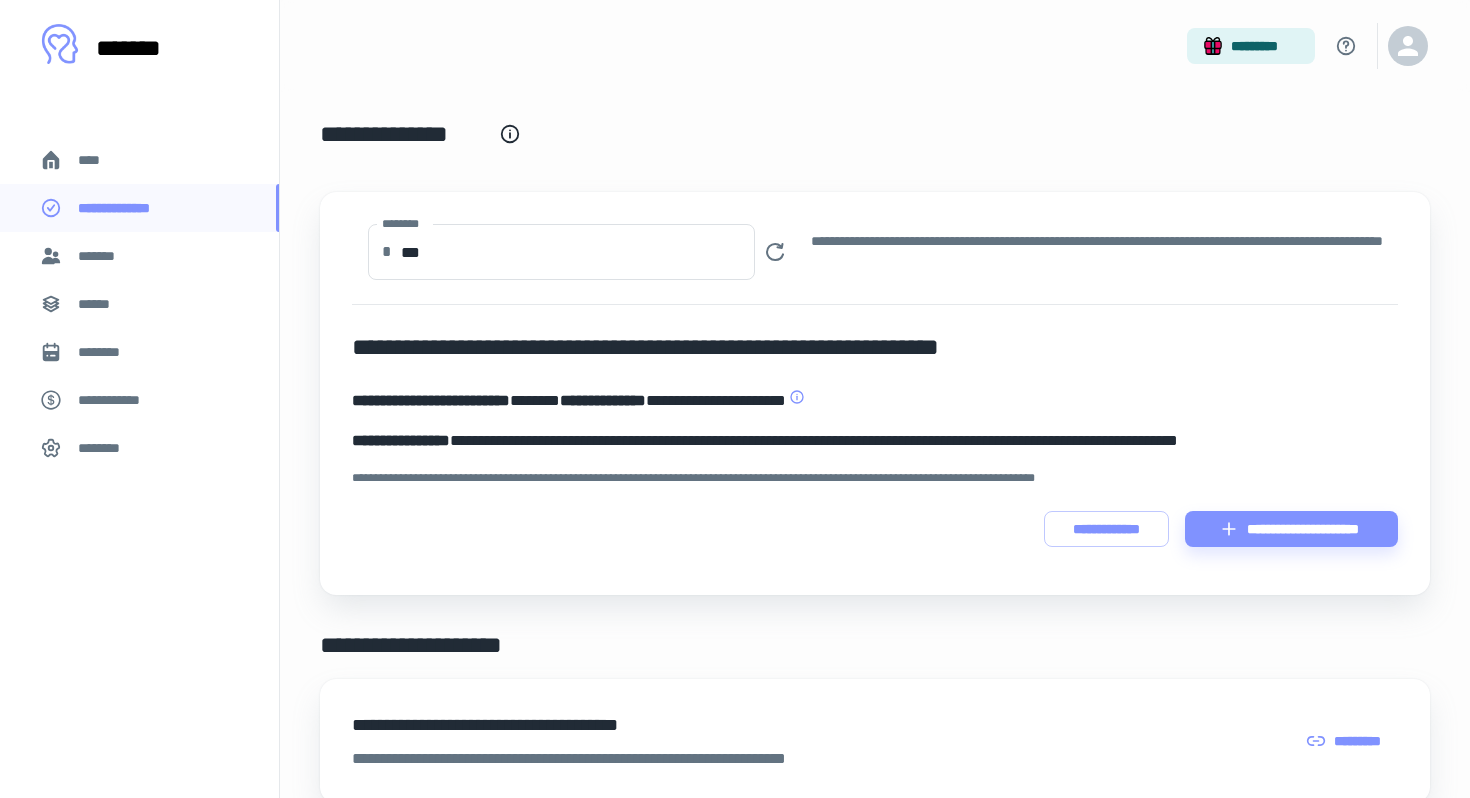 click on "******" at bounding box center (139, 304) 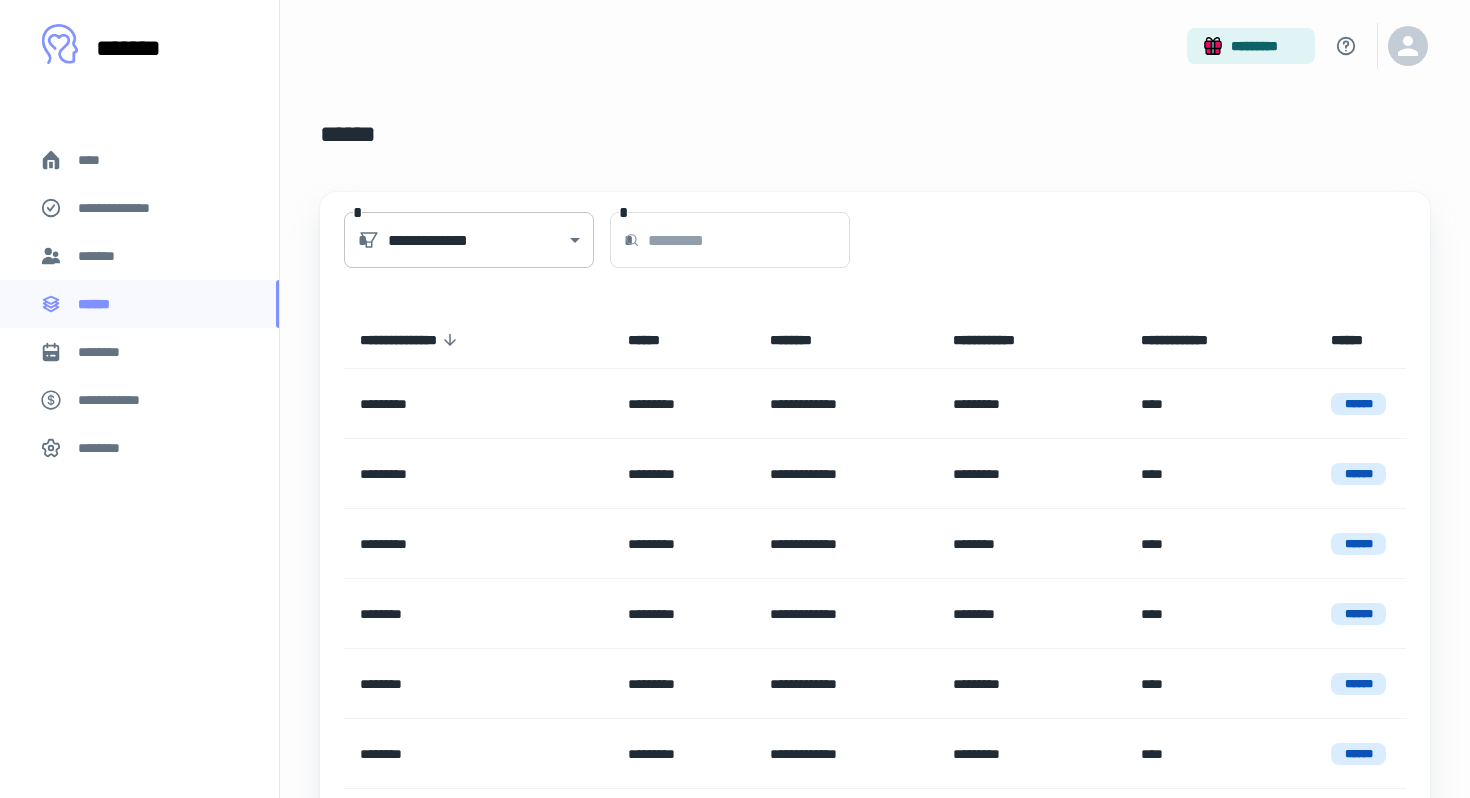 click on "**********" at bounding box center (735, 399) 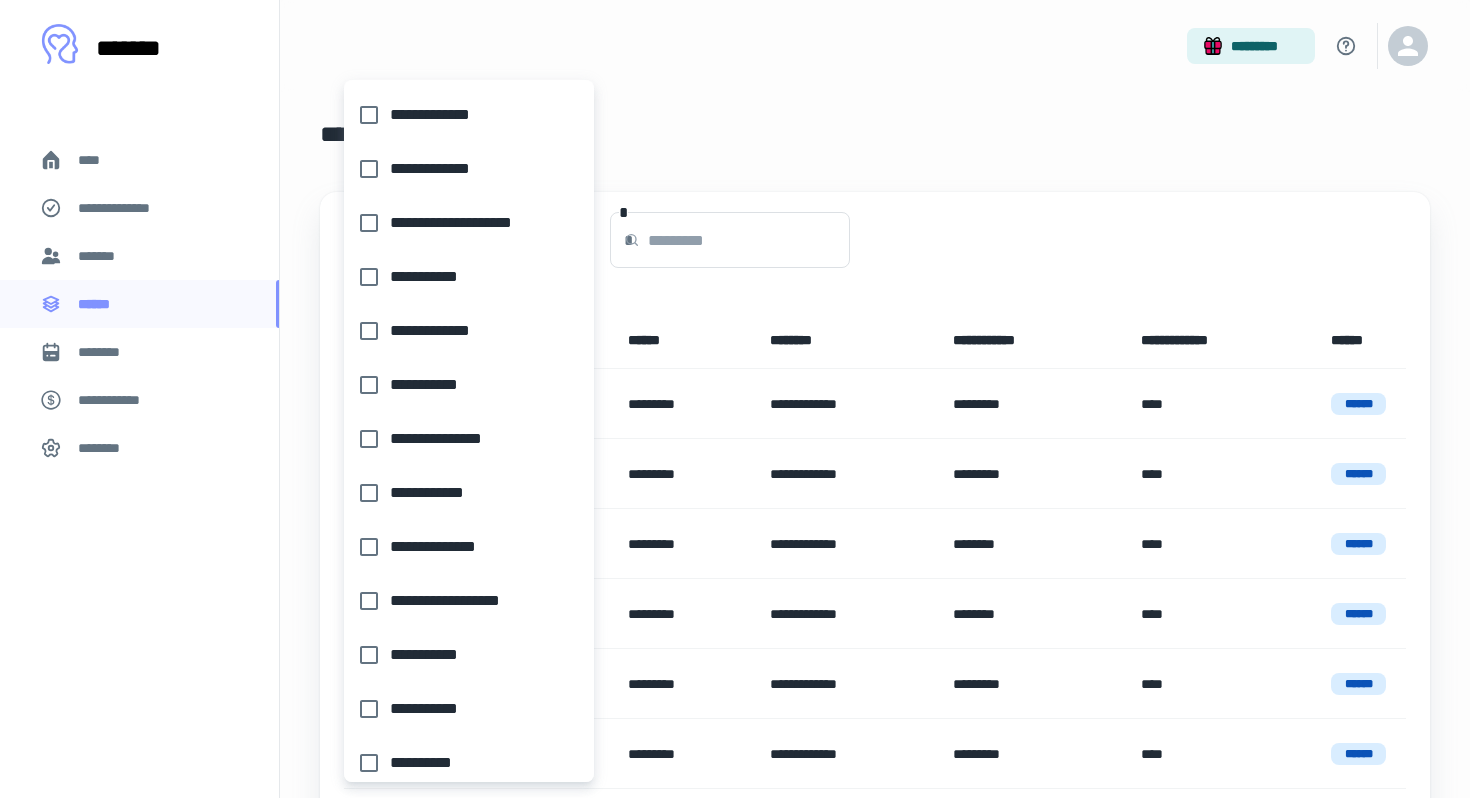scroll, scrollTop: 178, scrollLeft: 0, axis: vertical 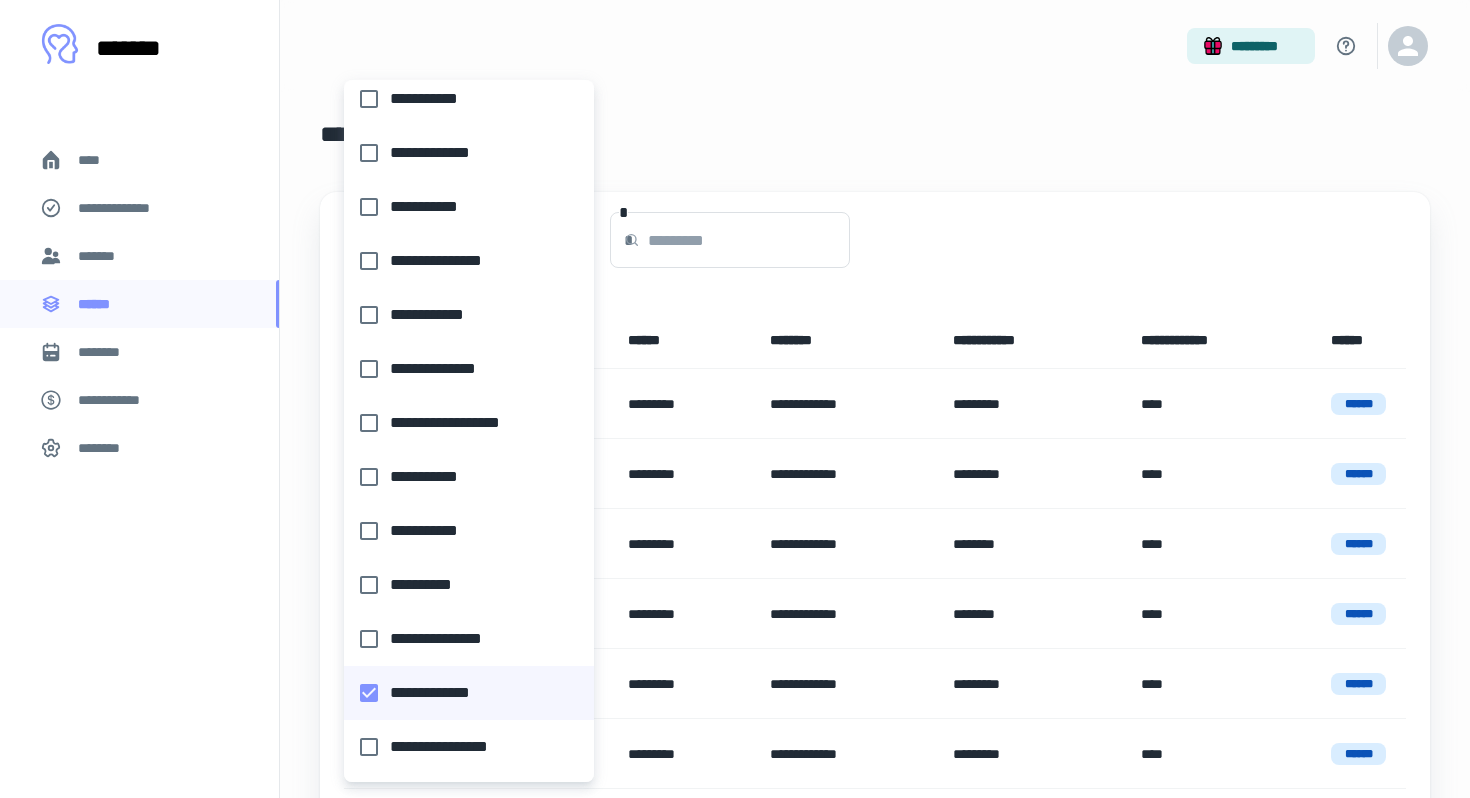 click at bounding box center [735, 399] 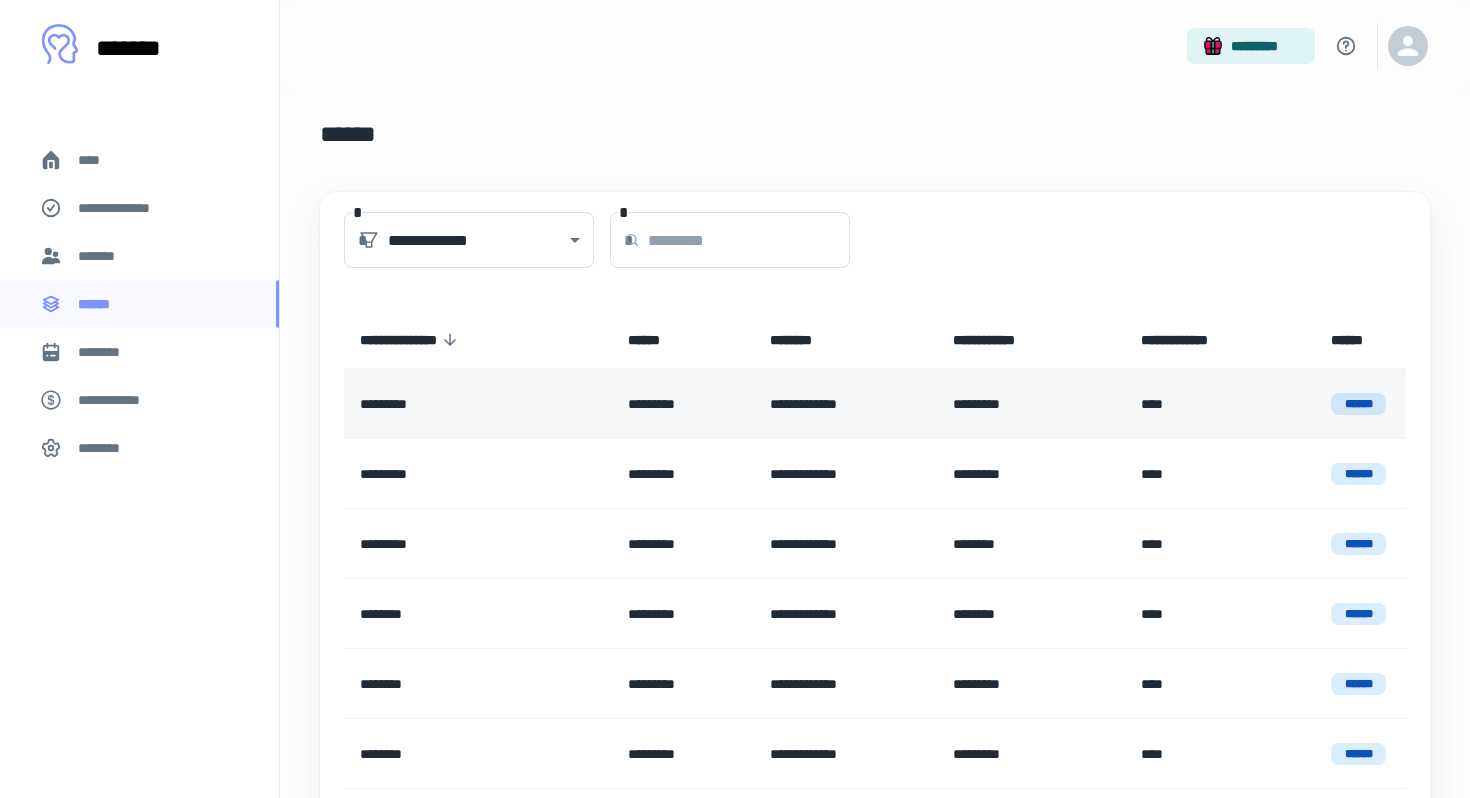 click on "******" at bounding box center (1358, 404) 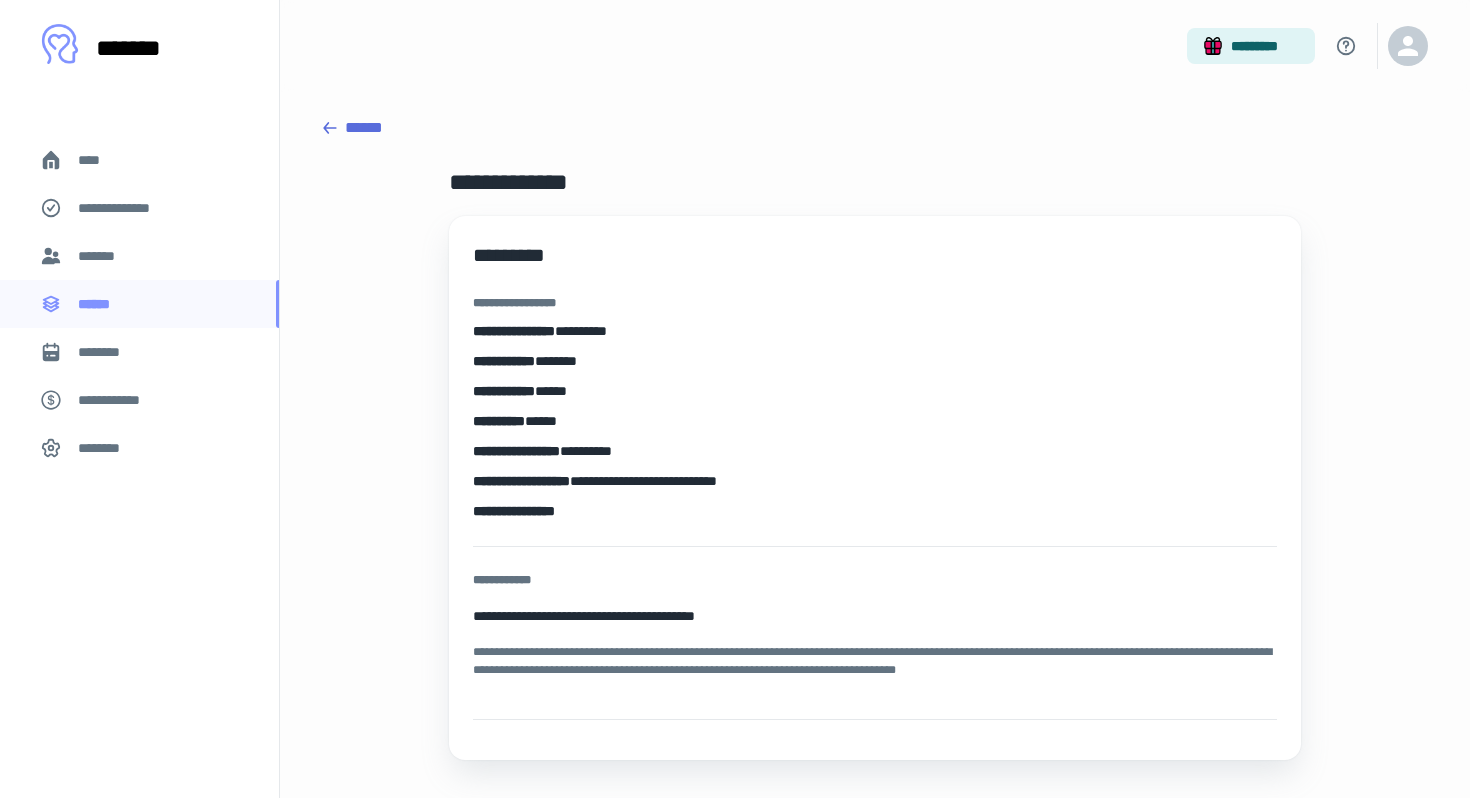 click on "**********" at bounding box center (875, 438) 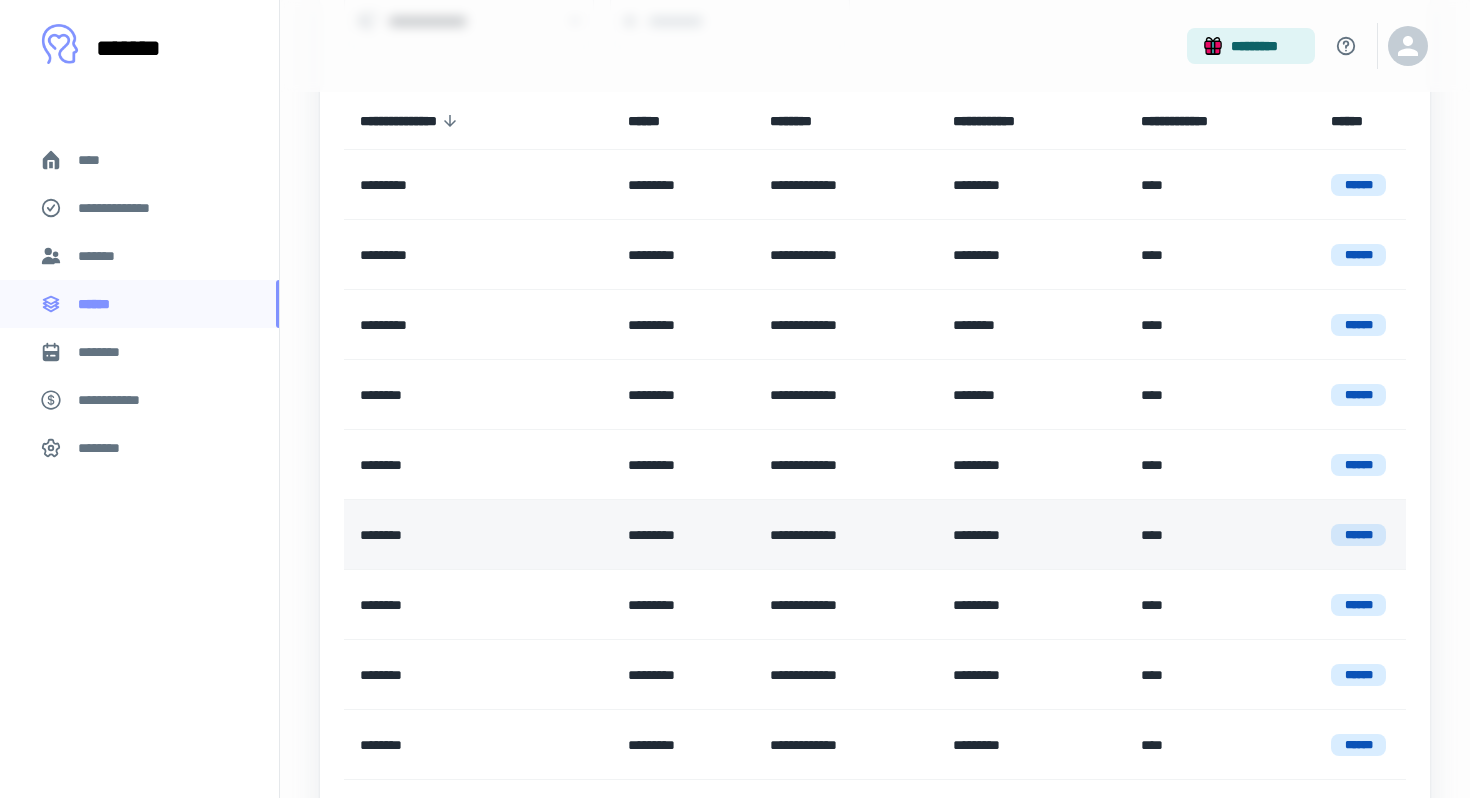 scroll, scrollTop: 204, scrollLeft: 0, axis: vertical 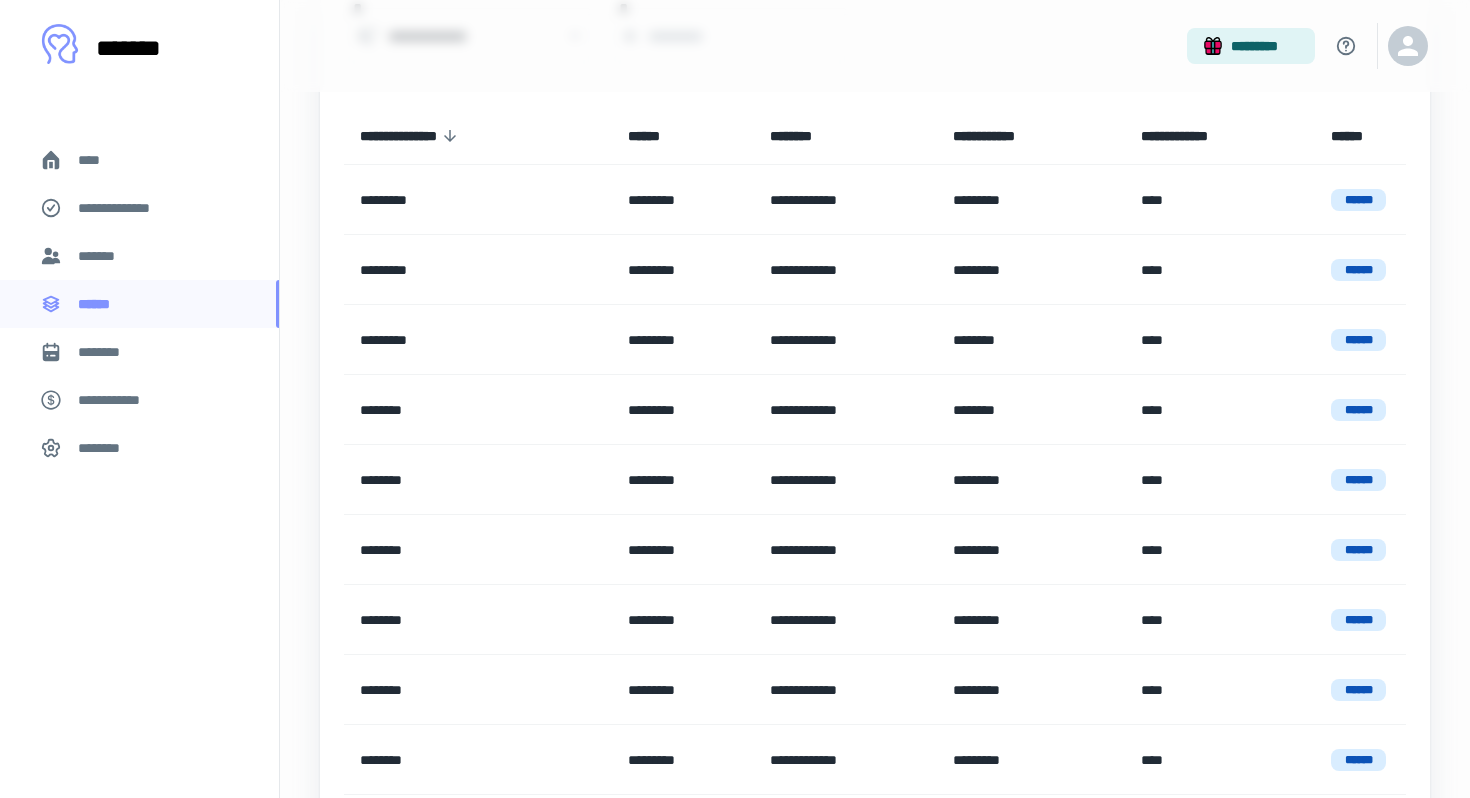 click on "****" at bounding box center [139, 160] 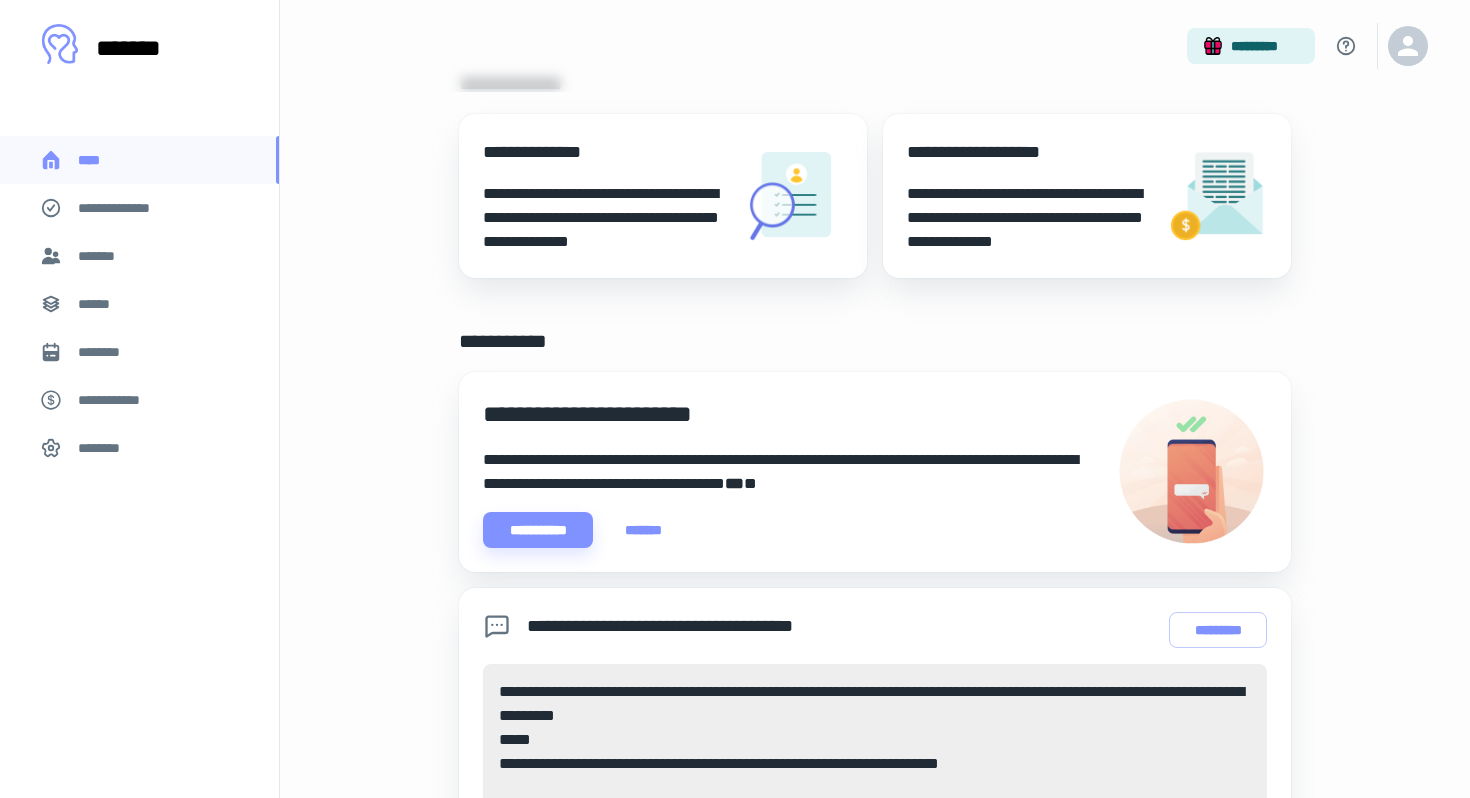 scroll, scrollTop: 95, scrollLeft: 0, axis: vertical 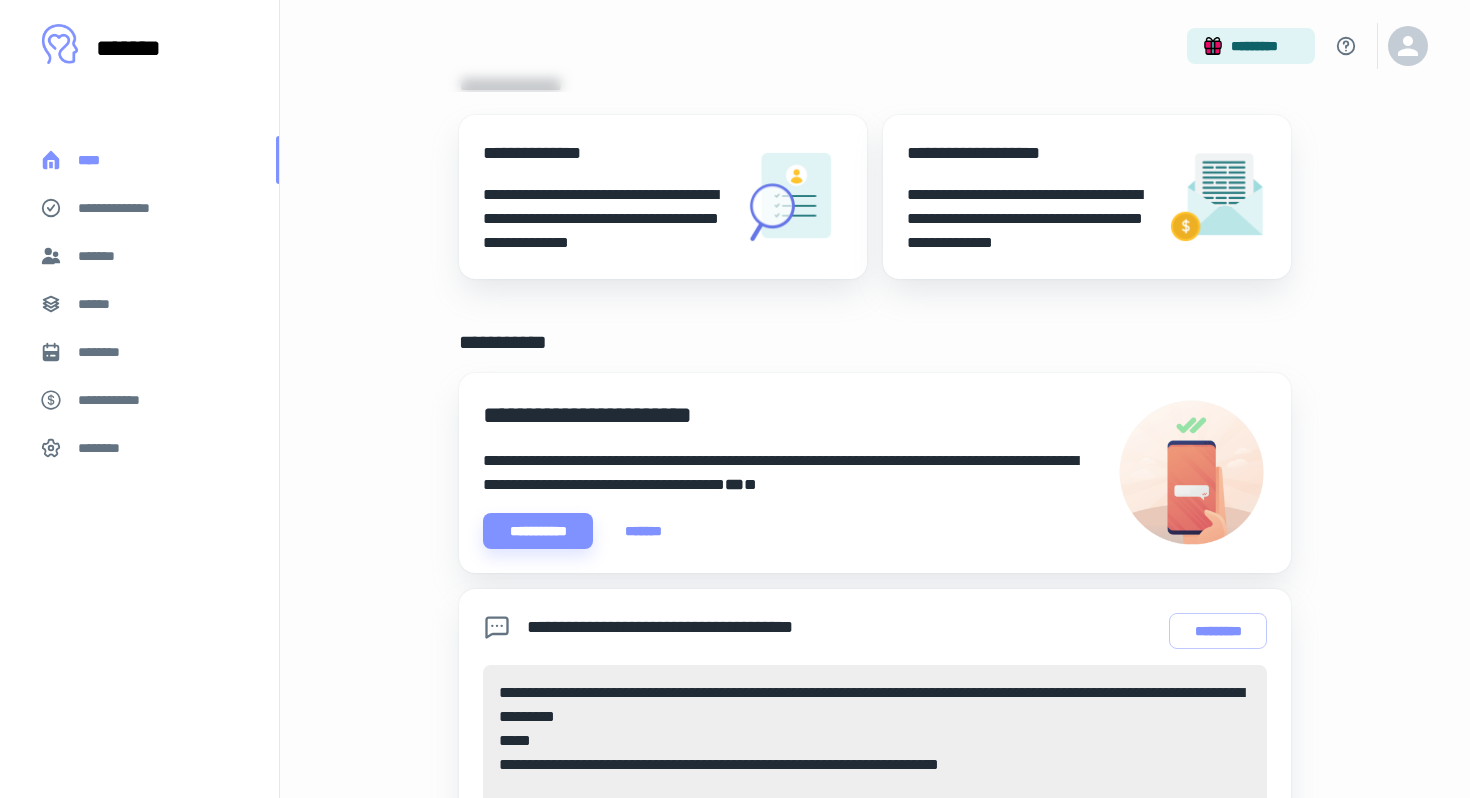 click on "****" at bounding box center [139, 160] 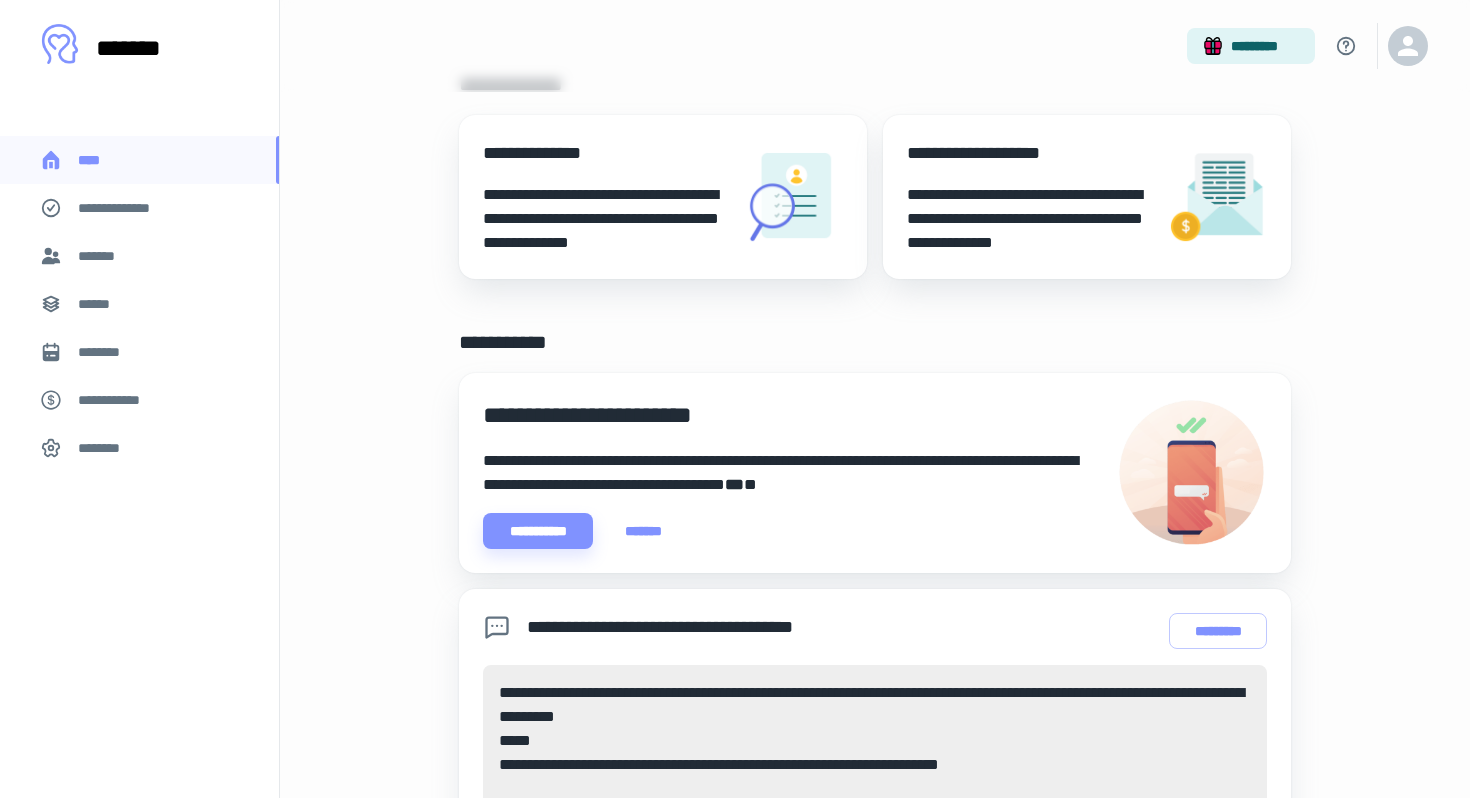 click on "**********" at bounding box center (792, 473) 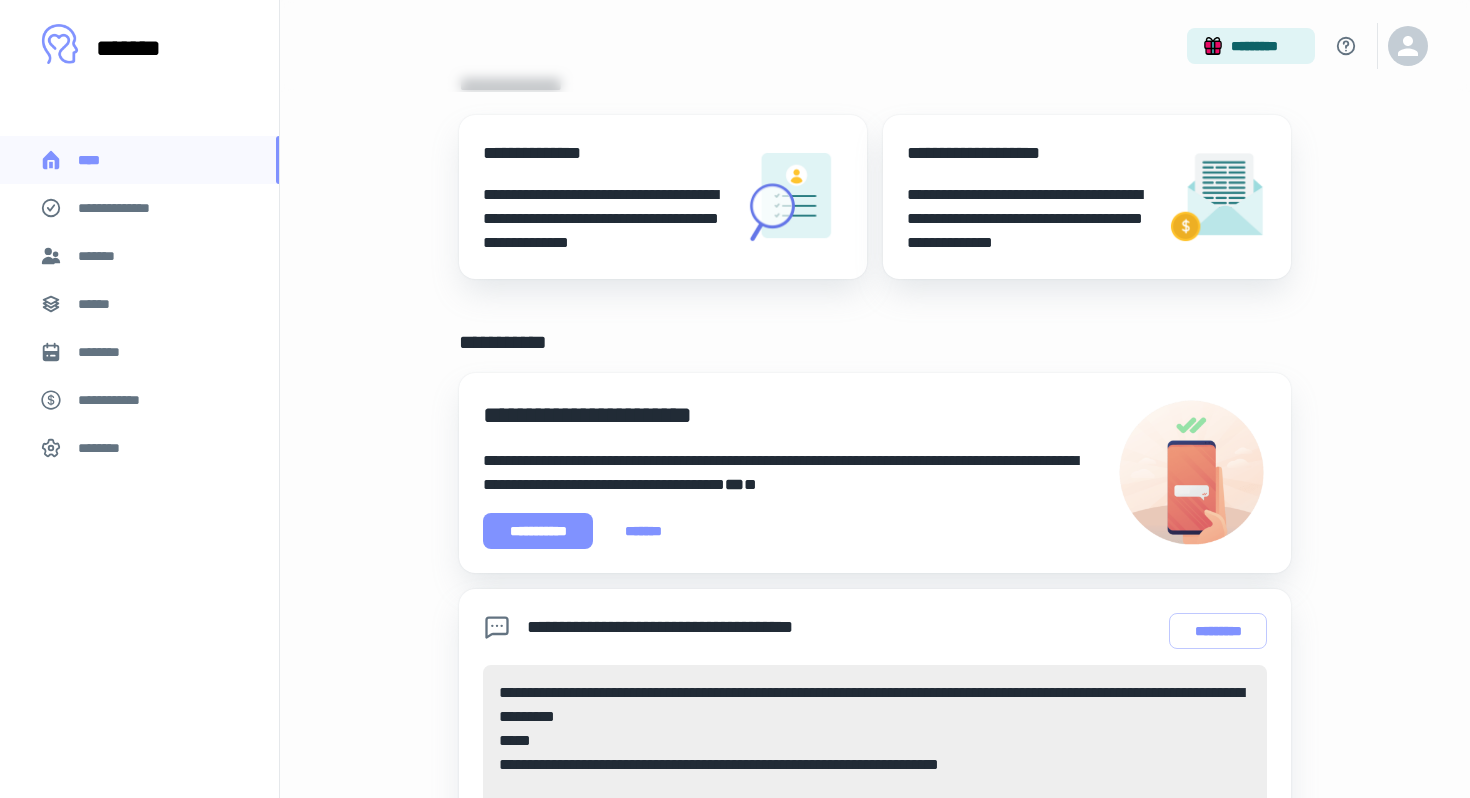 click on "**********" at bounding box center (538, 531) 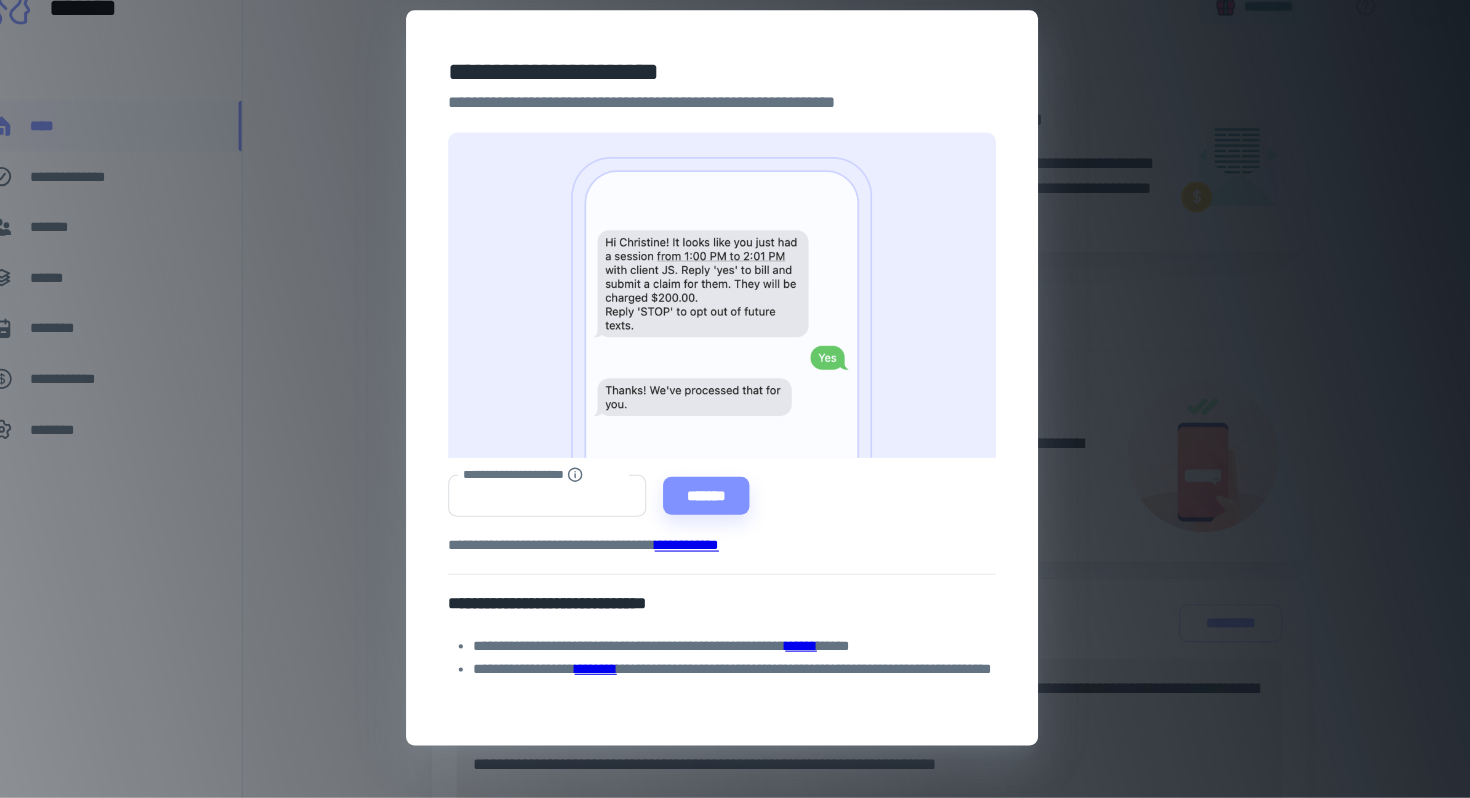 scroll, scrollTop: 94, scrollLeft: 0, axis: vertical 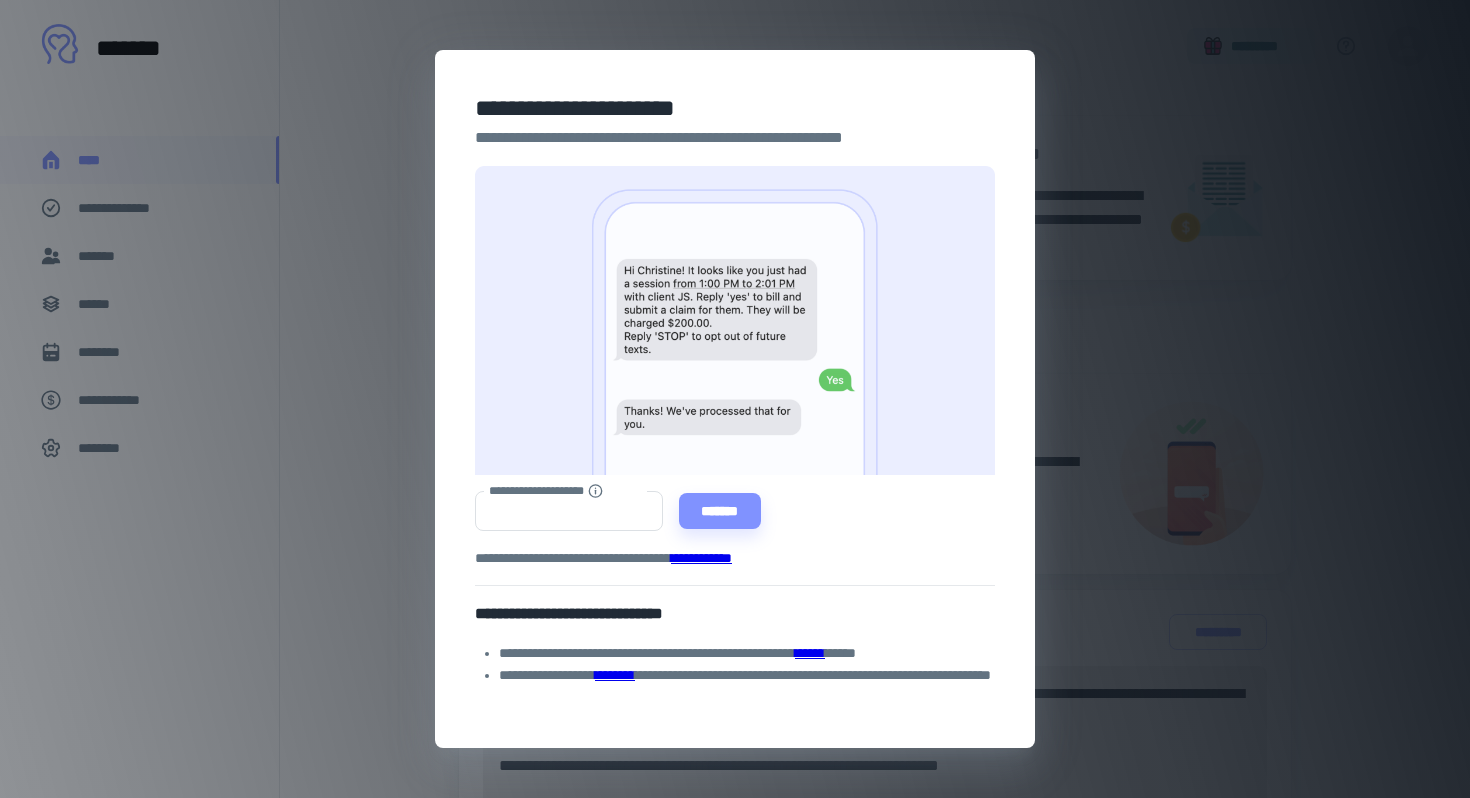 click on "**********" at bounding box center (735, 399) 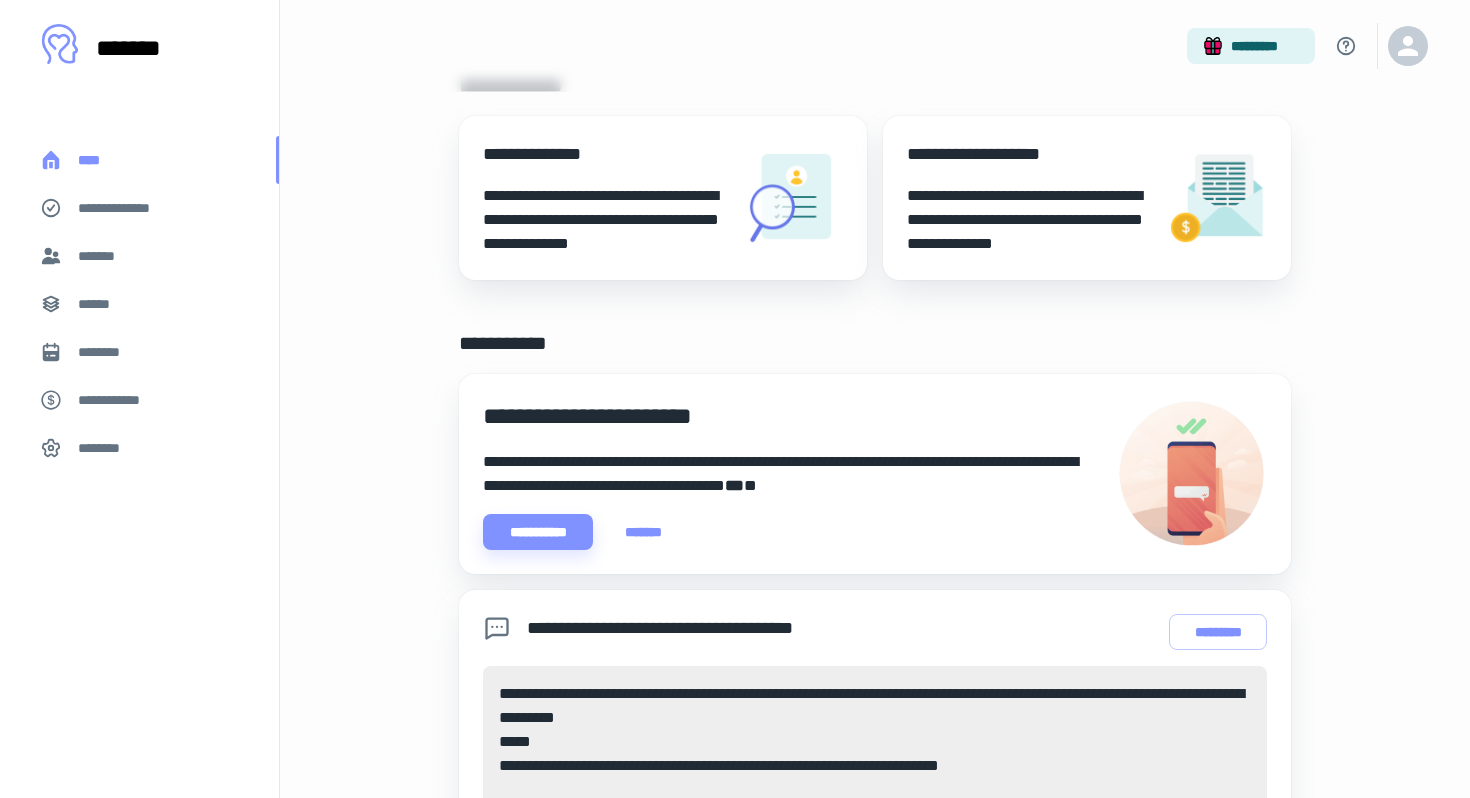 click on "****" at bounding box center (139, 160) 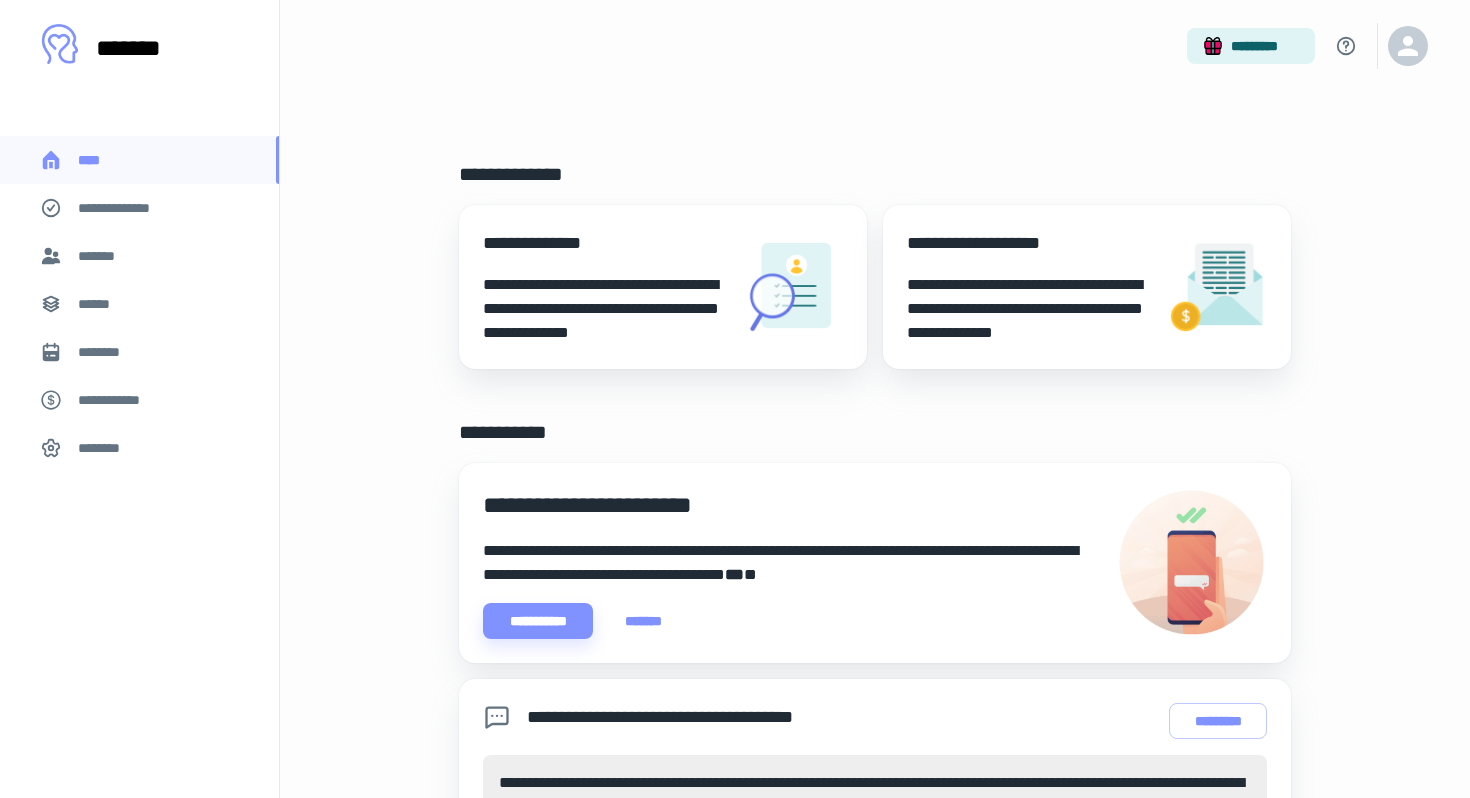 scroll, scrollTop: 0, scrollLeft: 0, axis: both 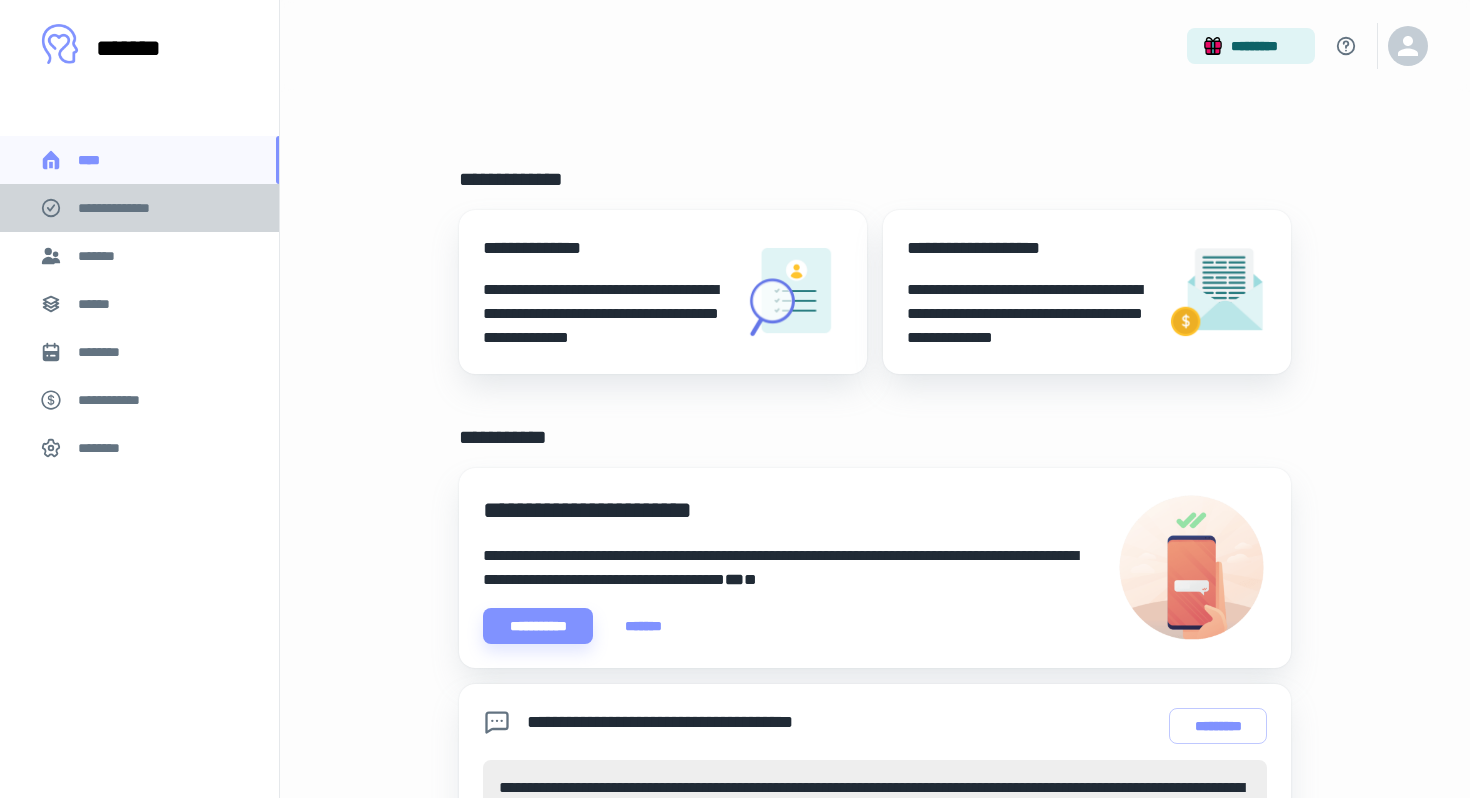 click on "**********" at bounding box center (127, 208) 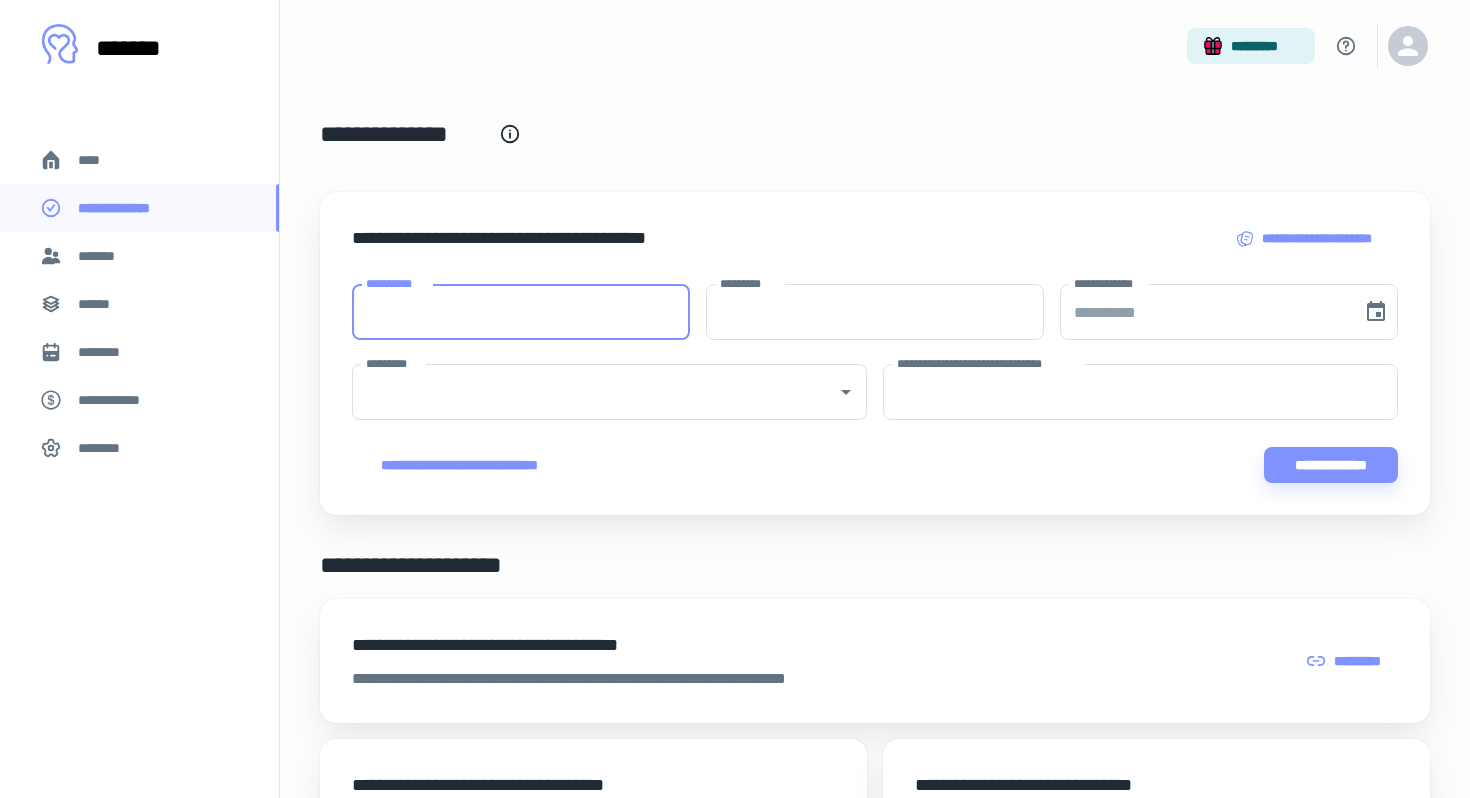 click on "**********" at bounding box center [521, 312] 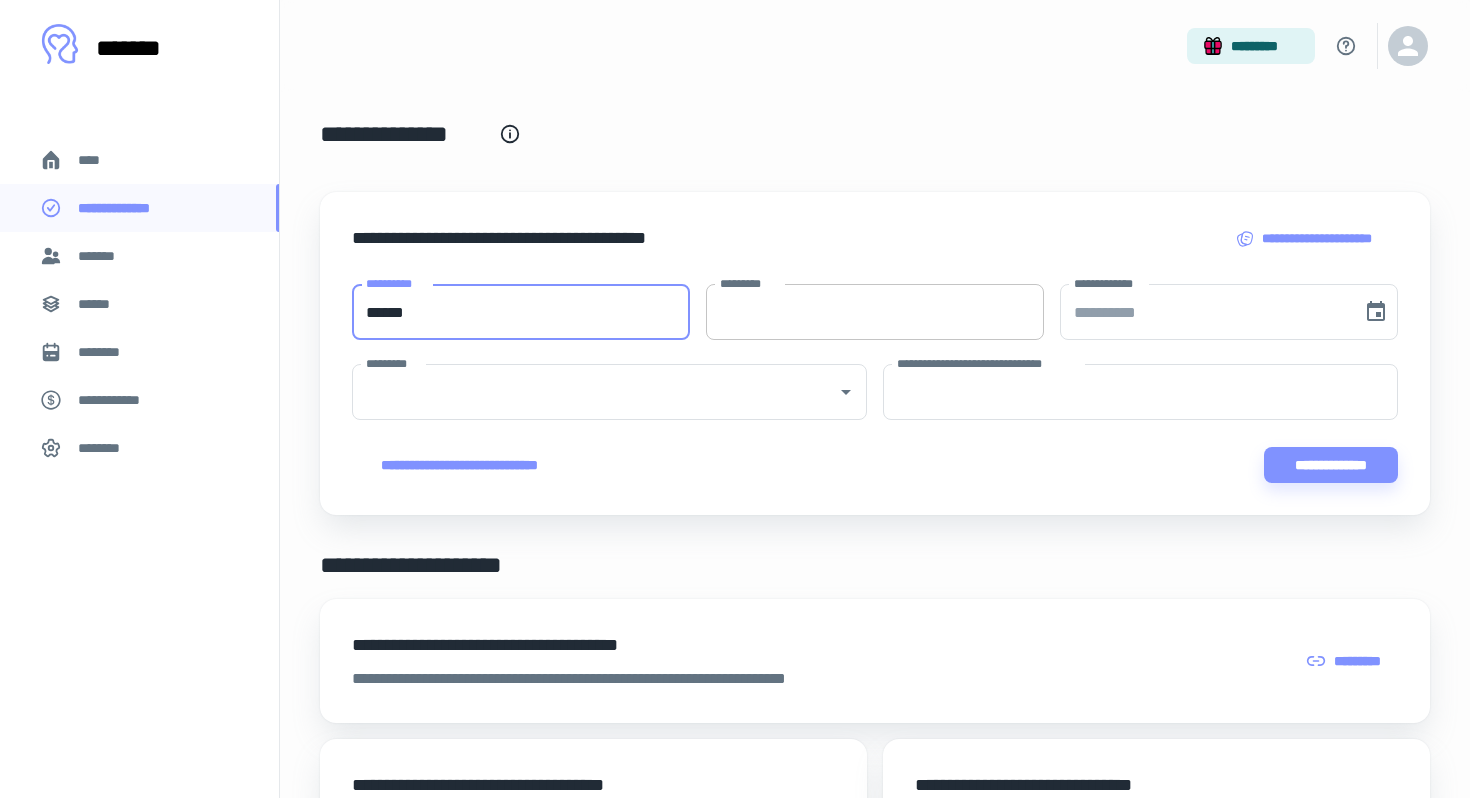type on "*****" 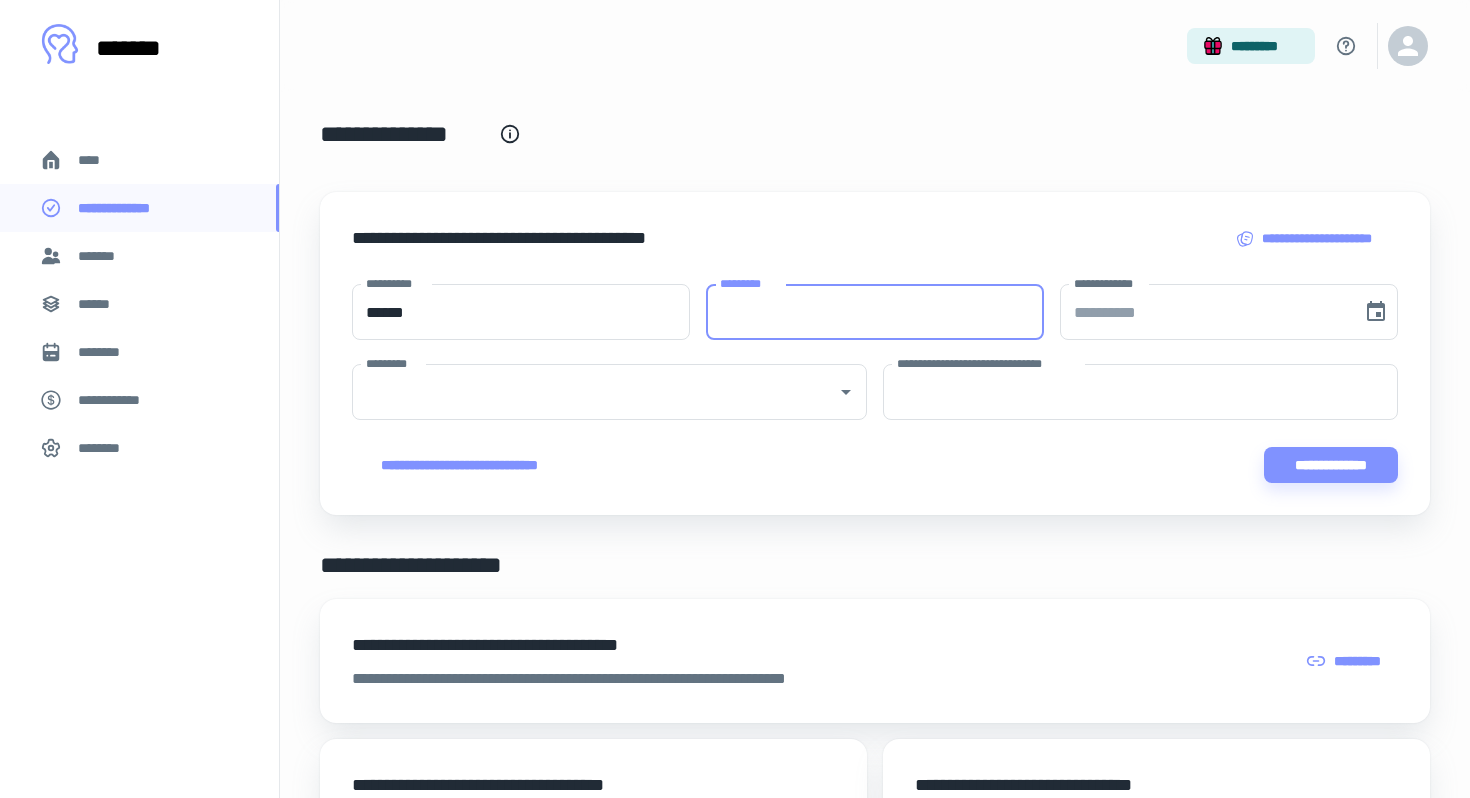 click on "*********" at bounding box center [875, 312] 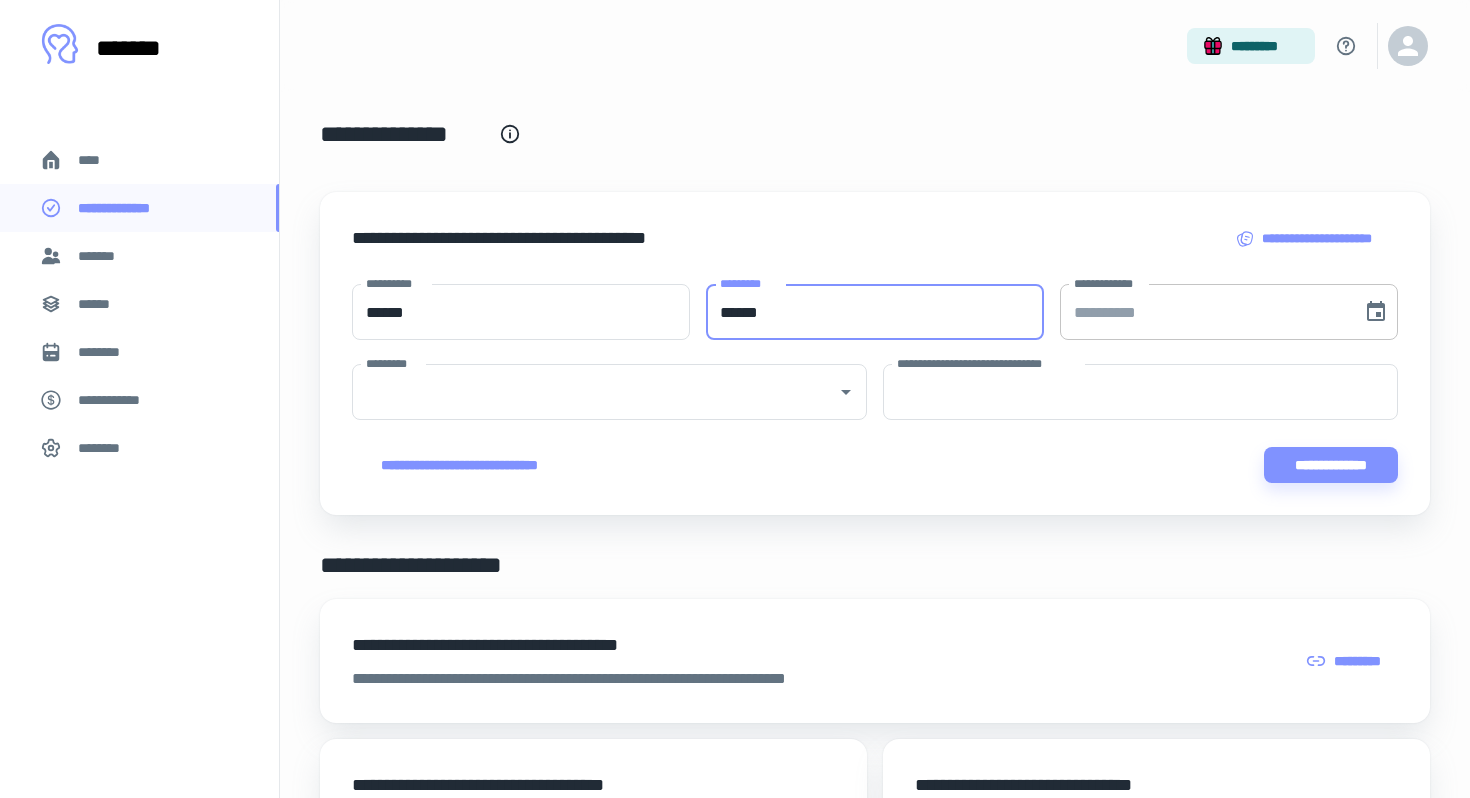type on "******" 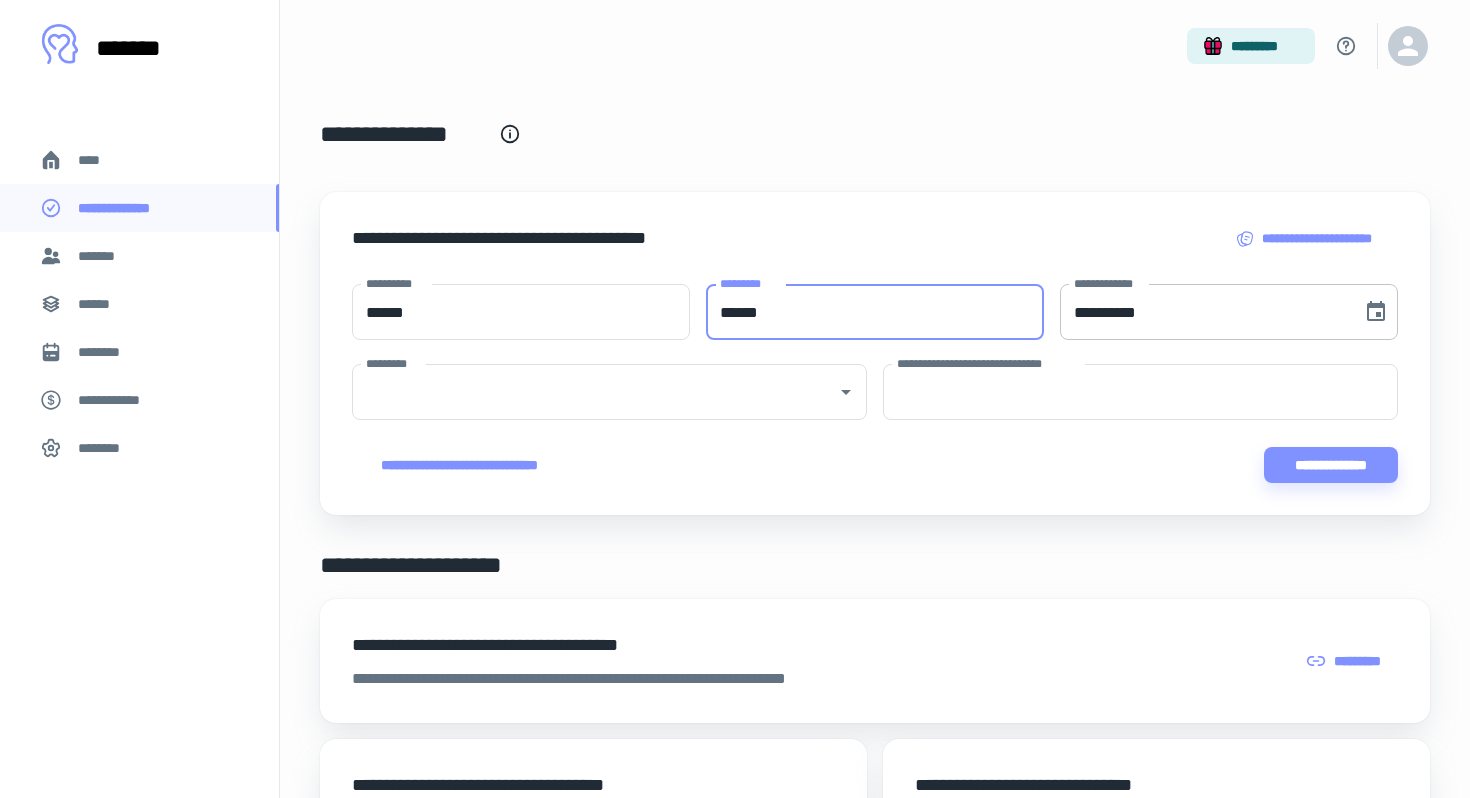 click on "**********" at bounding box center (1204, 312) 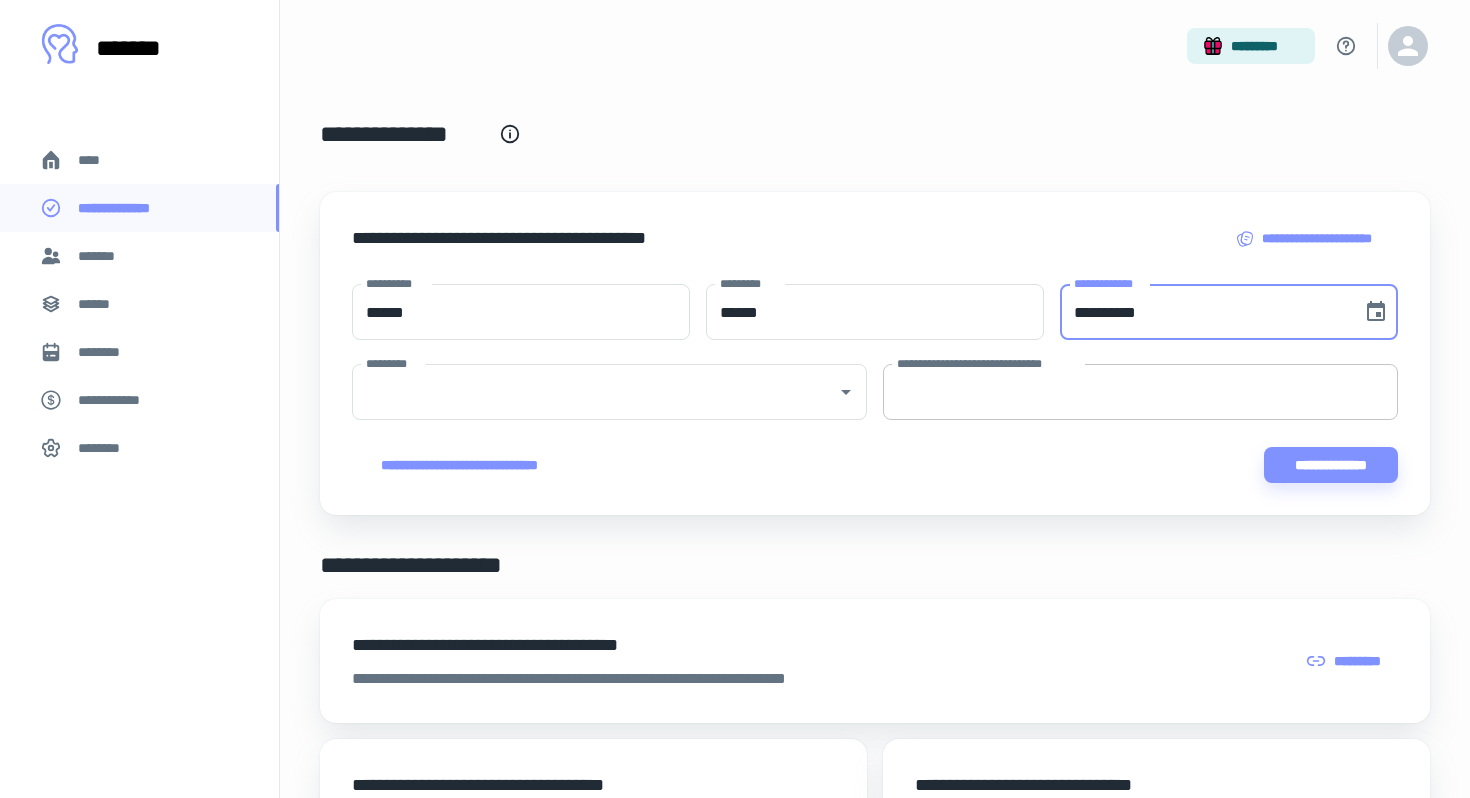 type on "**********" 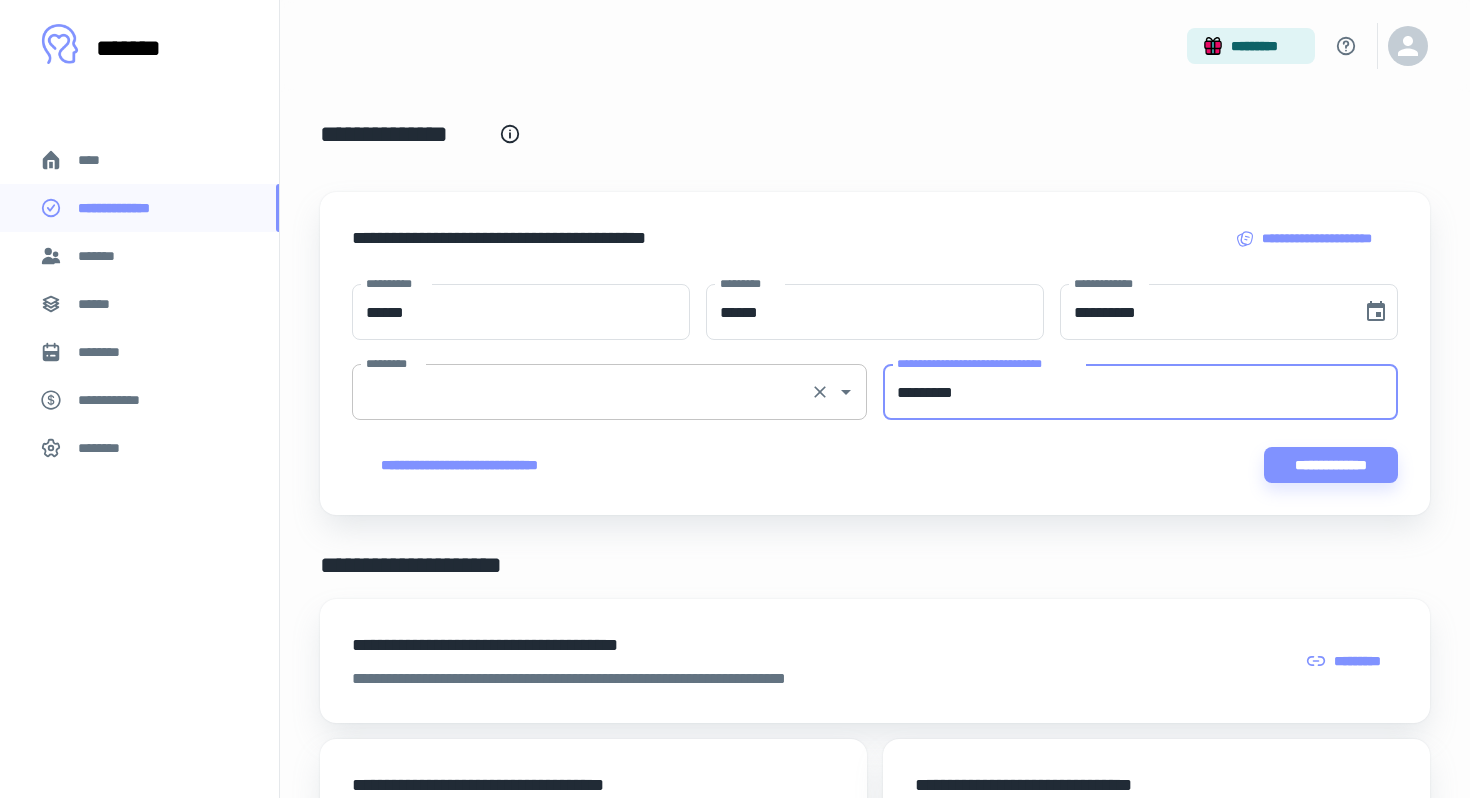 type on "*********" 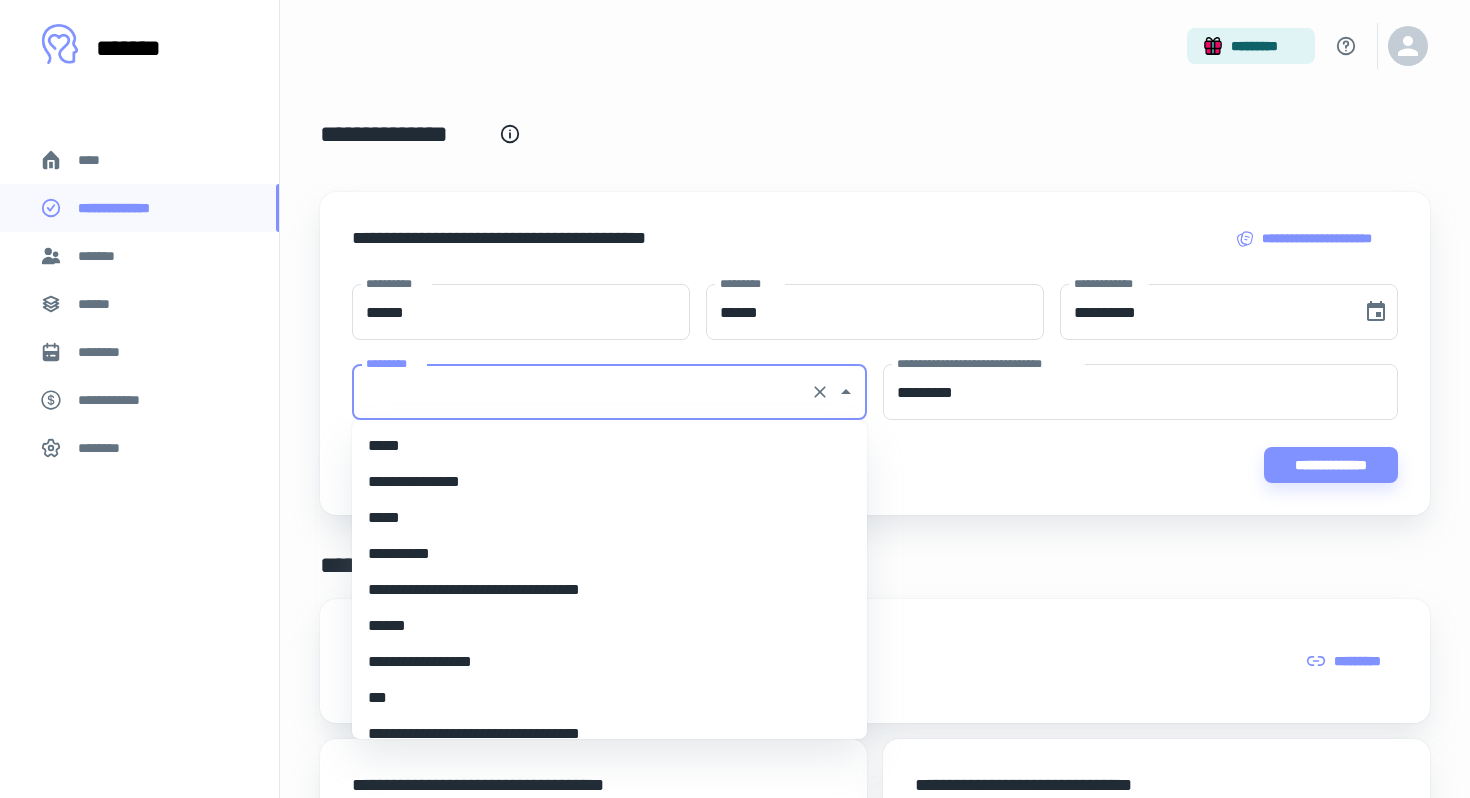 click on "*********" at bounding box center [581, 392] 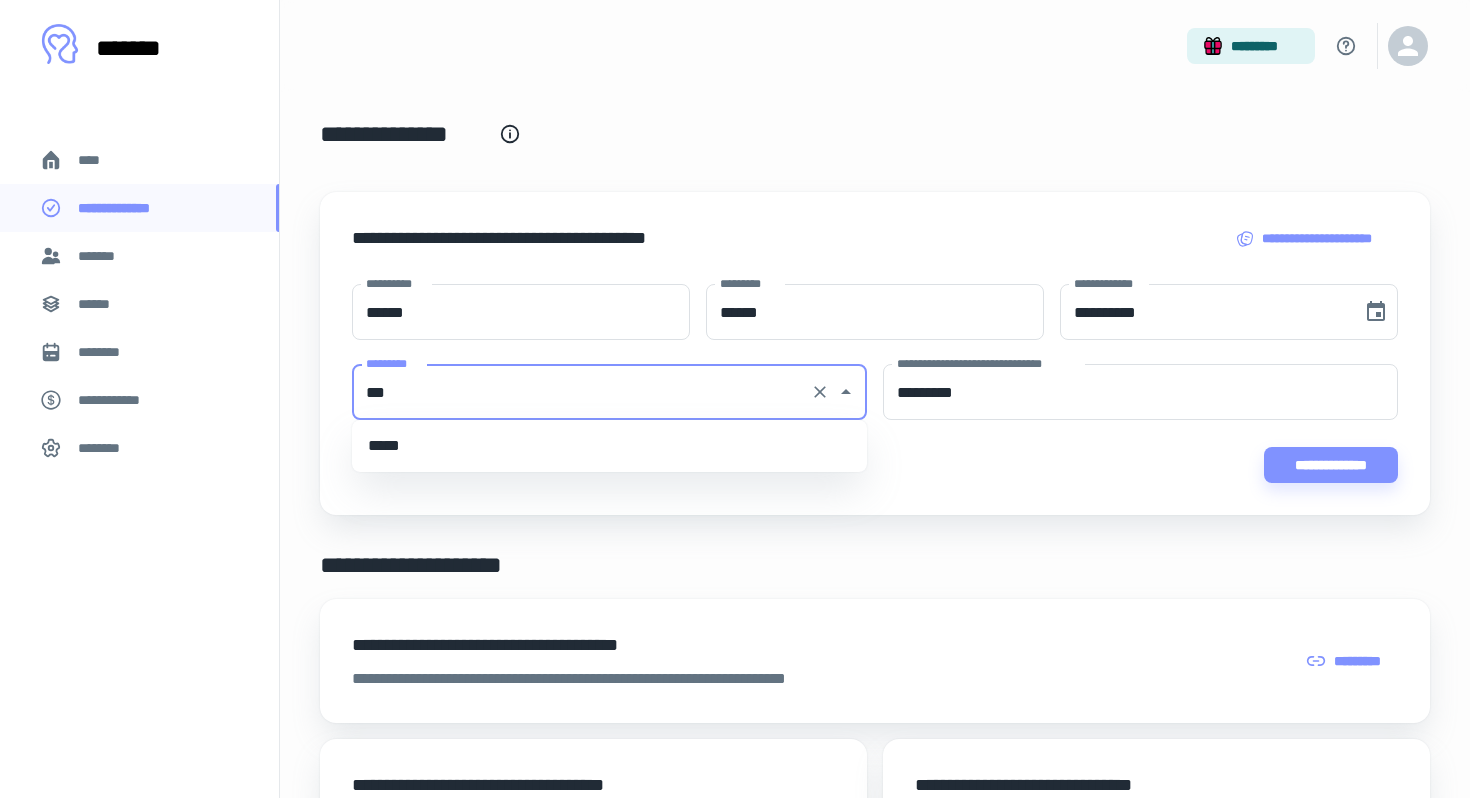scroll, scrollTop: 0, scrollLeft: 0, axis: both 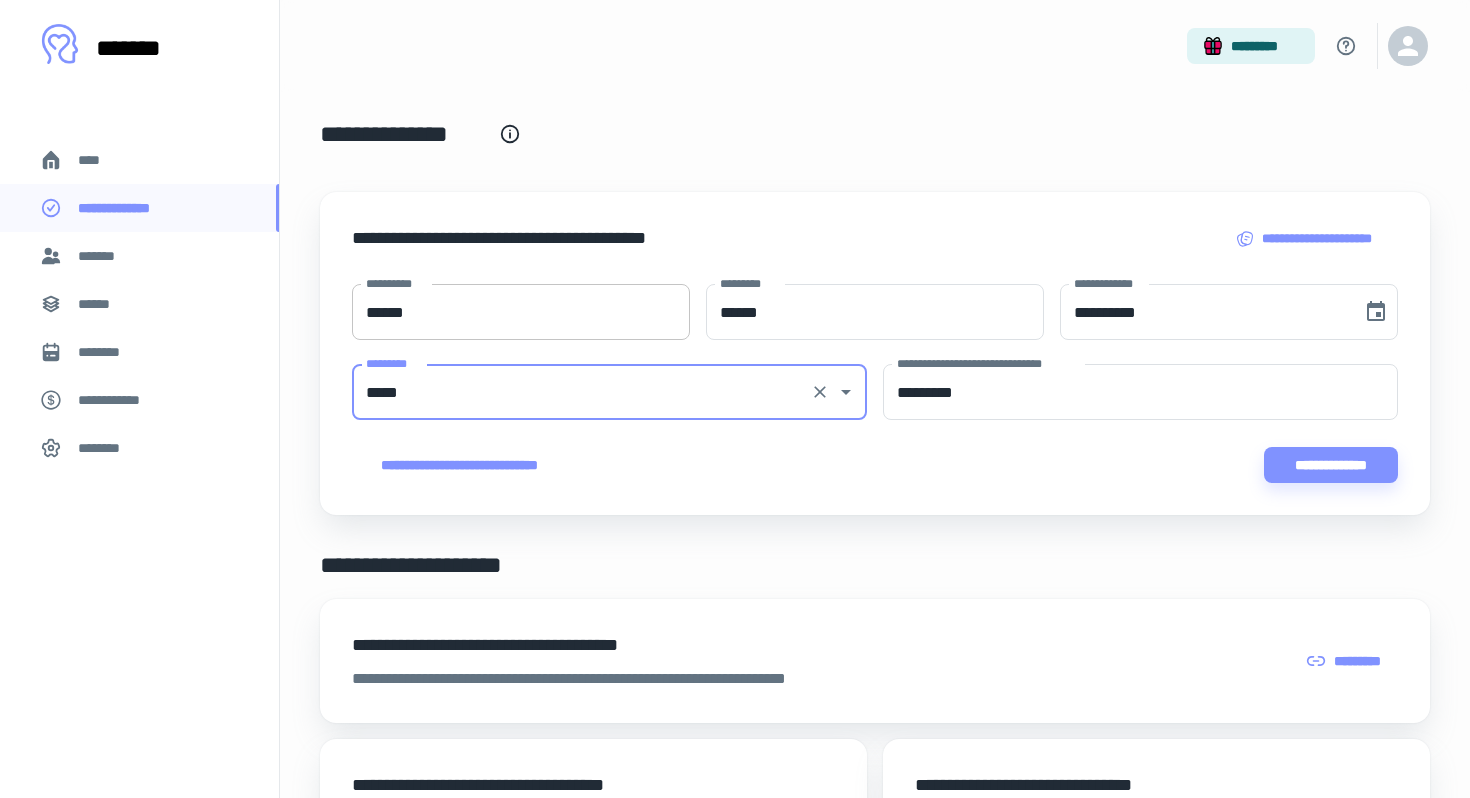 type on "*****" 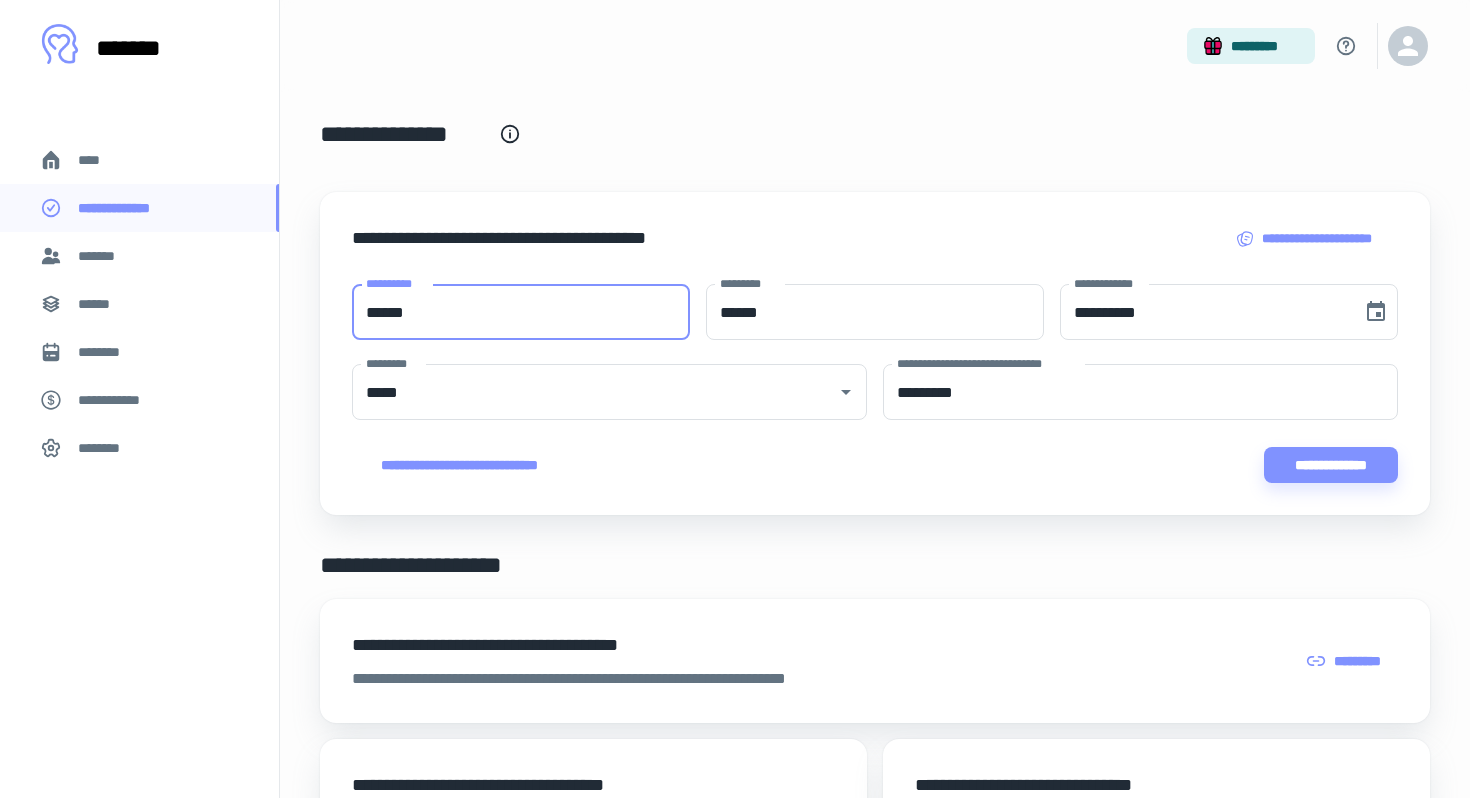 click on "*****" at bounding box center (521, 312) 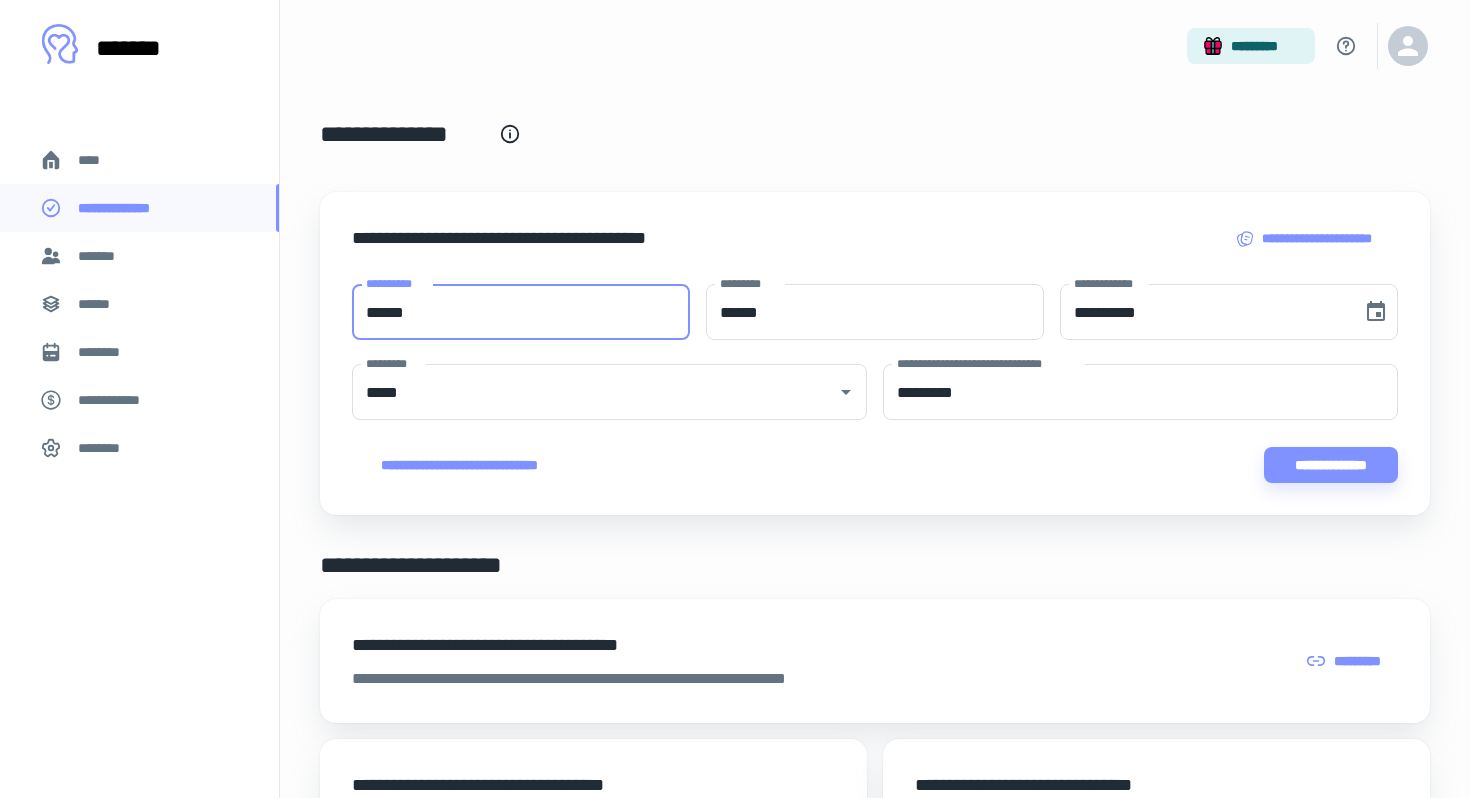 type on "*****" 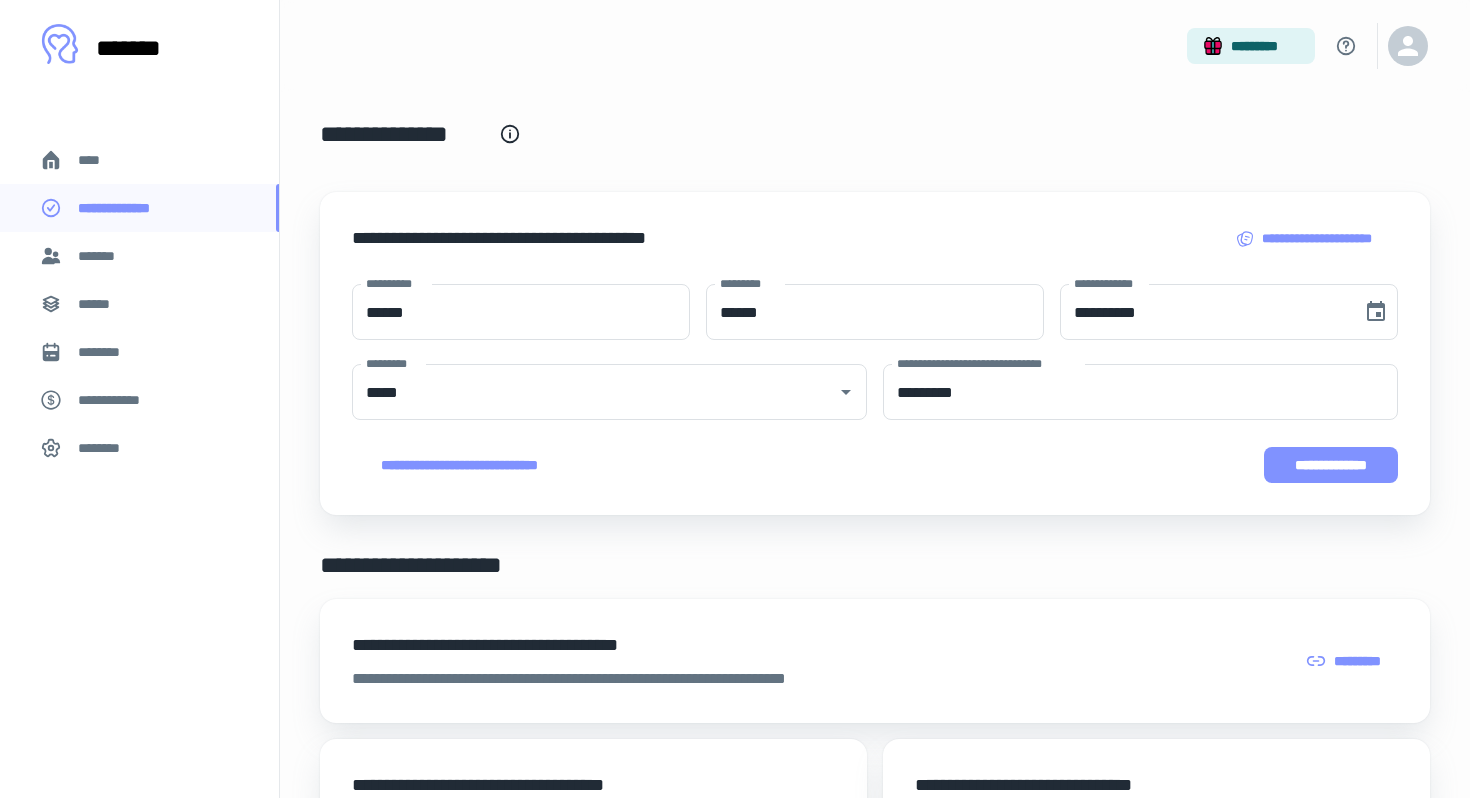 click on "**********" at bounding box center (1331, 465) 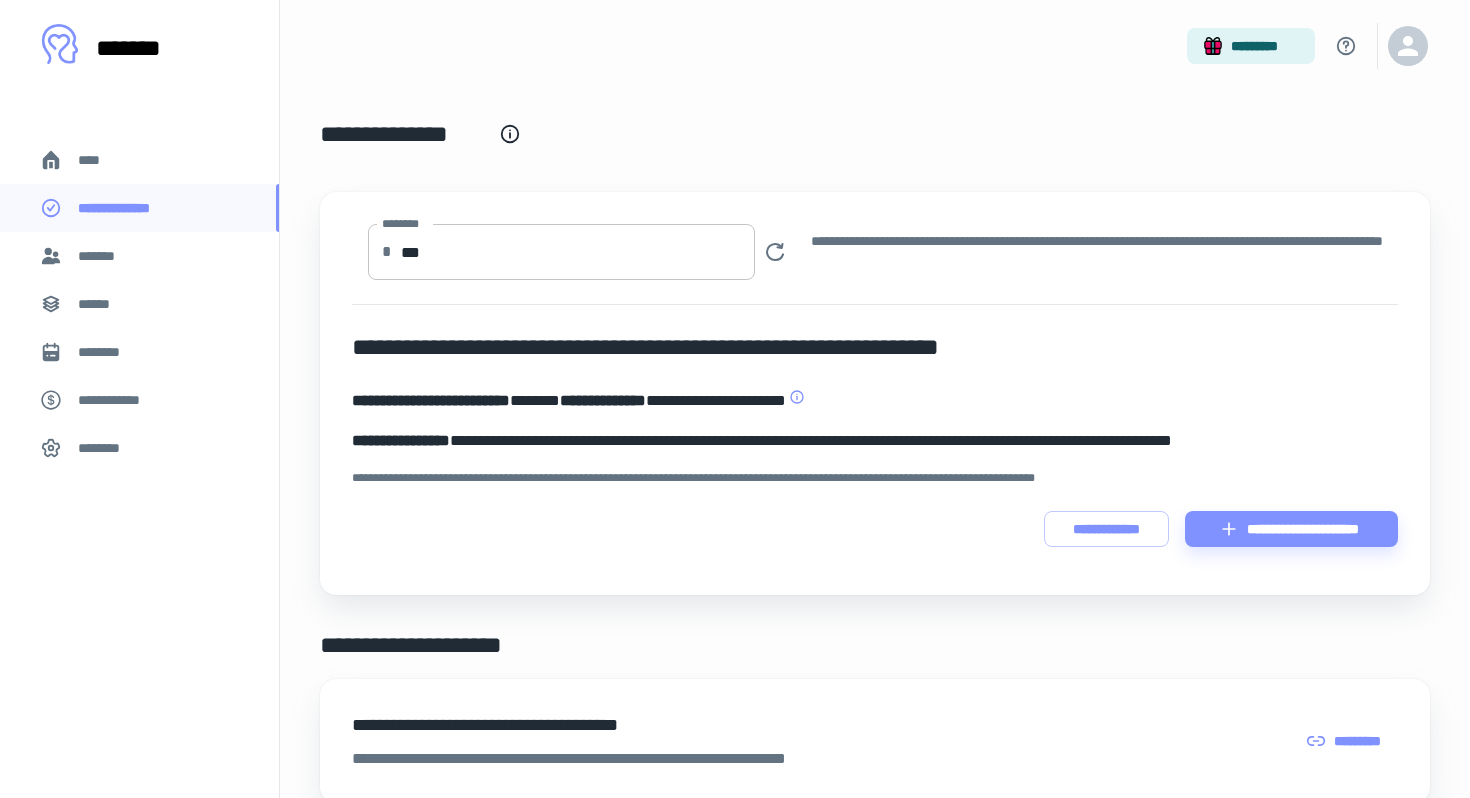 click on "***" at bounding box center (578, 252) 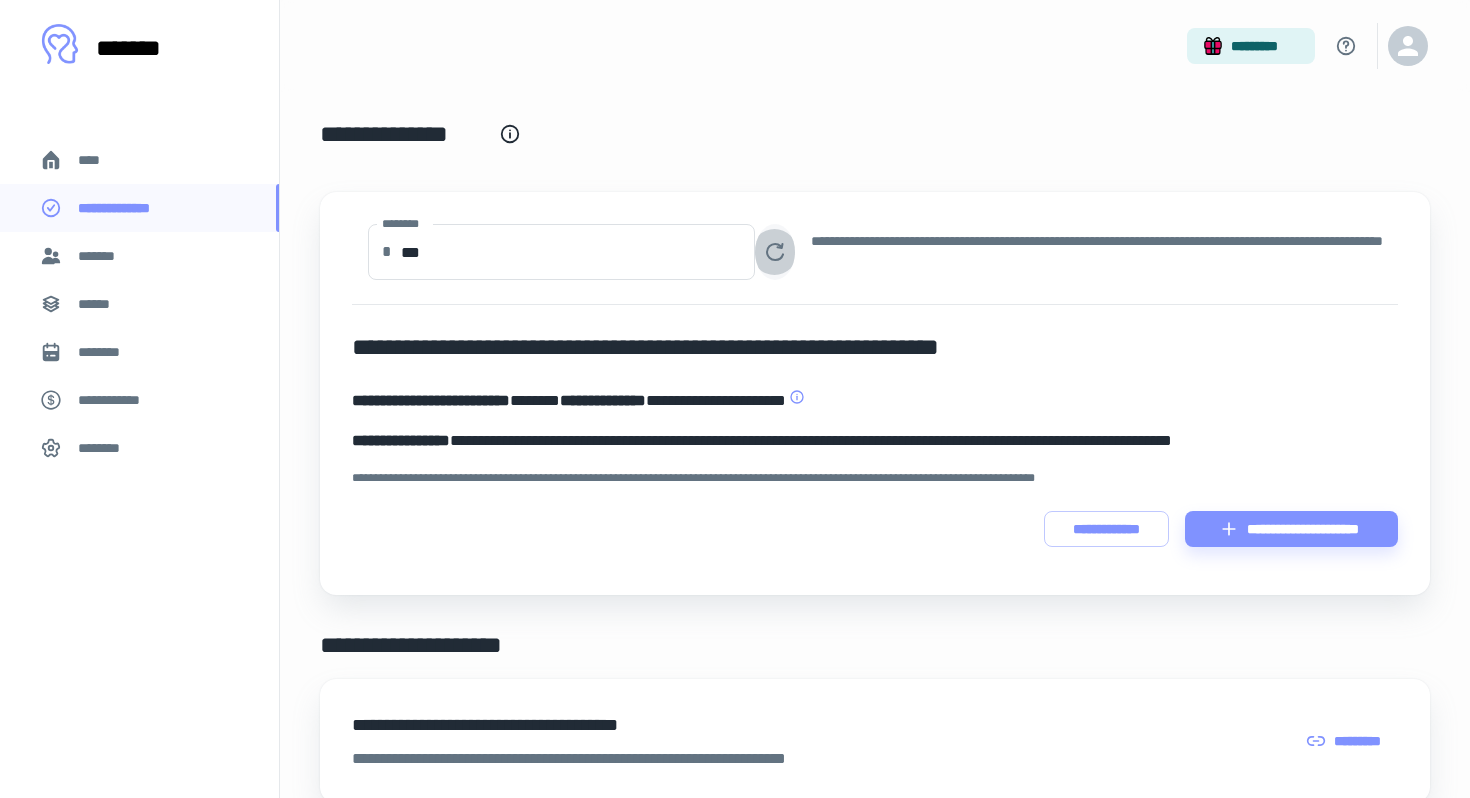click 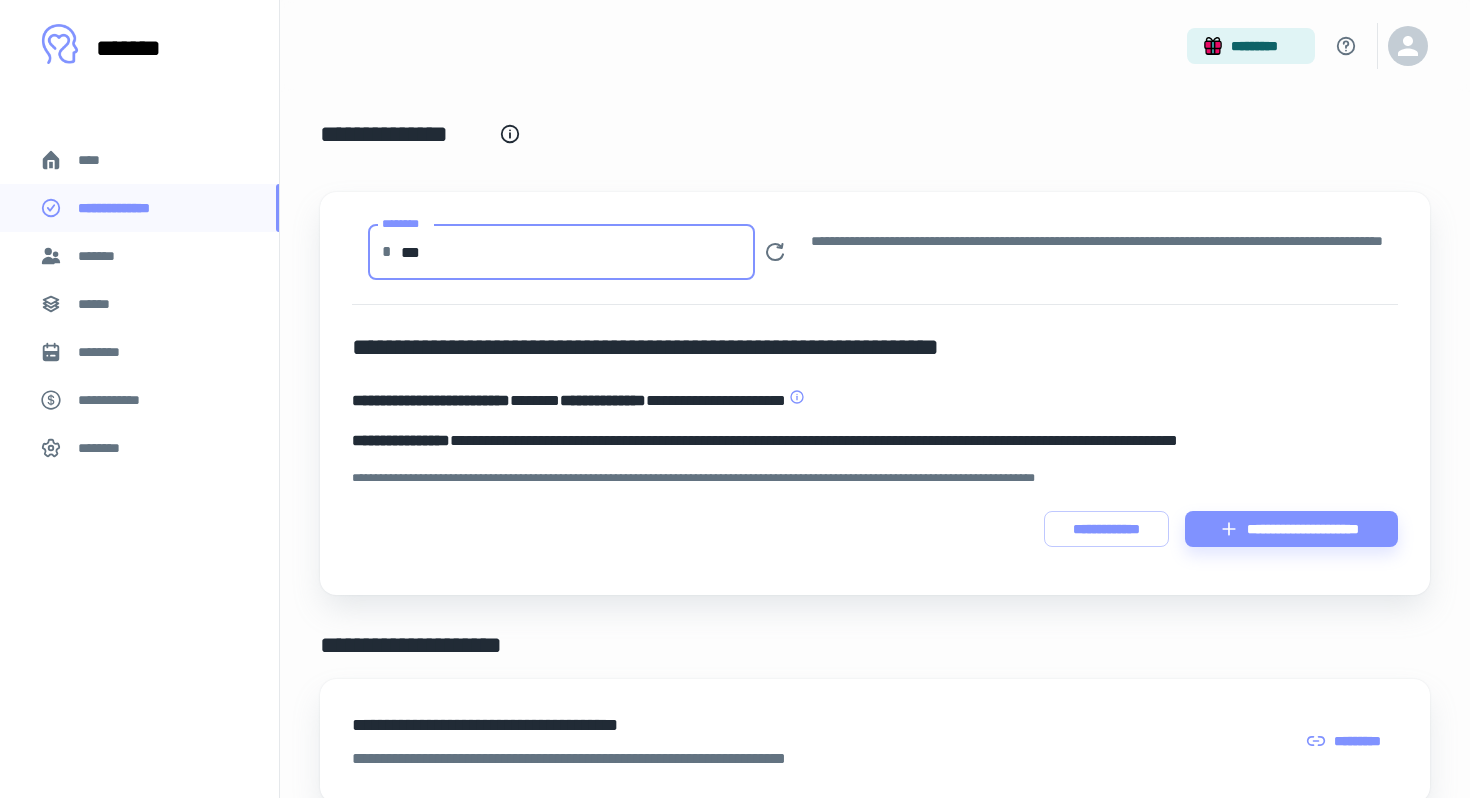 click on "***" at bounding box center [578, 252] 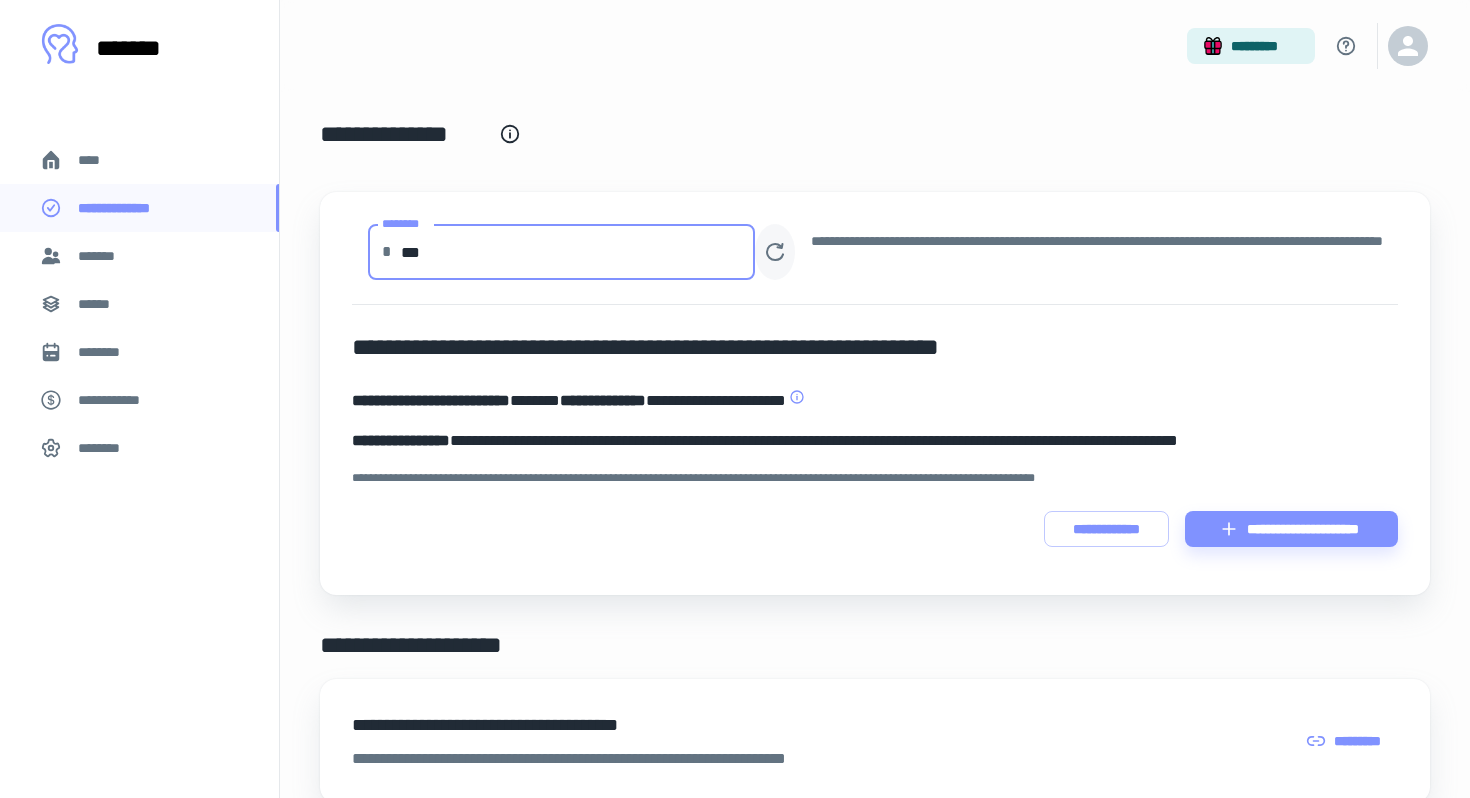 type on "***" 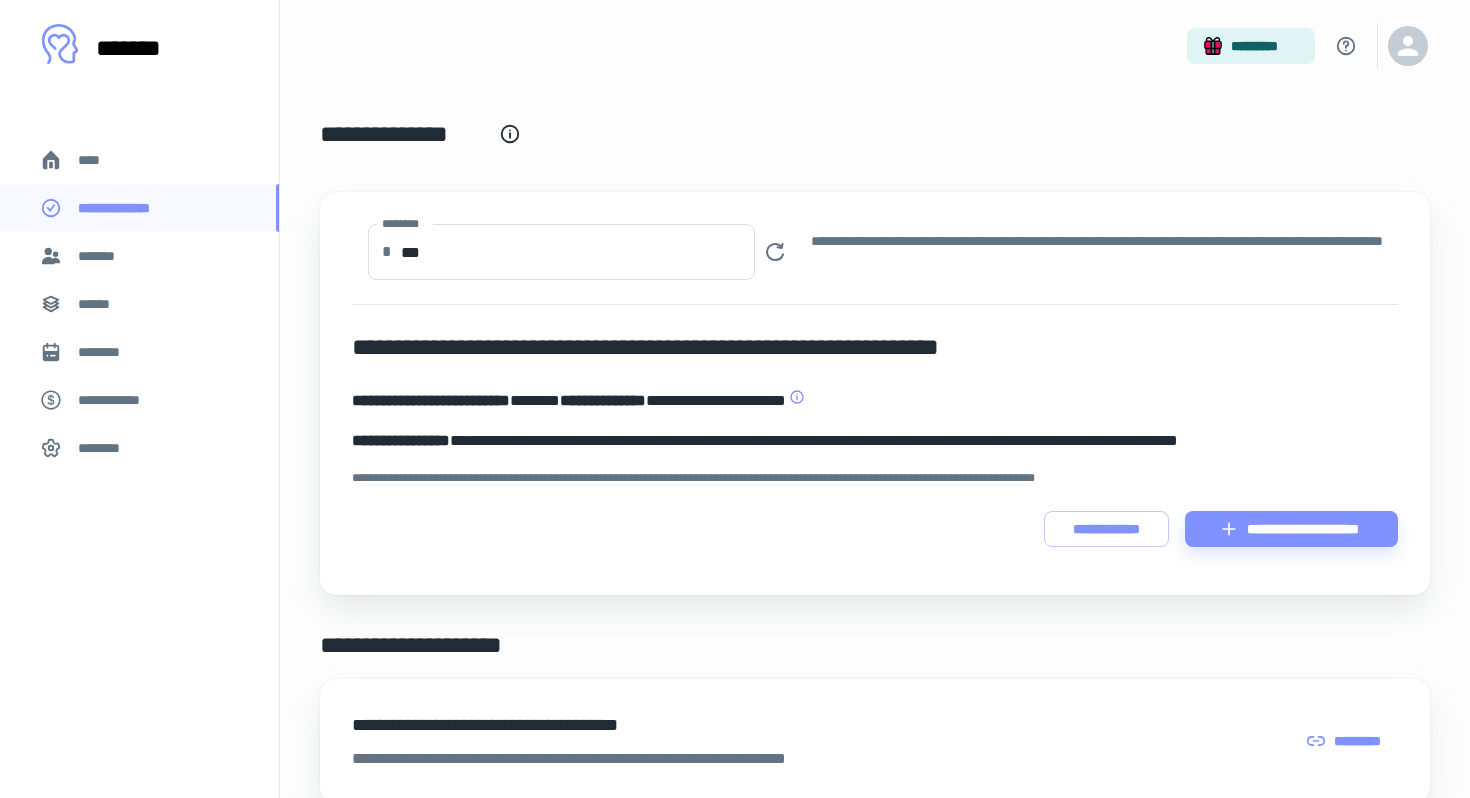 click on "****" at bounding box center (97, 160) 